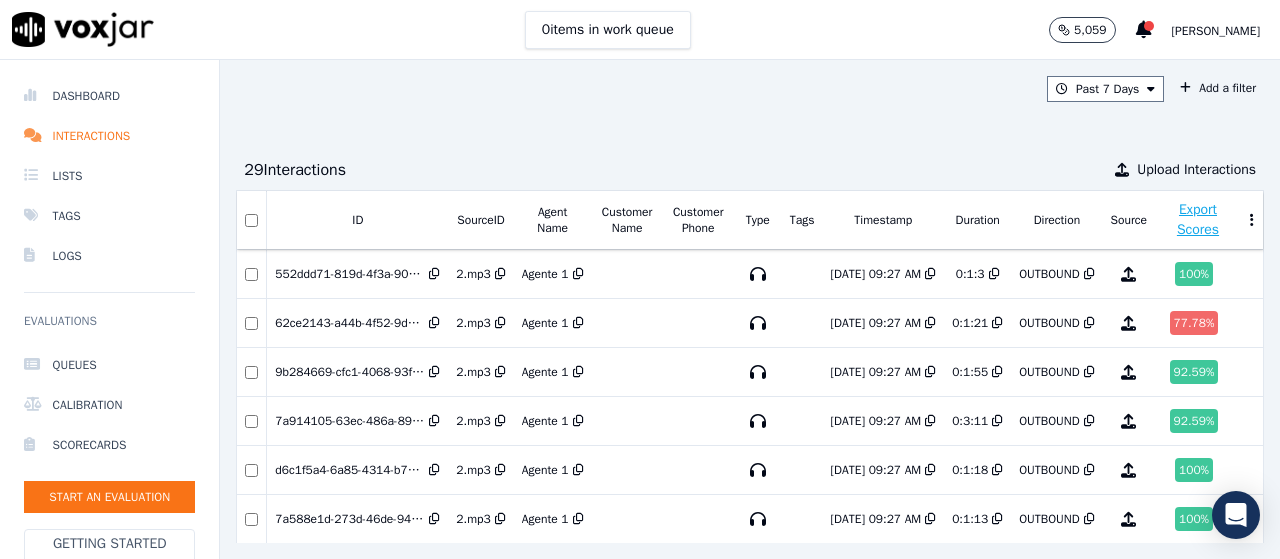 scroll, scrollTop: 0, scrollLeft: 0, axis: both 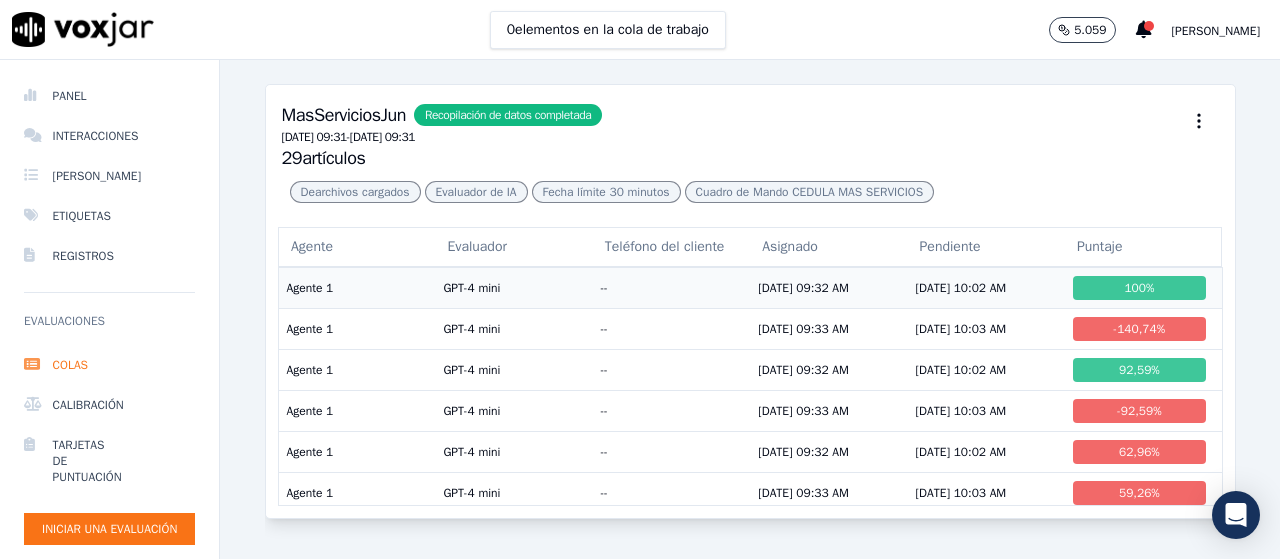 click on "--" at bounding box center (671, 287) 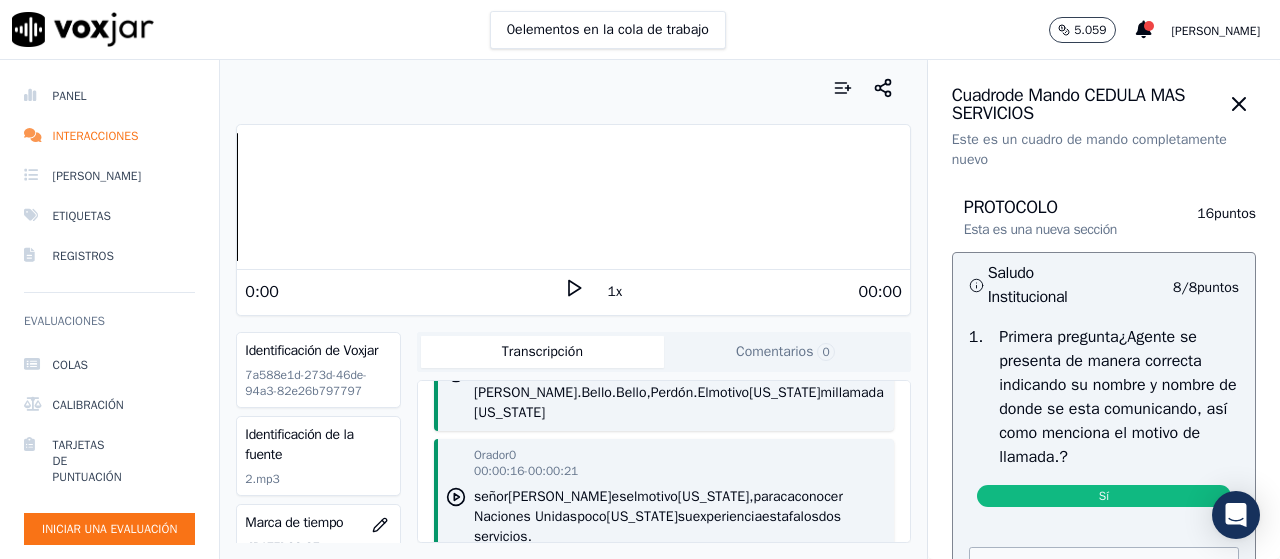 scroll, scrollTop: 300, scrollLeft: 0, axis: vertical 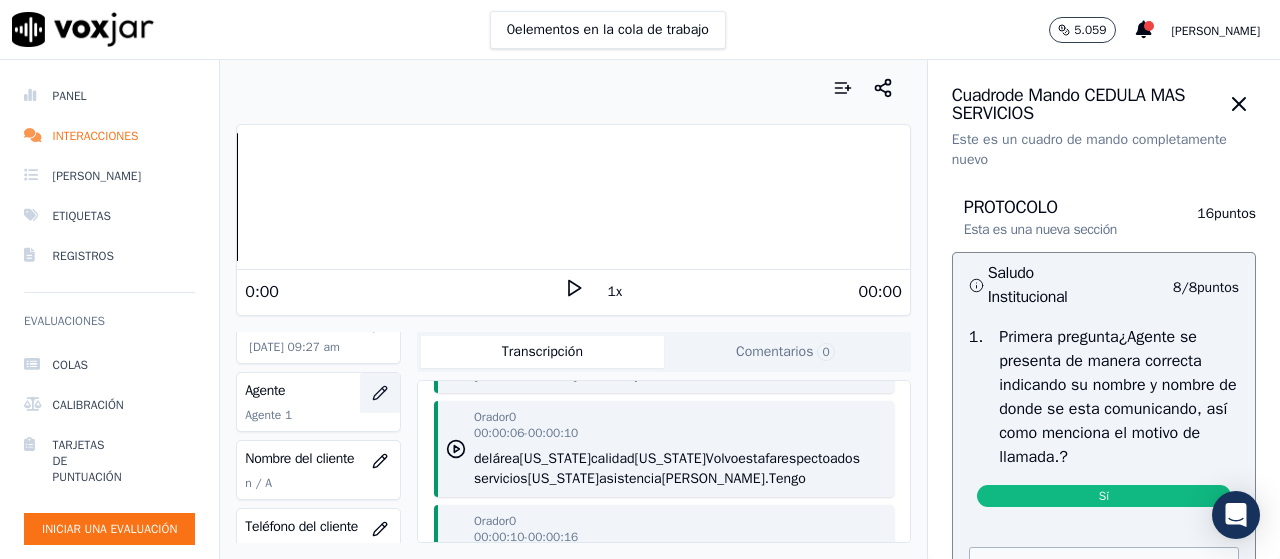 click at bounding box center [380, 393] 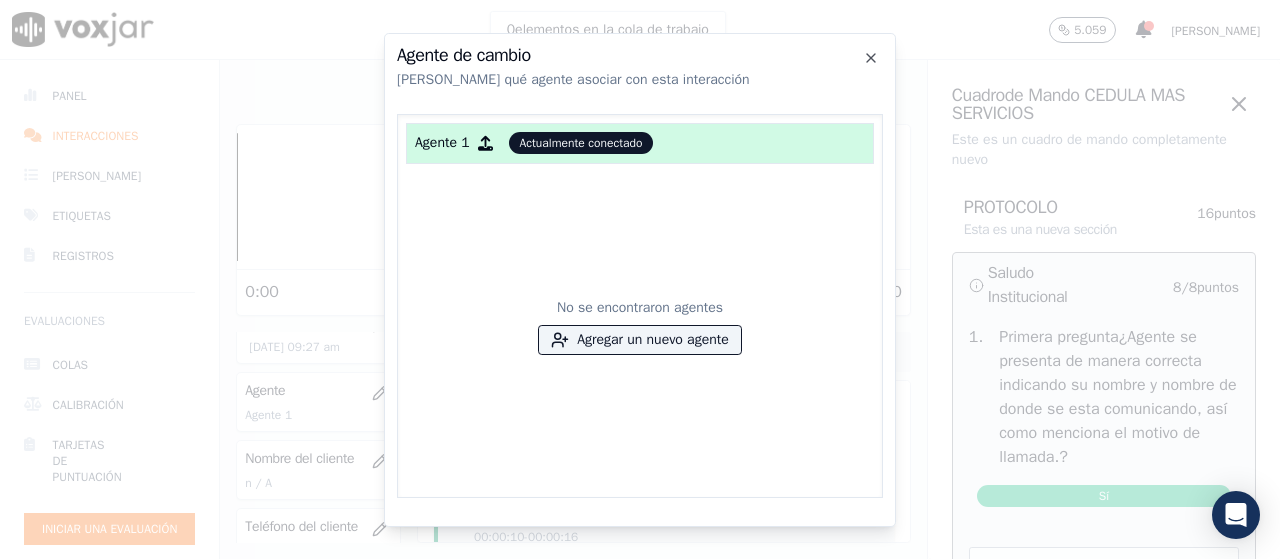 click on "Agente 1" at bounding box center (442, 142) 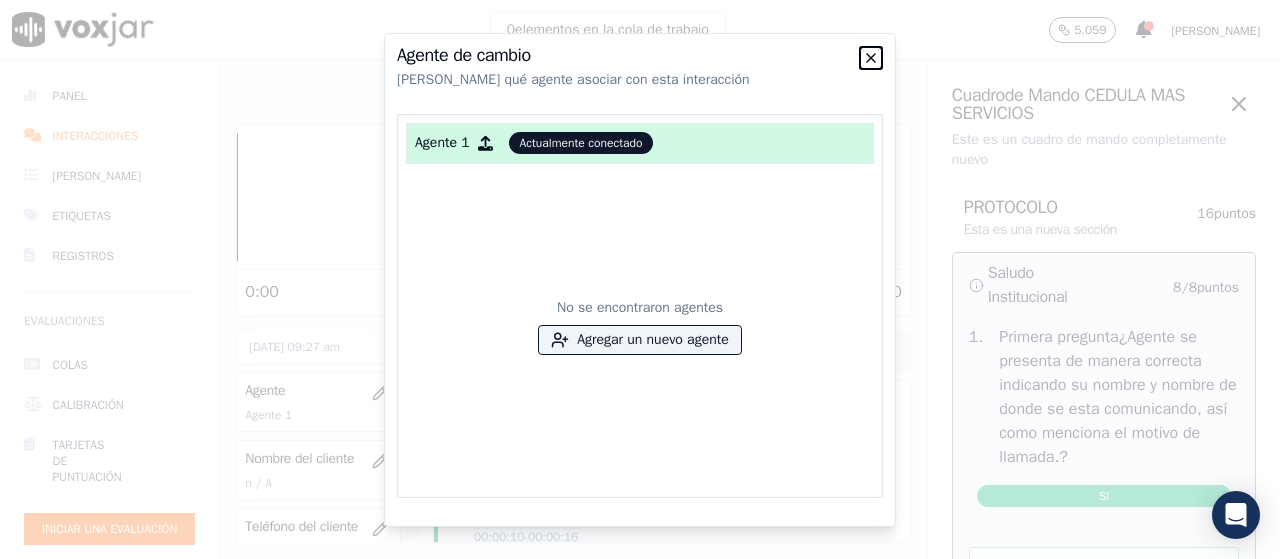 click 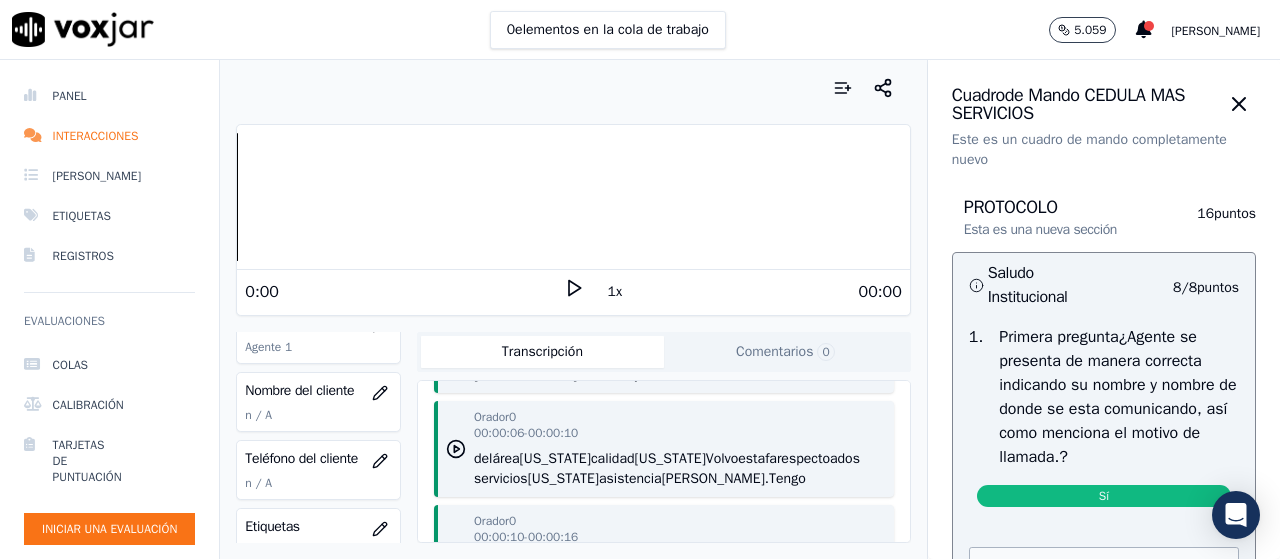 scroll, scrollTop: 280, scrollLeft: 0, axis: vertical 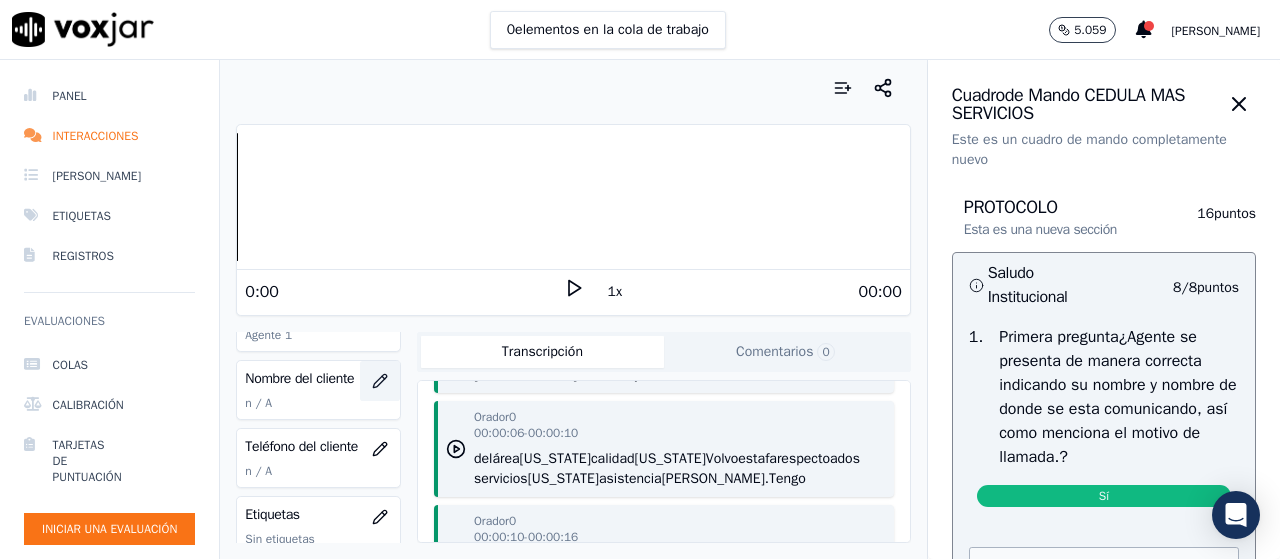 click 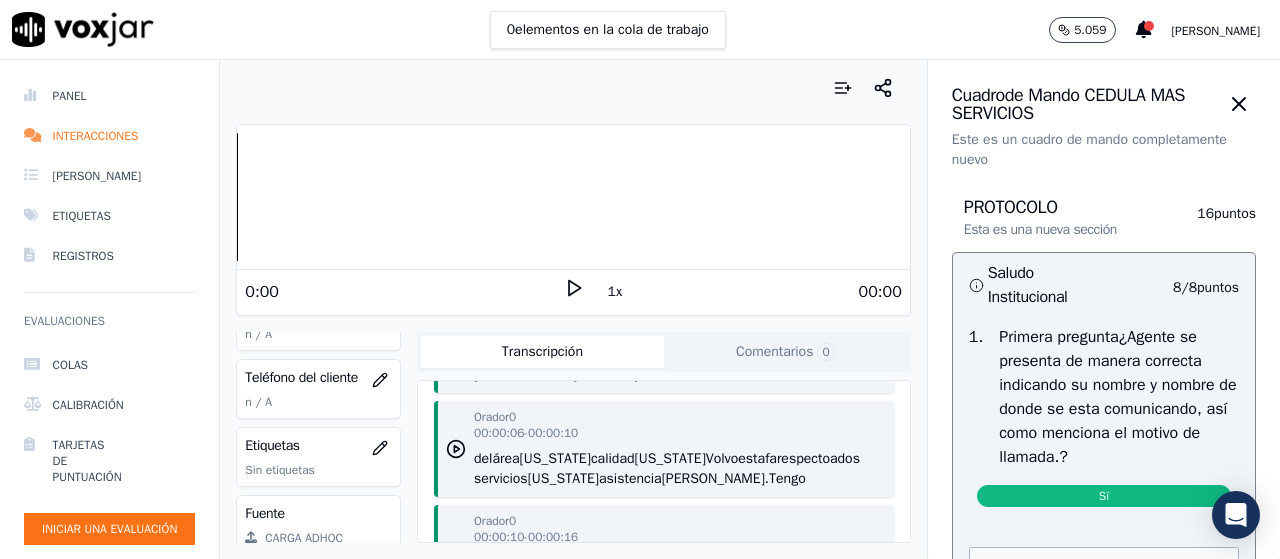 scroll, scrollTop: 380, scrollLeft: 0, axis: vertical 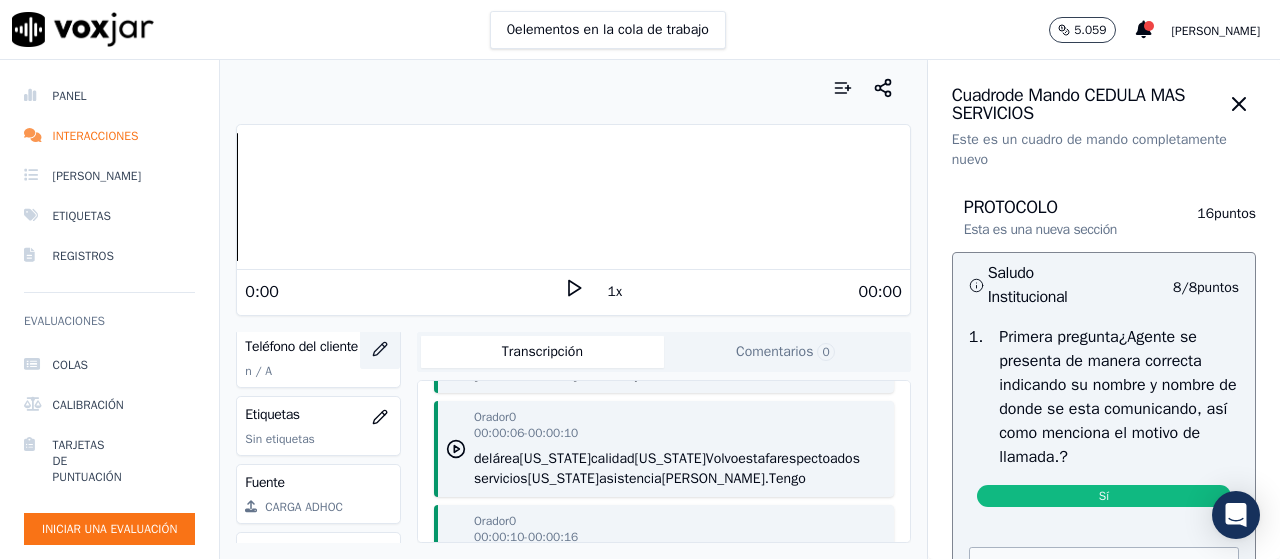 click 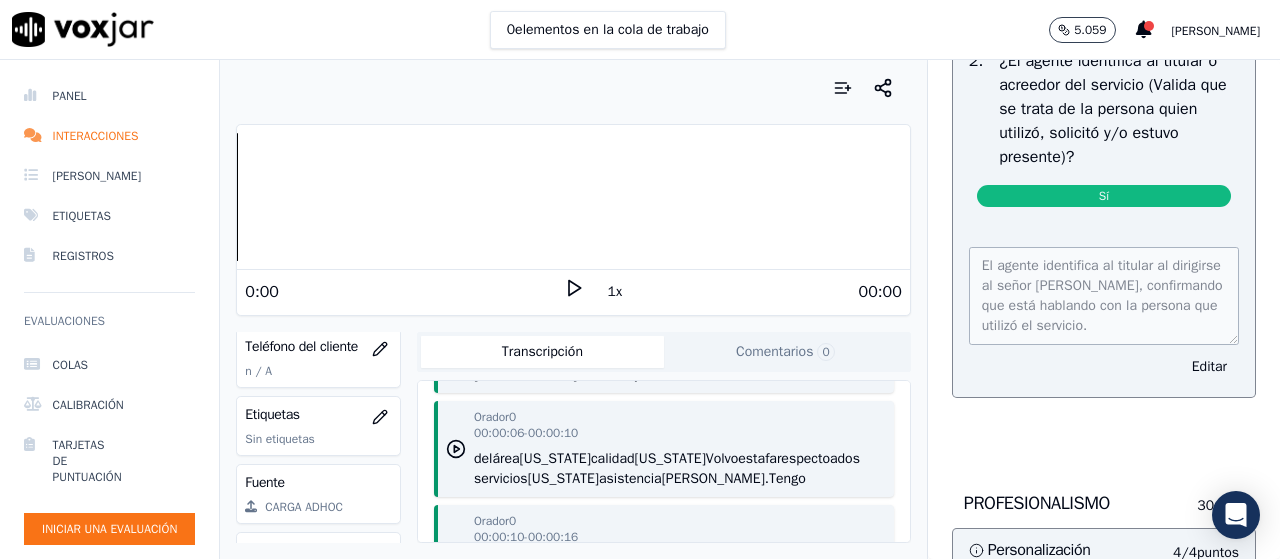 scroll, scrollTop: 700, scrollLeft: 0, axis: vertical 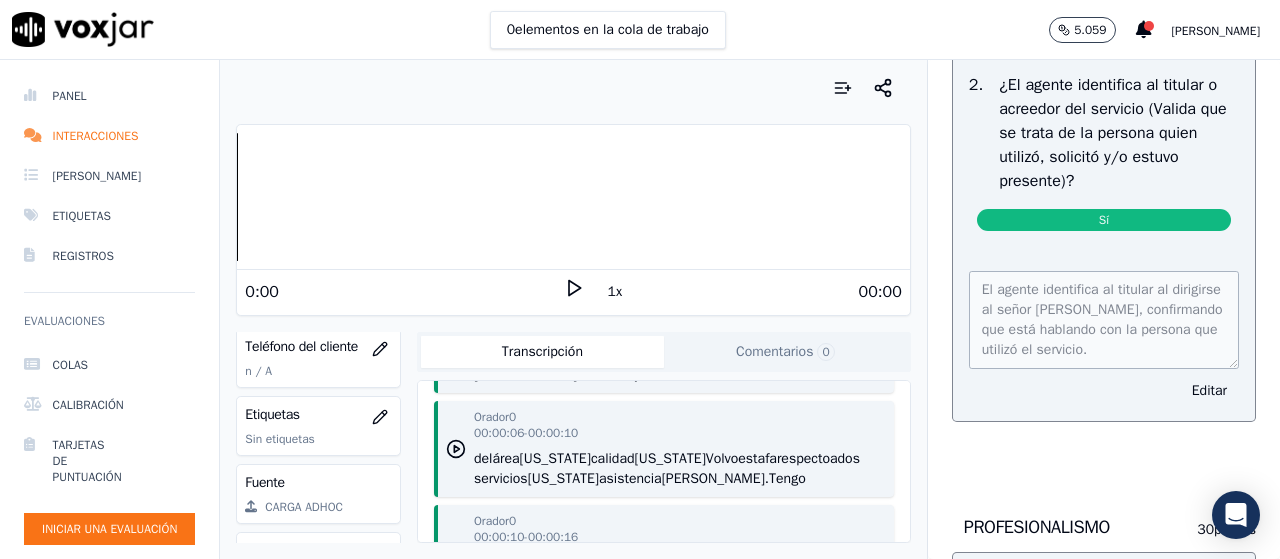 click 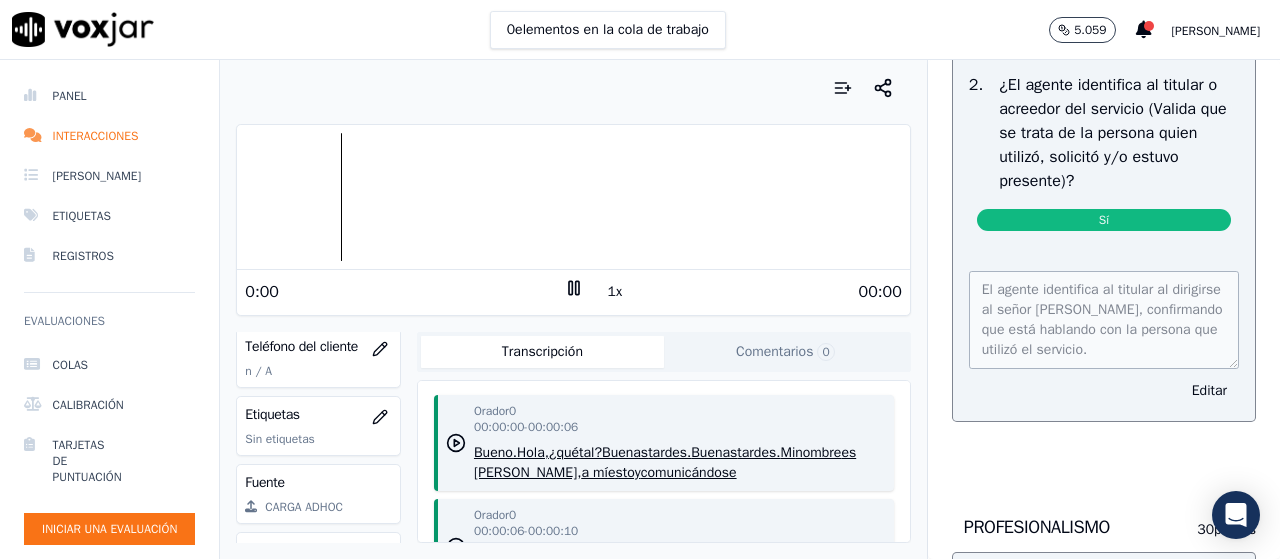 scroll, scrollTop: 0, scrollLeft: 0, axis: both 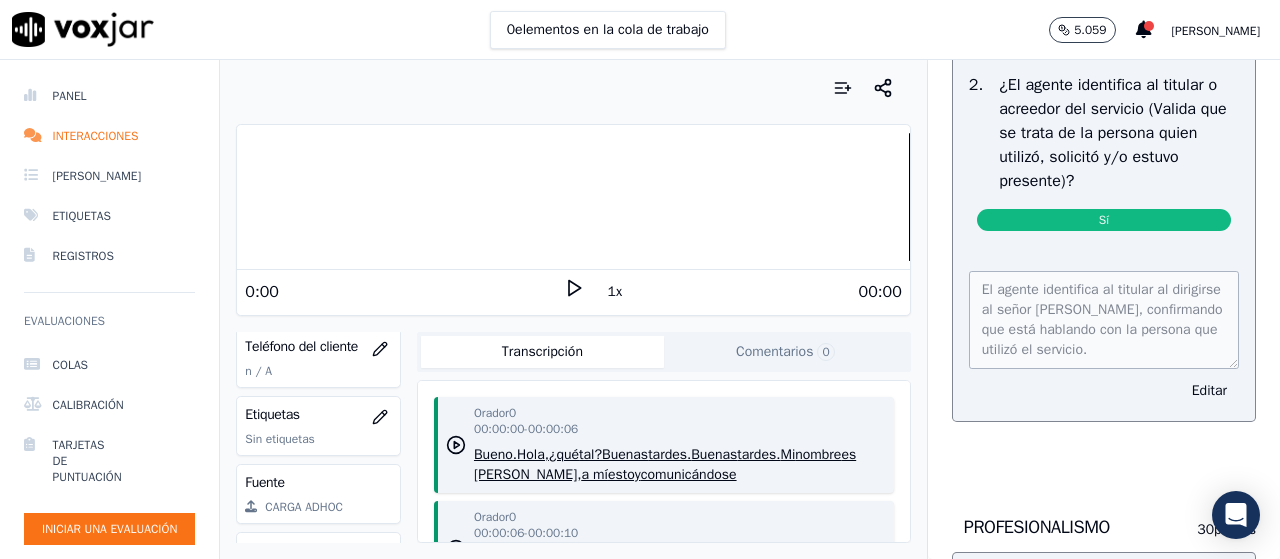 click on "Su navegador no soporta el elemento de audio." at bounding box center [573, 197] 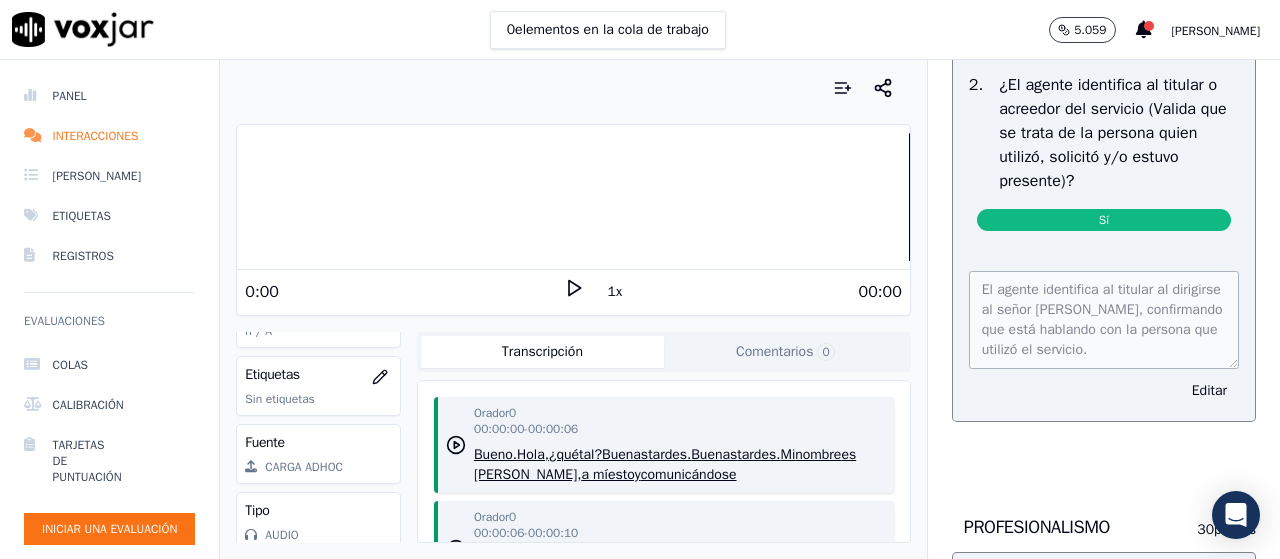scroll, scrollTop: 388, scrollLeft: 0, axis: vertical 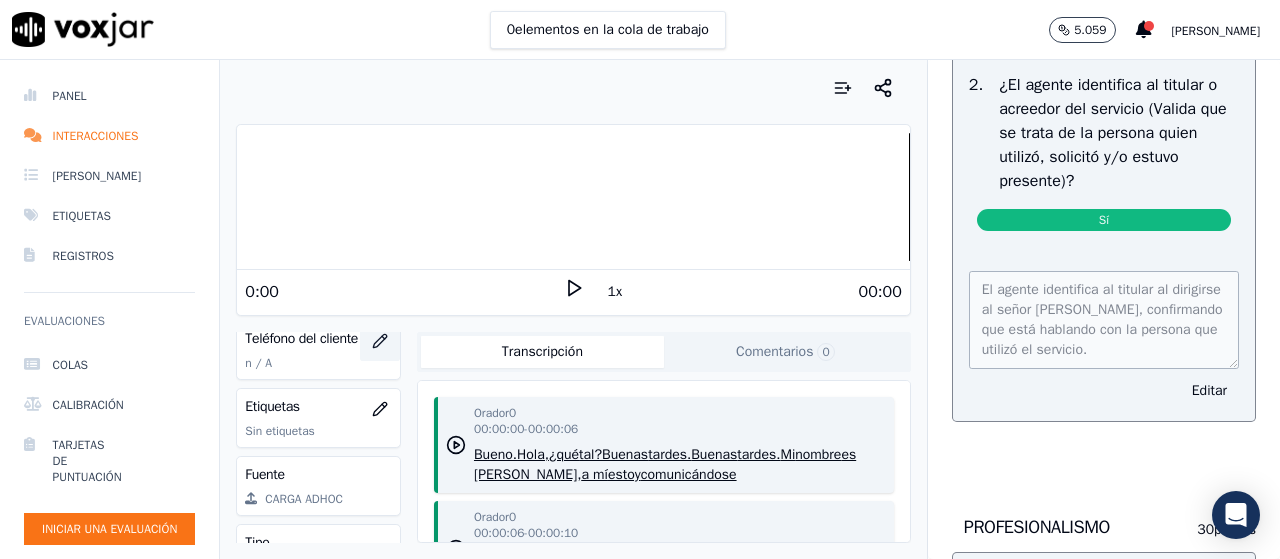 click 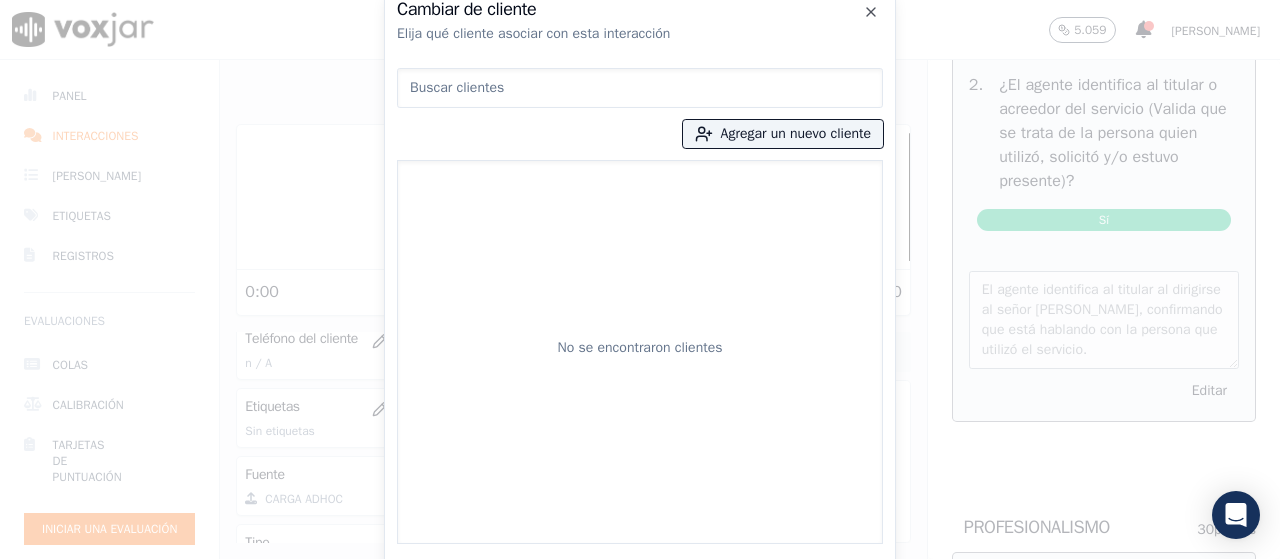 paste on "5524997143" 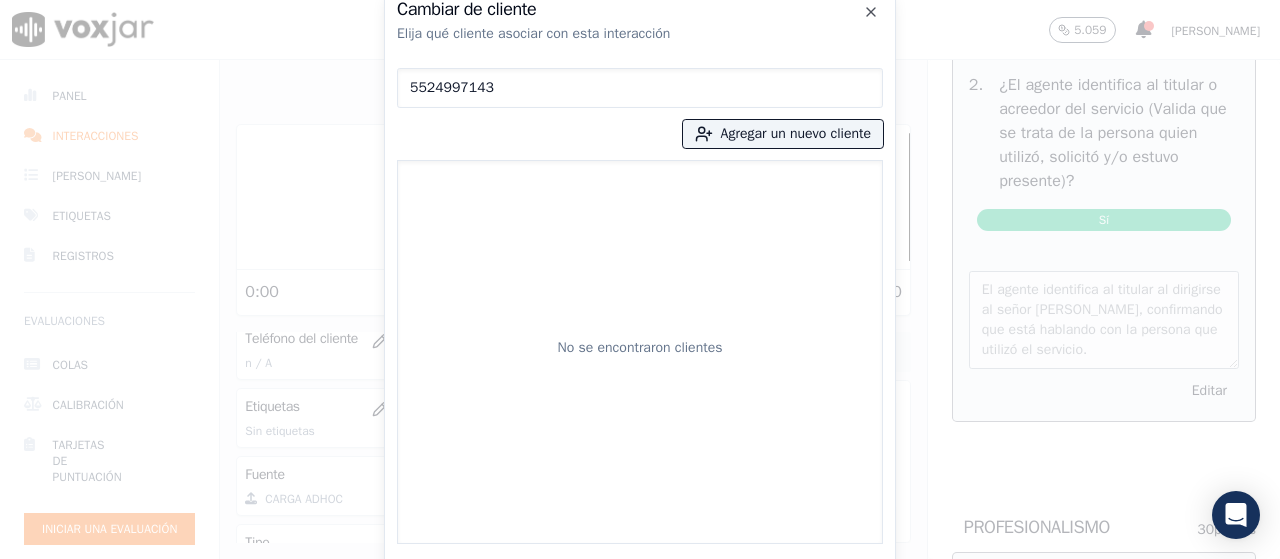 type on "5524997143" 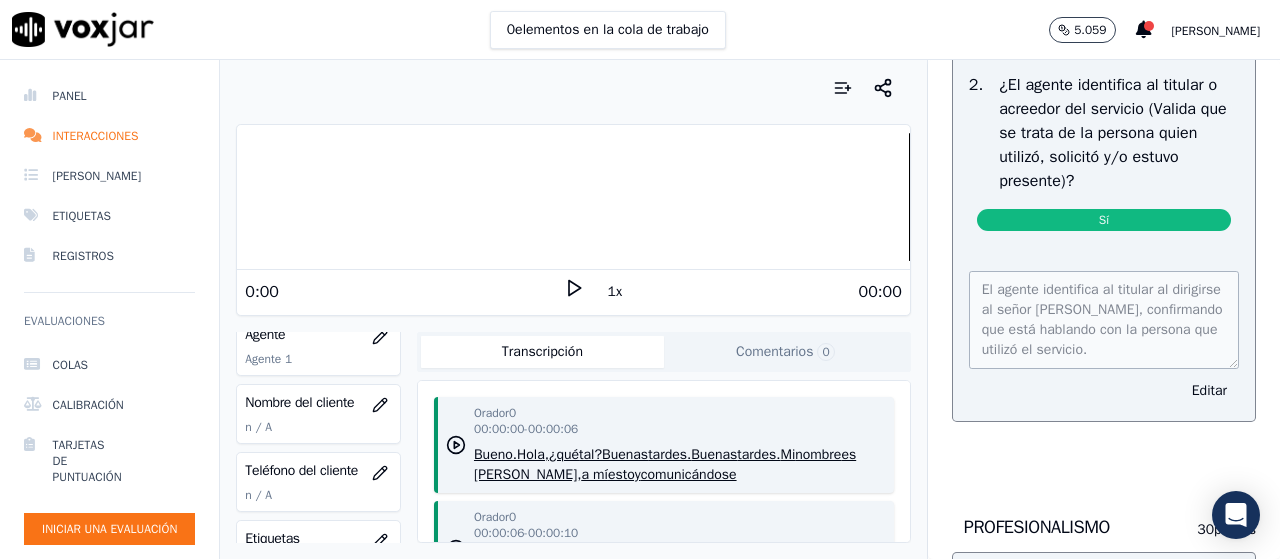 scroll, scrollTop: 188, scrollLeft: 0, axis: vertical 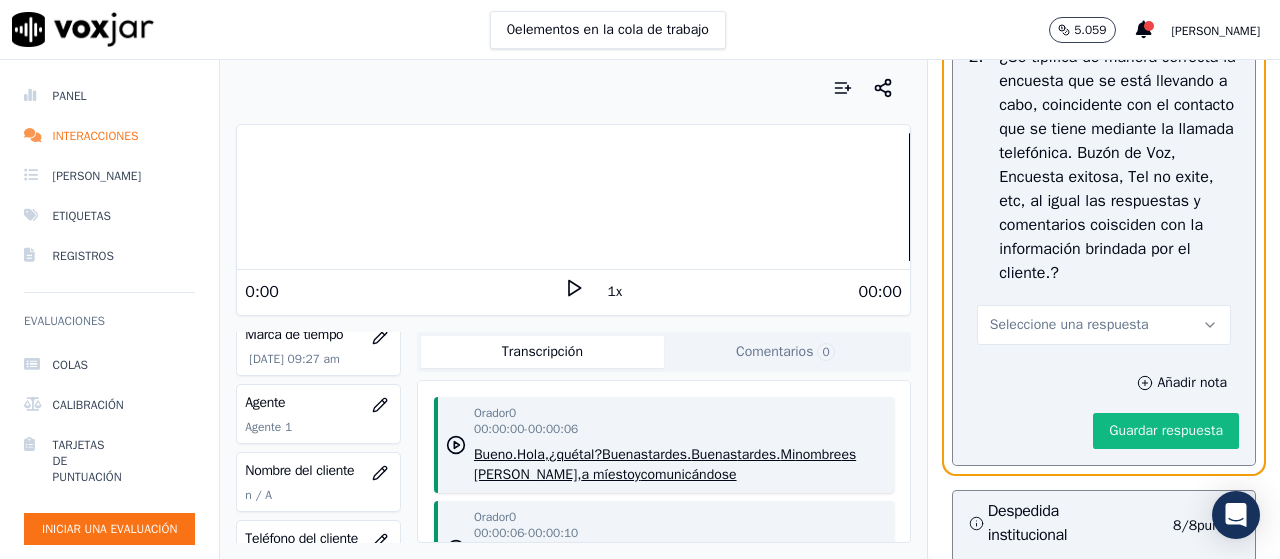 click on "1x" at bounding box center [574, 291] 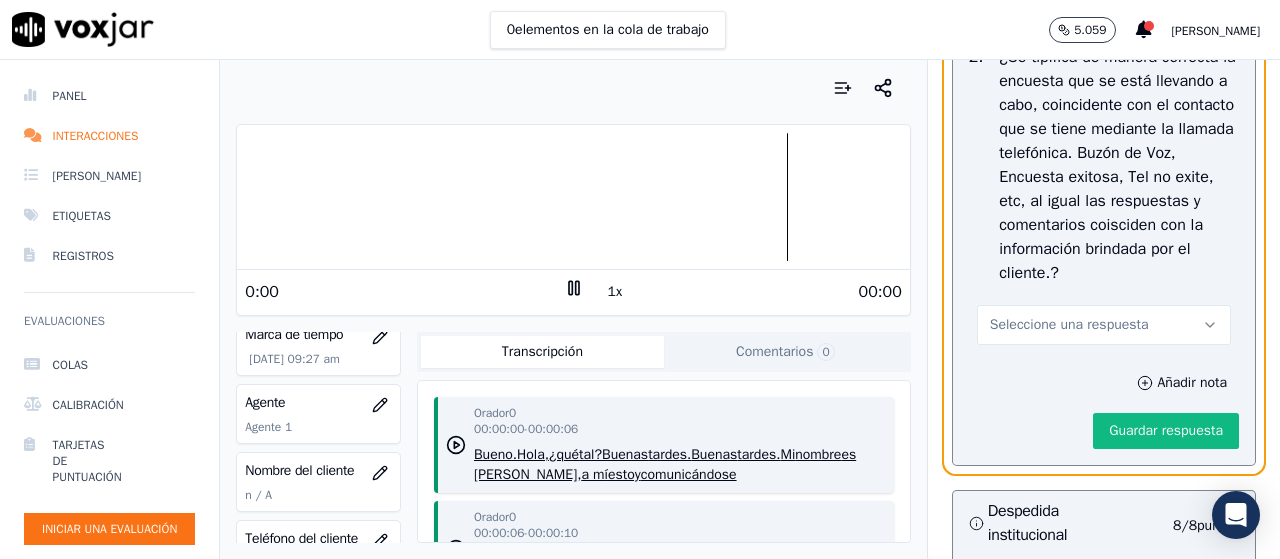 click on "Seleccione una respuesta" at bounding box center [1069, 324] 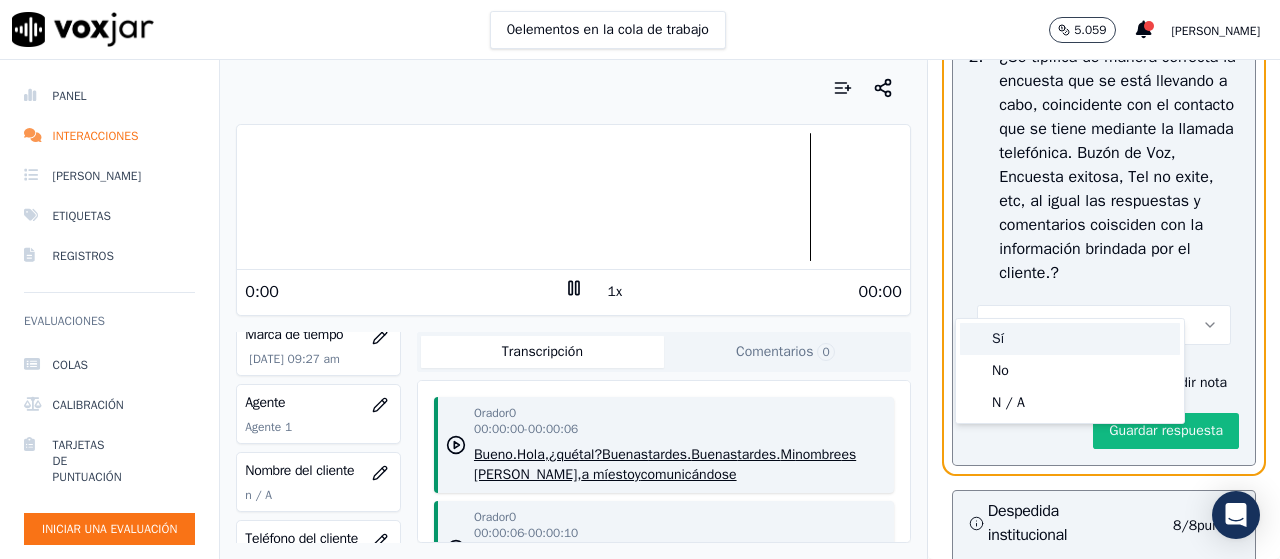 click on "Sí" at bounding box center (1070, 339) 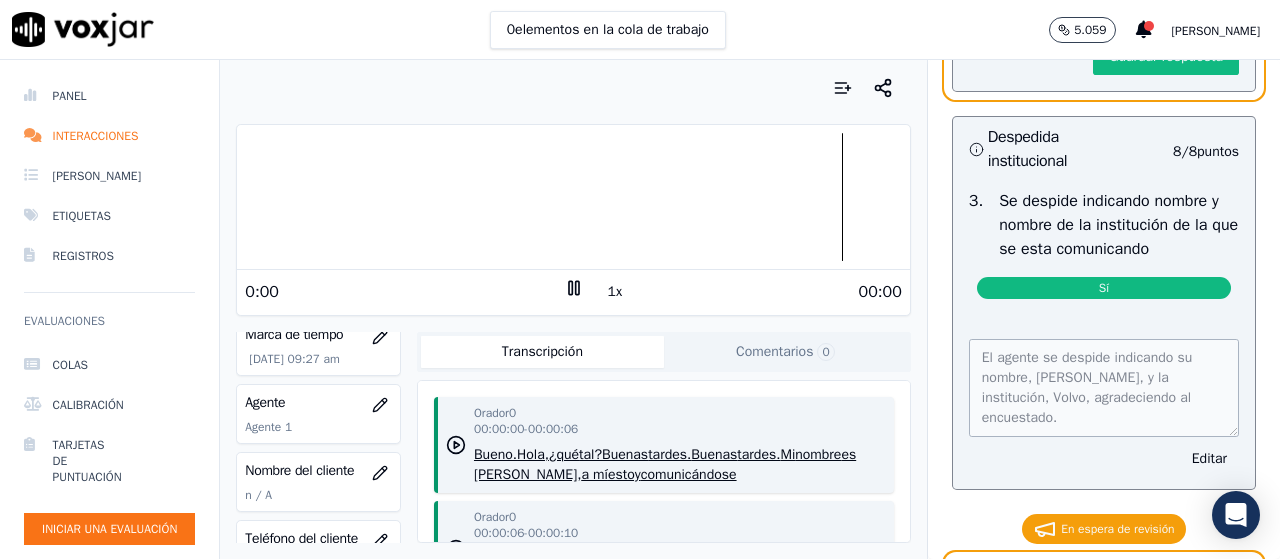 scroll, scrollTop: 4276, scrollLeft: 0, axis: vertical 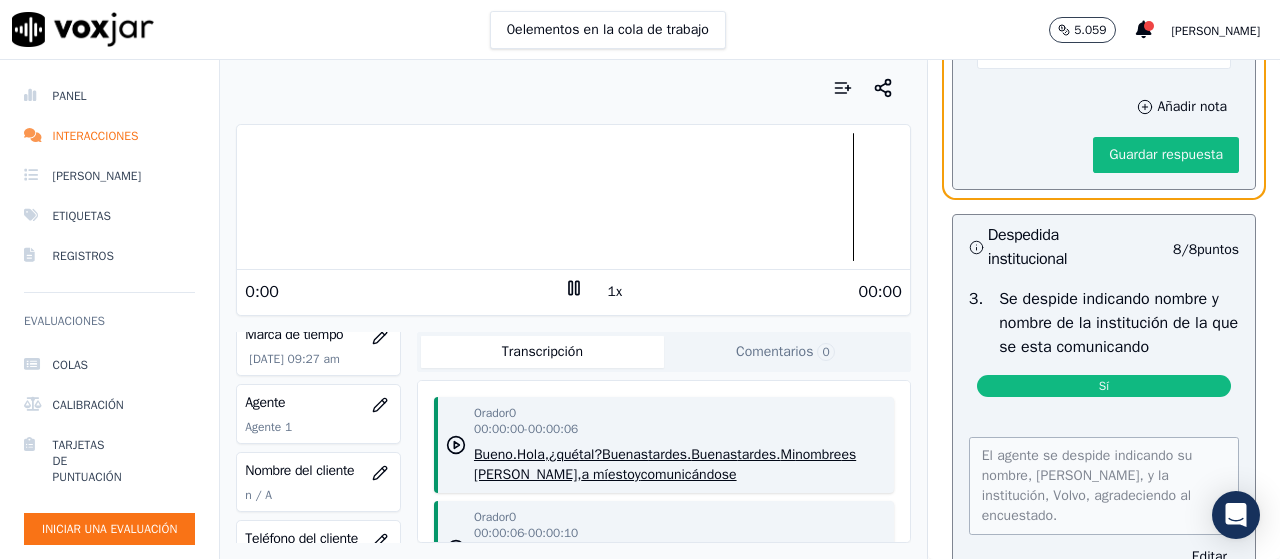 click on "Seleccione una respuesta" at bounding box center (1104, 49) 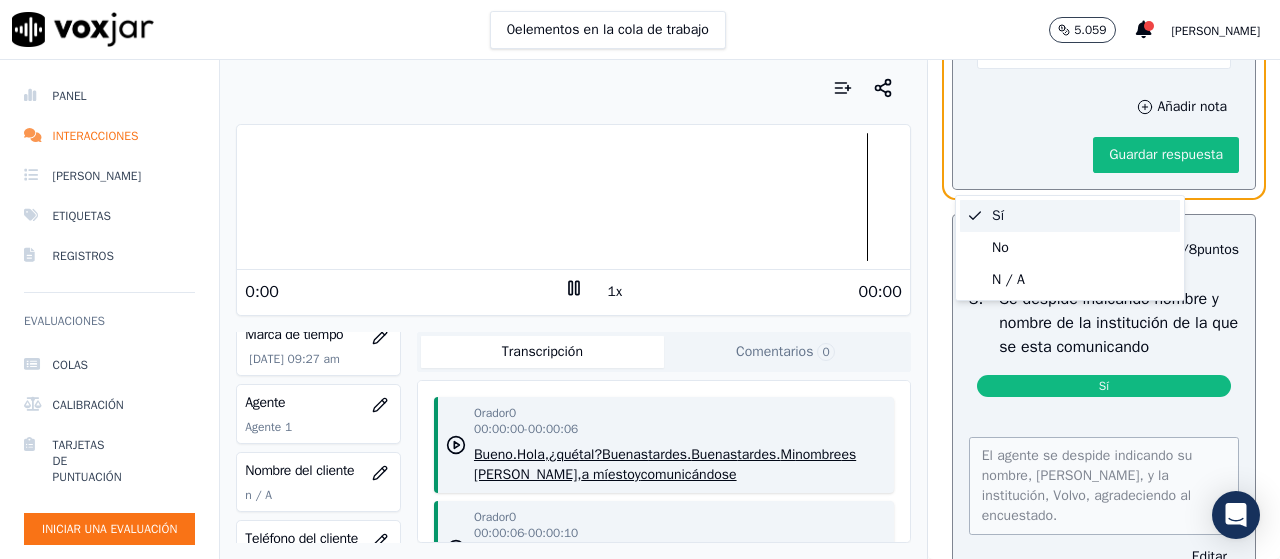 click on "Sí" at bounding box center [1070, 216] 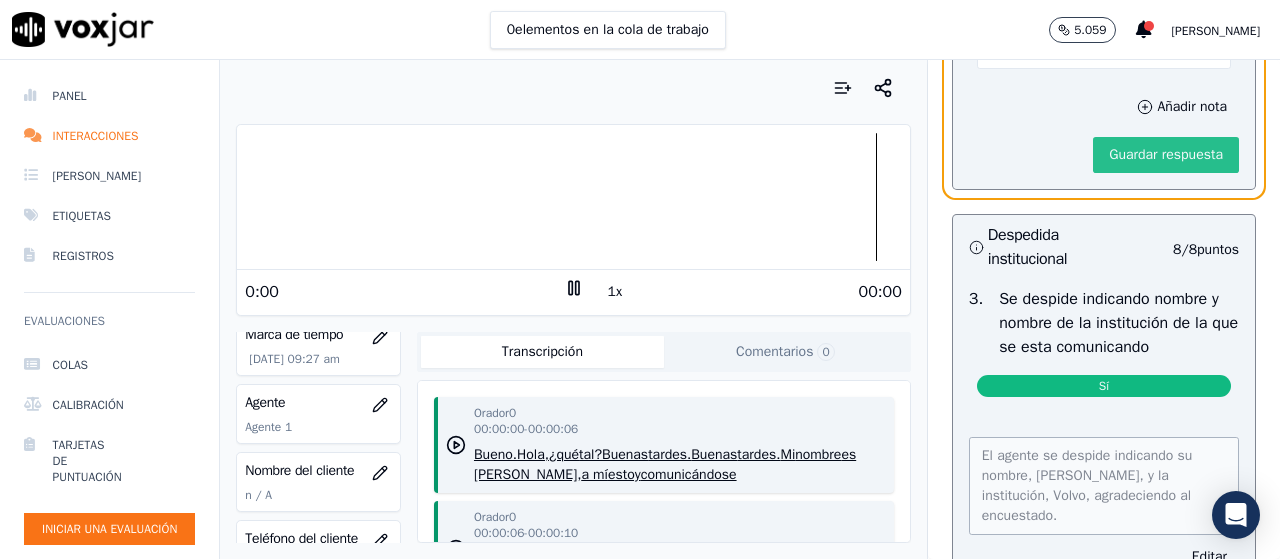 click on "Guardar respuesta" at bounding box center [1166, 154] 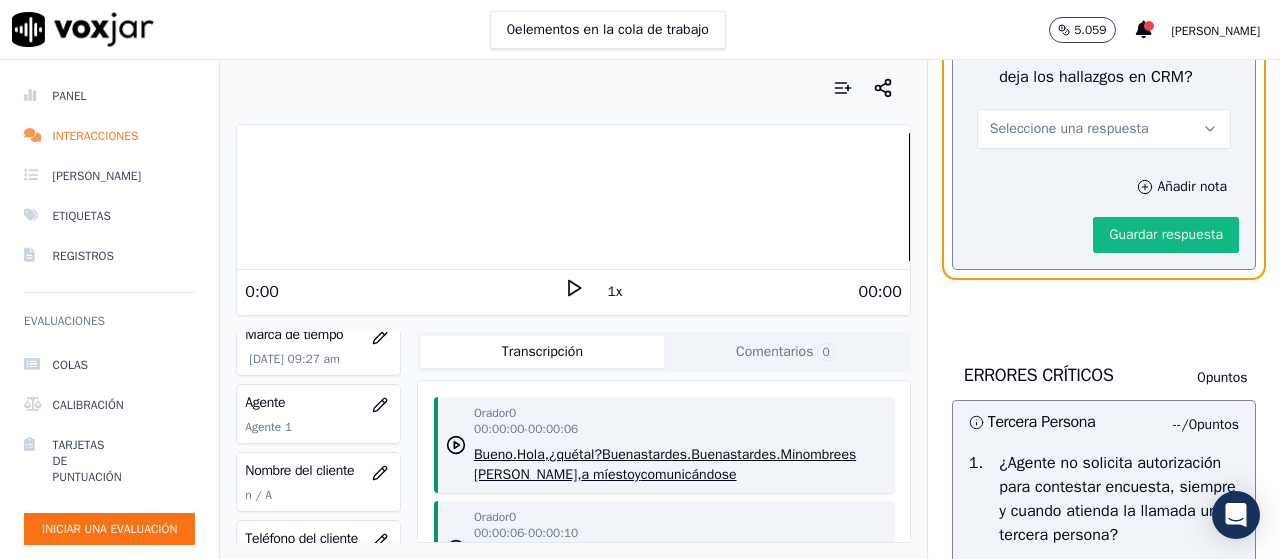 scroll, scrollTop: 4884, scrollLeft: 0, axis: vertical 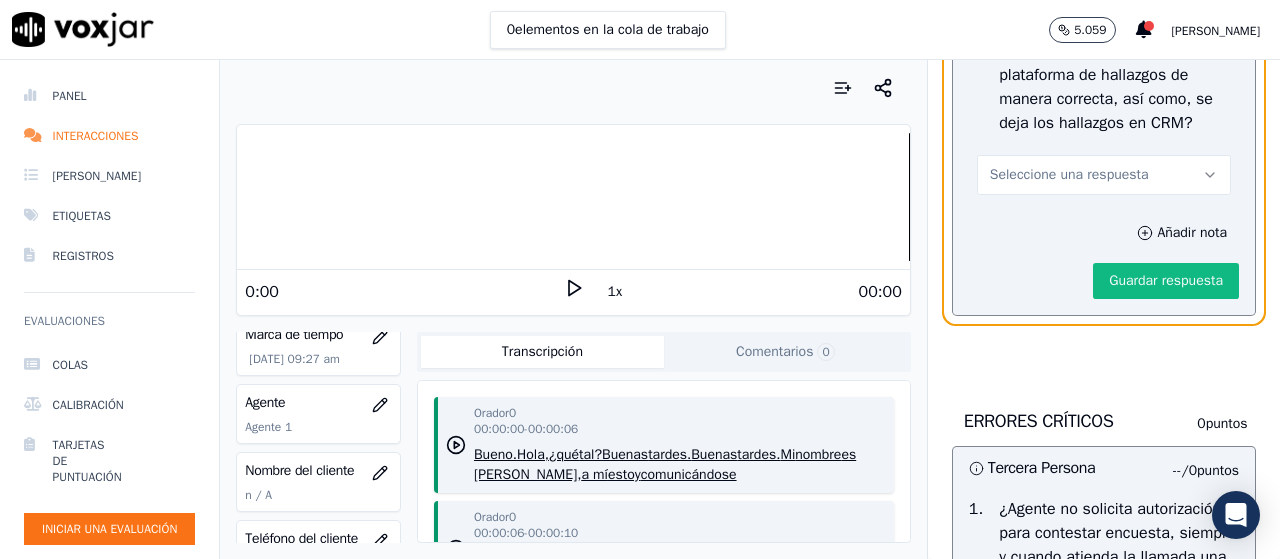 click on "Seleccione una respuesta" at bounding box center (1104, 175) 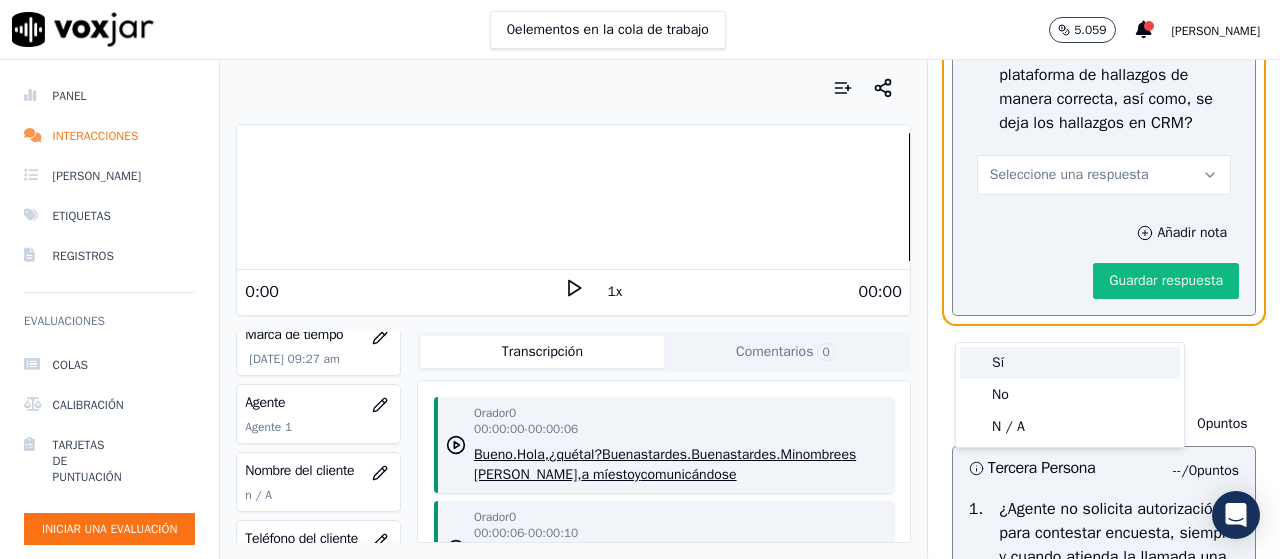 click on "Sí" at bounding box center [1070, 363] 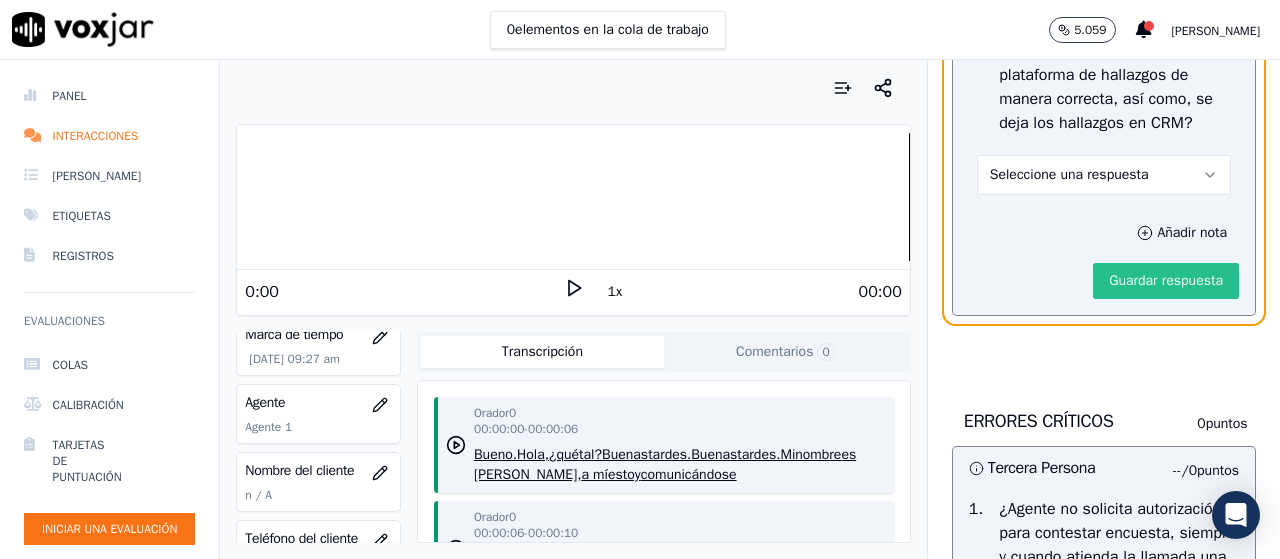 click on "Guardar respuesta" at bounding box center [1166, 280] 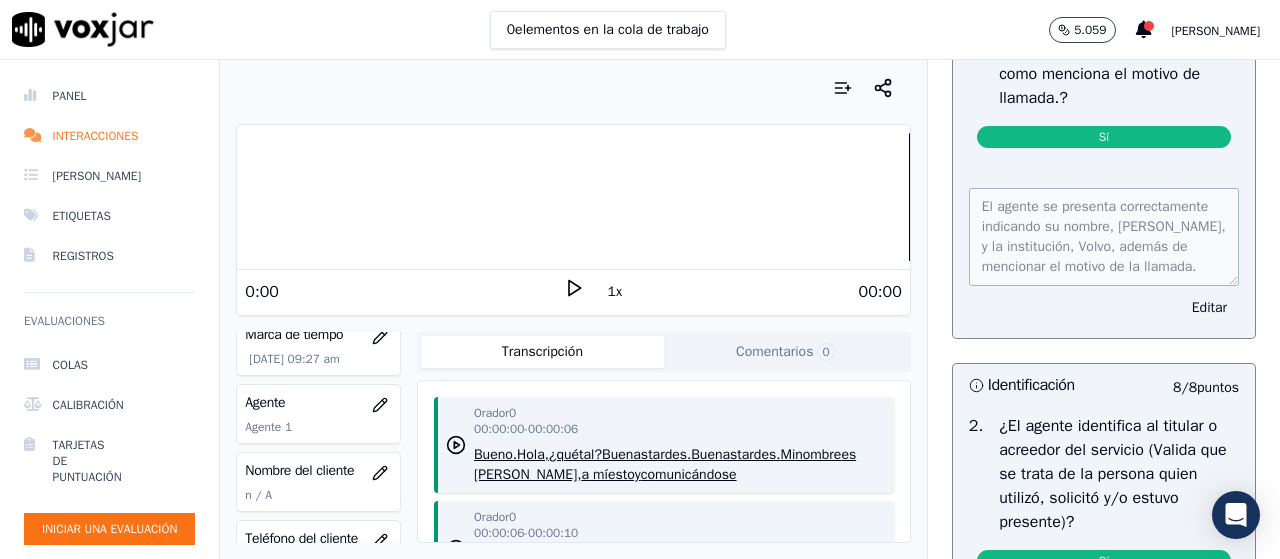 scroll, scrollTop: 0, scrollLeft: 0, axis: both 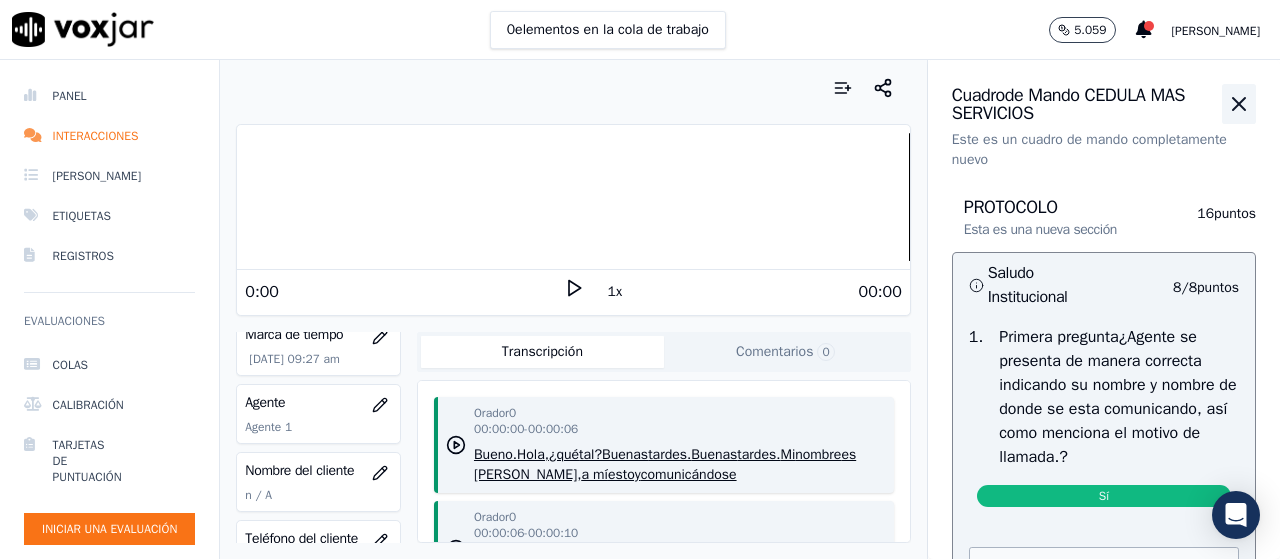click 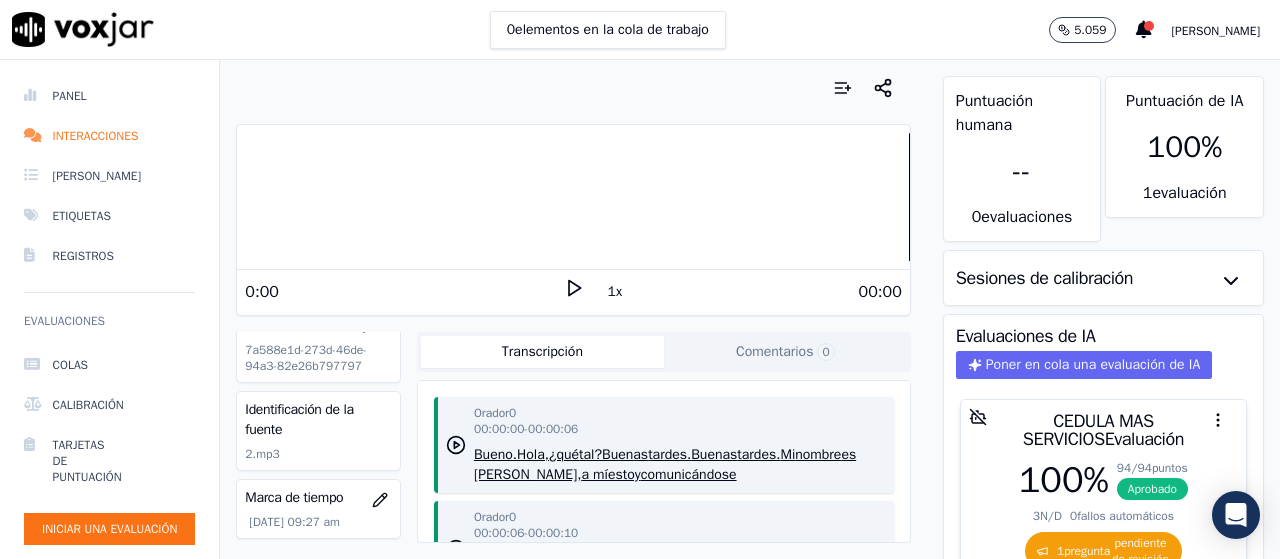scroll, scrollTop: 0, scrollLeft: 0, axis: both 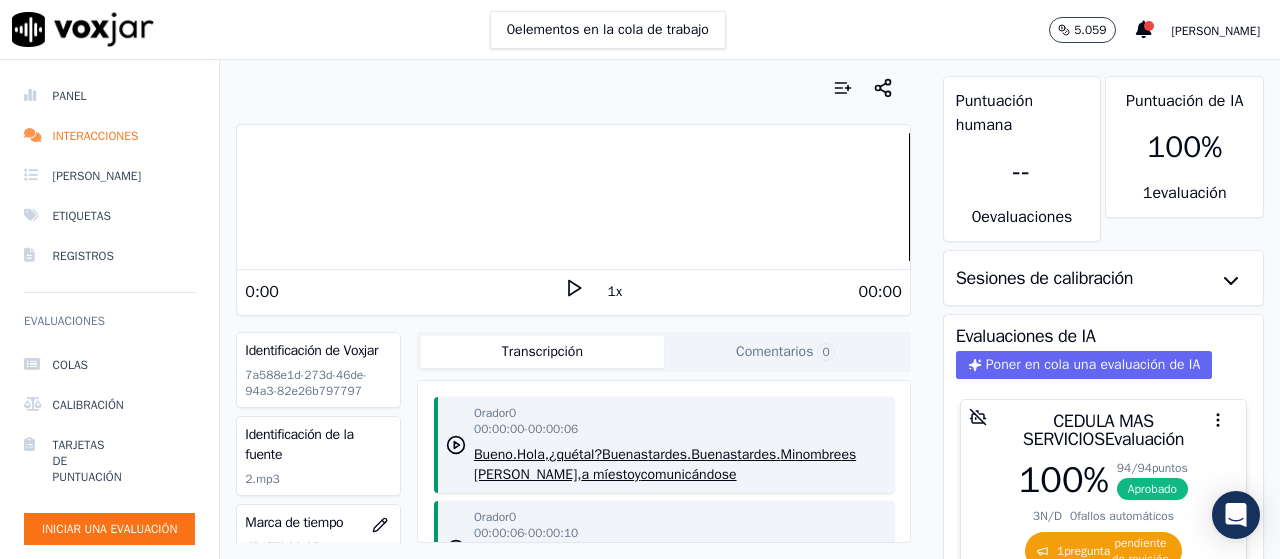 click on "7a588e1d-273d-46de-94a3-82e26b797797" at bounding box center (306, 383) 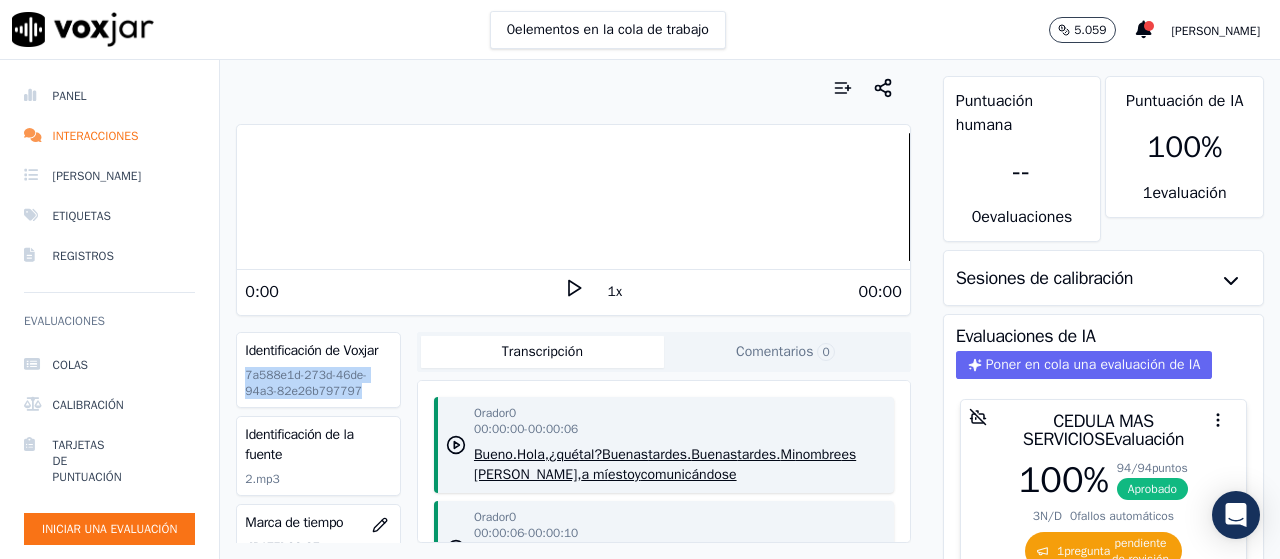 drag, startPoint x: 359, startPoint y: 415, endPoint x: 240, endPoint y: 400, distance: 119.94165 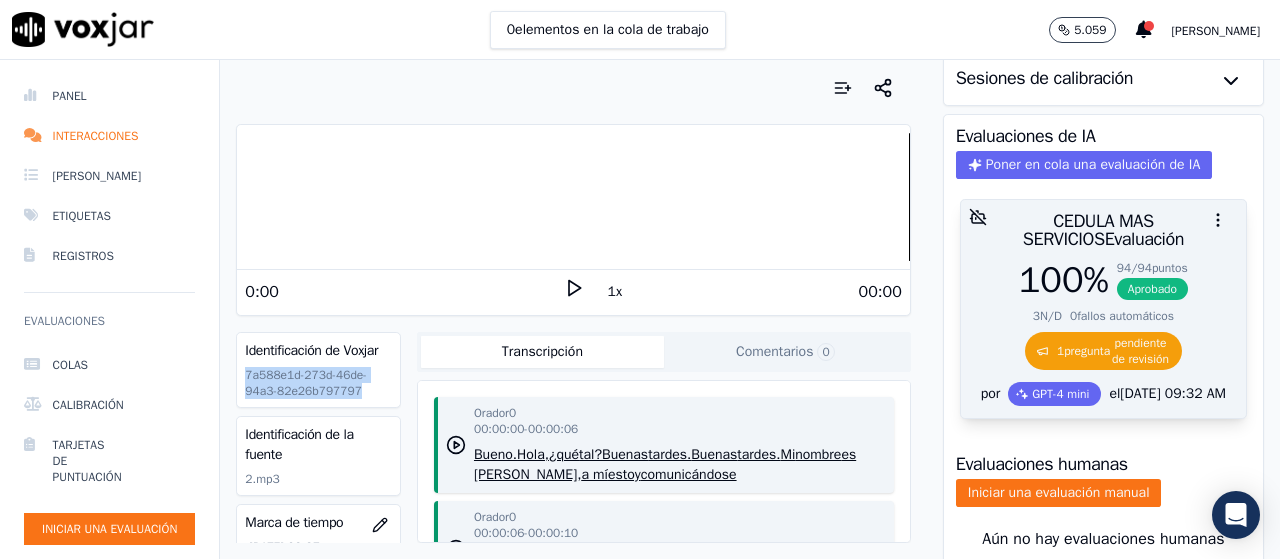 scroll, scrollTop: 339, scrollLeft: 0, axis: vertical 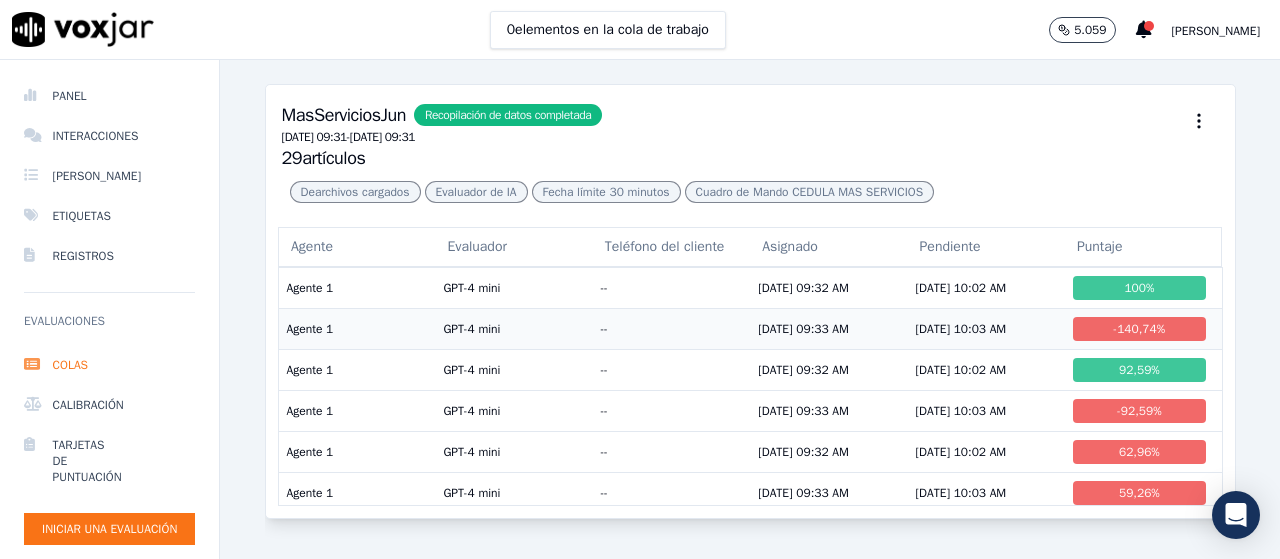 click on "07/07/2025 10:03 AM" at bounding box center (961, 329) 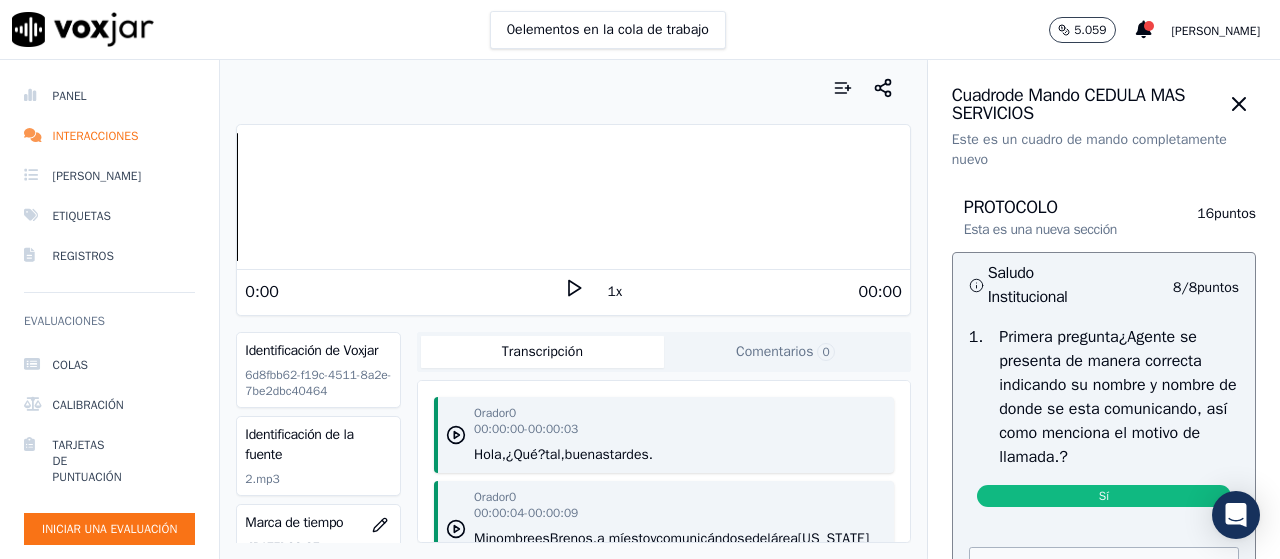 click on "00:00" at bounding box center (743, 292) 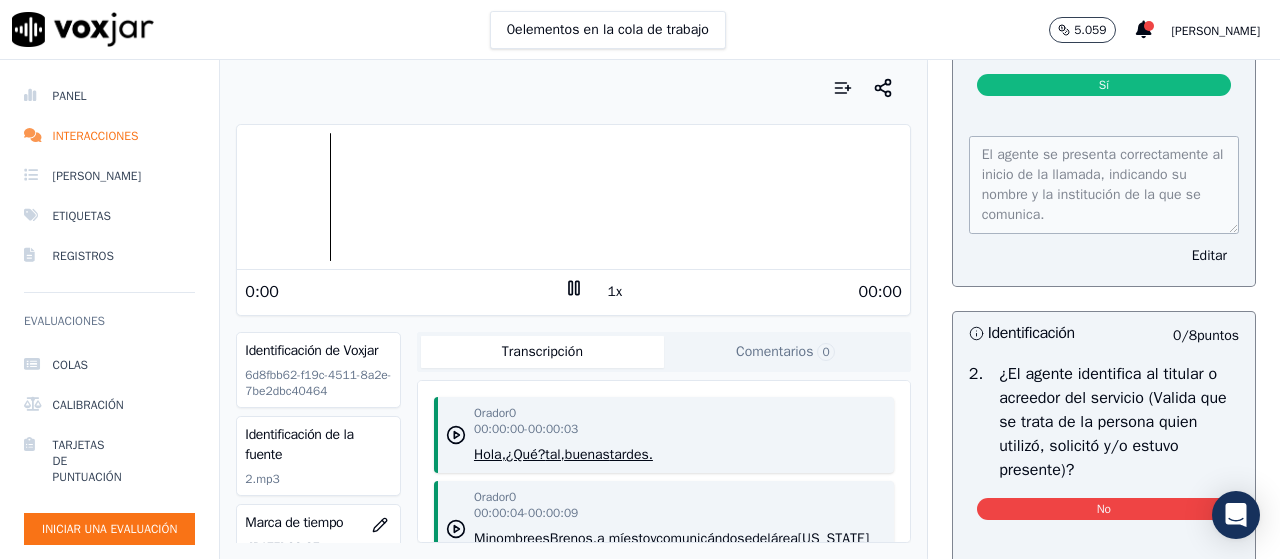 scroll, scrollTop: 67, scrollLeft: 0, axis: vertical 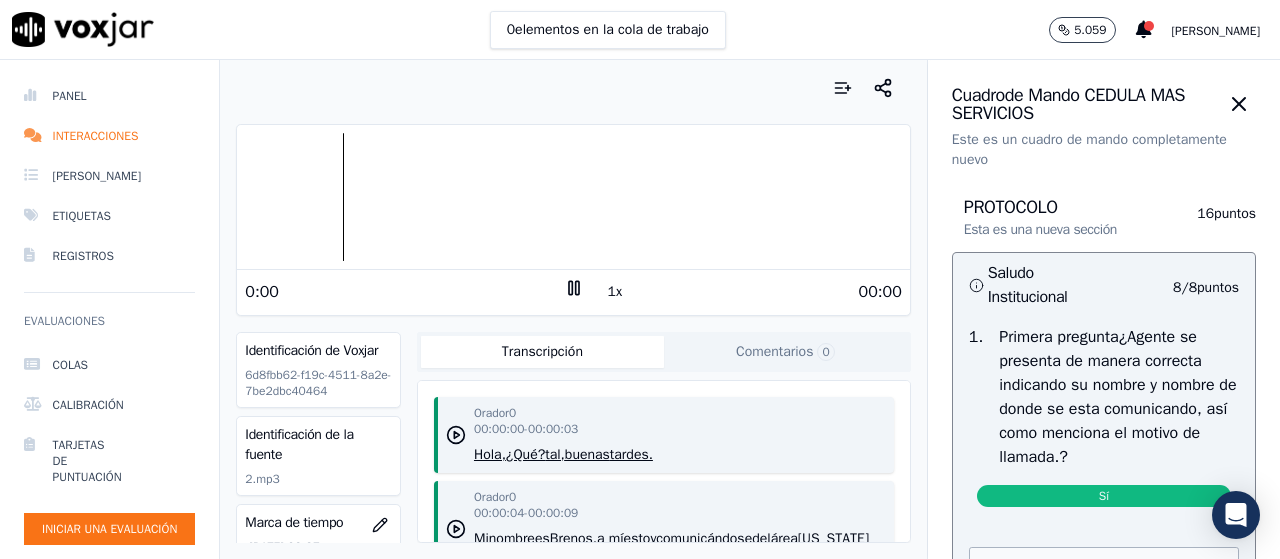 click 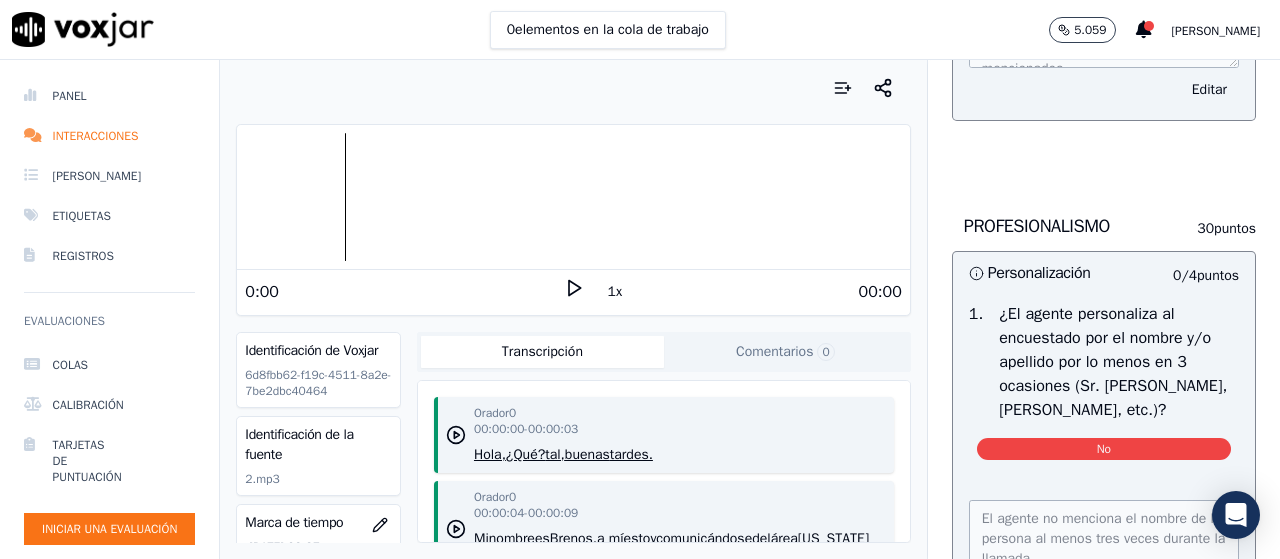 scroll, scrollTop: 1013, scrollLeft: 0, axis: vertical 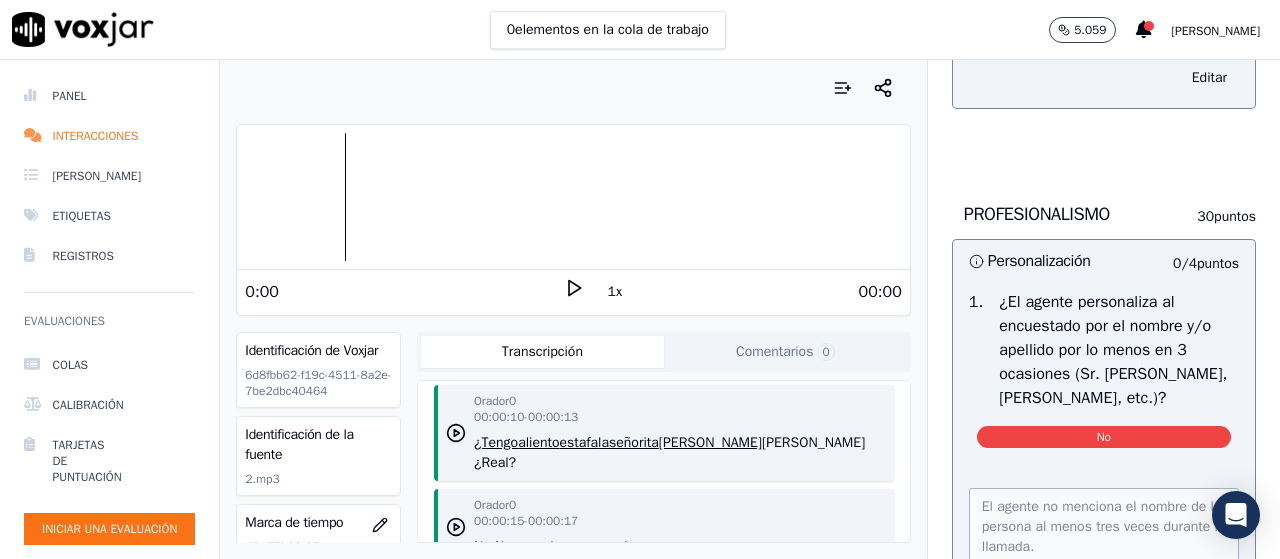 click 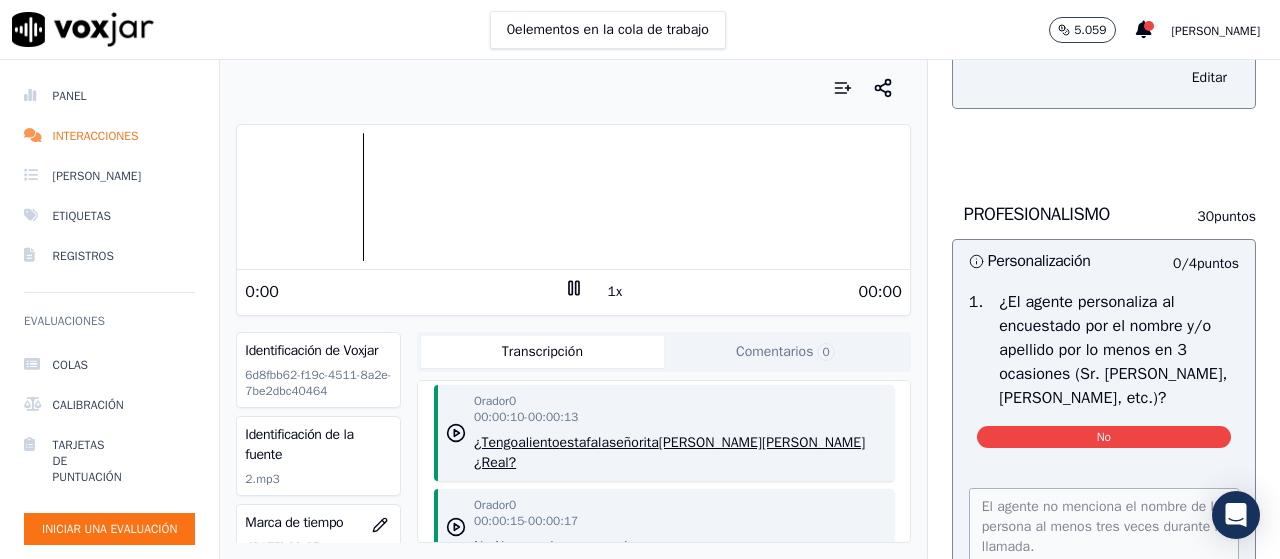 click 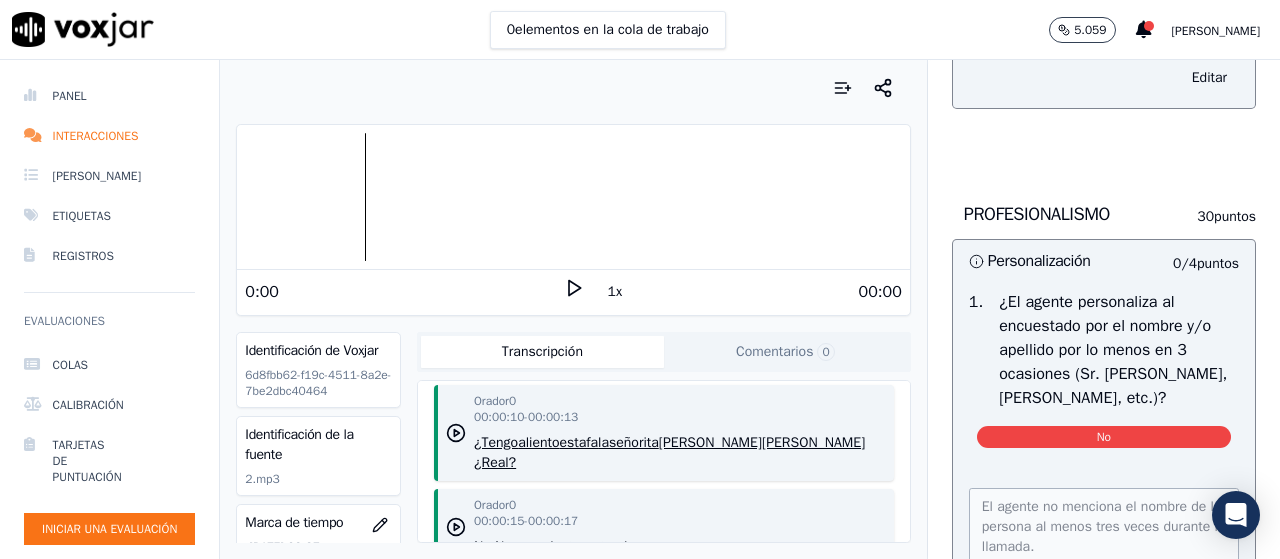 click 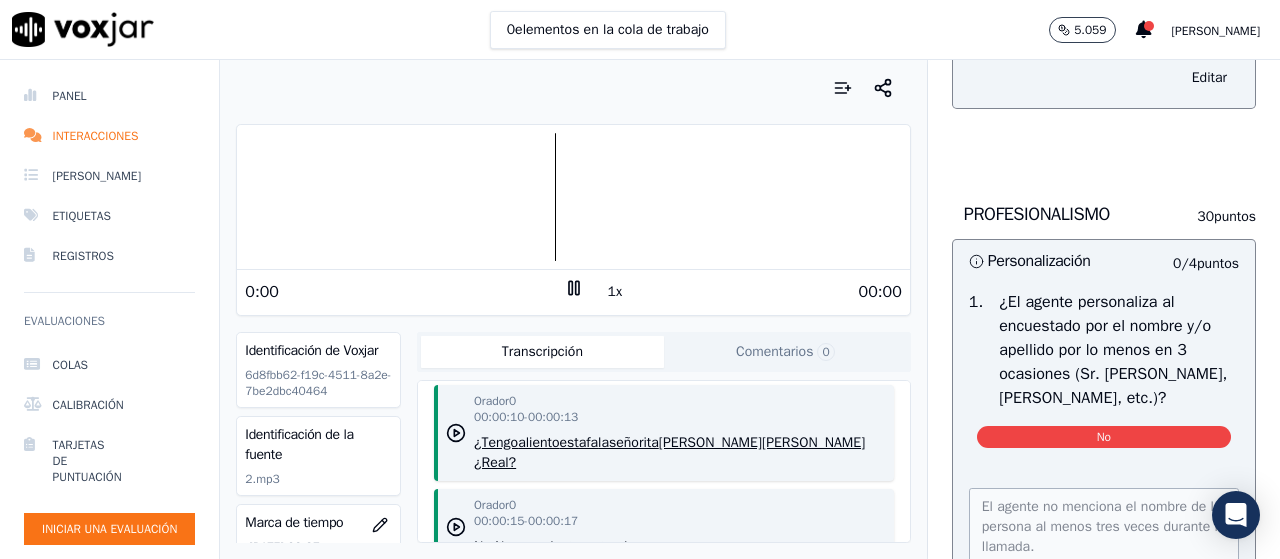 click 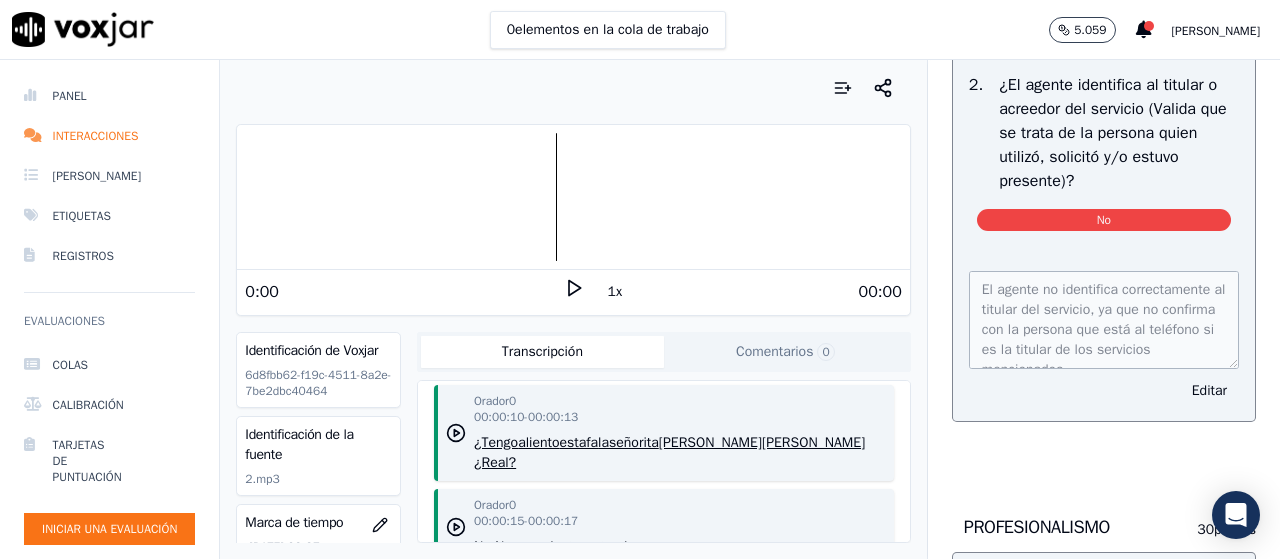 scroll, scrollTop: 0, scrollLeft: 0, axis: both 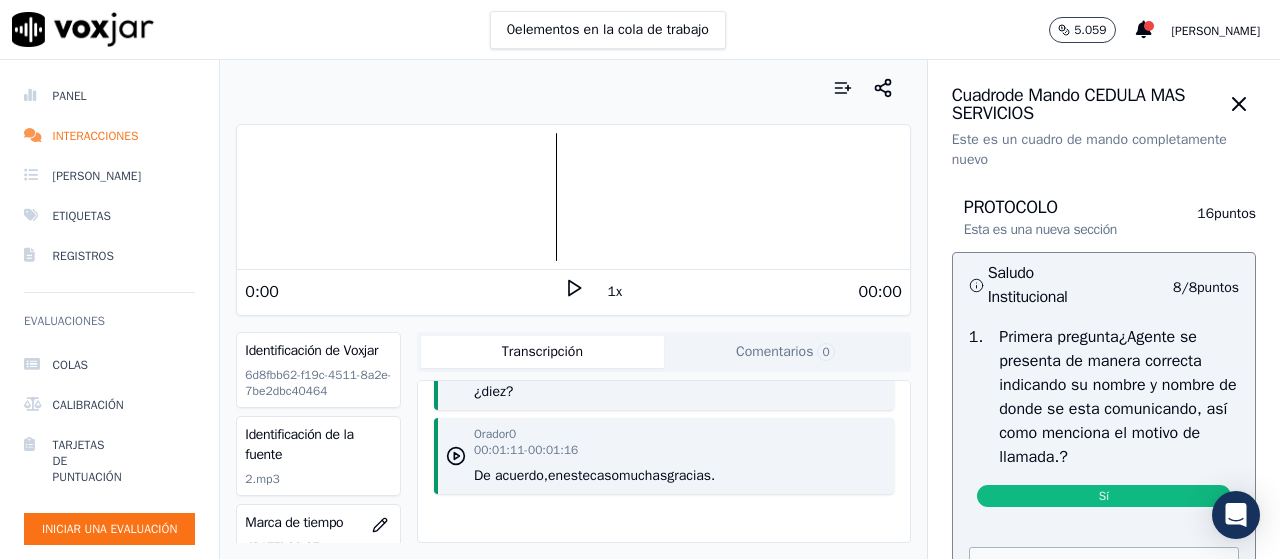 click 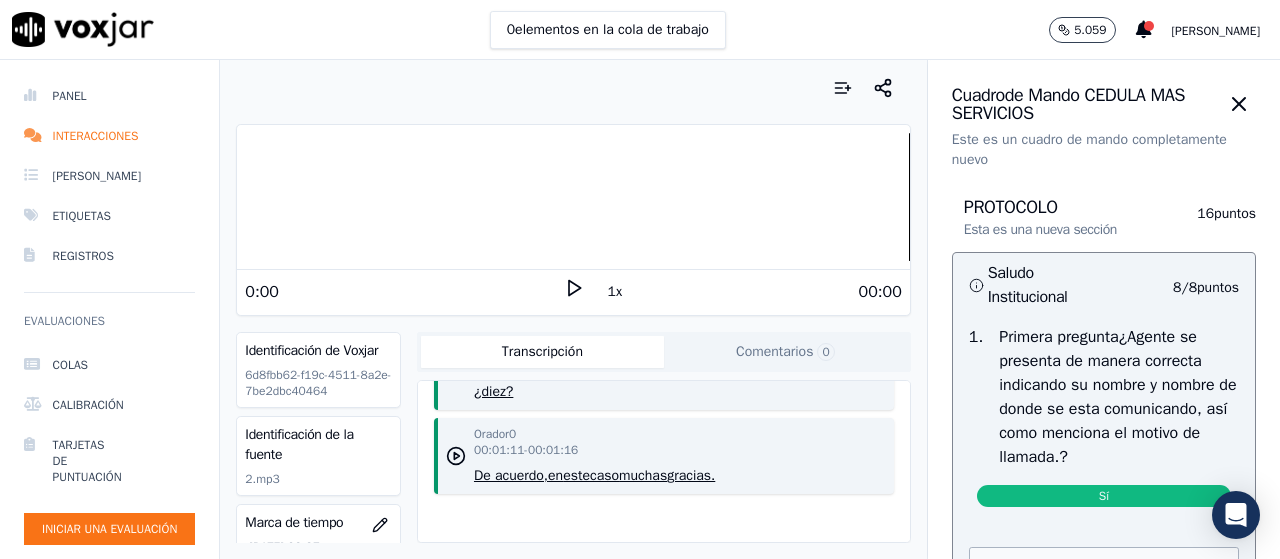 click 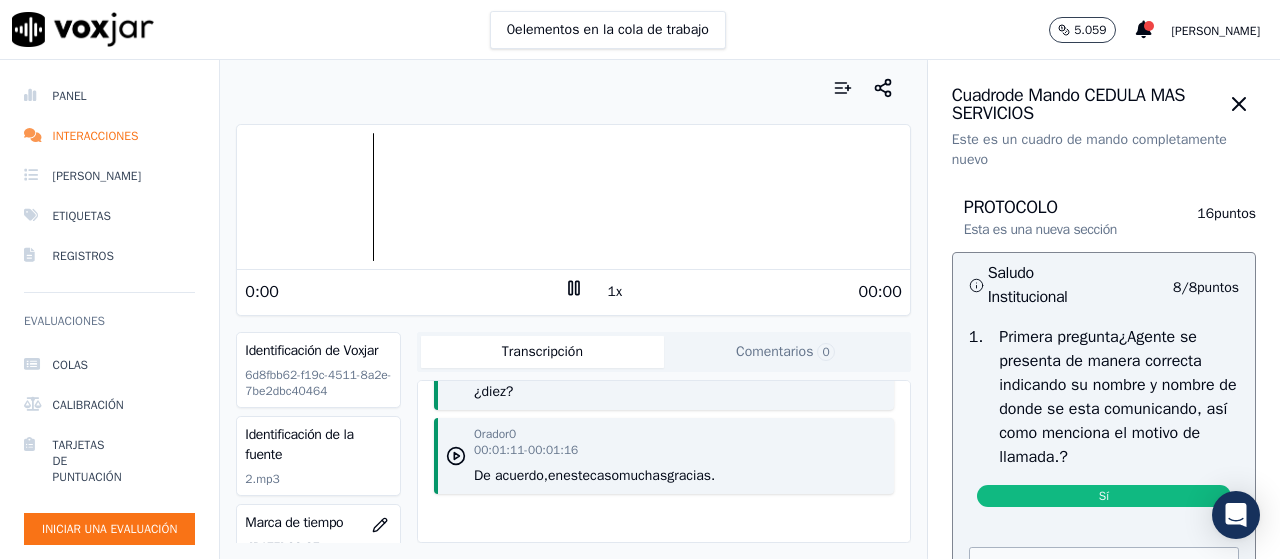 click 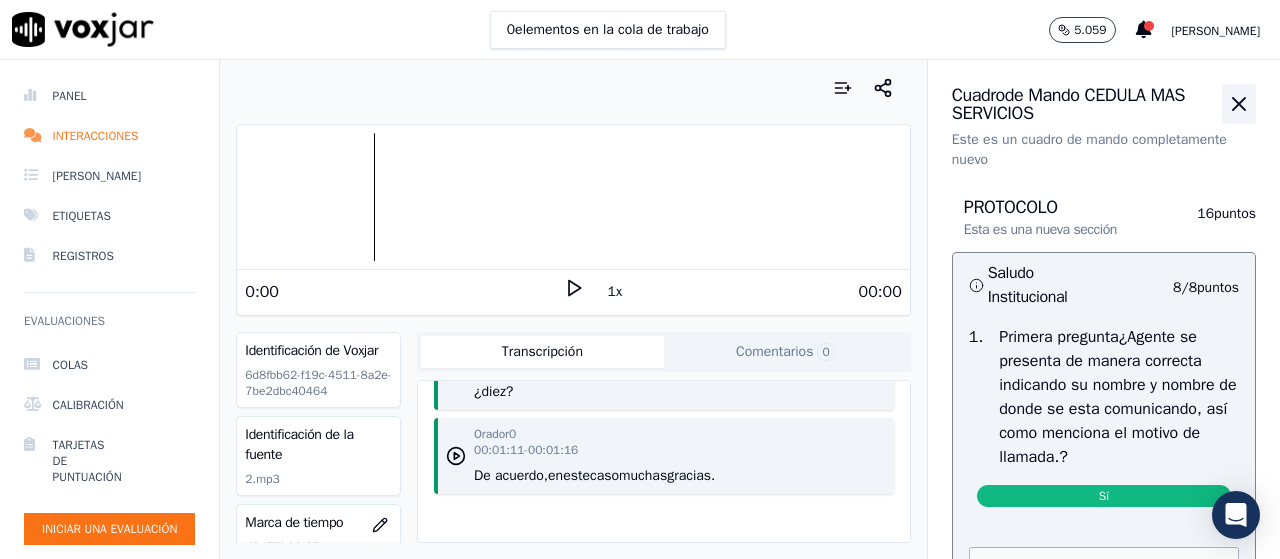 click 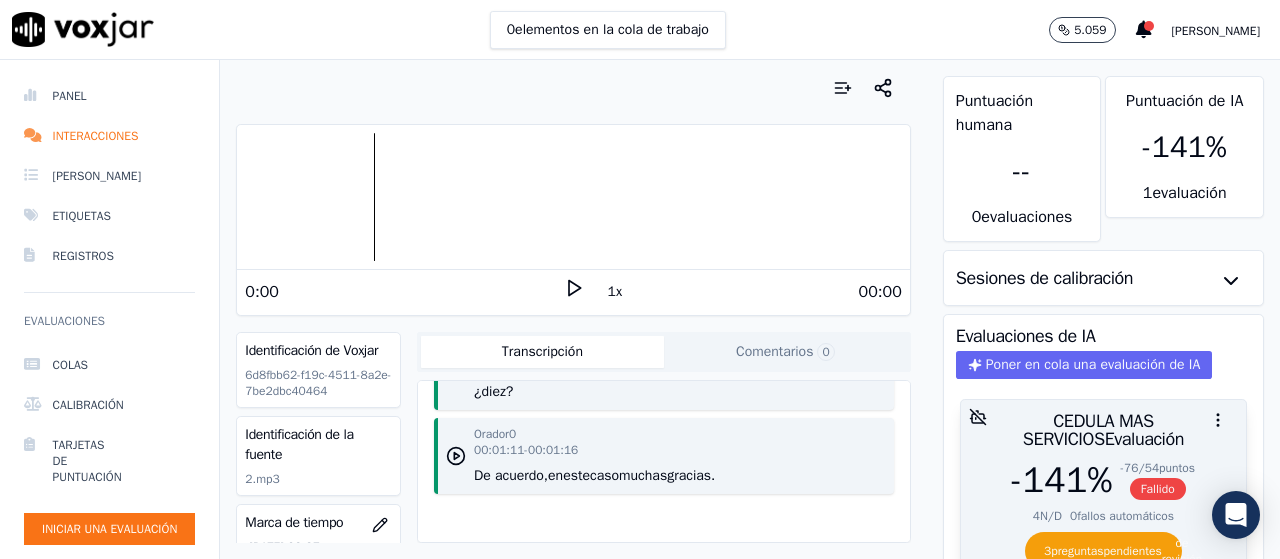 click on "%" at bounding box center [1099, 480] 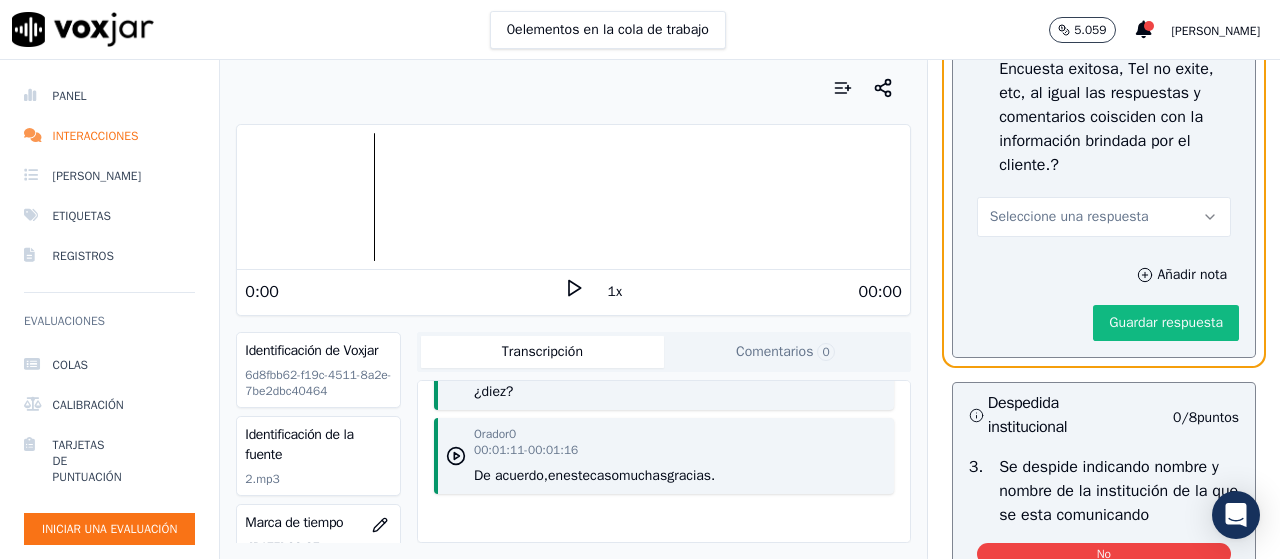 scroll, scrollTop: 4000, scrollLeft: 0, axis: vertical 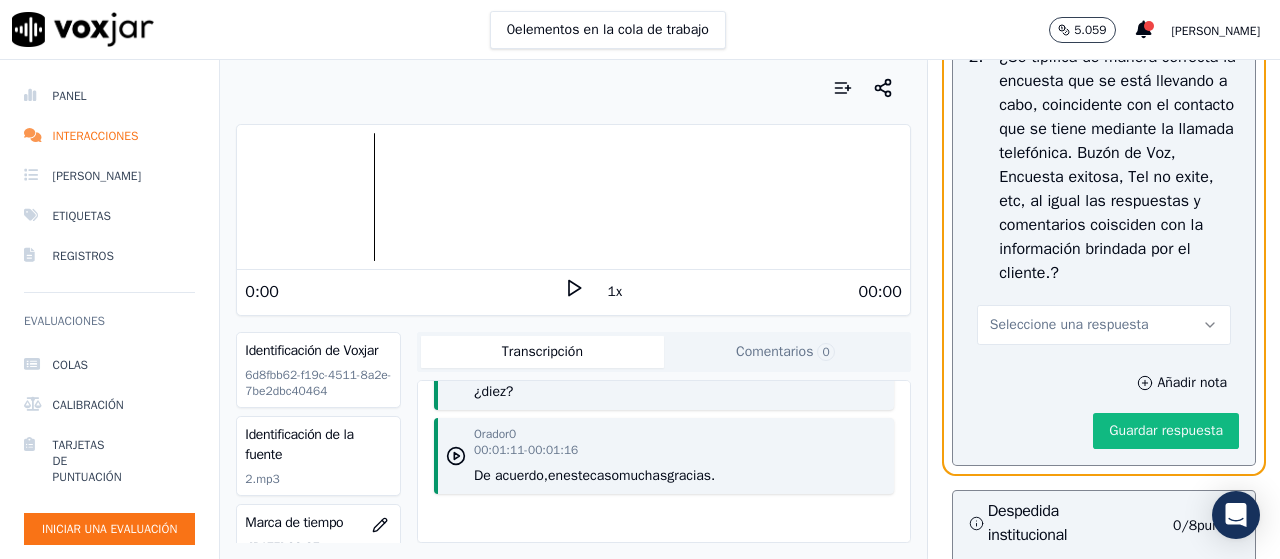 click on "Seleccione una respuesta" at bounding box center (1104, 325) 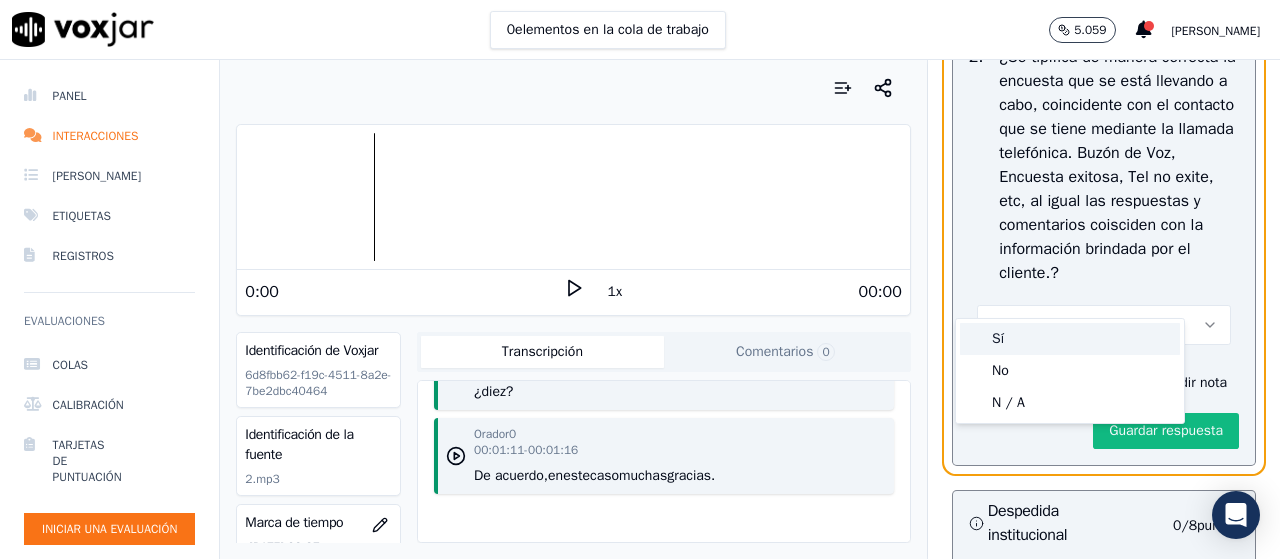 click on "Sí" at bounding box center [1070, 339] 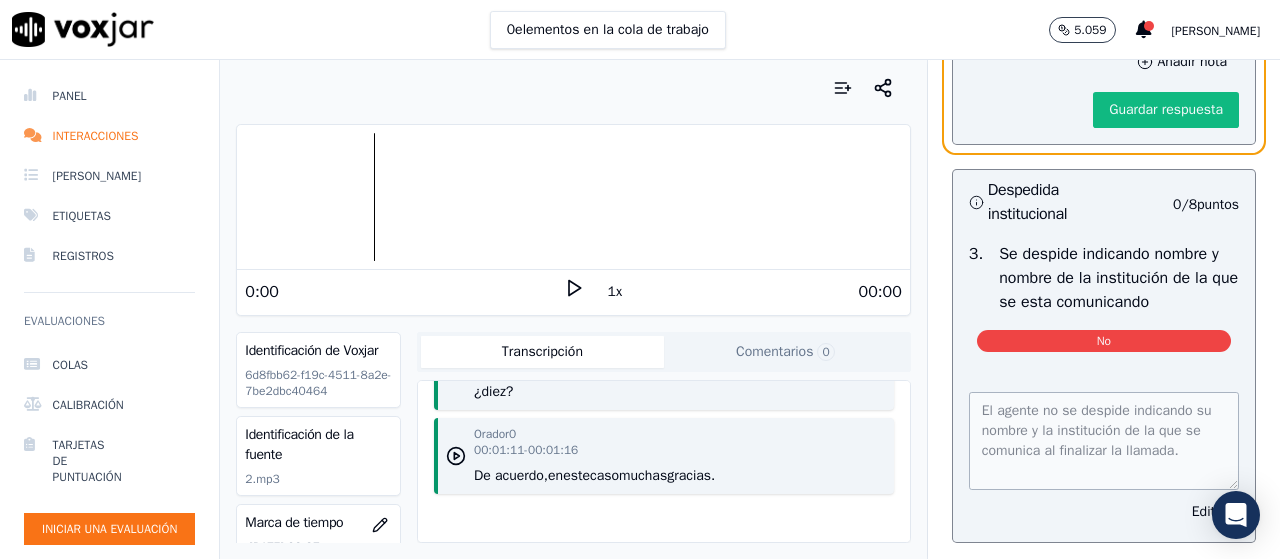 scroll, scrollTop: 4400, scrollLeft: 0, axis: vertical 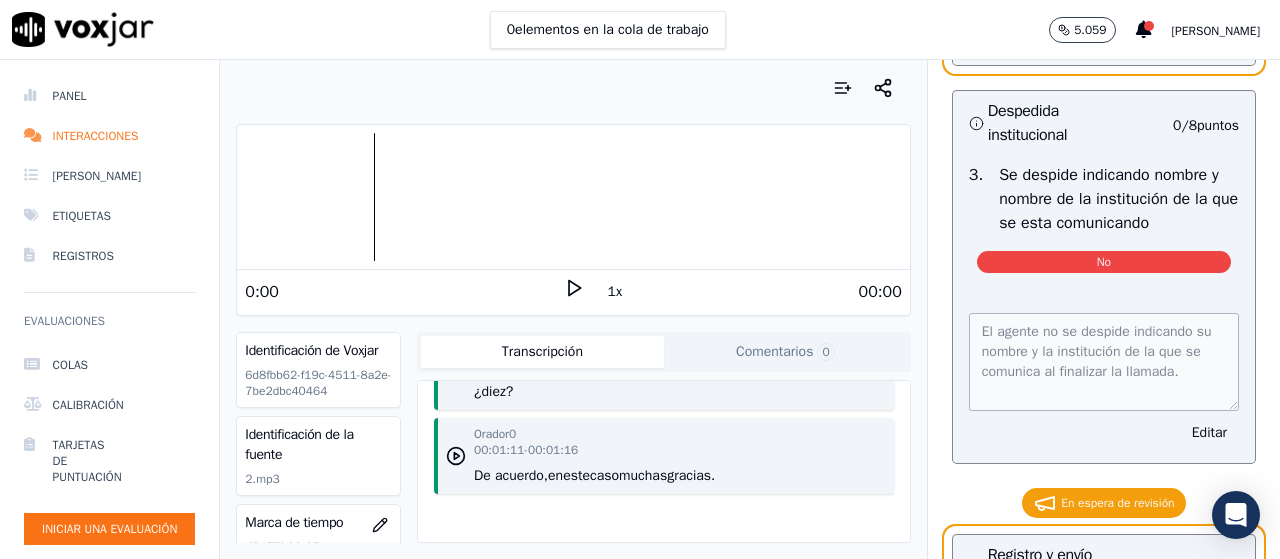 click on "Guardar respuesta" at bounding box center [1166, 30] 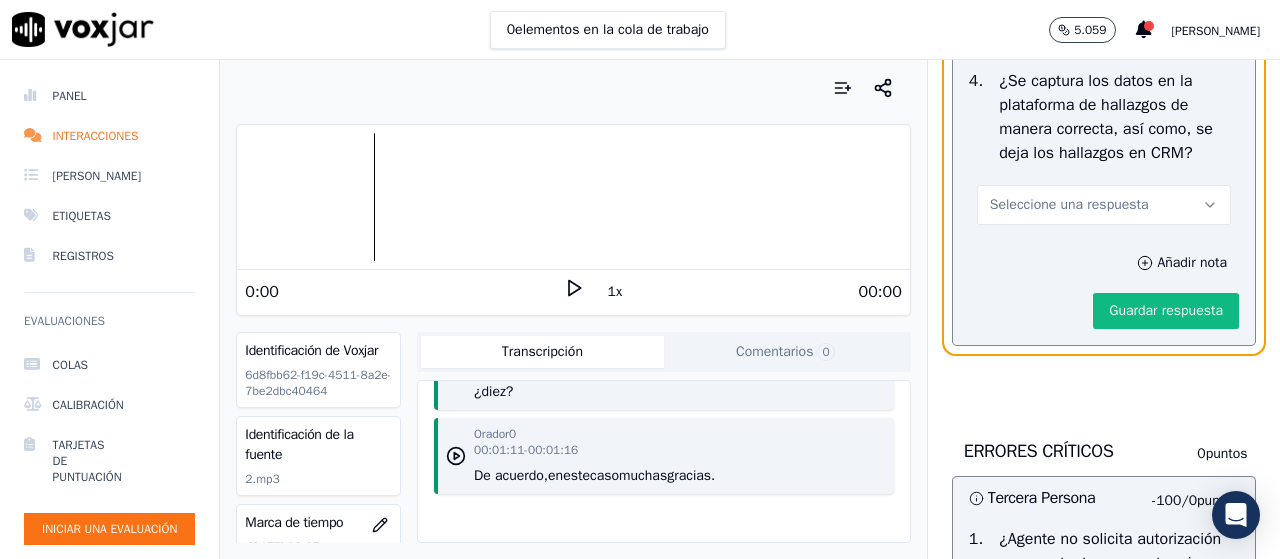 scroll, scrollTop: 5000, scrollLeft: 0, axis: vertical 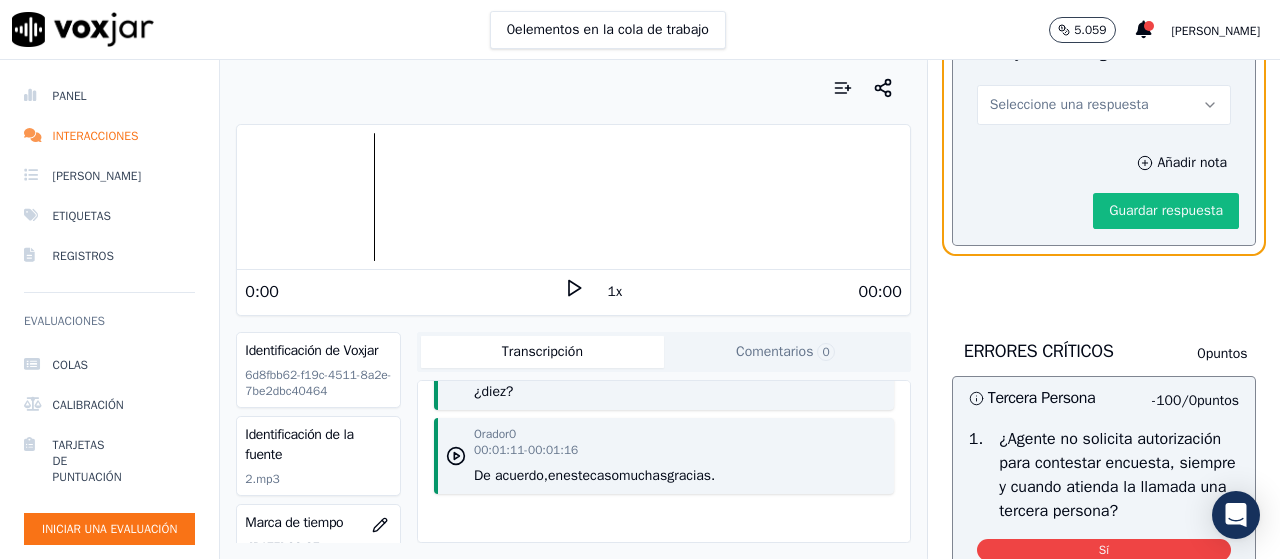 click on "Seleccione una respuesta" at bounding box center [1104, 105] 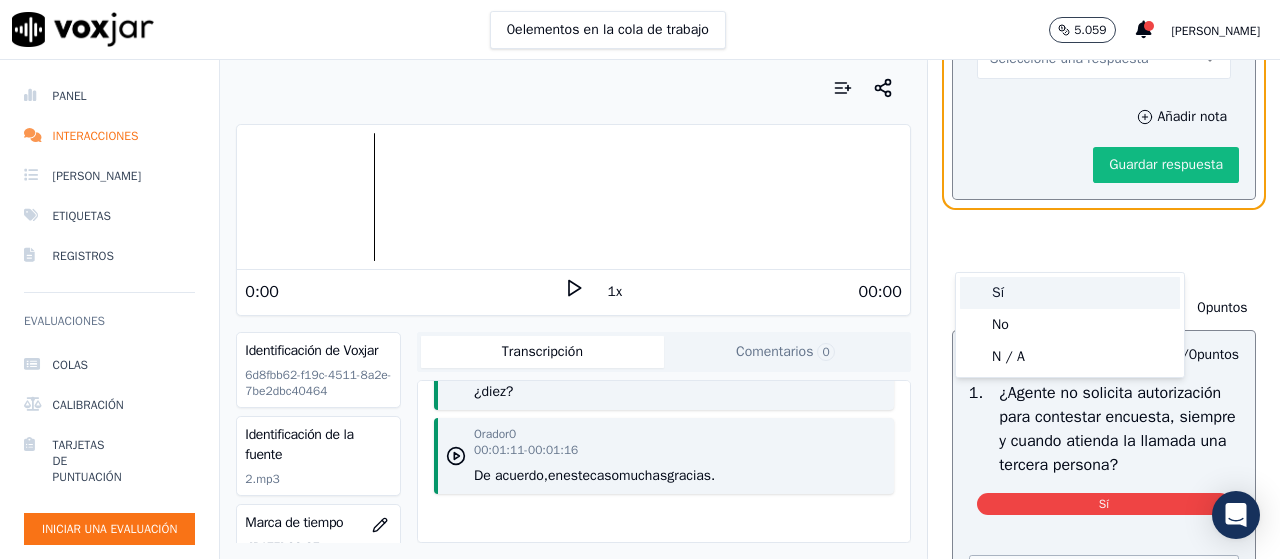 scroll, scrollTop: 4954, scrollLeft: 0, axis: vertical 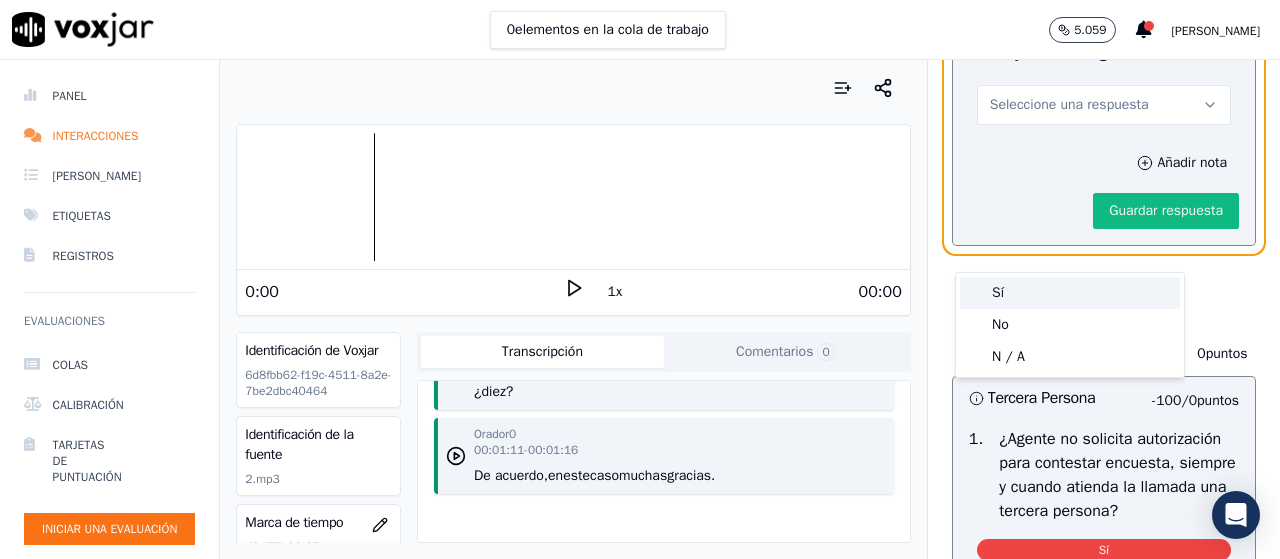 click on "Sí" at bounding box center (1070, 293) 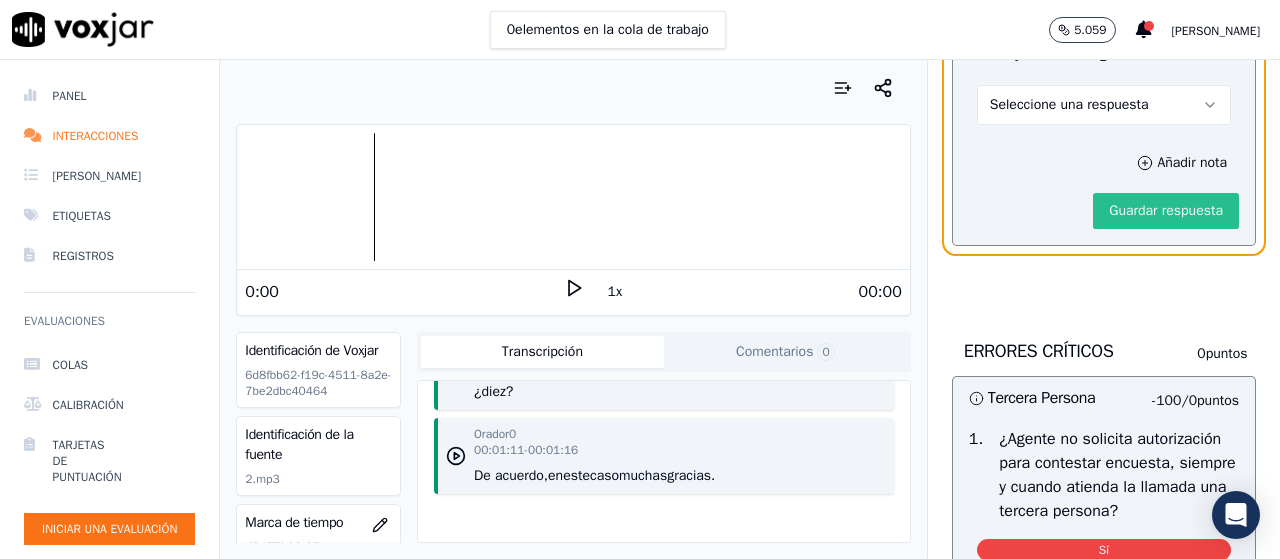click on "Guardar respuesta" at bounding box center [1166, 210] 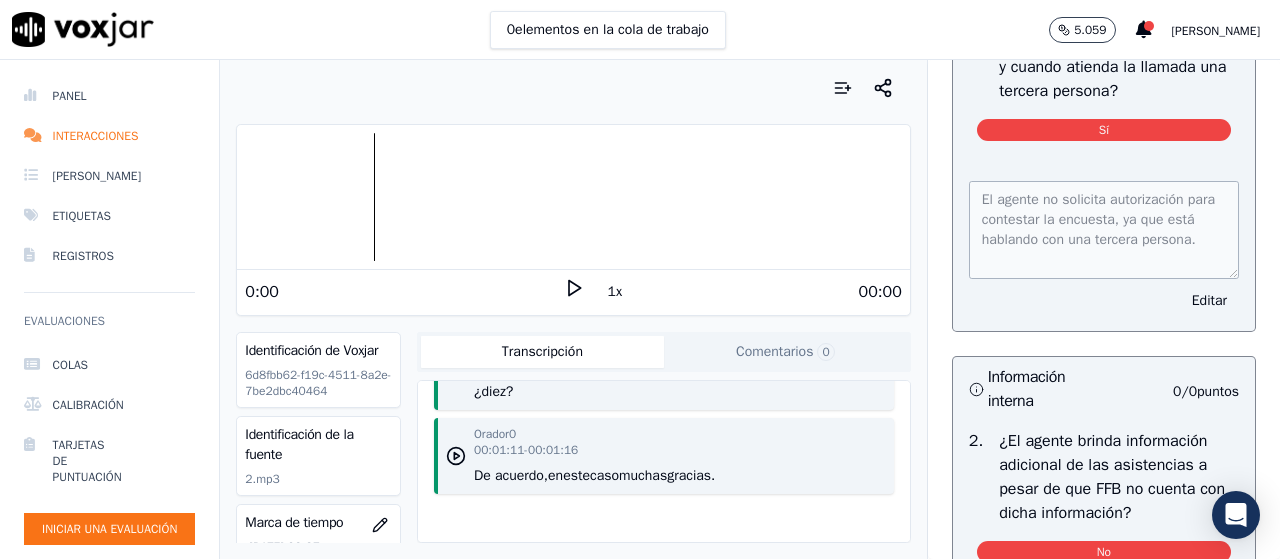 scroll, scrollTop: 5354, scrollLeft: 0, axis: vertical 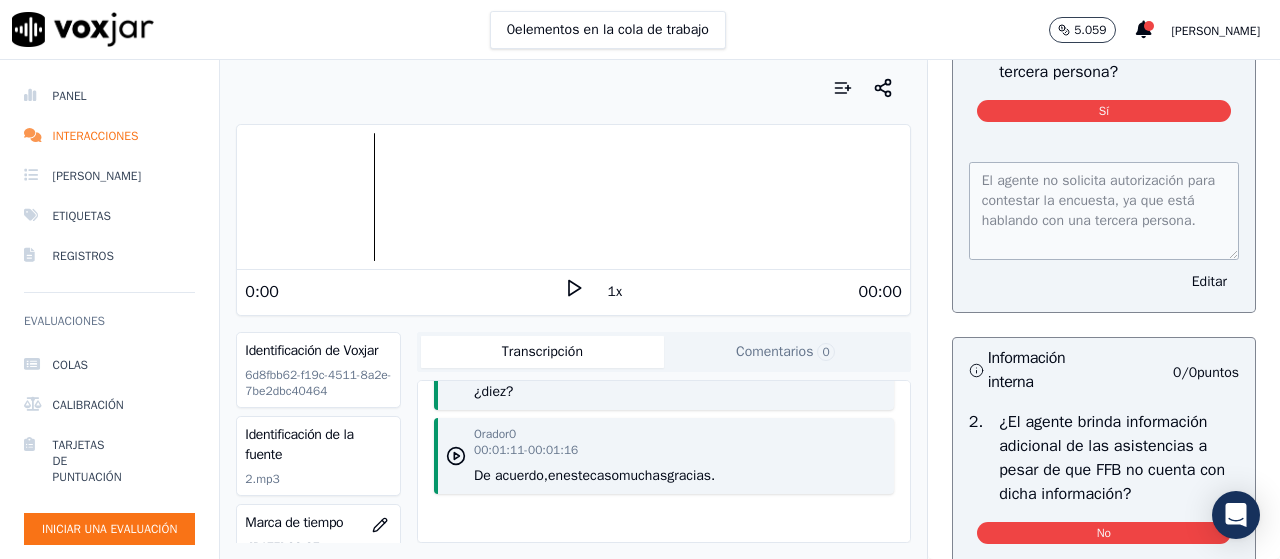 click 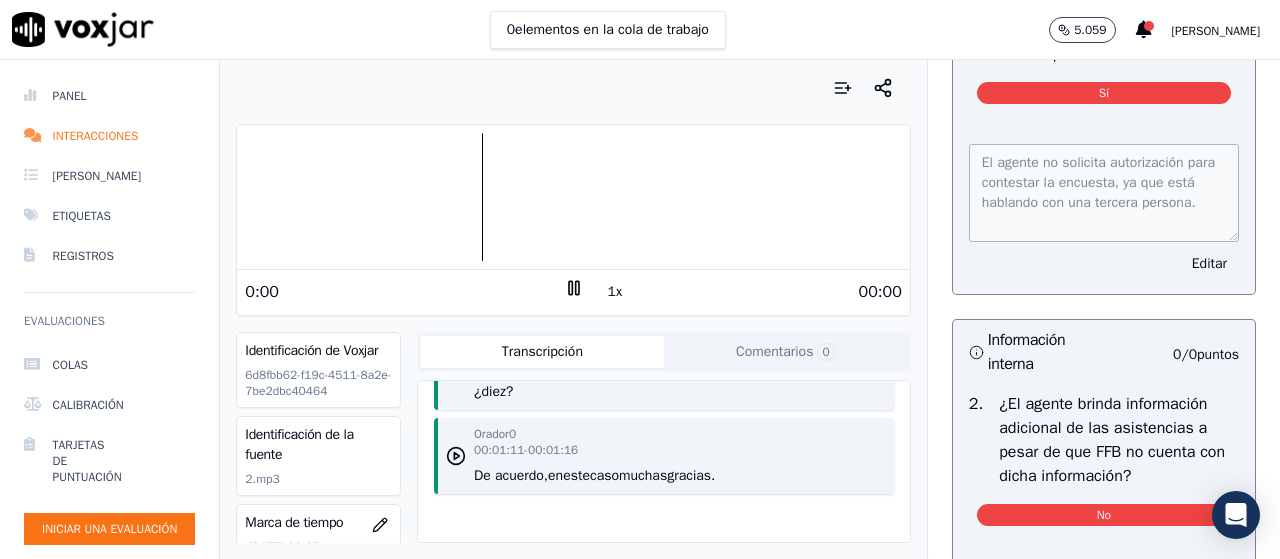 scroll, scrollTop: 5315, scrollLeft: 0, axis: vertical 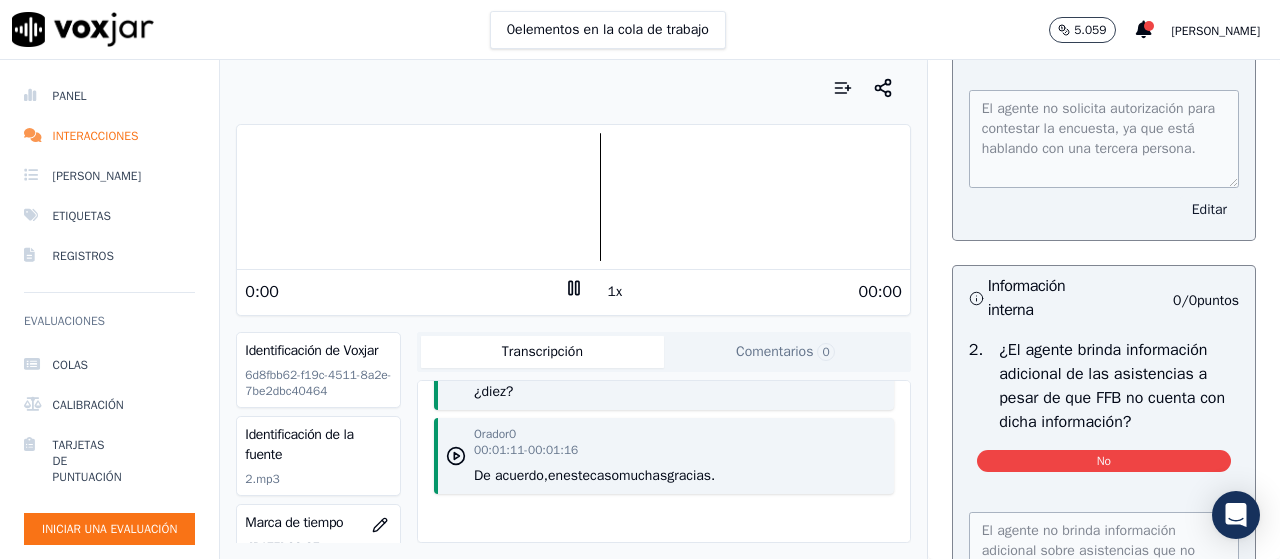 click on "Editar" at bounding box center [1209, 209] 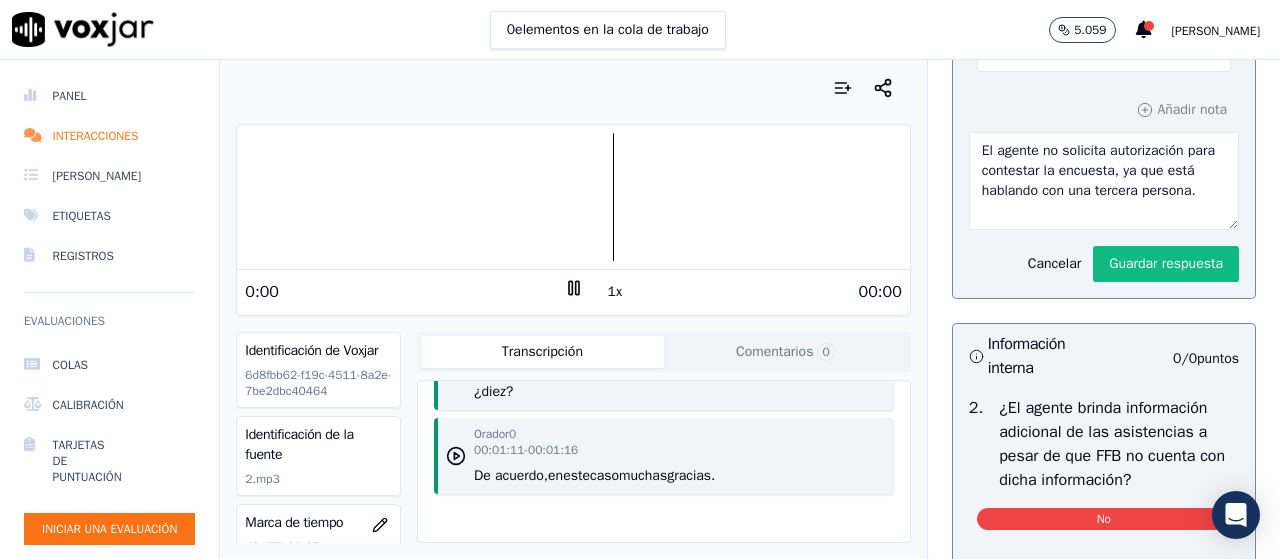 click on "Seleccione una respuesta" at bounding box center (1069, 51) 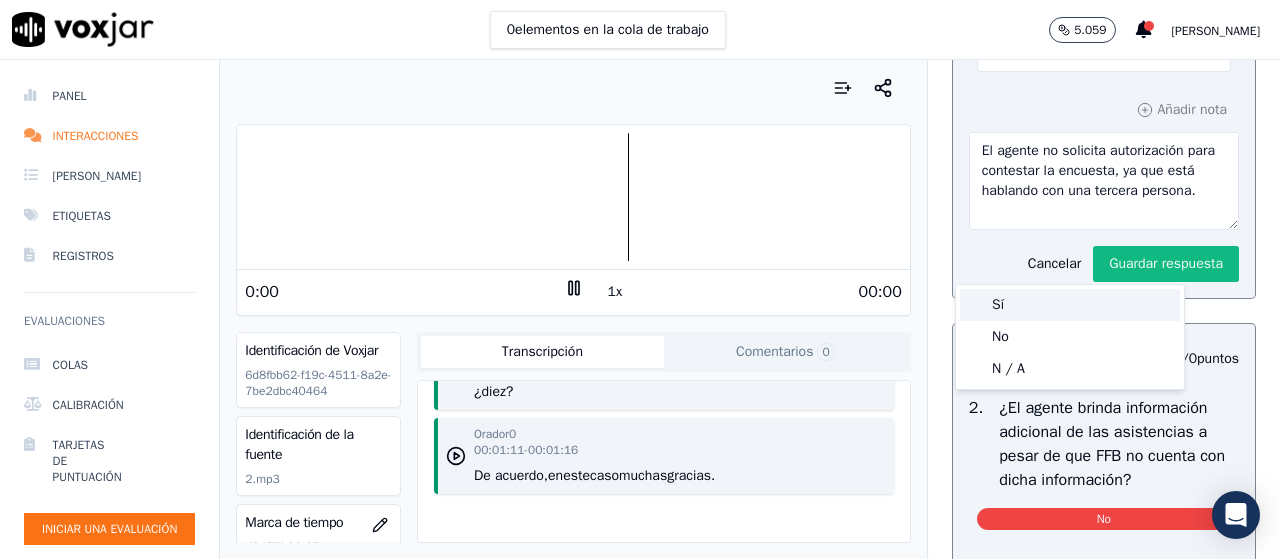 click on "Sí" at bounding box center (1070, 305) 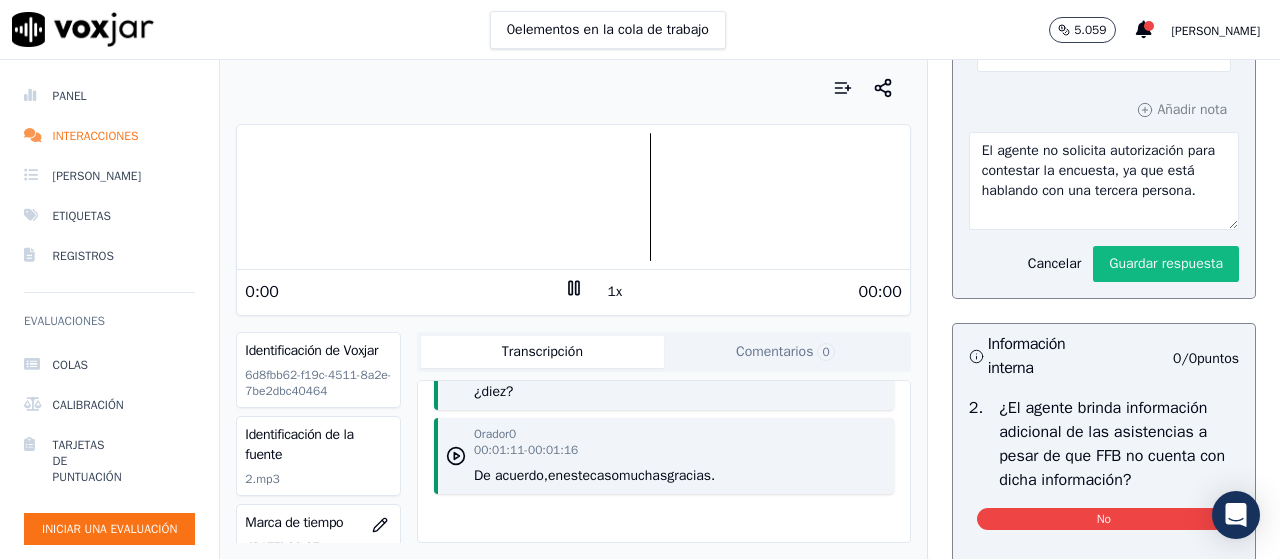click on "Seleccione una respuesta" at bounding box center [1069, 51] 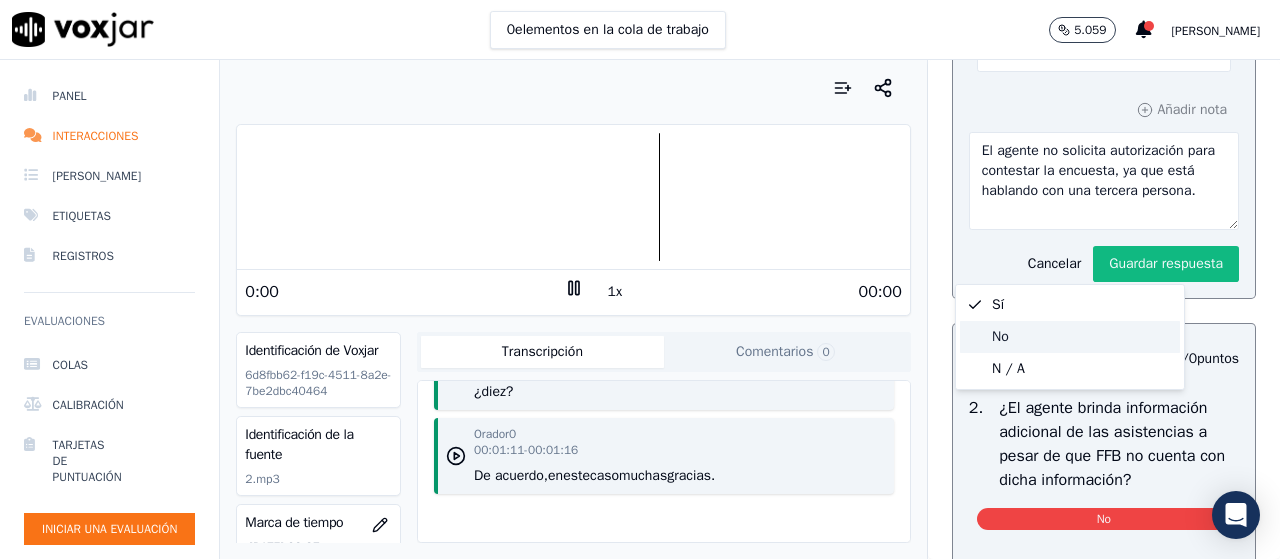 click on "No" 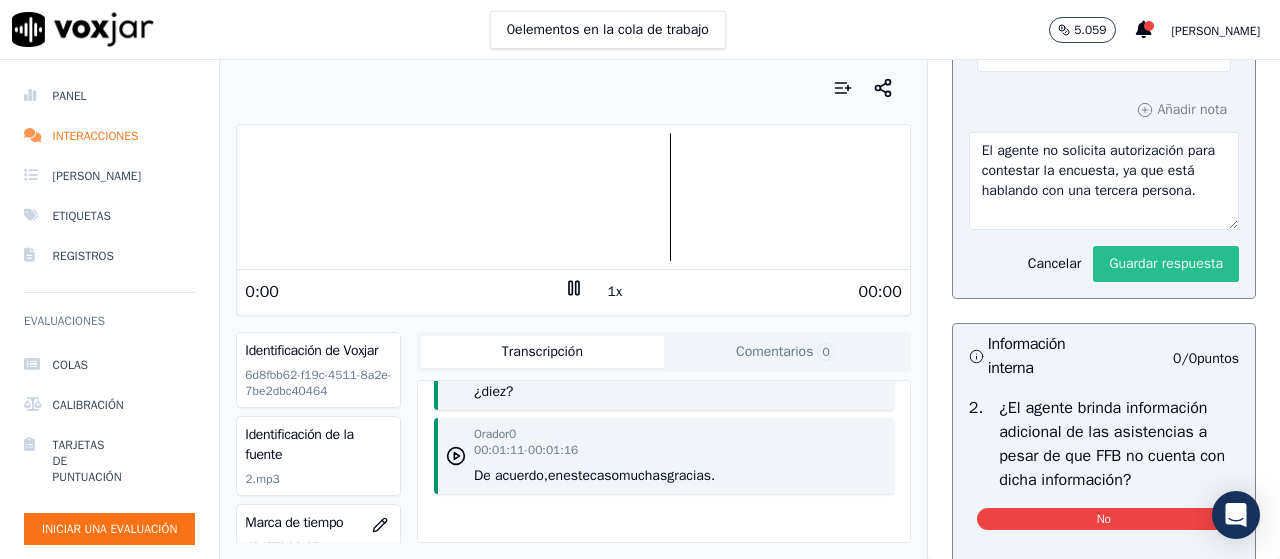 click on "Guardar respuesta" at bounding box center [1166, 263] 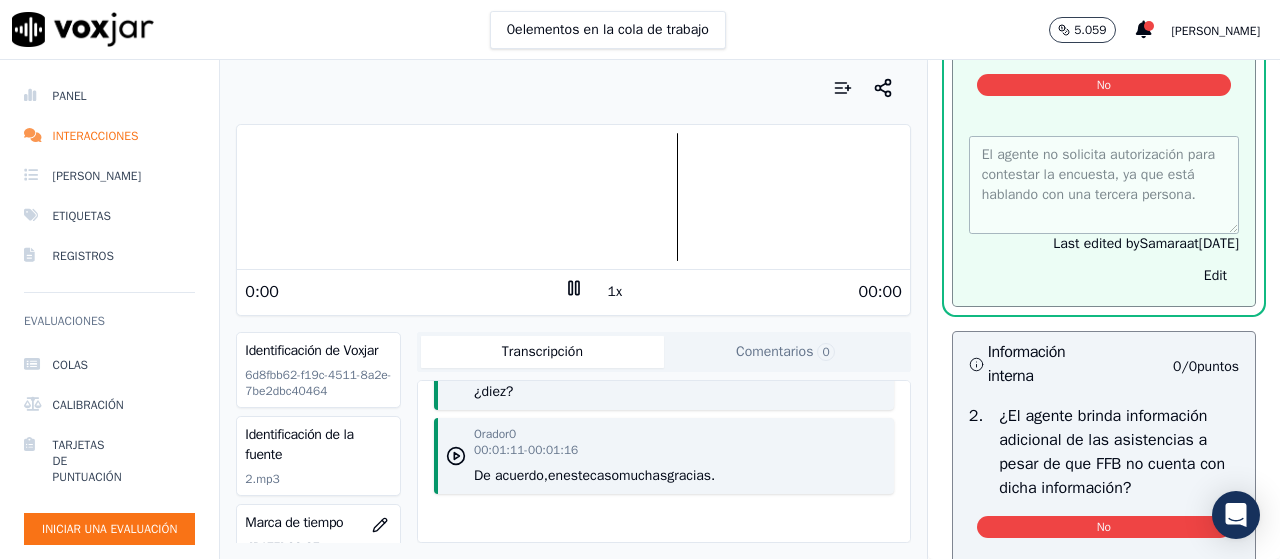 scroll, scrollTop: 5426, scrollLeft: 0, axis: vertical 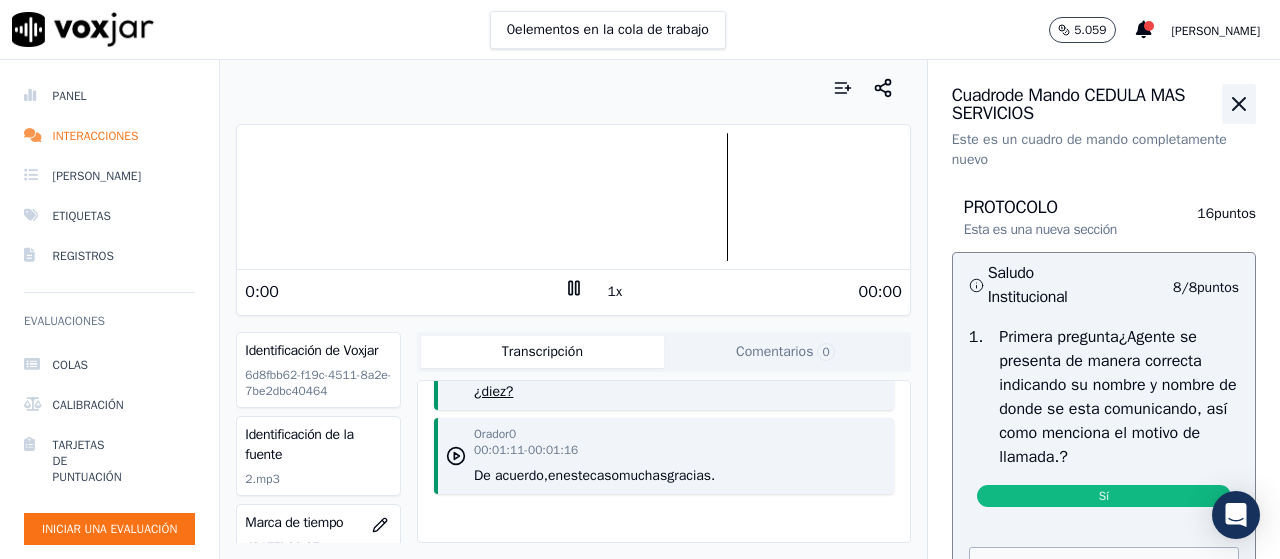 click 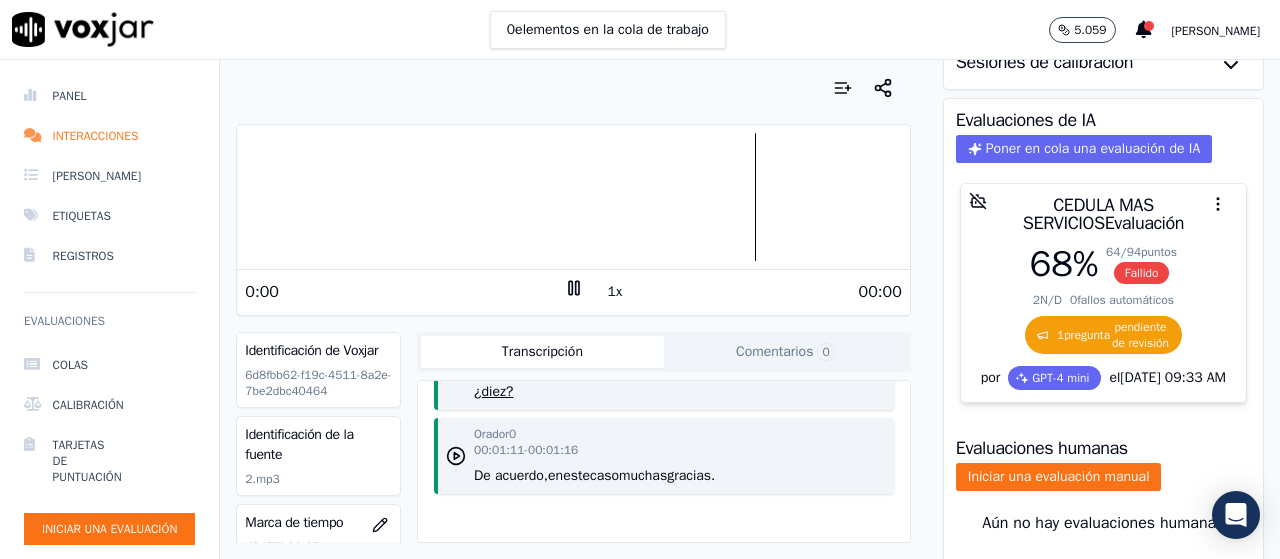 scroll, scrollTop: 208, scrollLeft: 0, axis: vertical 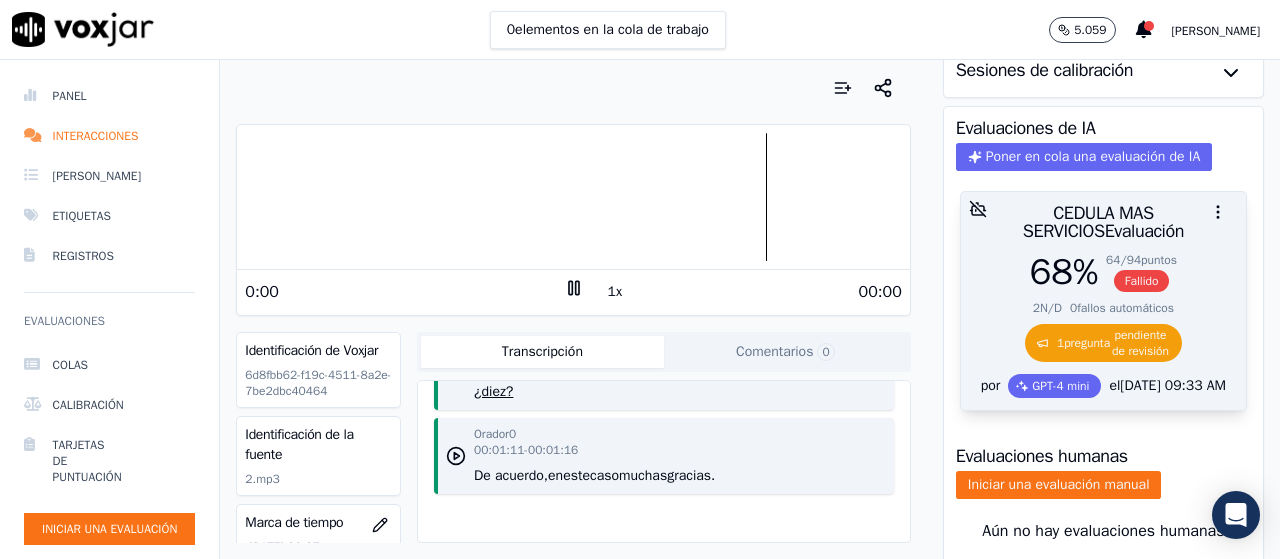 click on "64/94  puntos ​ ​   Fallido" at bounding box center [1141, 272] 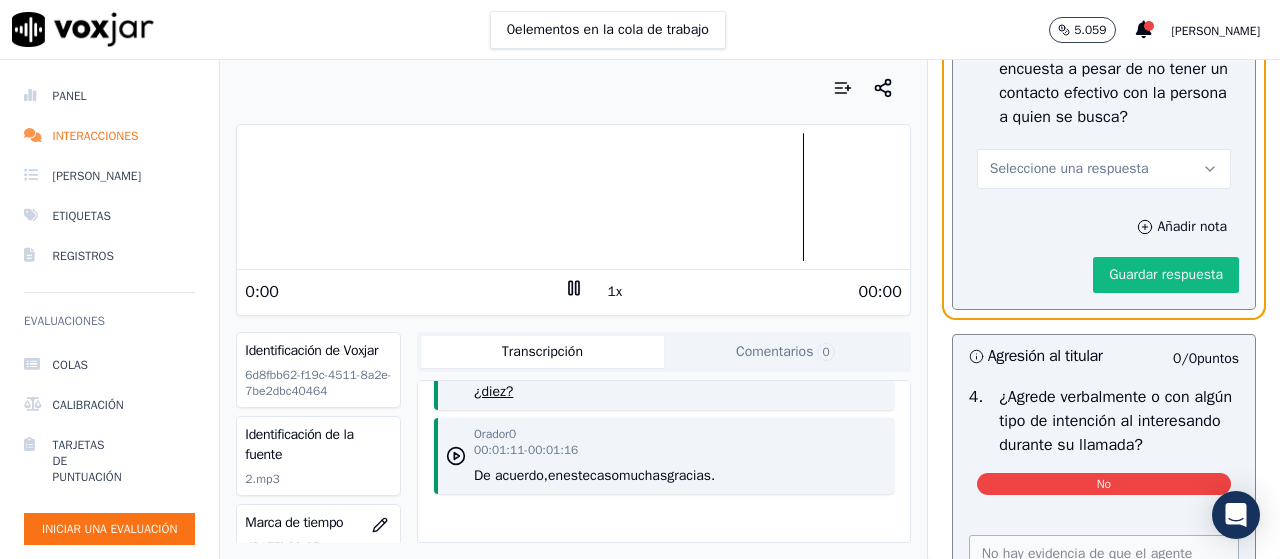 scroll, scrollTop: 6188, scrollLeft: 0, axis: vertical 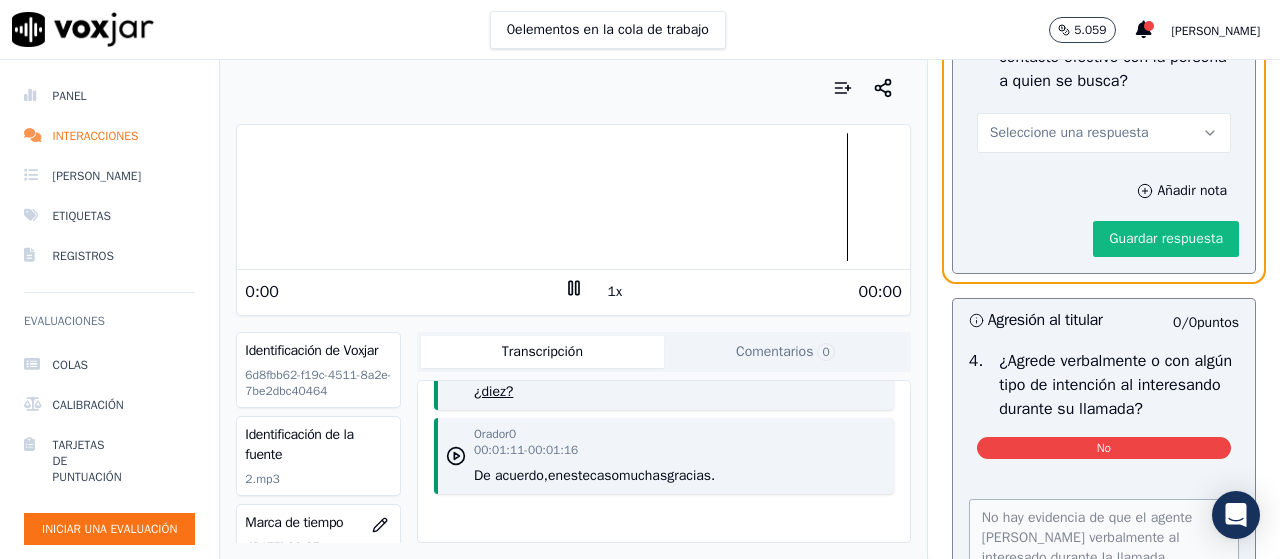 click on "Seleccione una respuesta" at bounding box center [1104, 133] 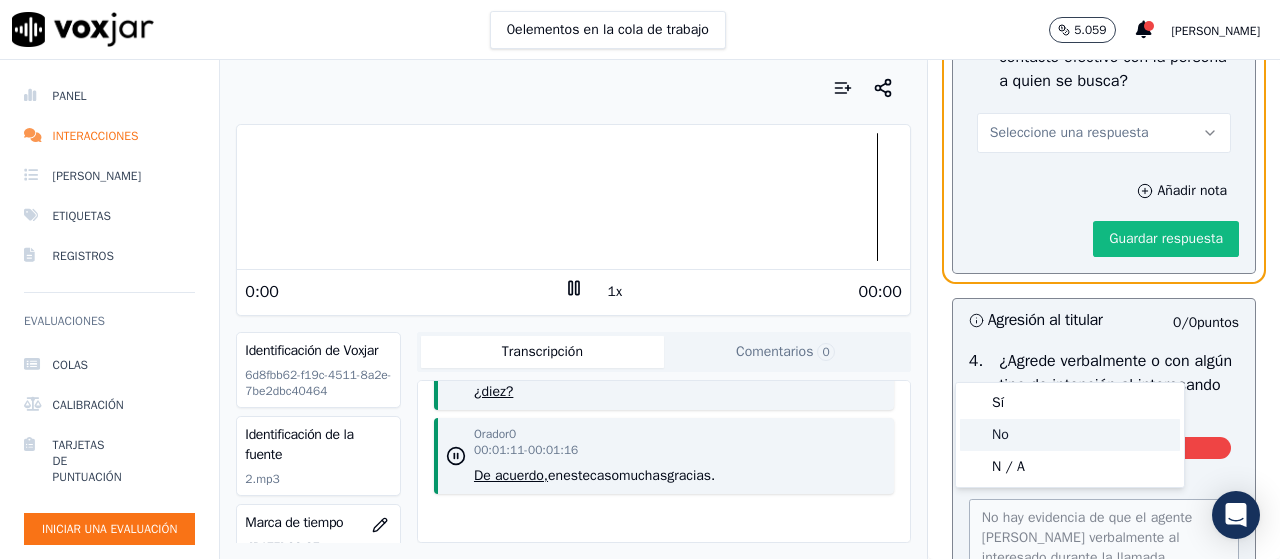 click on "No" 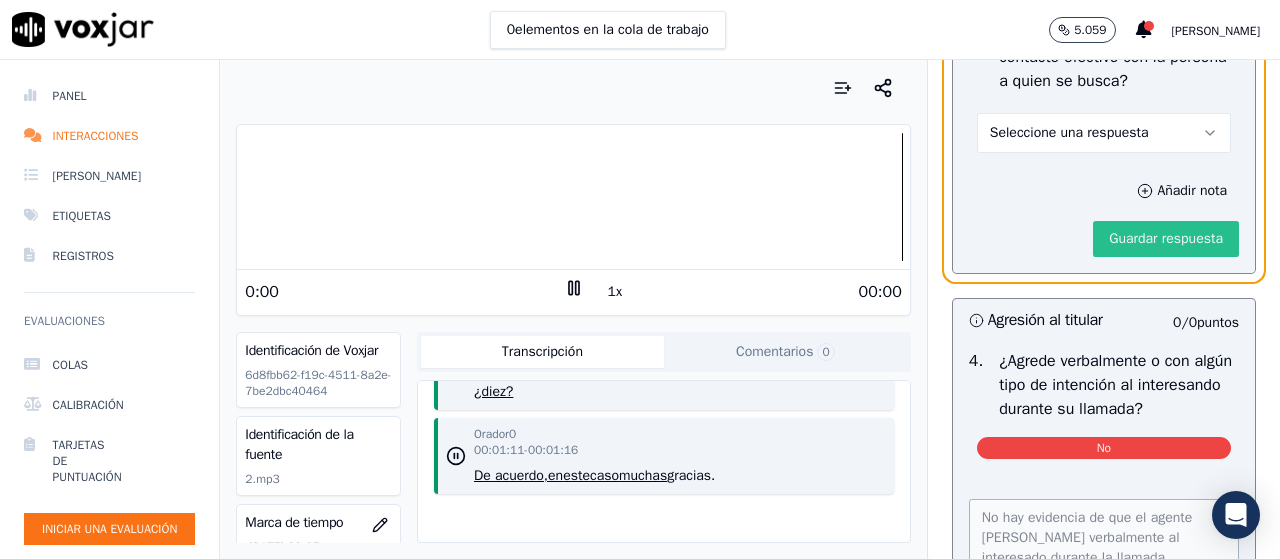 click on "Guardar respuesta" at bounding box center [1166, 238] 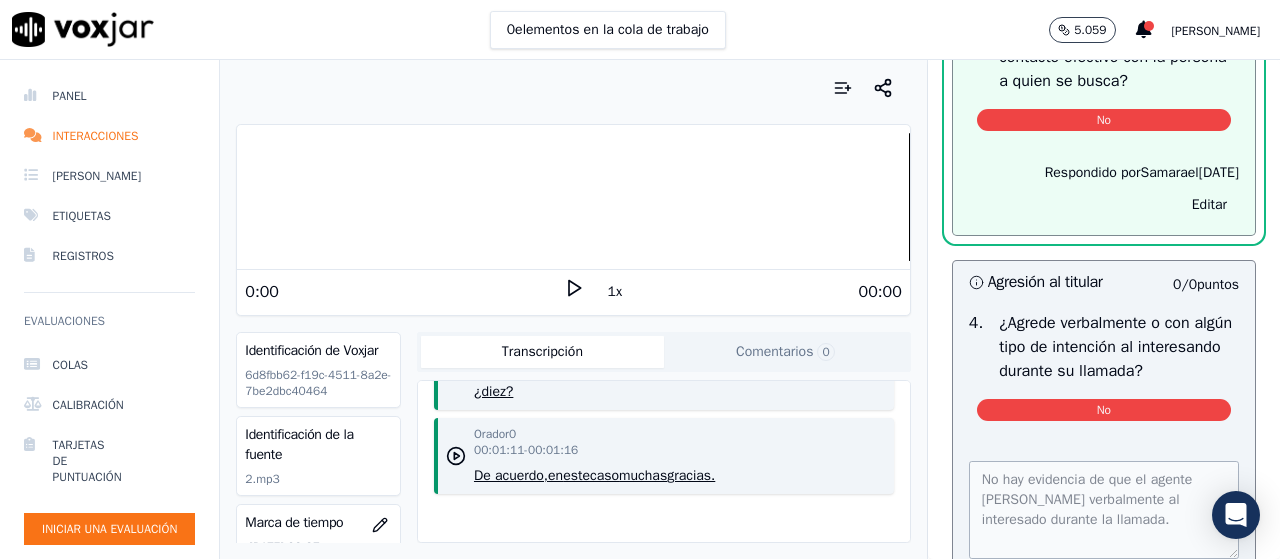 scroll, scrollTop: 208, scrollLeft: 0, axis: vertical 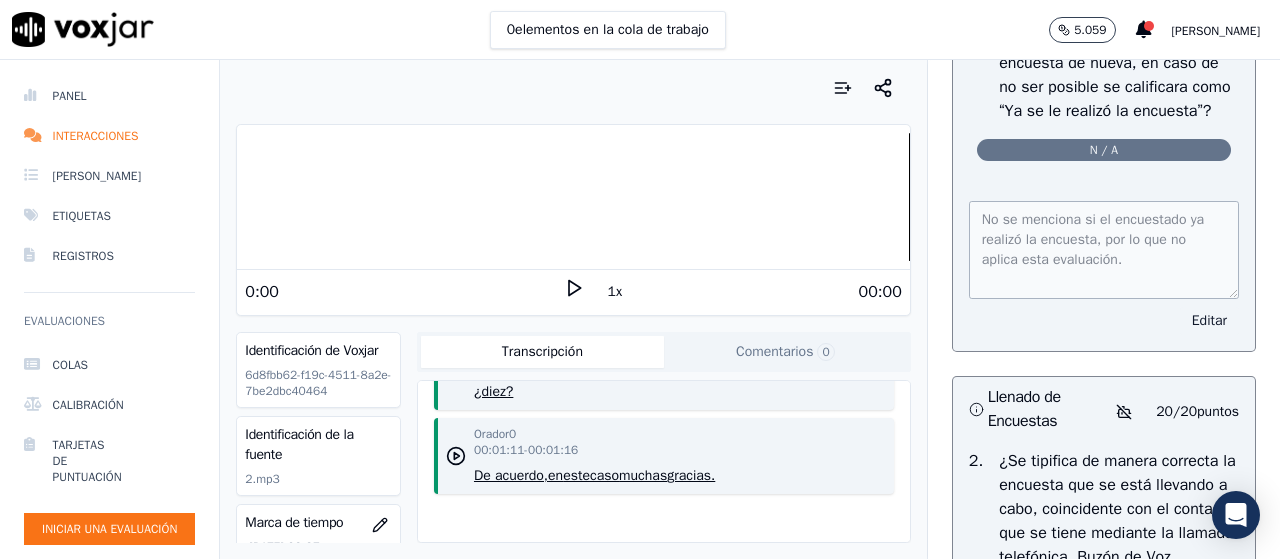 click on "Editar" at bounding box center (1209, 320) 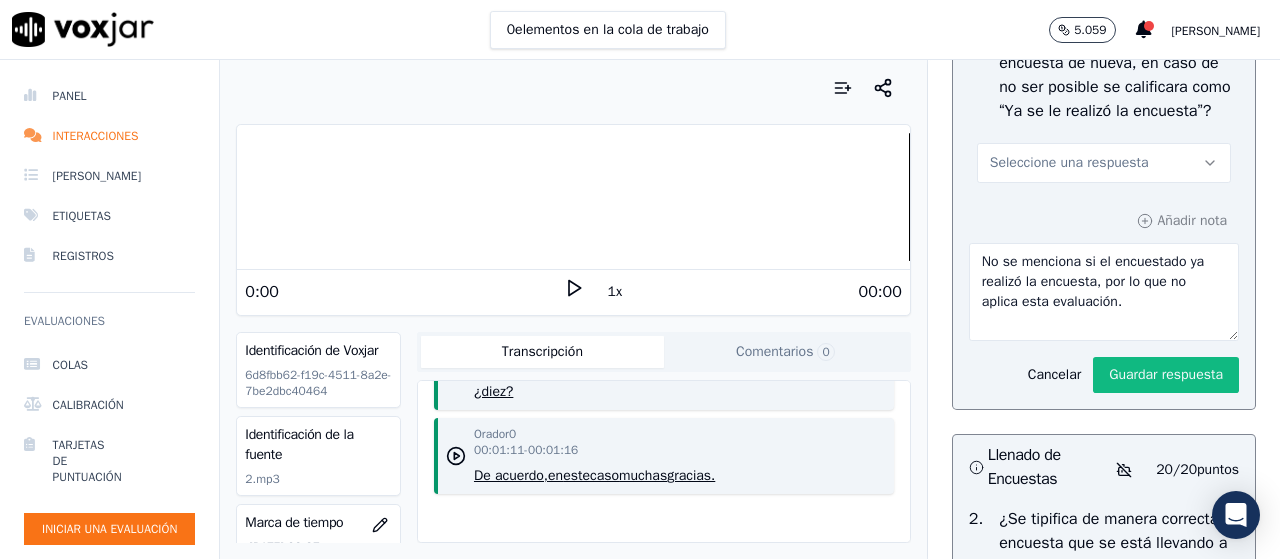 click on "Seleccione una respuesta" at bounding box center (1104, 163) 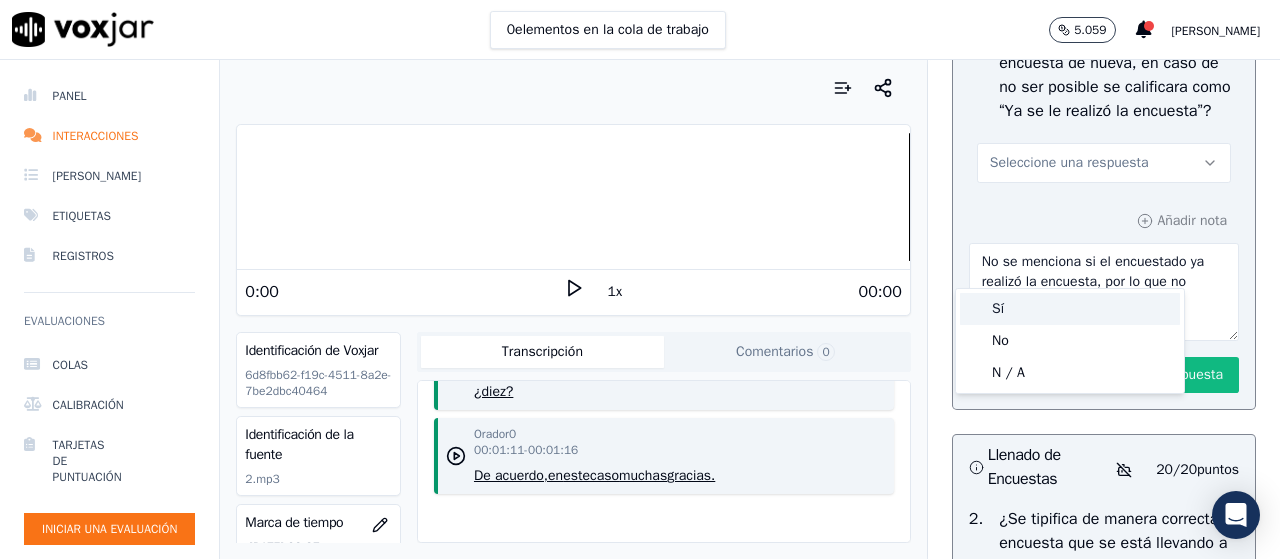 click on "Sí" at bounding box center (1070, 309) 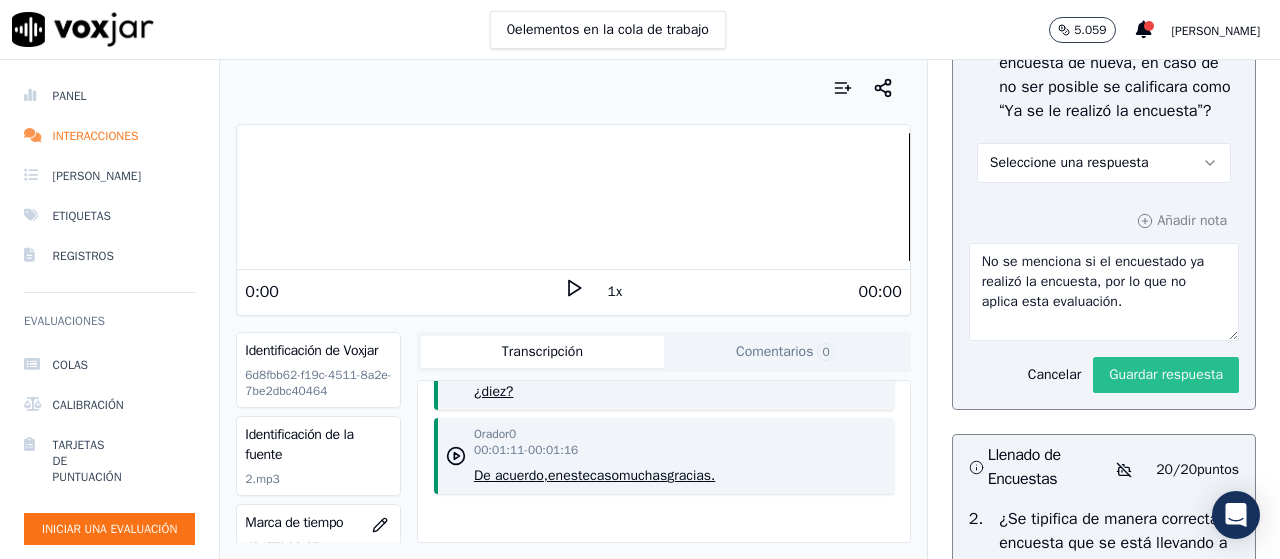 click on "Guardar respuesta" at bounding box center (1166, 374) 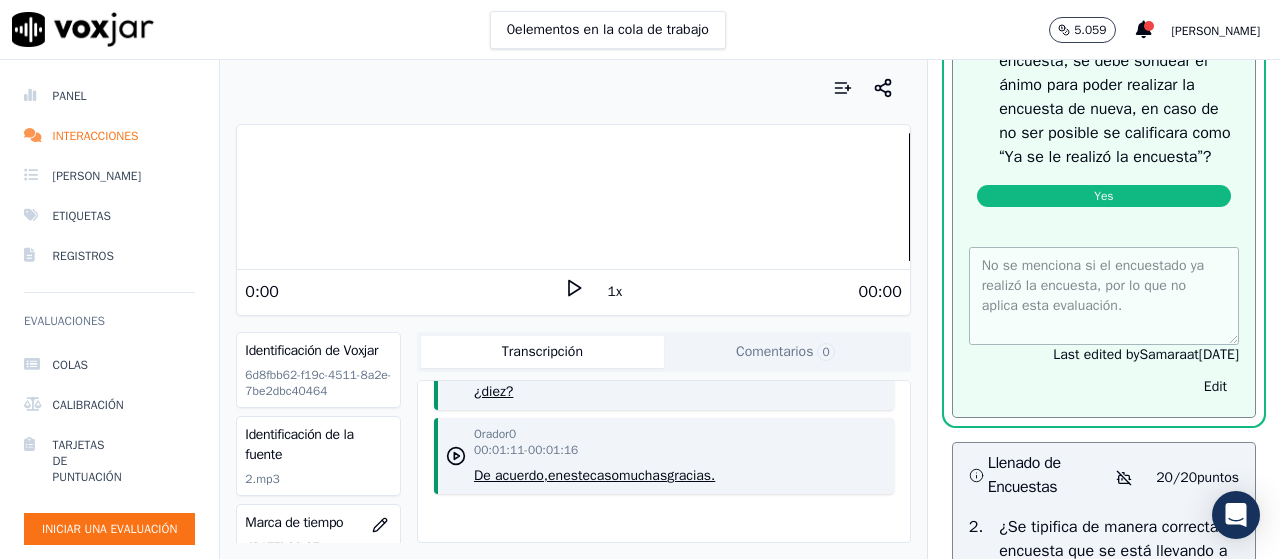 scroll, scrollTop: 208, scrollLeft: 0, axis: vertical 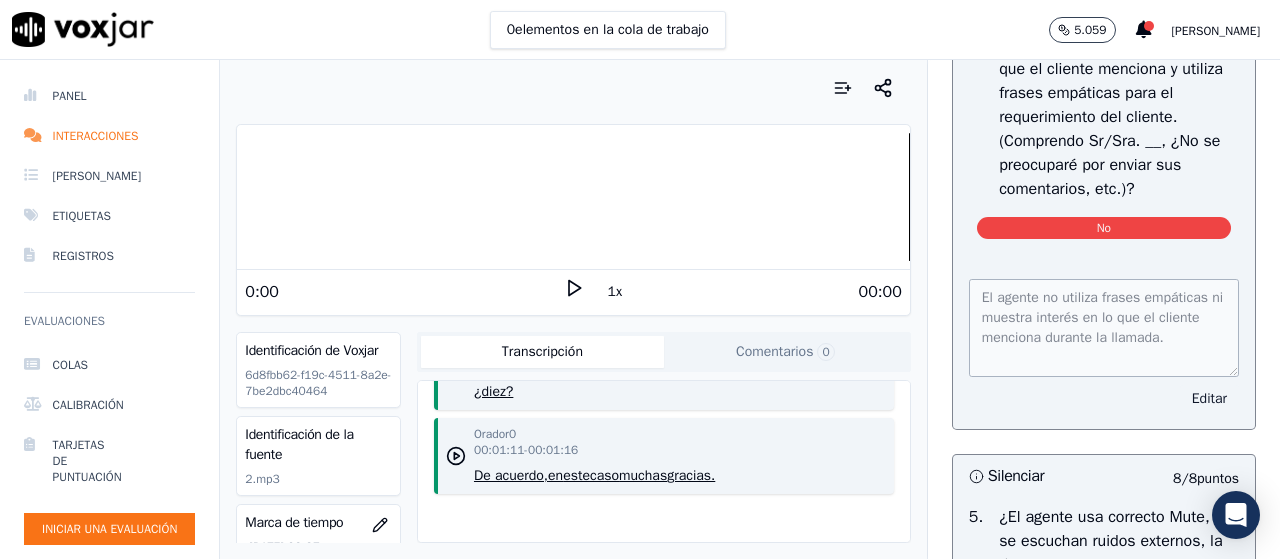 click on "Editar" at bounding box center [1209, 398] 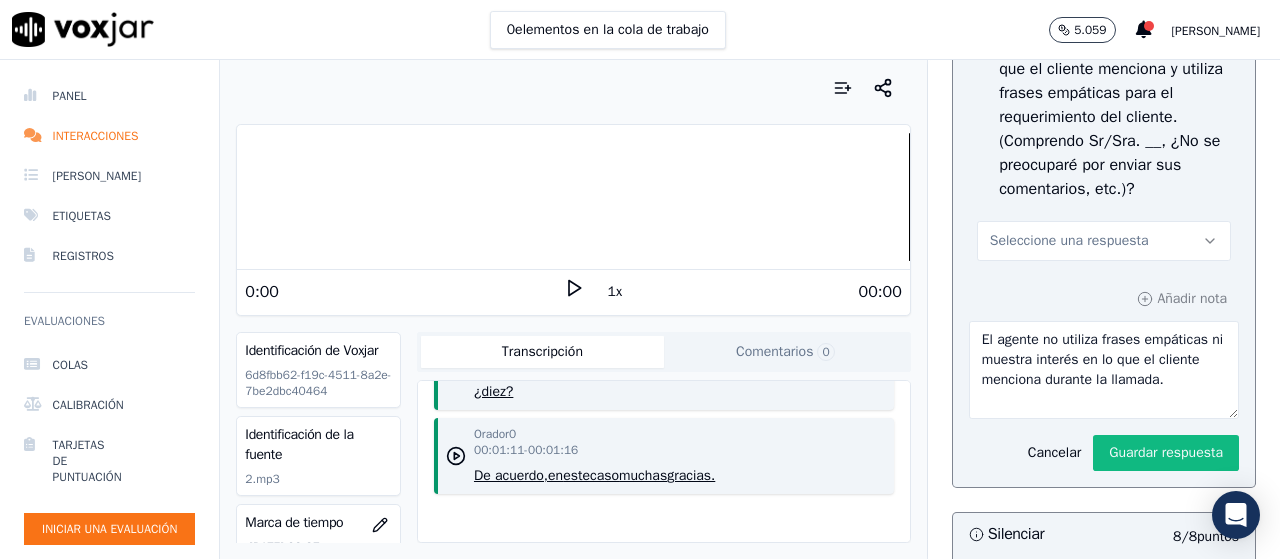click on "Seleccione una respuesta" at bounding box center [1069, 240] 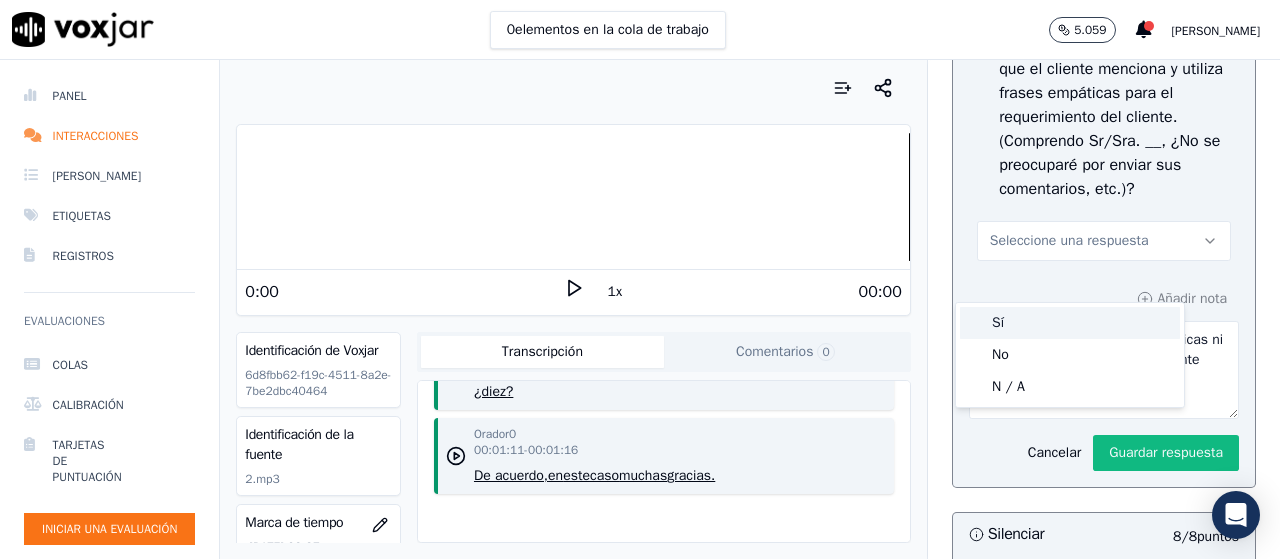 click on "Sí" at bounding box center (1070, 323) 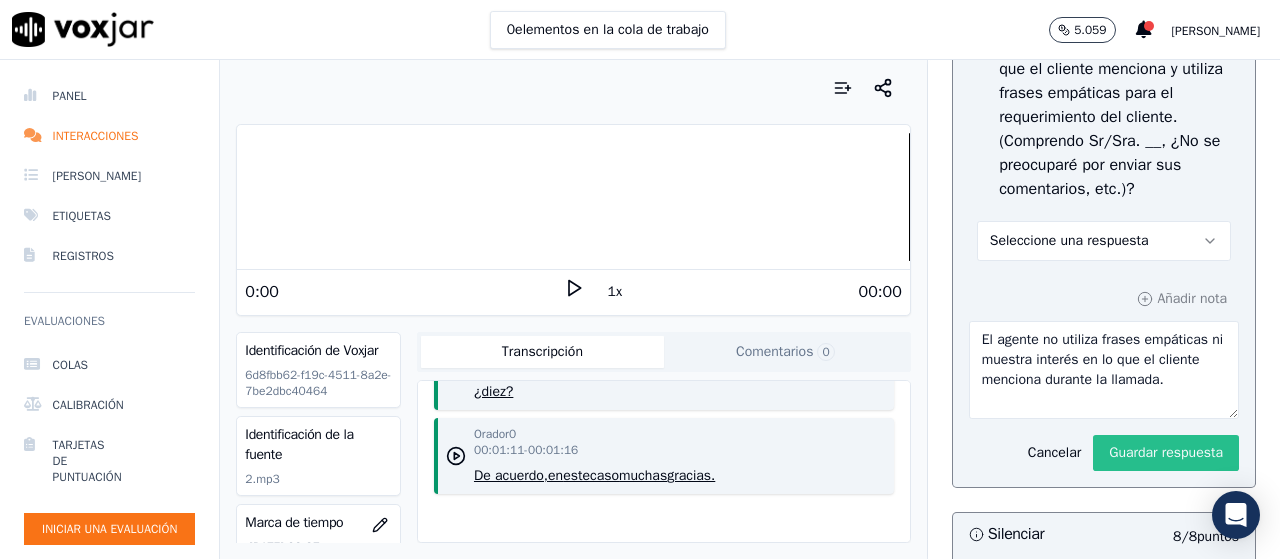 click on "Guardar respuesta" at bounding box center (1166, 452) 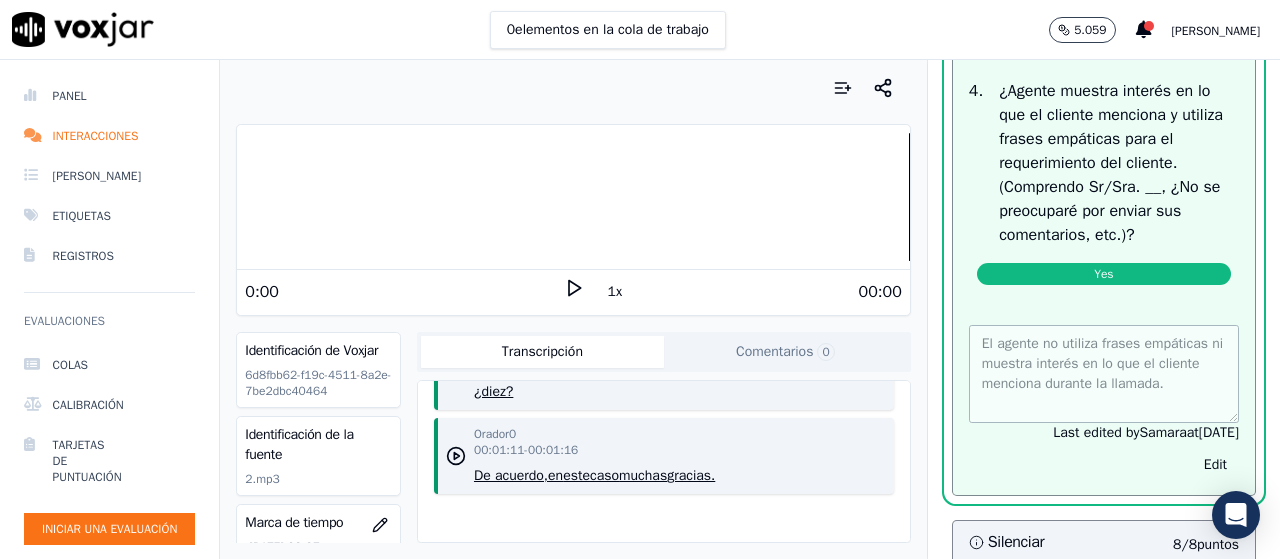 scroll, scrollTop: 184, scrollLeft: 0, axis: vertical 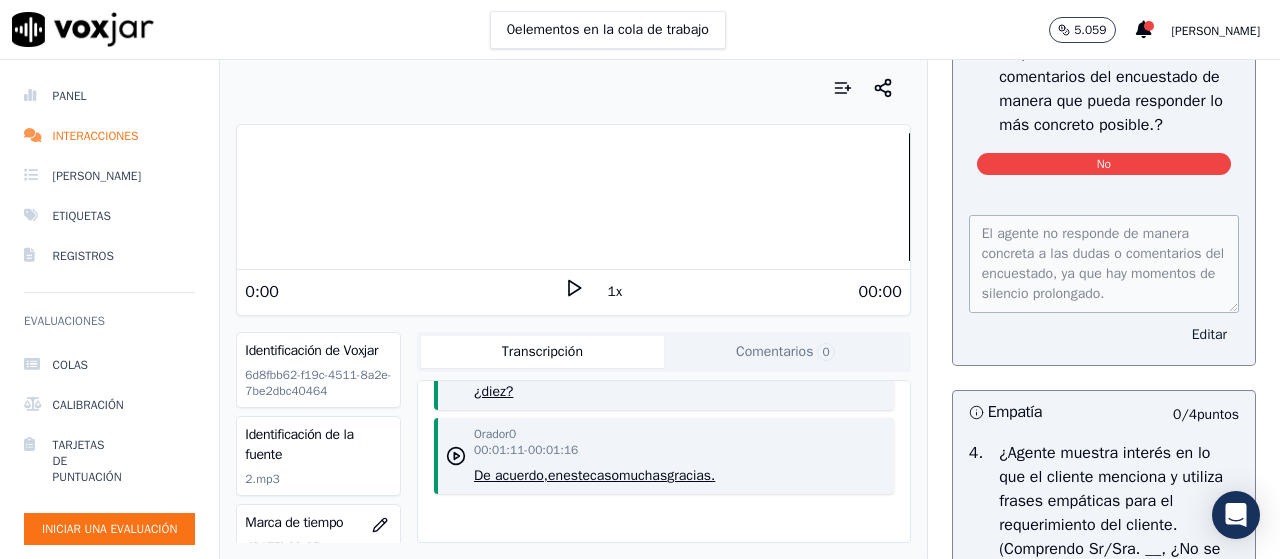 click on "Editar" at bounding box center (1209, 334) 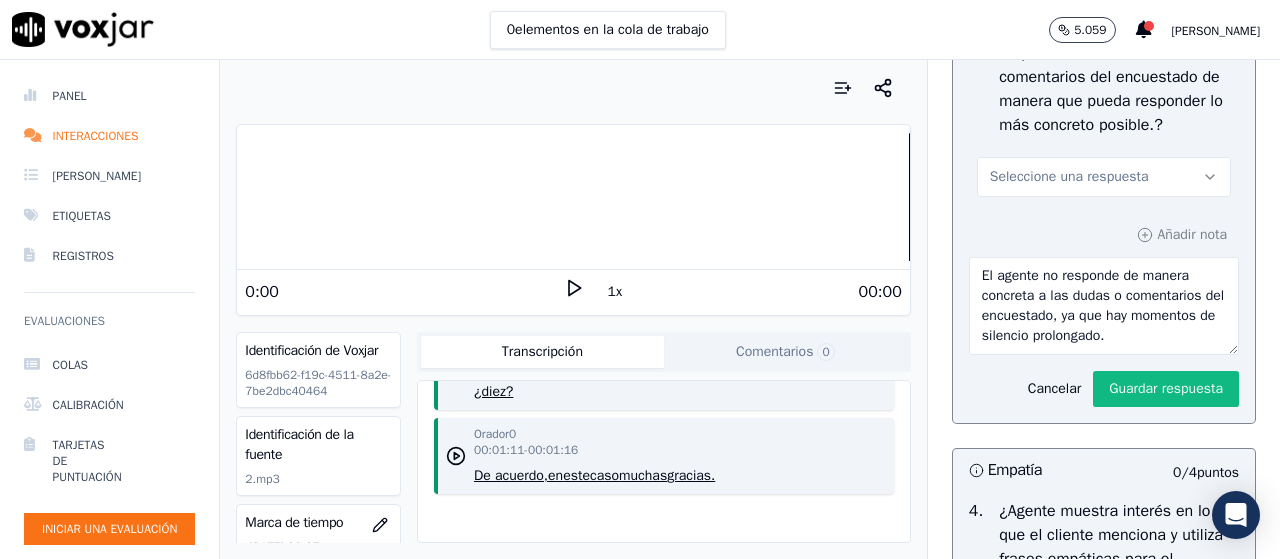 click on "Seleccione una respuesta" at bounding box center (1104, 177) 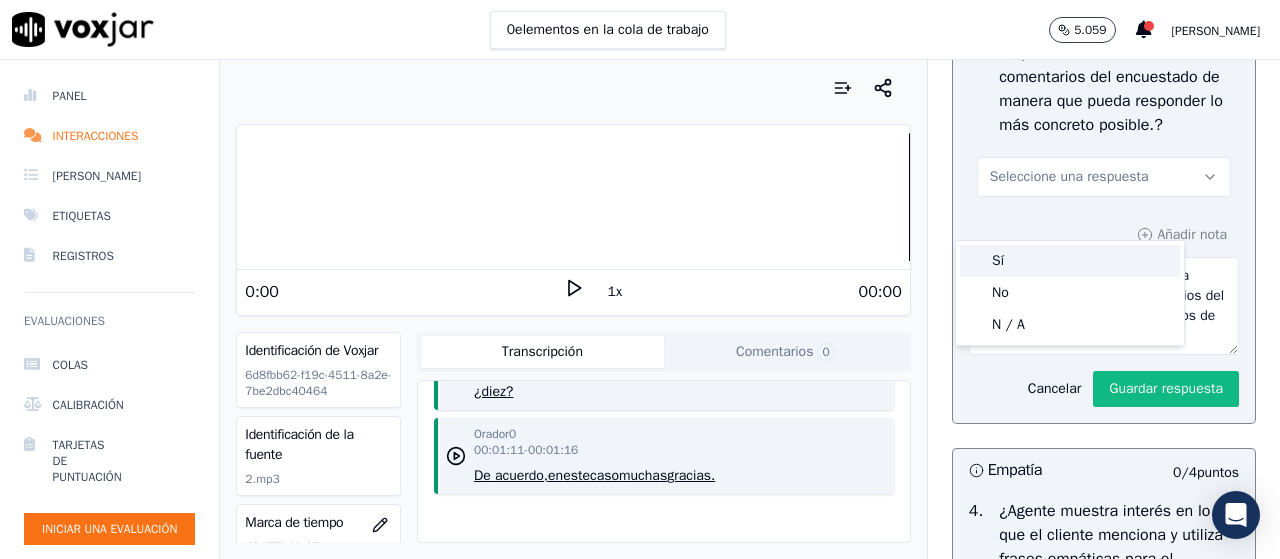 click on "Sí" at bounding box center (1070, 261) 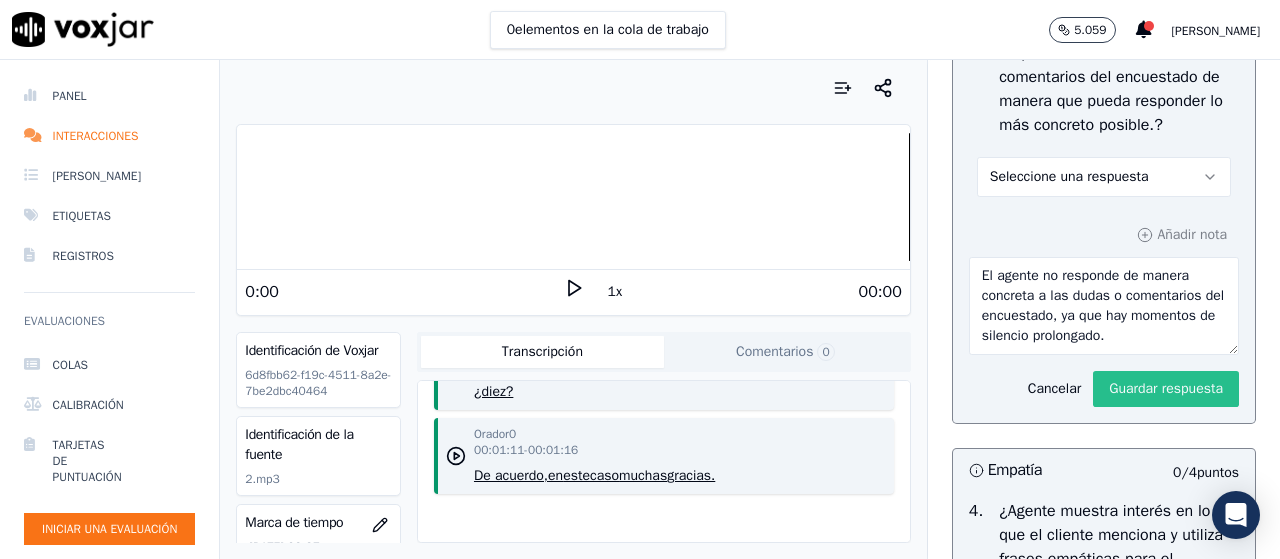 click on "Guardar respuesta" at bounding box center (1166, 388) 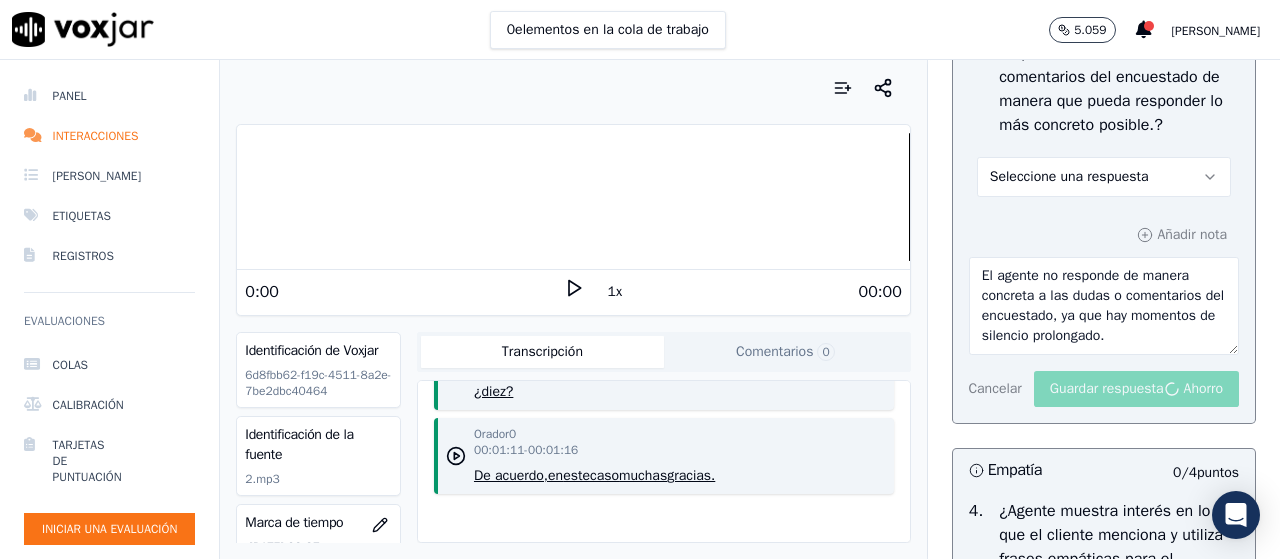 scroll, scrollTop: 184, scrollLeft: 0, axis: vertical 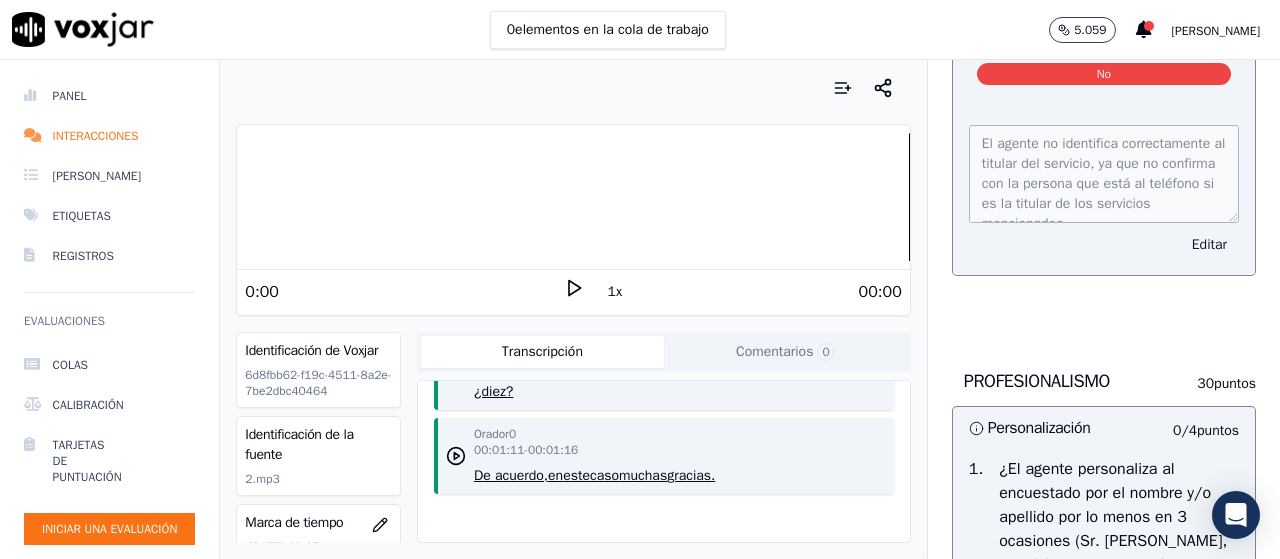 click on "Editar" at bounding box center (1209, 244) 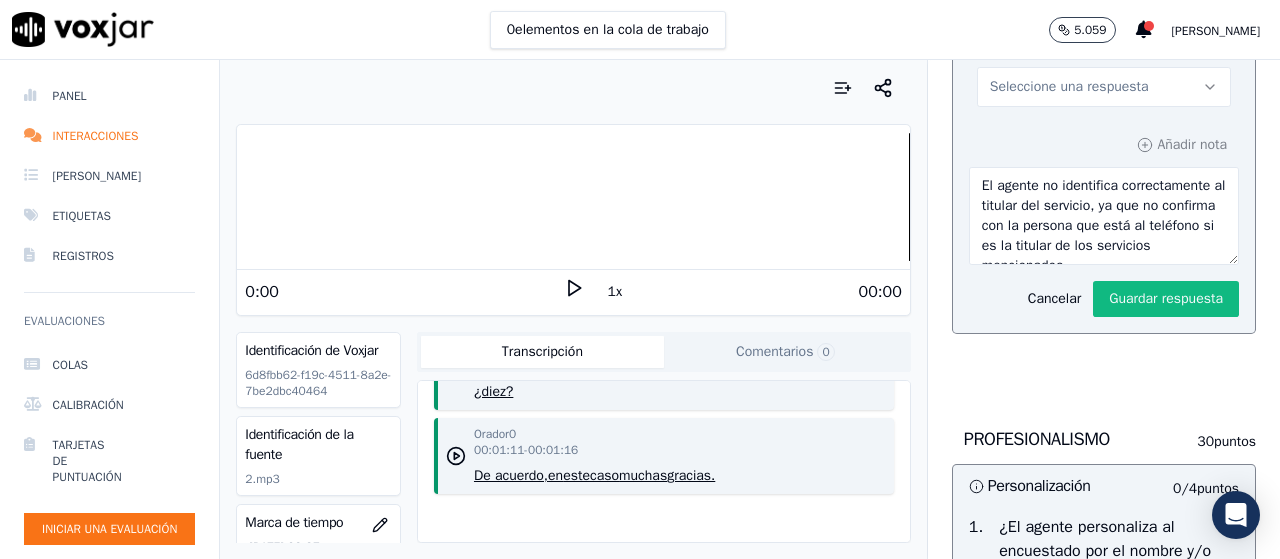 click on "Seleccione una respuesta" at bounding box center [1104, 87] 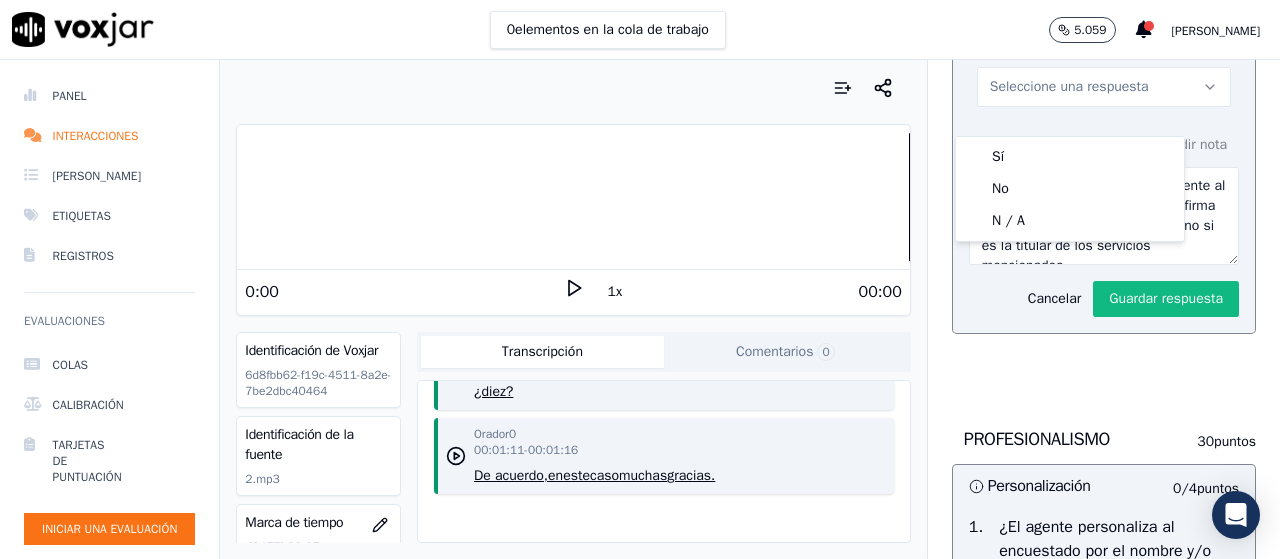drag, startPoint x: 1094, startPoint y: 157, endPoint x: 1082, endPoint y: 237, distance: 80.895 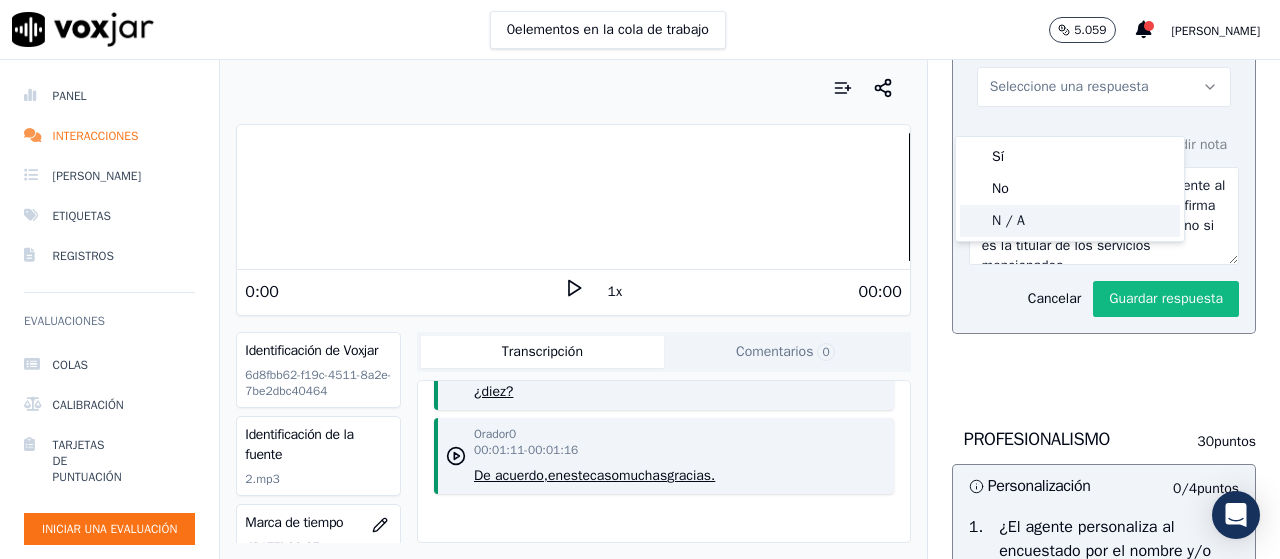 click on "N / A" 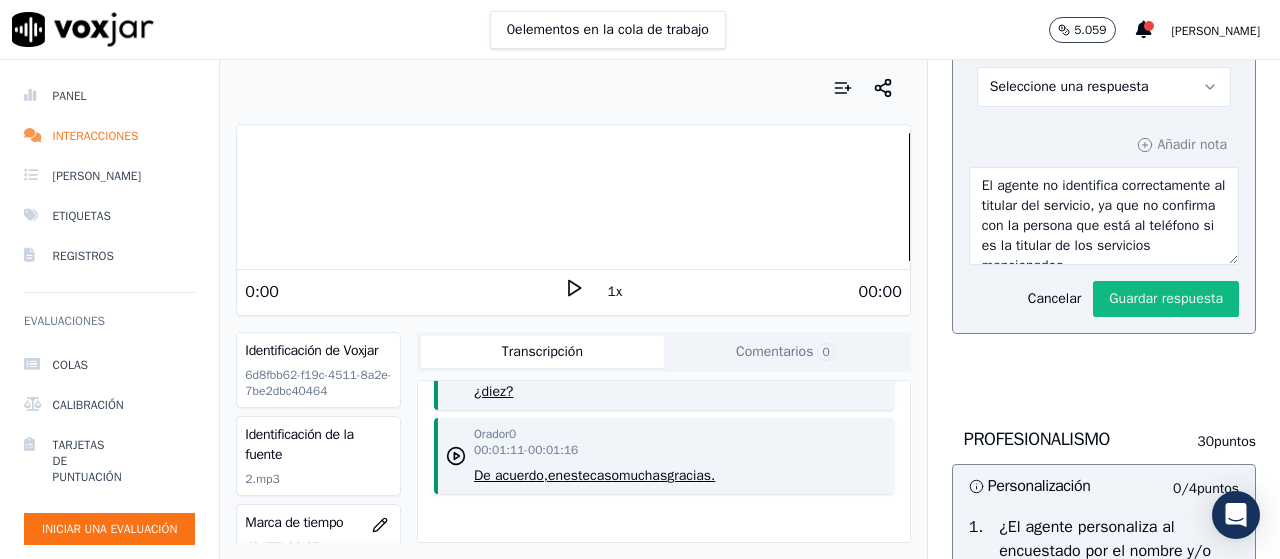 click on "Seleccione una respuesta" at bounding box center [1104, 87] 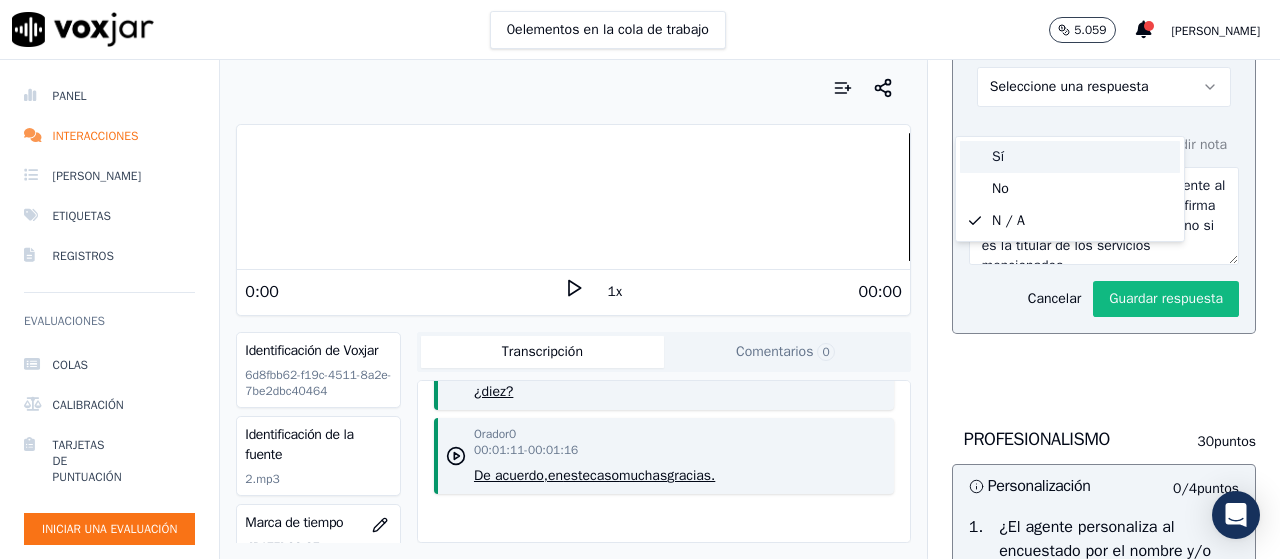 click on "Sí" at bounding box center [1070, 157] 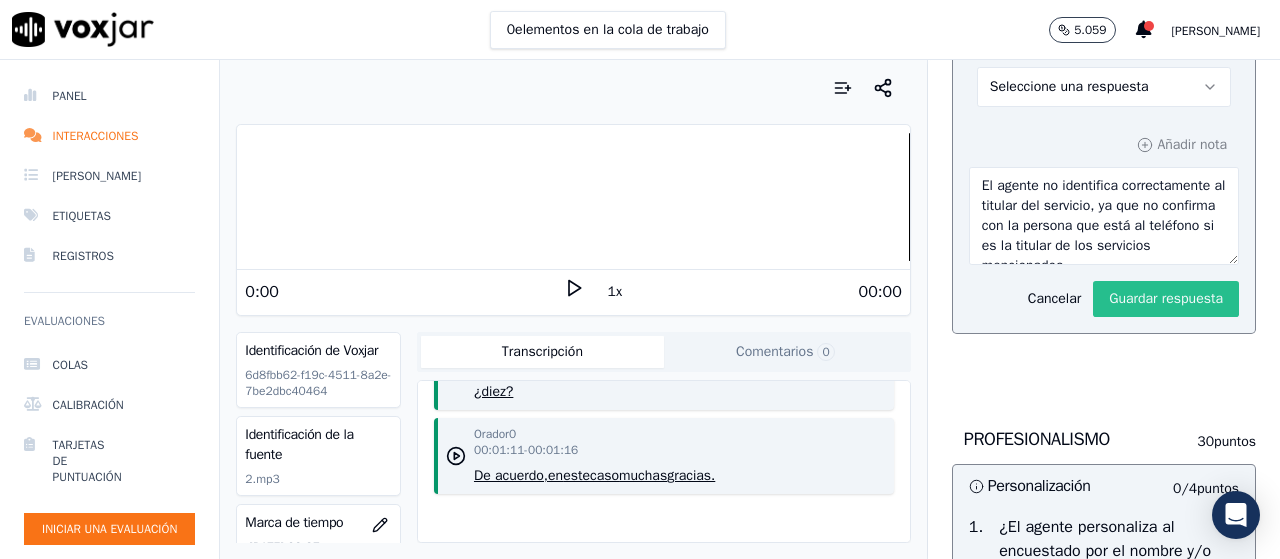 click on "Guardar respuesta" at bounding box center [1166, 299] 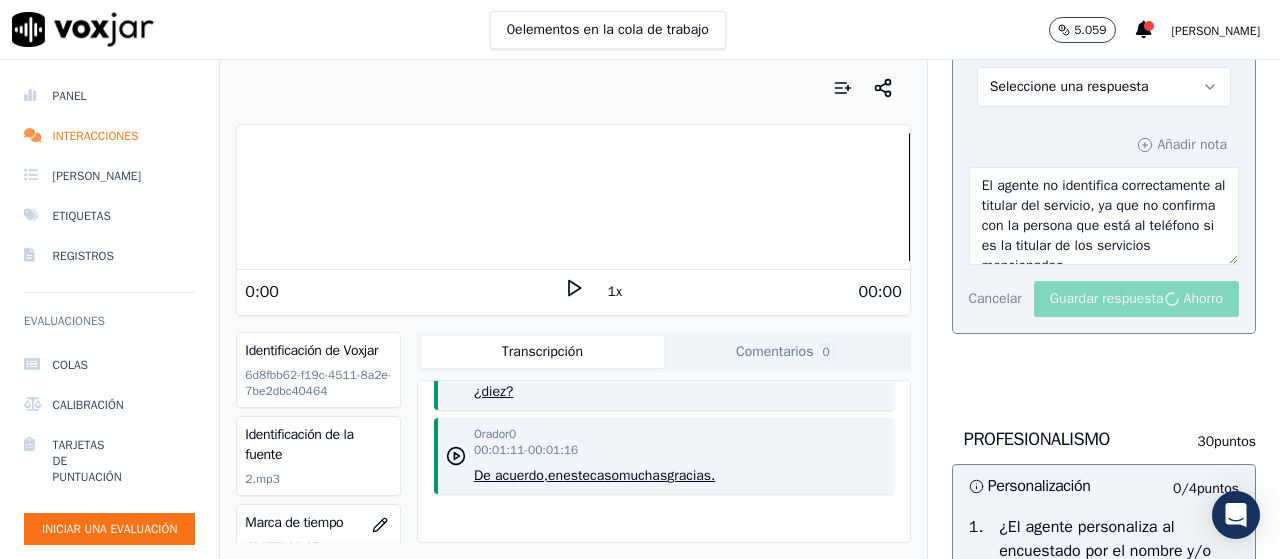 scroll, scrollTop: 184, scrollLeft: 0, axis: vertical 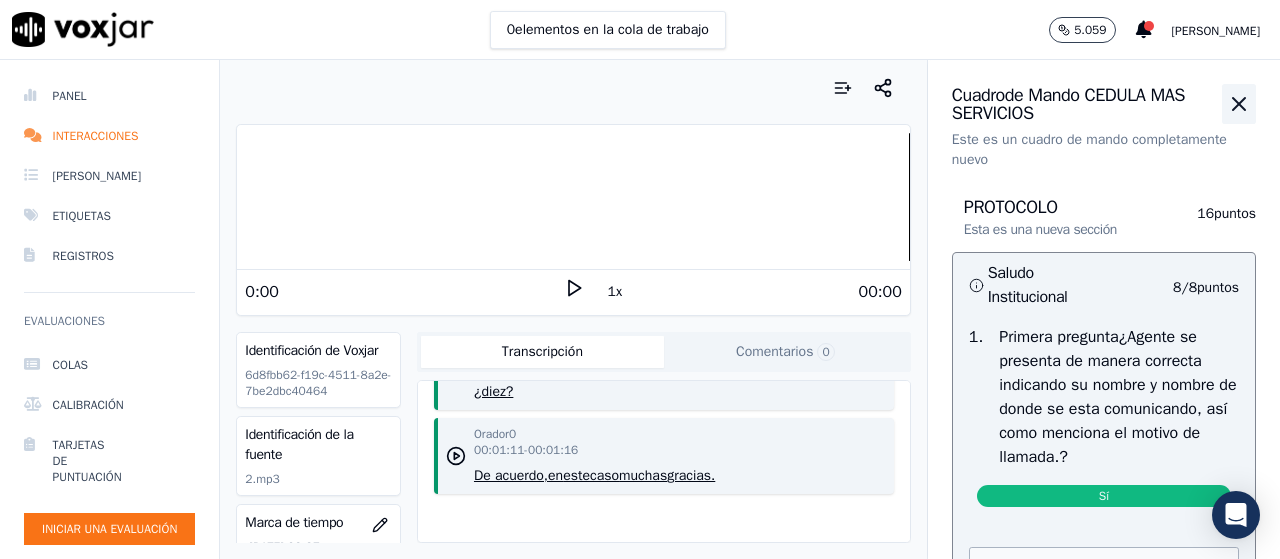 click 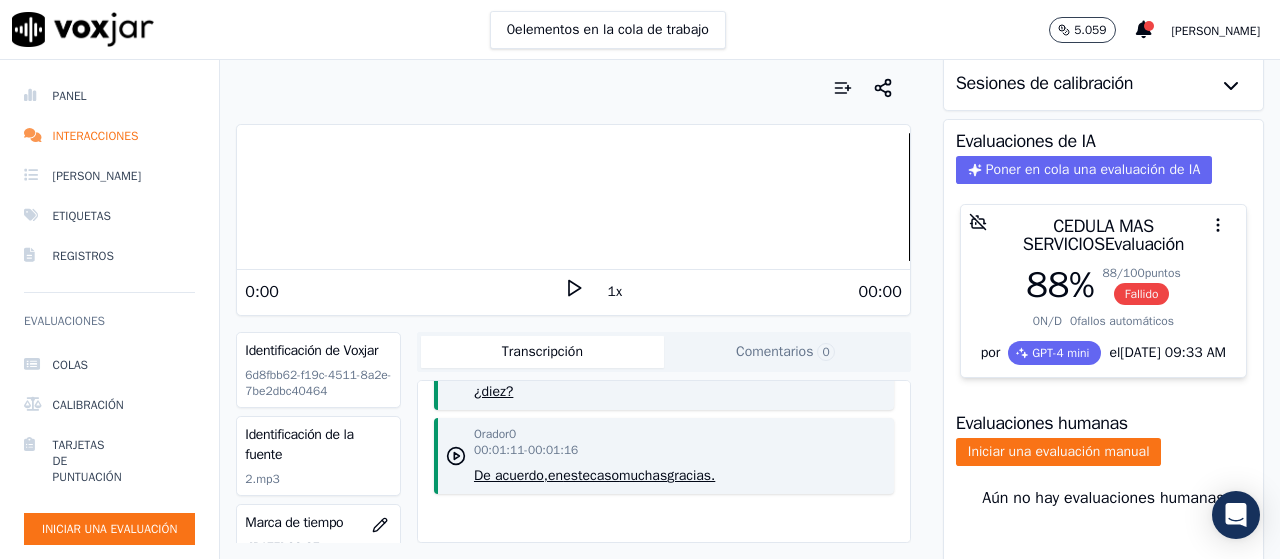 scroll, scrollTop: 192, scrollLeft: 0, axis: vertical 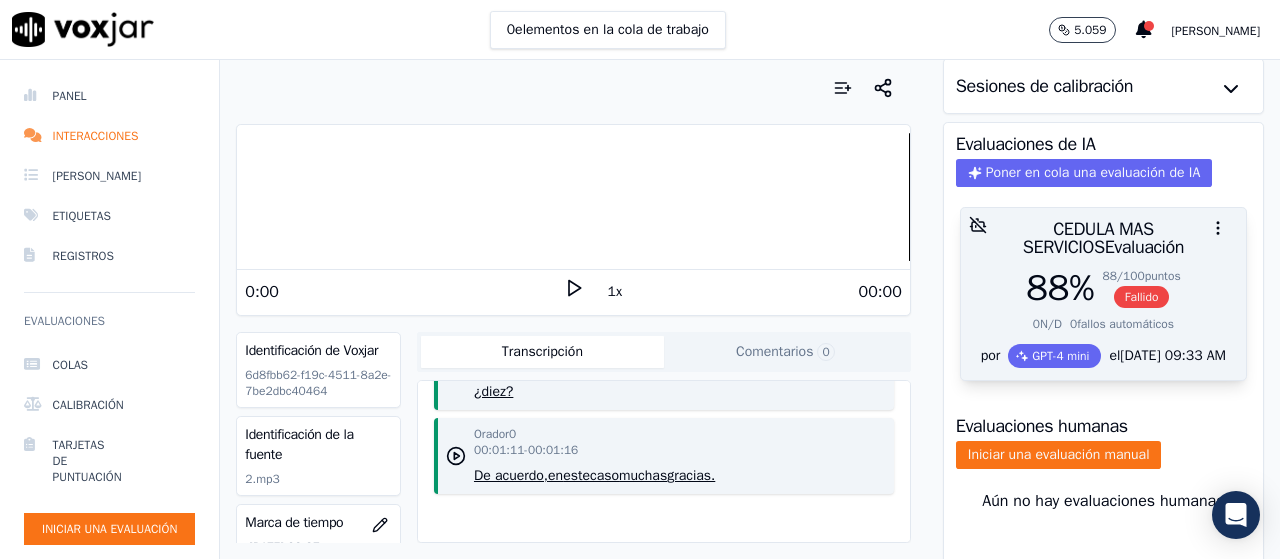 click on "CEDULA MAS SERVICIOS  Evaluación" at bounding box center (1103, 238) 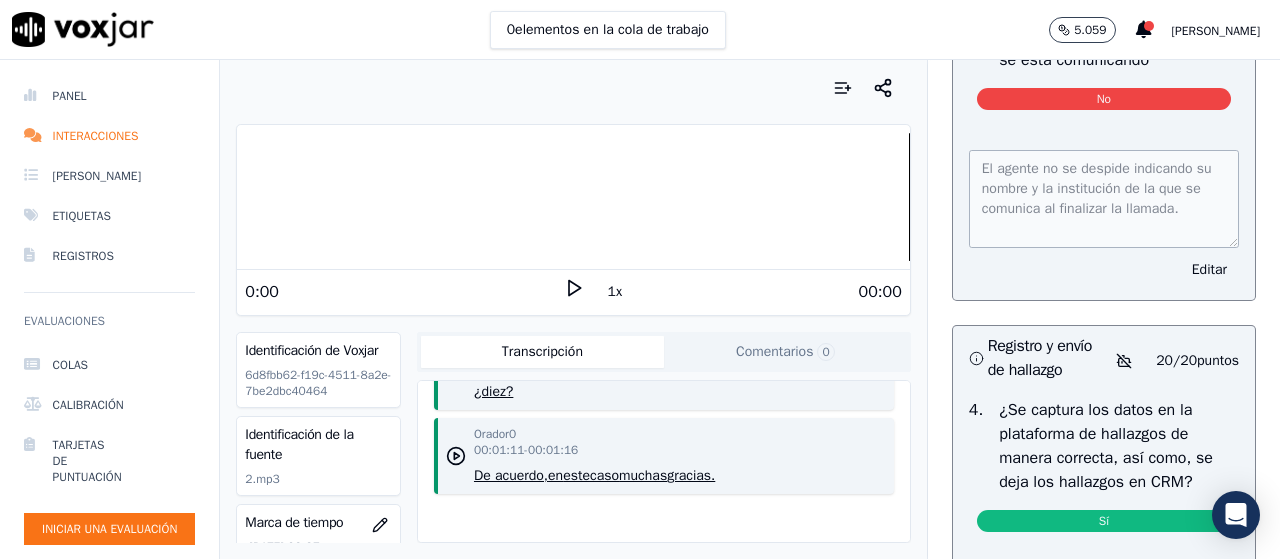 scroll, scrollTop: 4655, scrollLeft: 0, axis: vertical 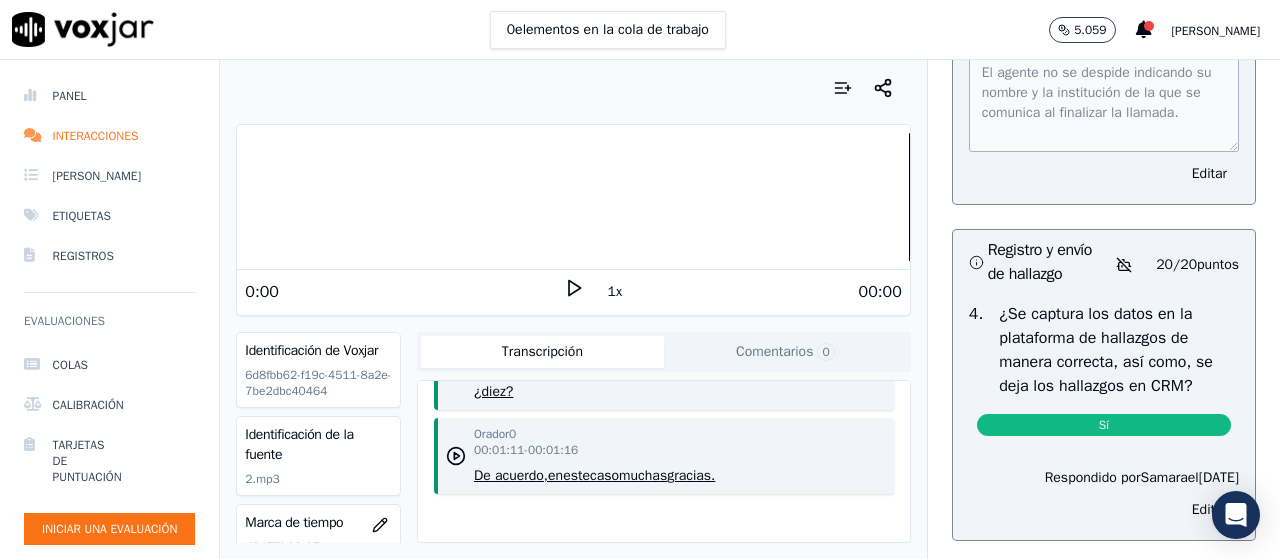 click on "PROCEDIMIENTO     54  puntos             Sondeo     6  /  6  puntos     1  .   ¿En caso de que el encuestado mencione que ya realizó la encuesta, se debe sondear el ánimo para poder realizar la encuesta de nueva, en caso de no ser posible se calificara como “Ya se le realizó la encuesta”?   Sí         No se menciona si el encuestado ya realizó la encuesta, por lo que no aplica esta evaluación.     Última edición por  Samara  el  7/7/2025   Editar               Llenado de Encuestas       20  /  20  puntos     2  .   ¿Se tipifica de manera correcta la encuesta que se está llevando a cabo, coincidente con el contacto que se tiene mediante la llamada telefónica. Buzón de Voz, Encuesta exitosa, Tel no exite, etc, al igual las respuestas y comentarios coisciden con la información brindada por el cliente.?   Sí             Respondido por  Samara
el  7/7/2025   Editar               Despedida institucional     0  /  8  puntos     3  .     No               Editar                     20  /" at bounding box center (1104, -313) 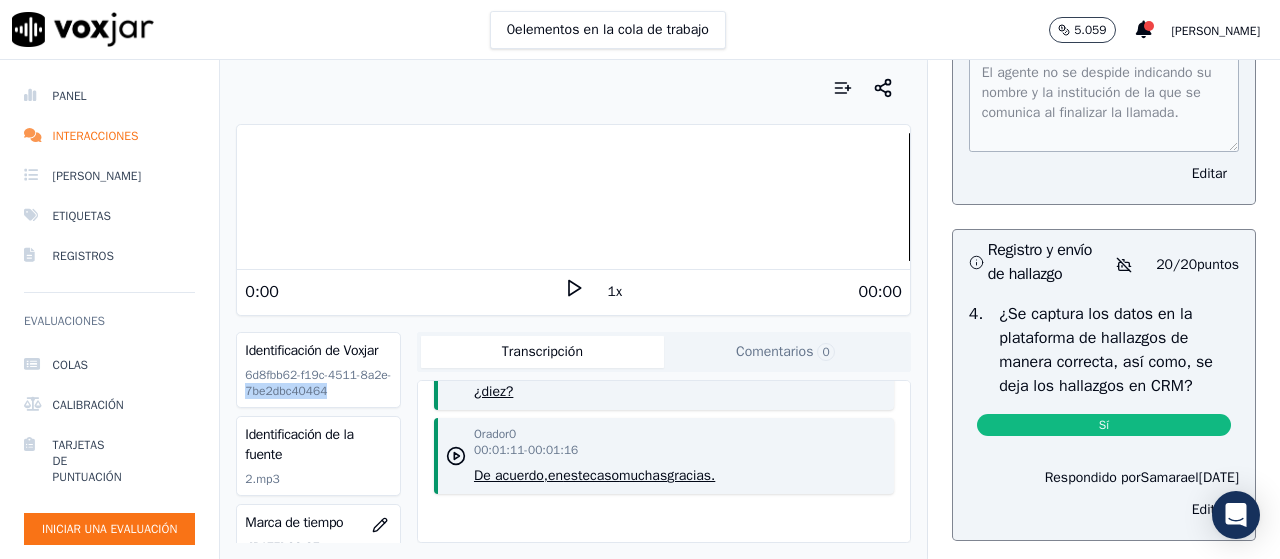 click on "6d8fbb62-f19c-4511-8a2e-7be2dbc40464" at bounding box center [318, 383] 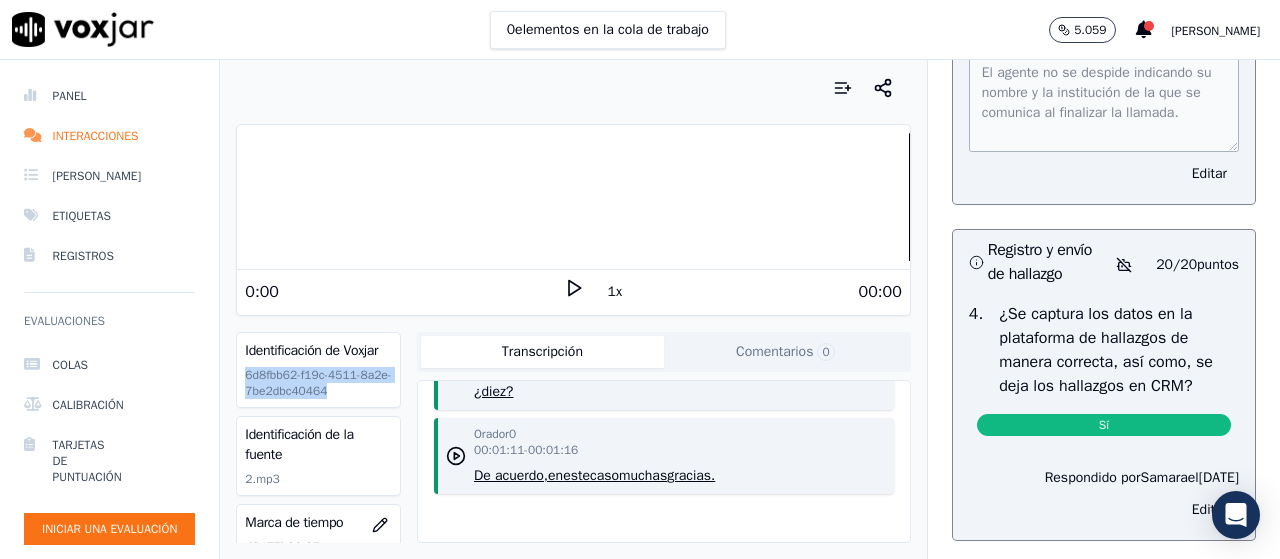 drag, startPoint x: 354, startPoint y: 412, endPoint x: 243, endPoint y: 396, distance: 112.147224 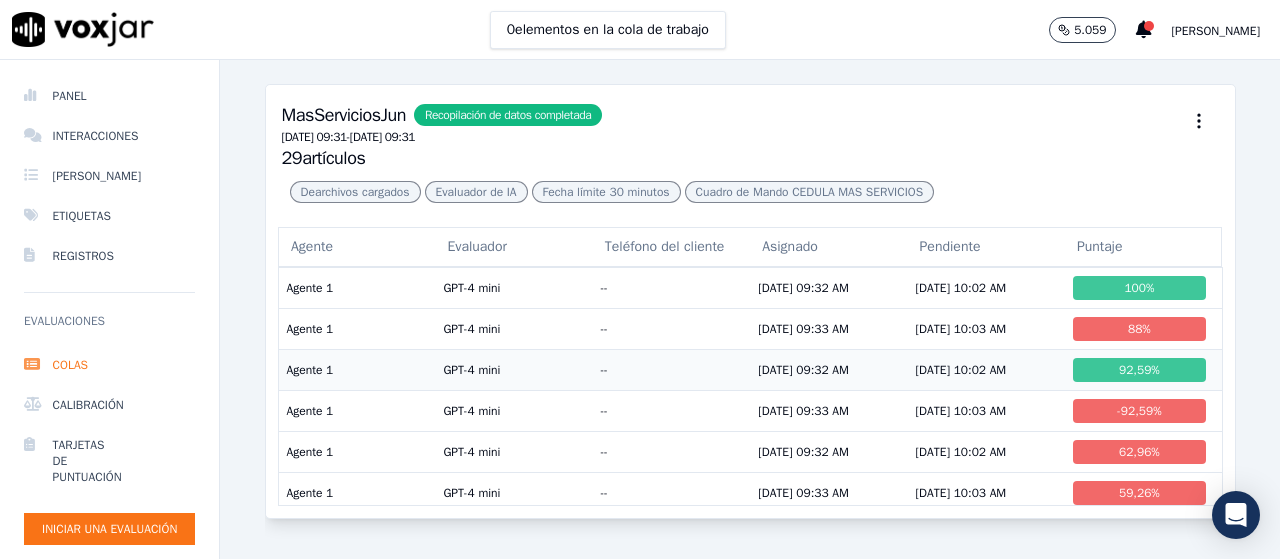 click on "92,59" at bounding box center [1135, 370] 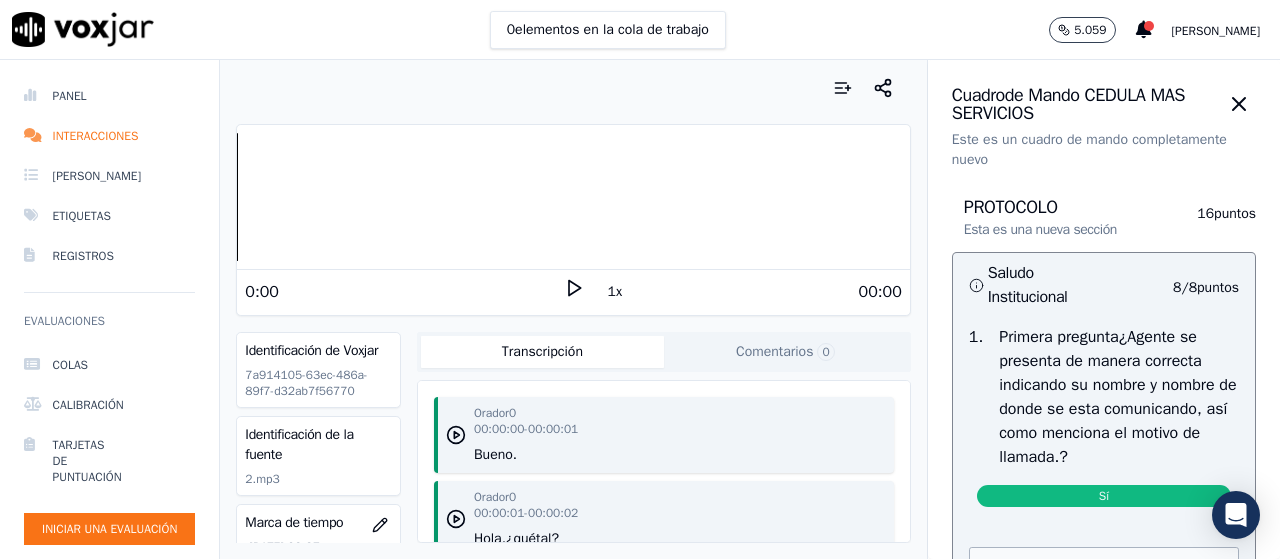 click on "1x" at bounding box center (574, 291) 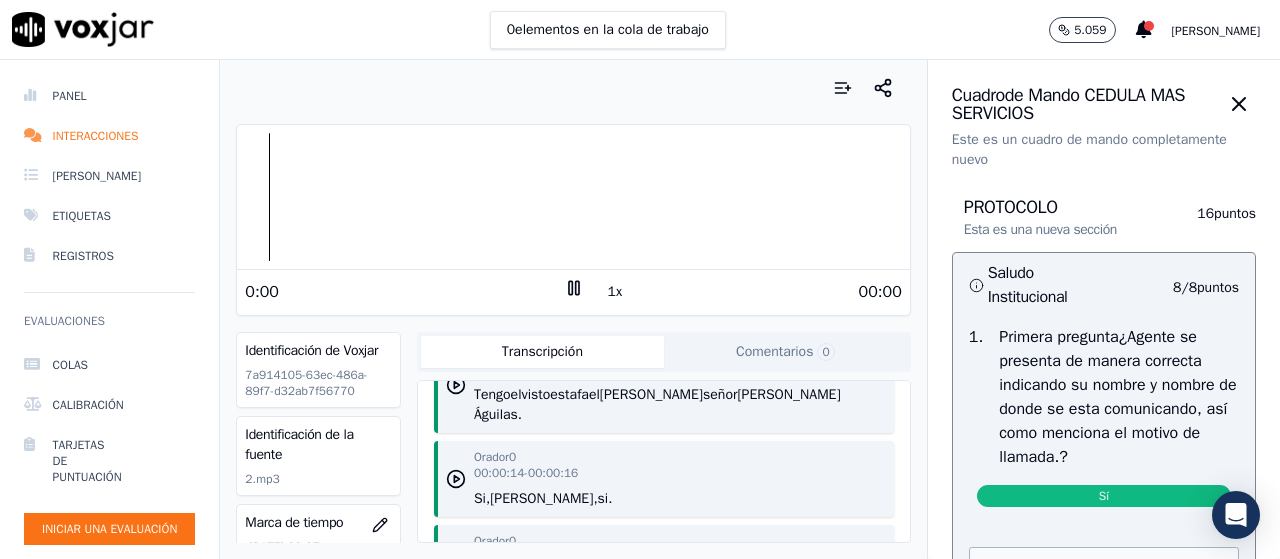 scroll, scrollTop: 600, scrollLeft: 0, axis: vertical 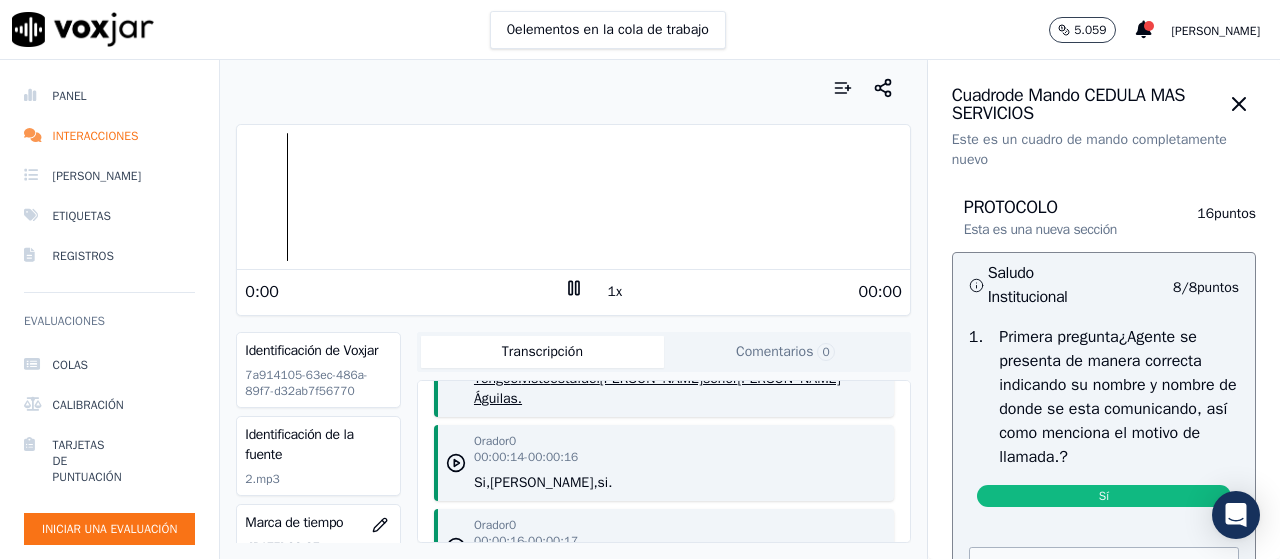 click 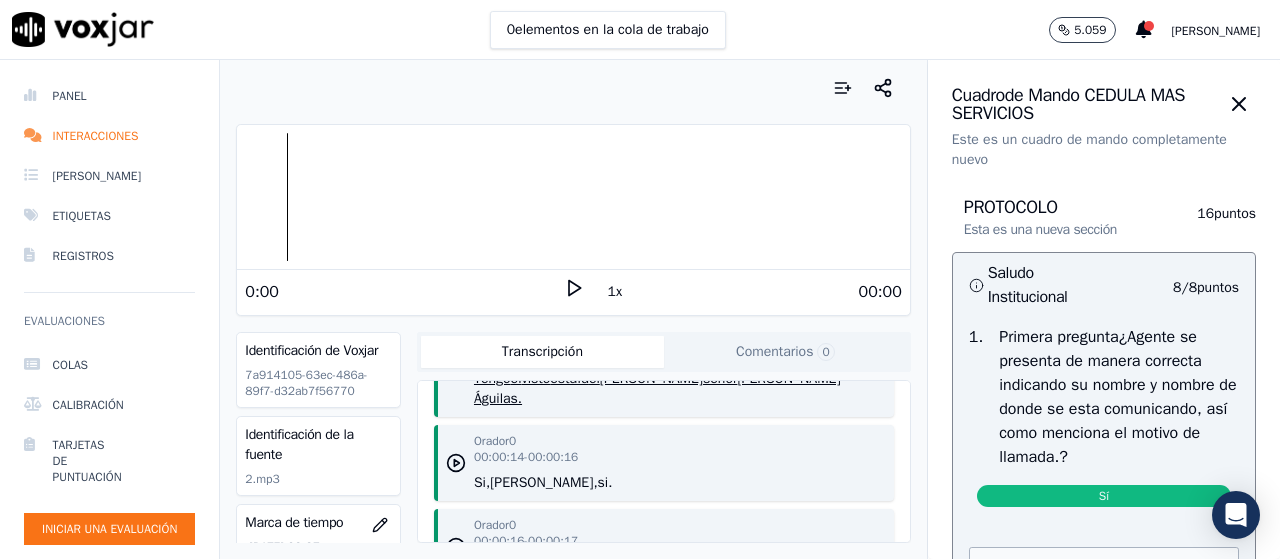 click on "0:00" at bounding box center (404, 292) 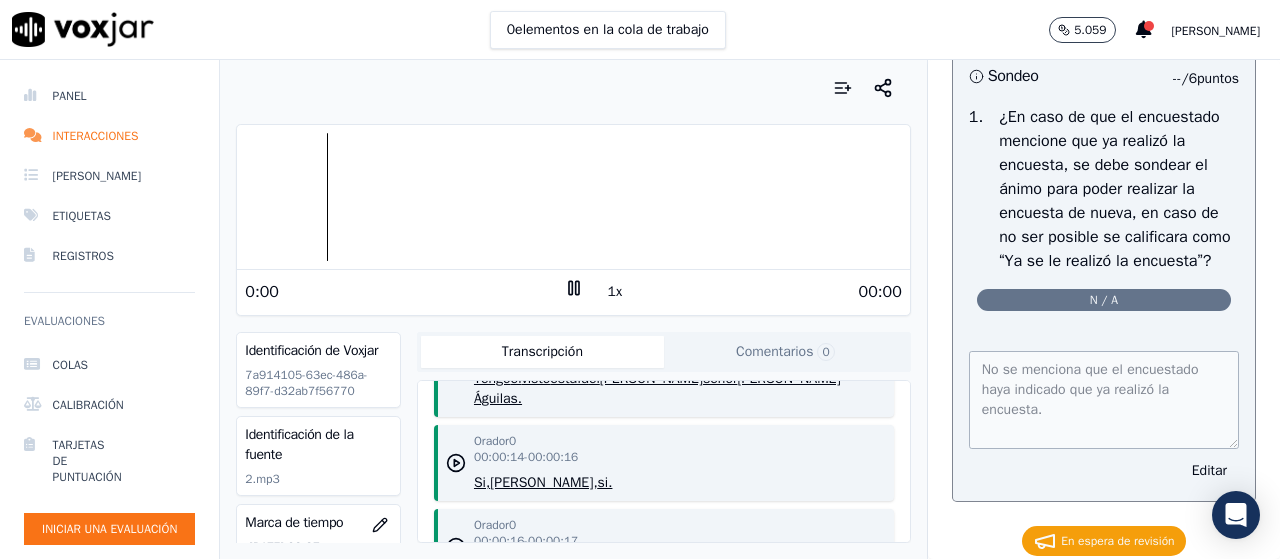 scroll, scrollTop: 3300, scrollLeft: 0, axis: vertical 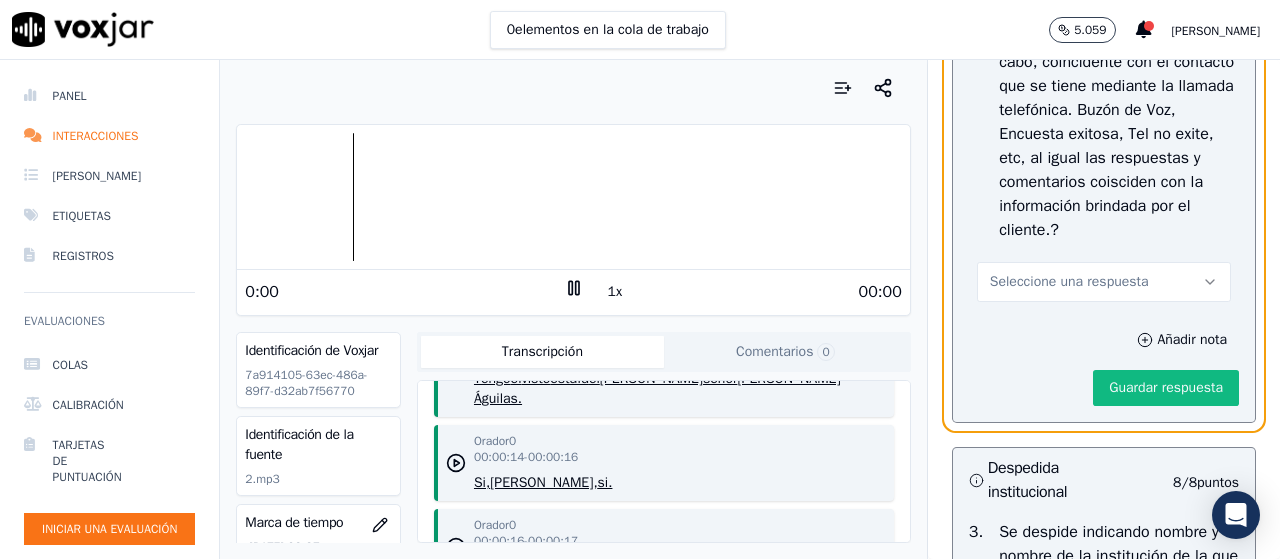 click on "Seleccione una respuesta" at bounding box center (1104, 282) 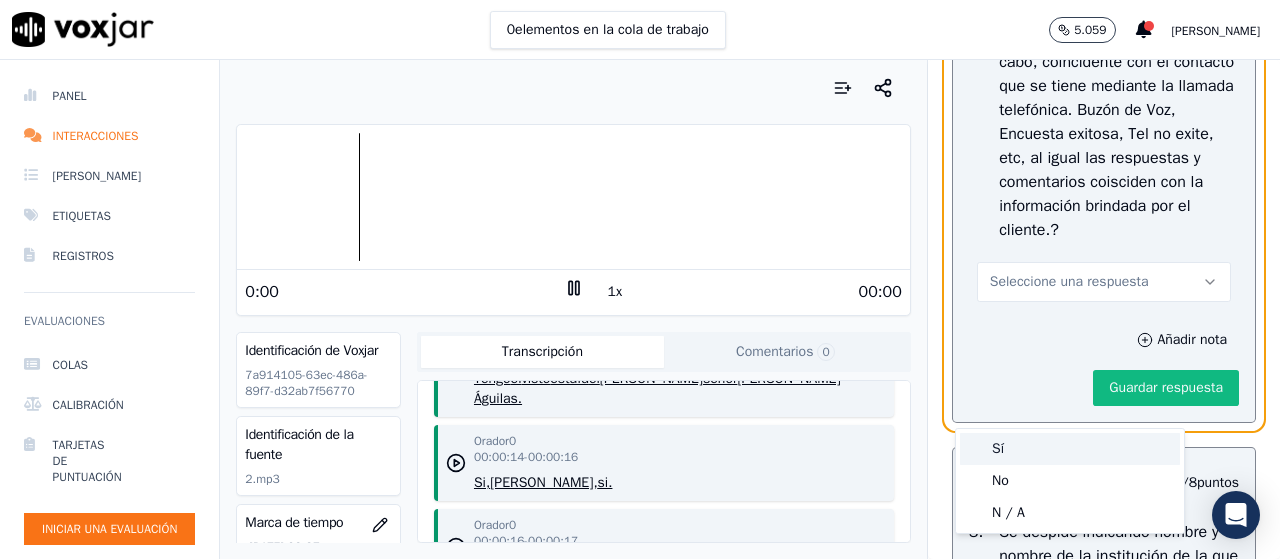 click on "Sí" at bounding box center (1070, 449) 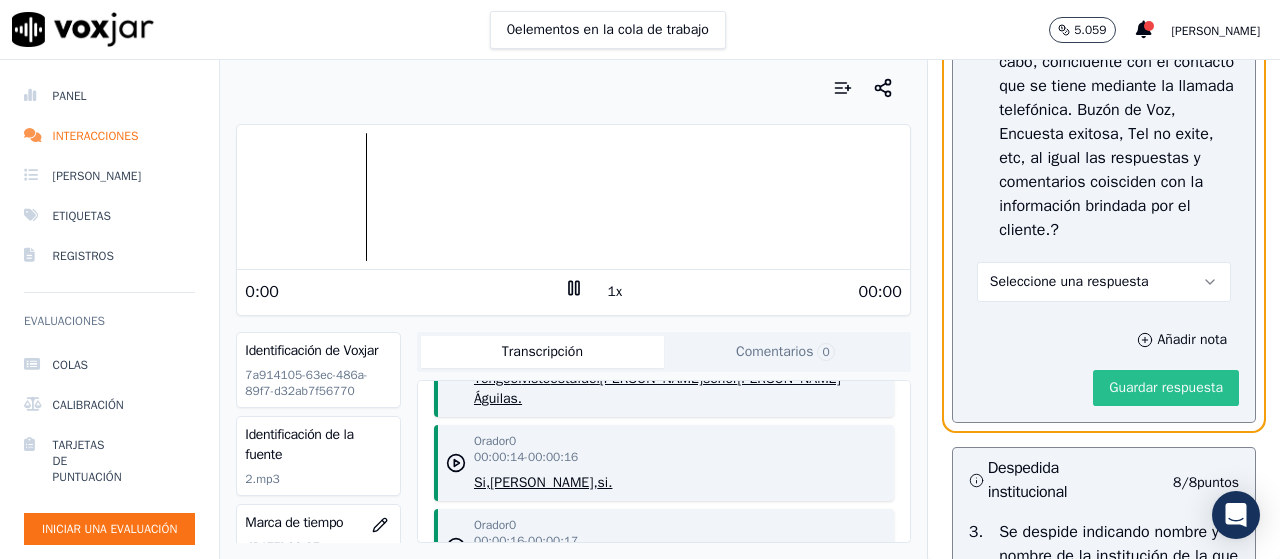 click on "Guardar respuesta" at bounding box center (1166, 387) 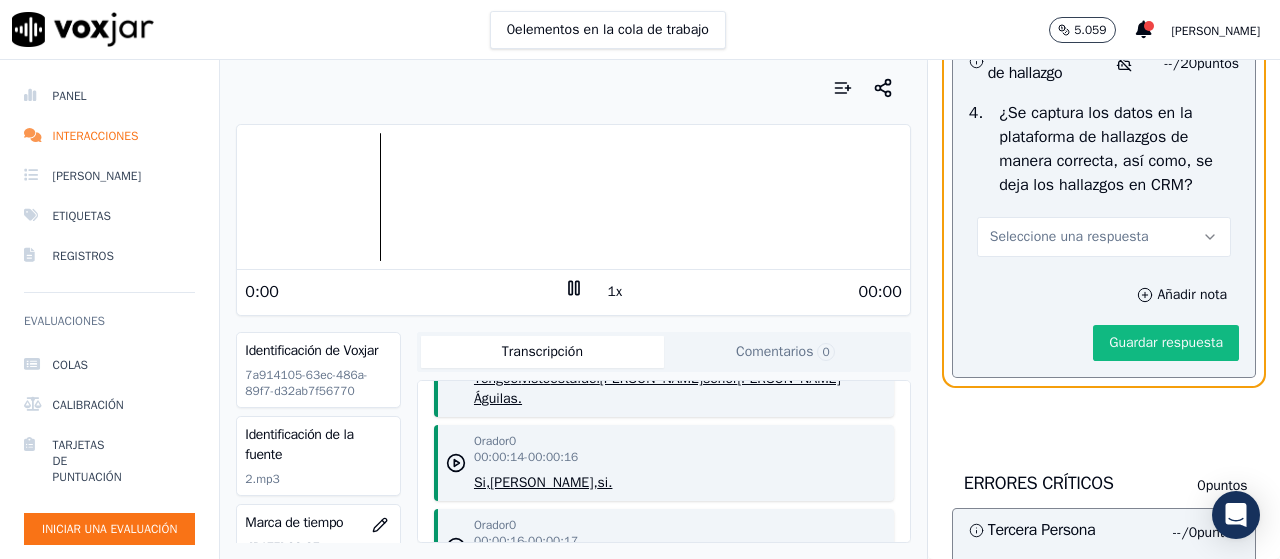scroll, scrollTop: 4953, scrollLeft: 0, axis: vertical 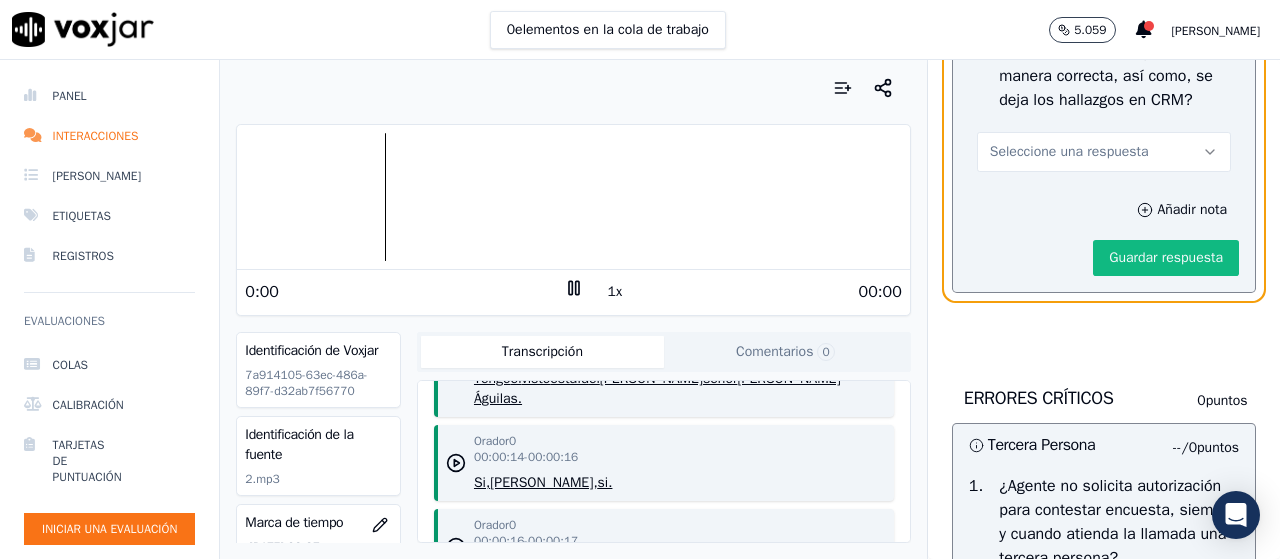 click on "Seleccione una respuesta" at bounding box center [1104, 152] 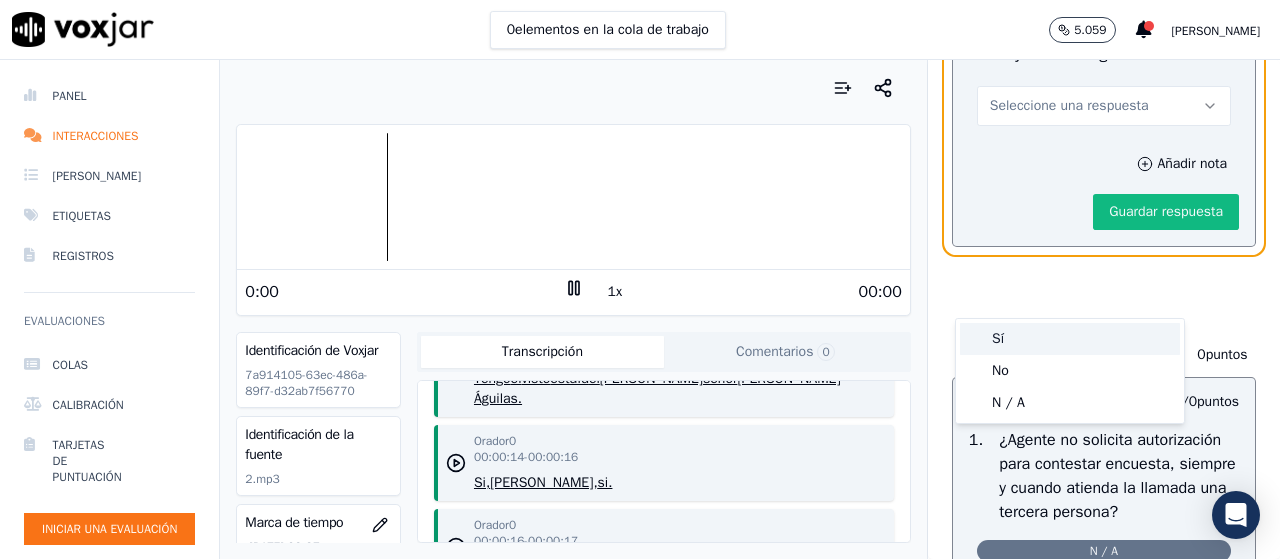 scroll, scrollTop: 4908, scrollLeft: 0, axis: vertical 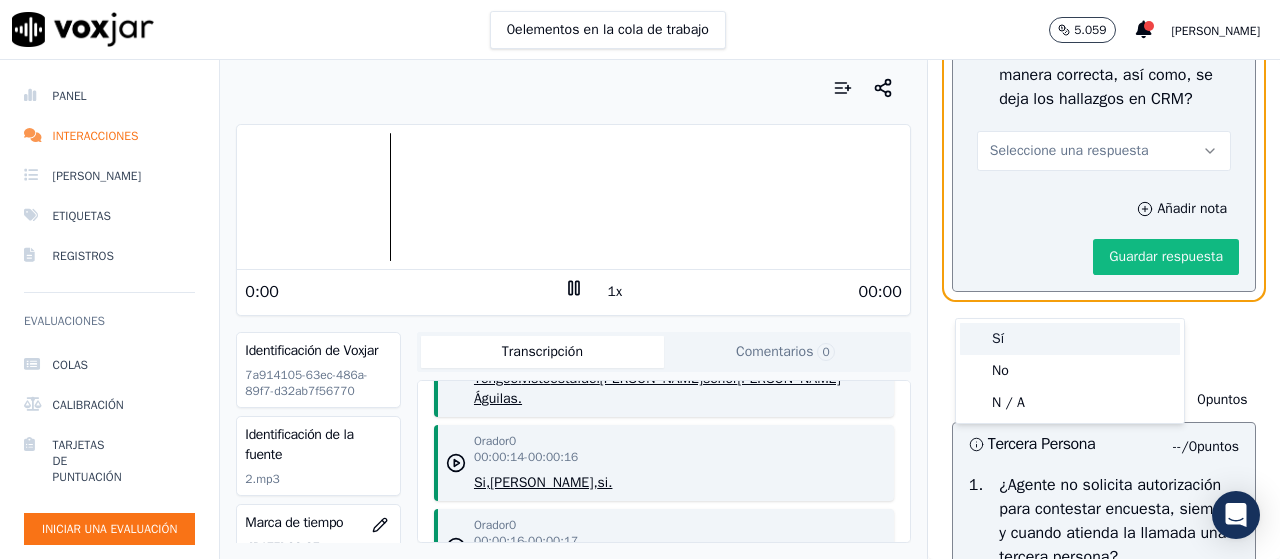 click on "Sí" at bounding box center [1070, 339] 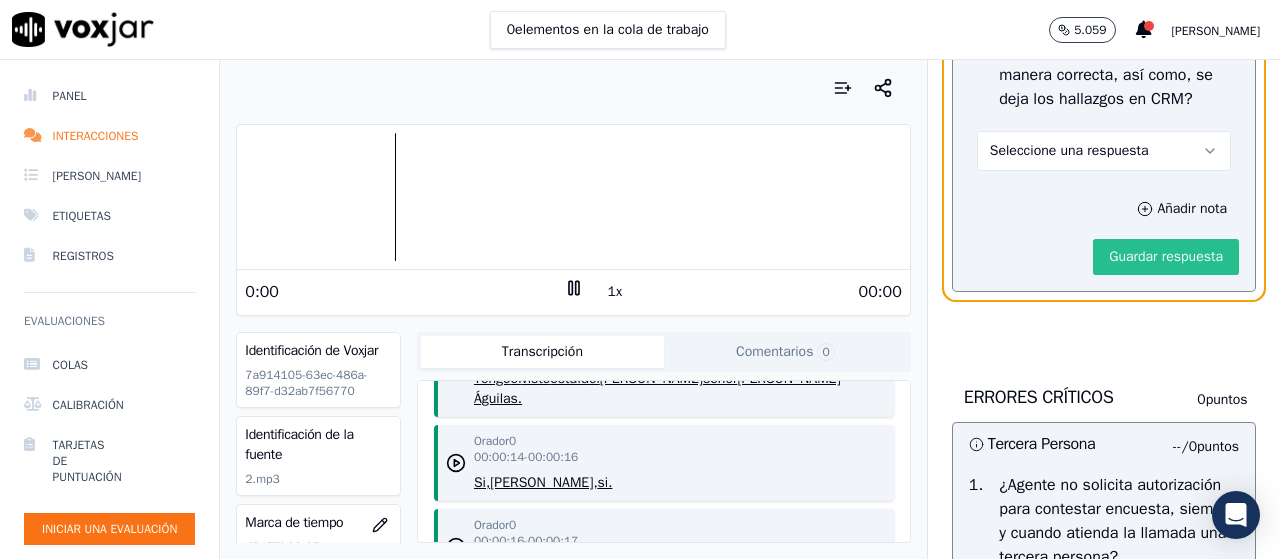 click on "Guardar respuesta" at bounding box center [1166, 256] 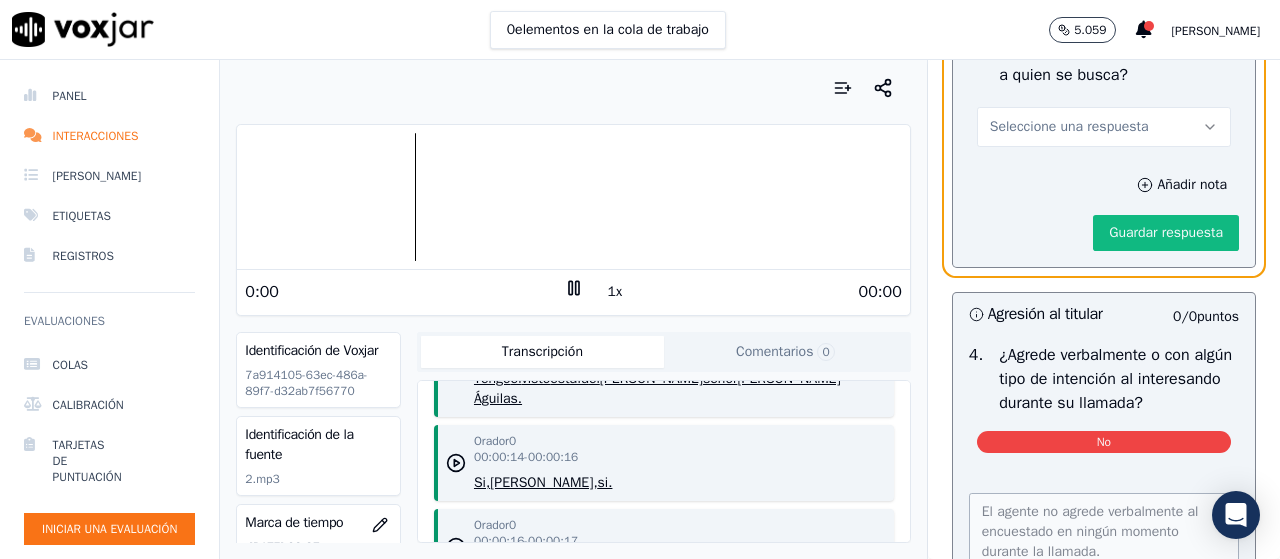 scroll, scrollTop: 6174, scrollLeft: 0, axis: vertical 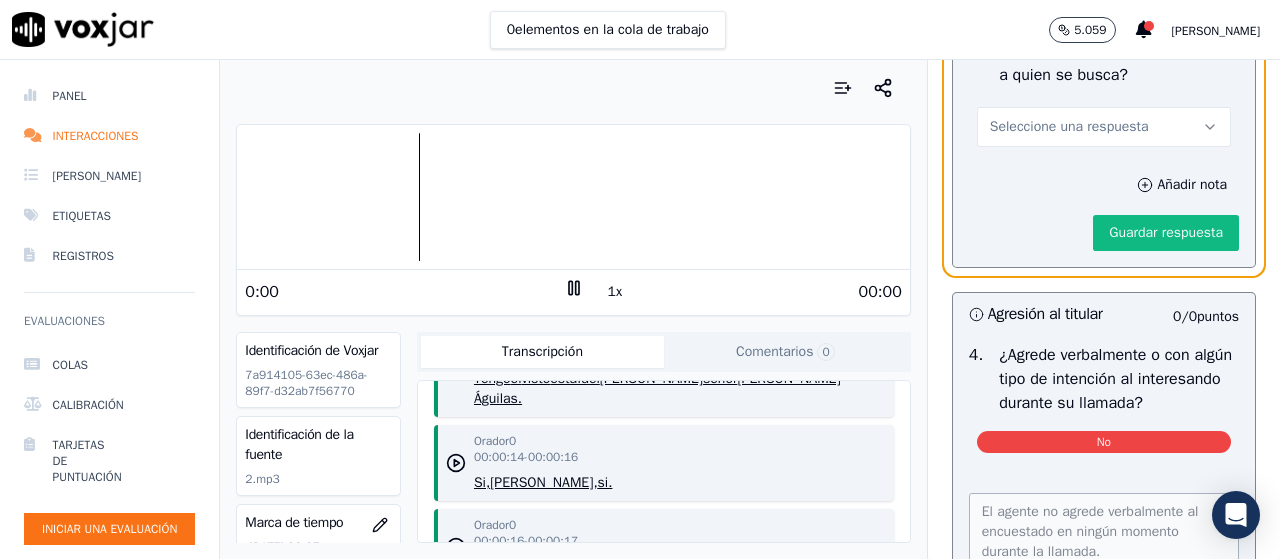click on "Seleccione una respuesta" at bounding box center [1104, 127] 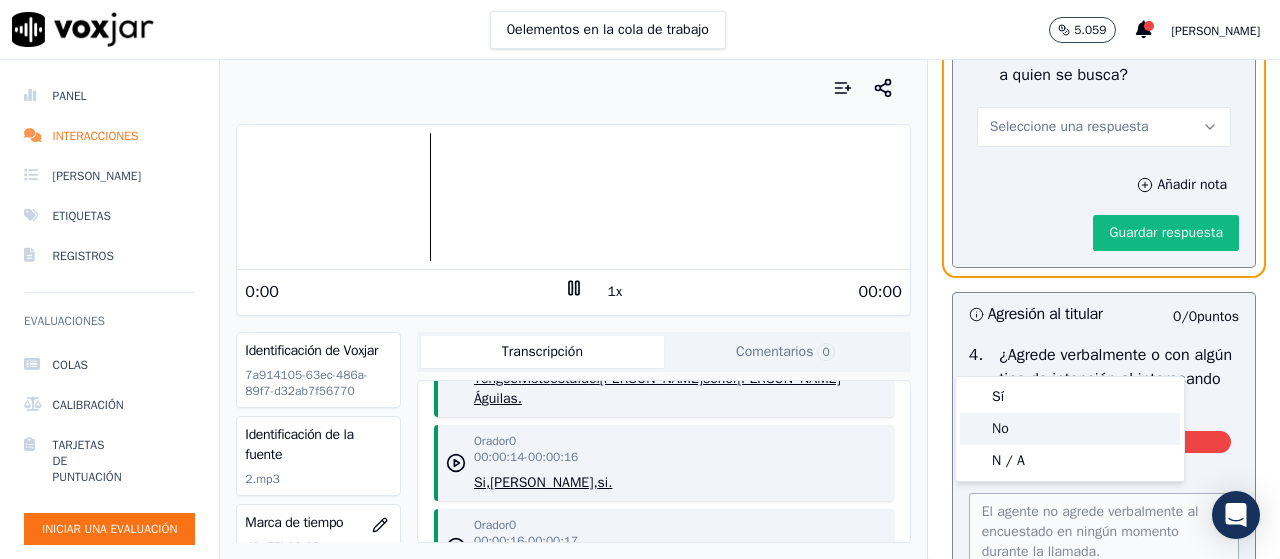 click on "No" 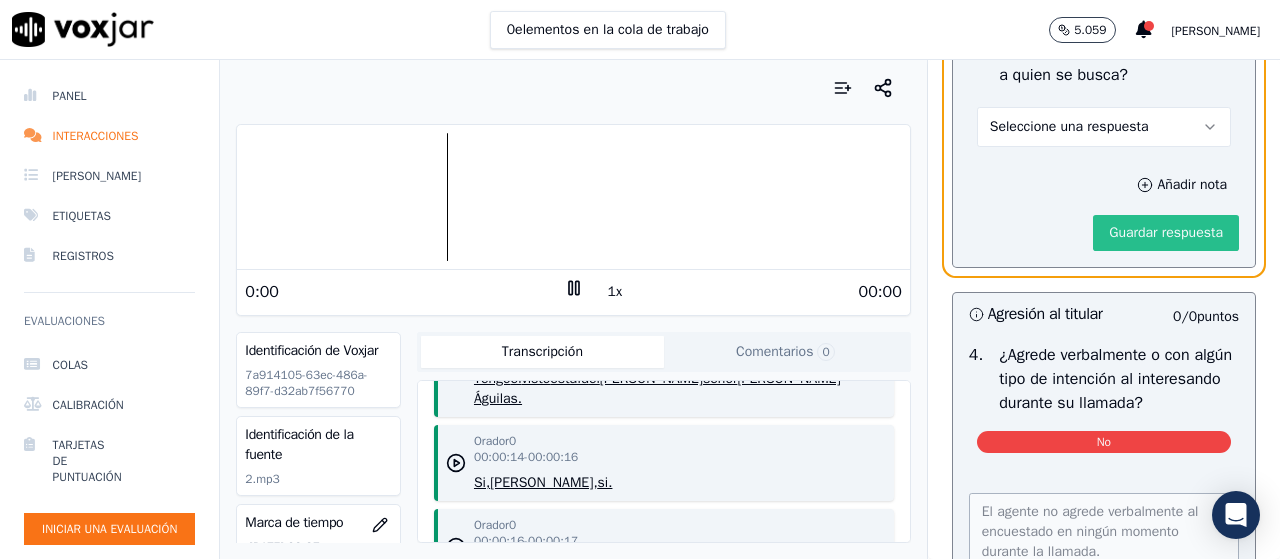click on "Guardar respuesta" at bounding box center (1166, 232) 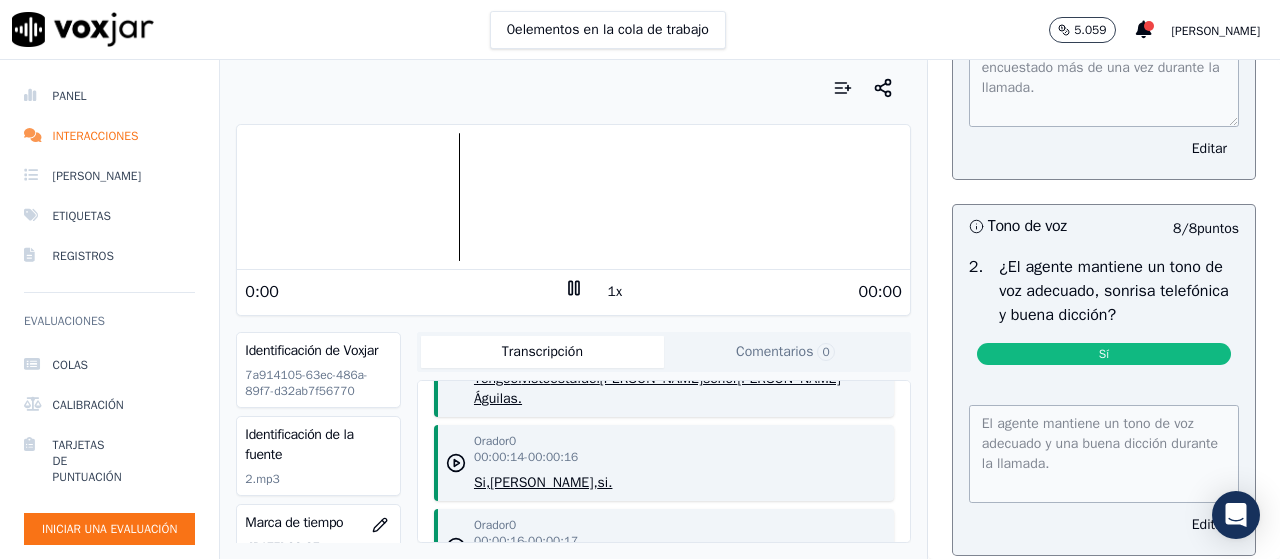 scroll, scrollTop: 0, scrollLeft: 0, axis: both 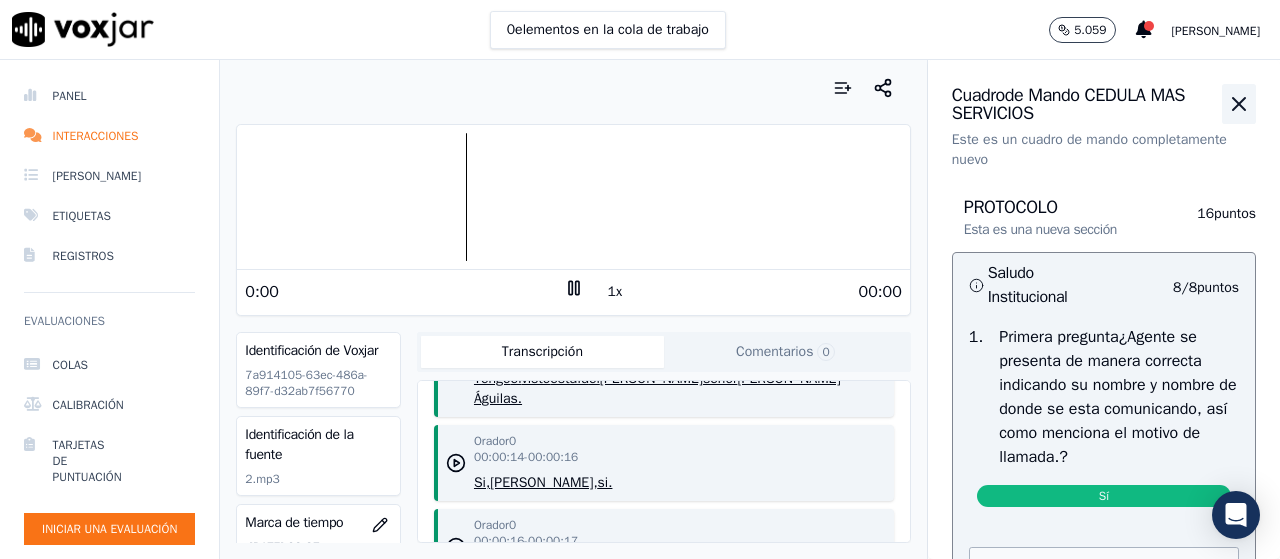 click 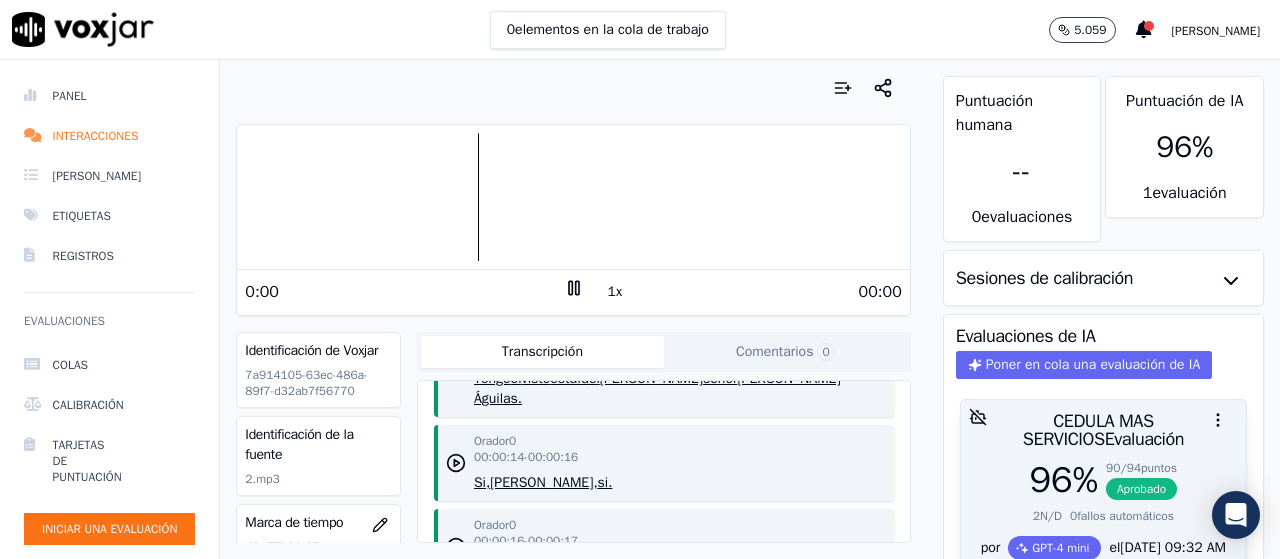 click at bounding box center [1103, 420] 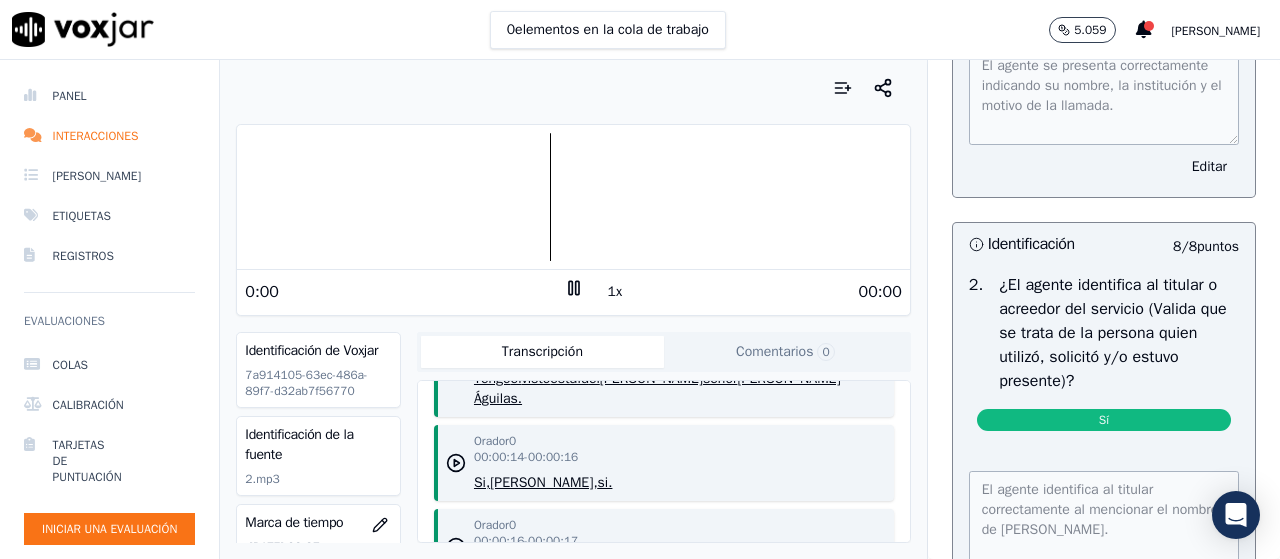 scroll, scrollTop: 0, scrollLeft: 0, axis: both 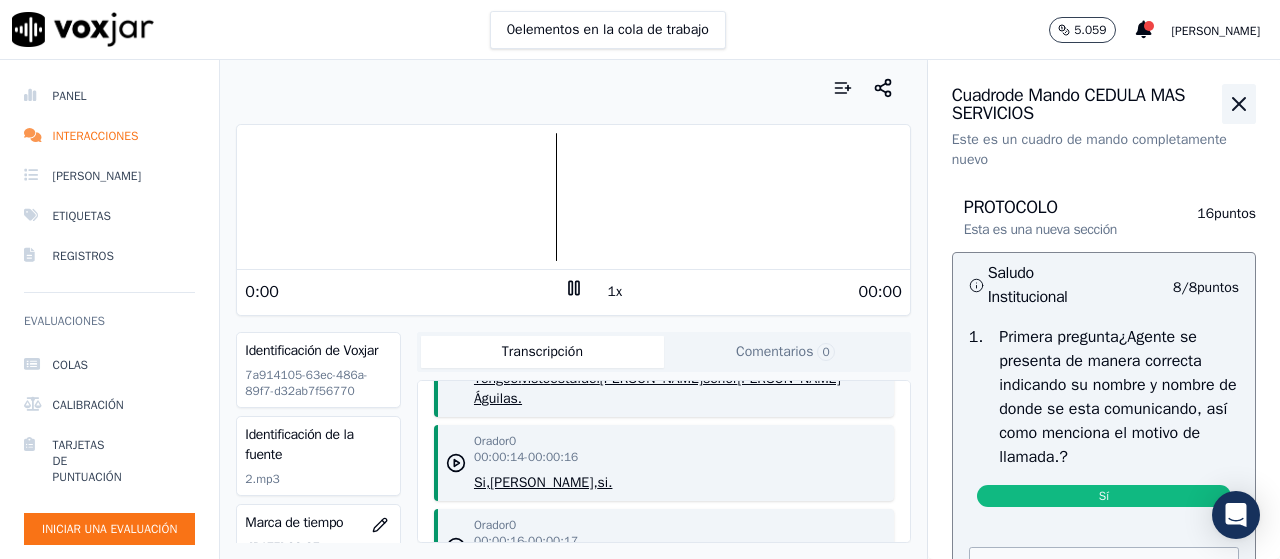 click 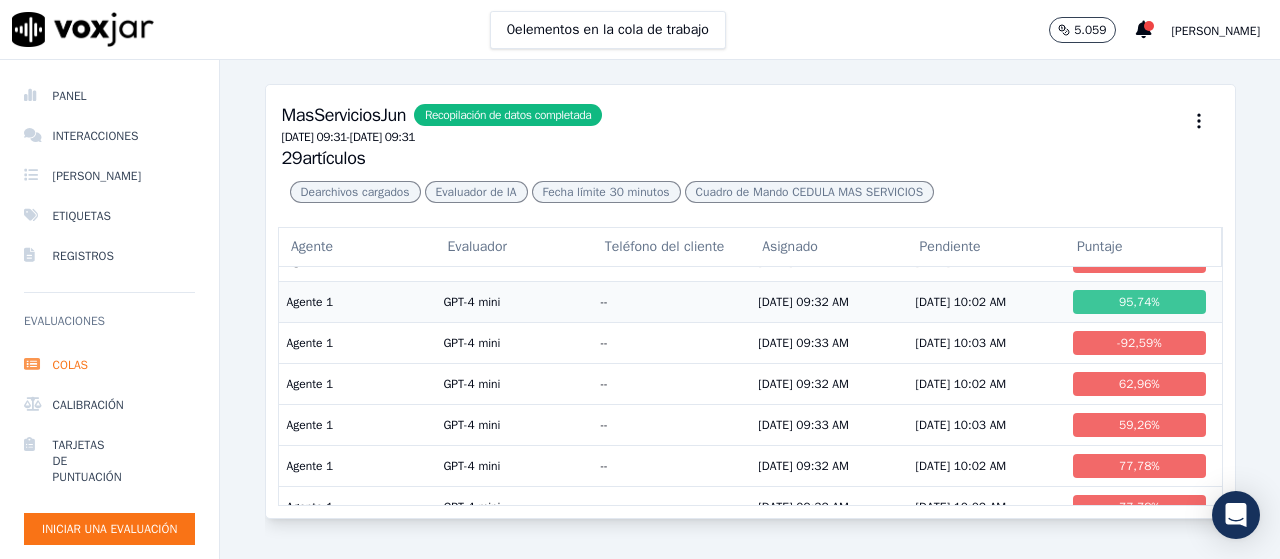 scroll, scrollTop: 100, scrollLeft: 0, axis: vertical 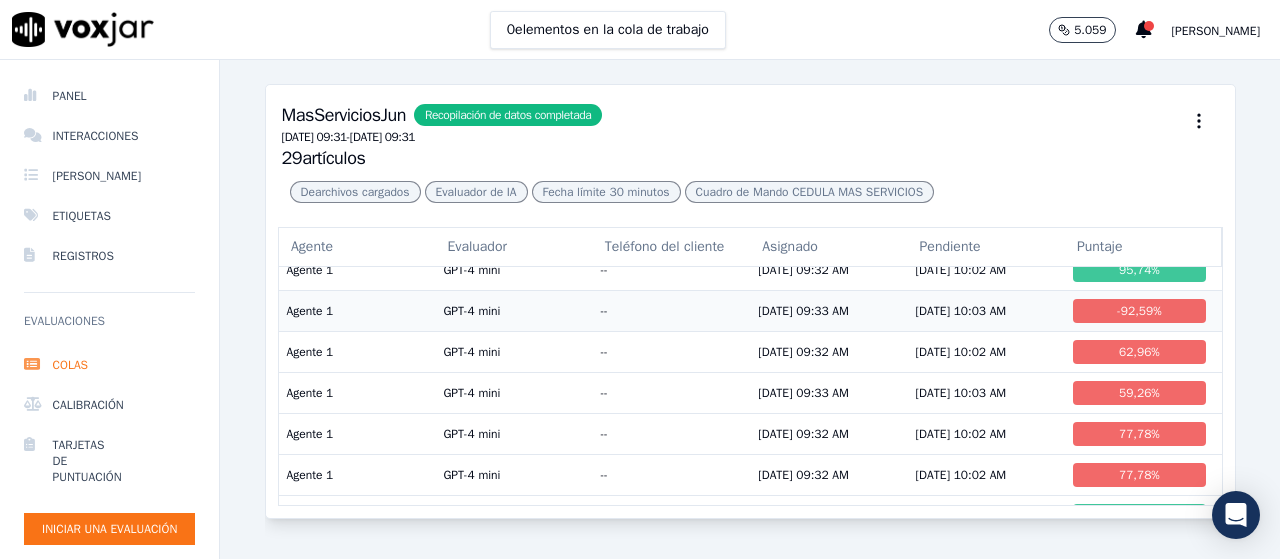 click on "-92,59" at bounding box center (1135, 311) 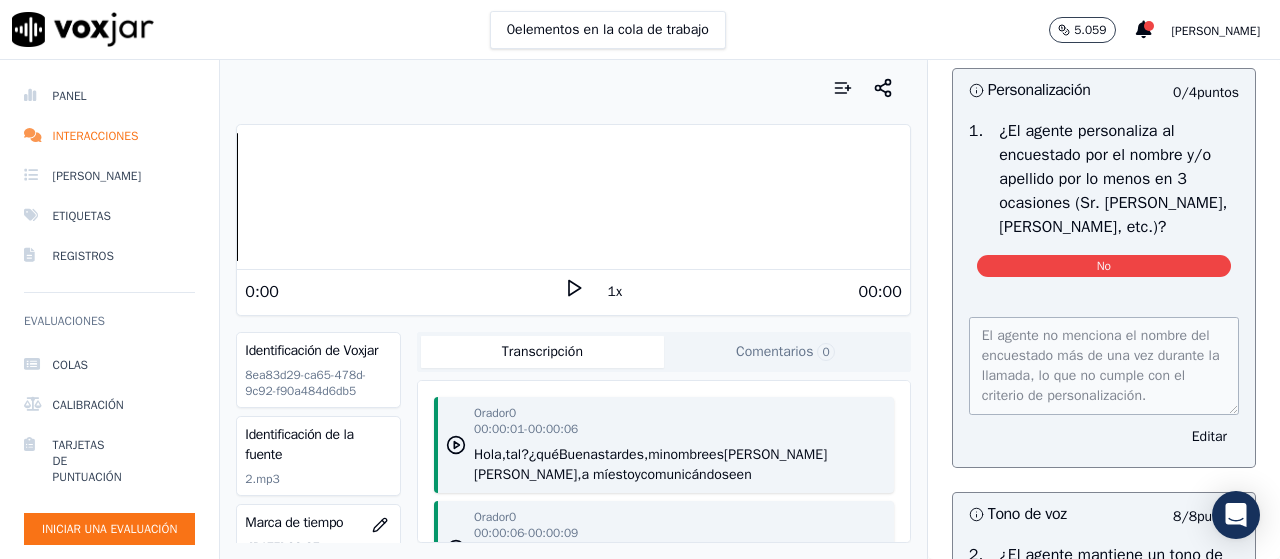 scroll, scrollTop: 1200, scrollLeft: 0, axis: vertical 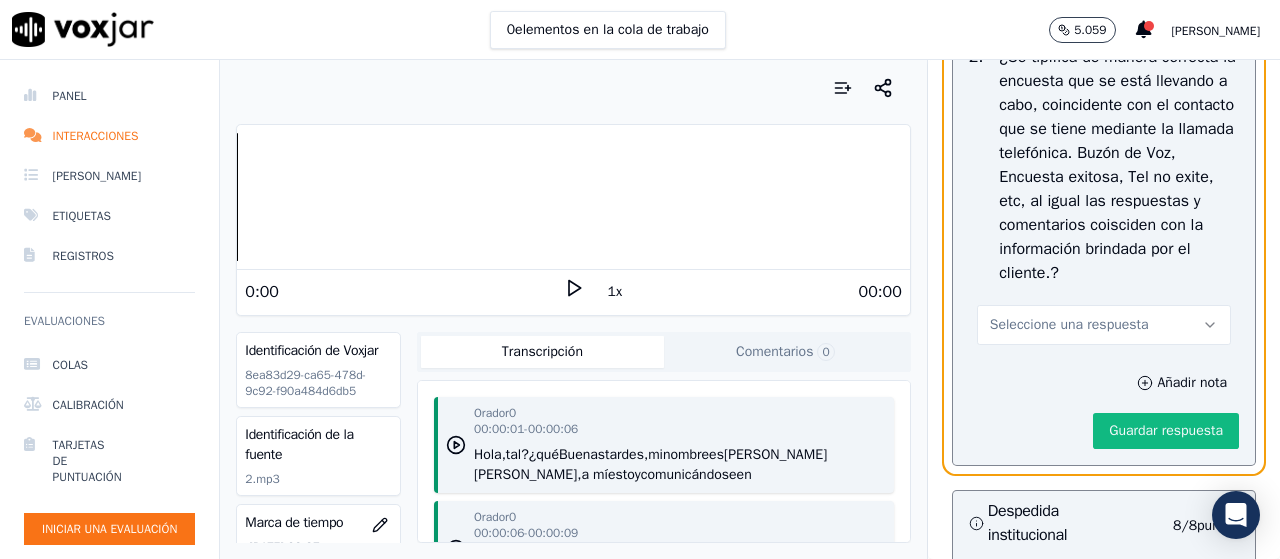 click 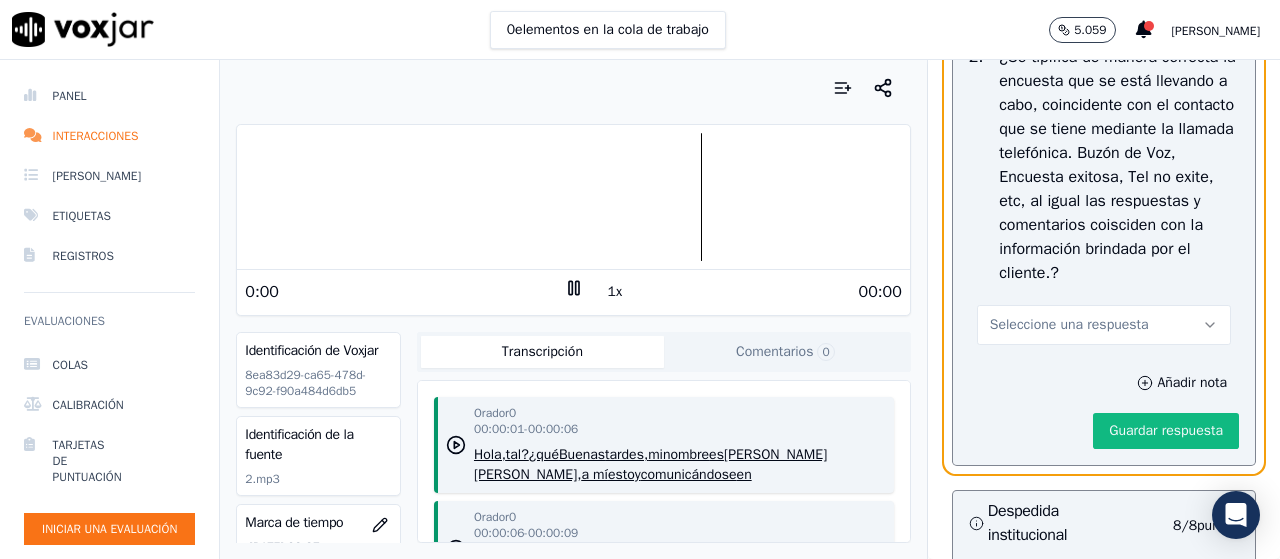 click 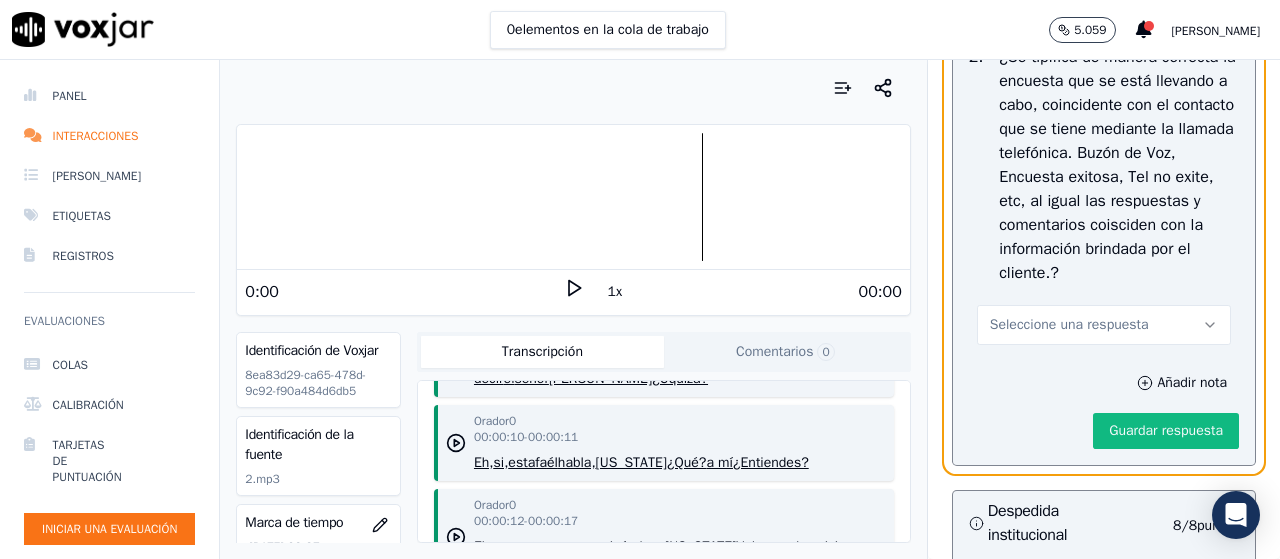 scroll, scrollTop: 100, scrollLeft: 0, axis: vertical 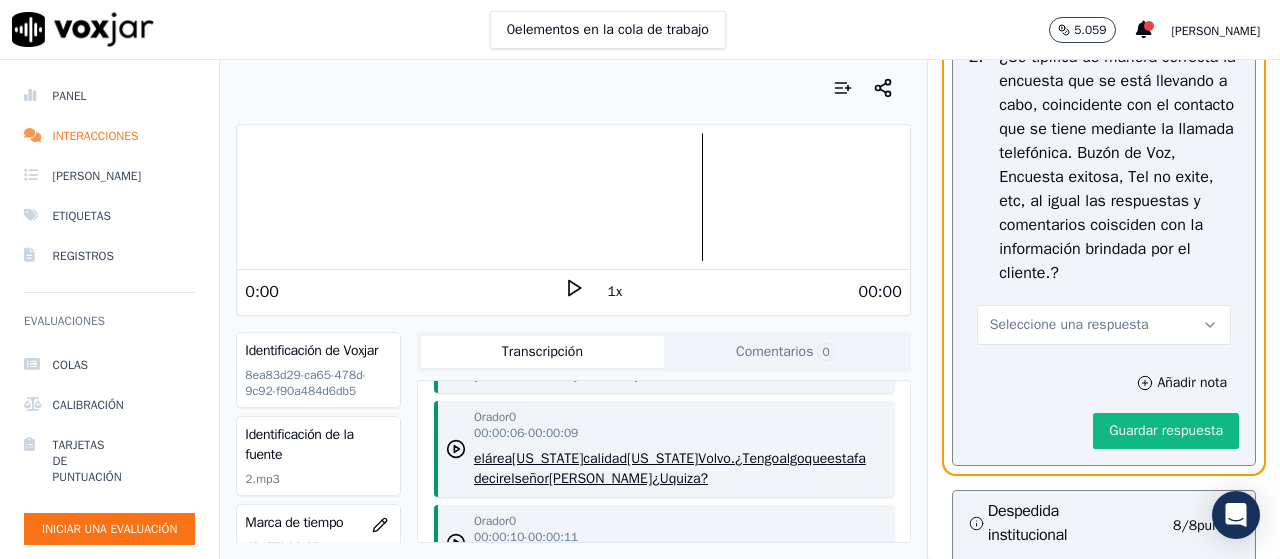 click at bounding box center [573, 197] 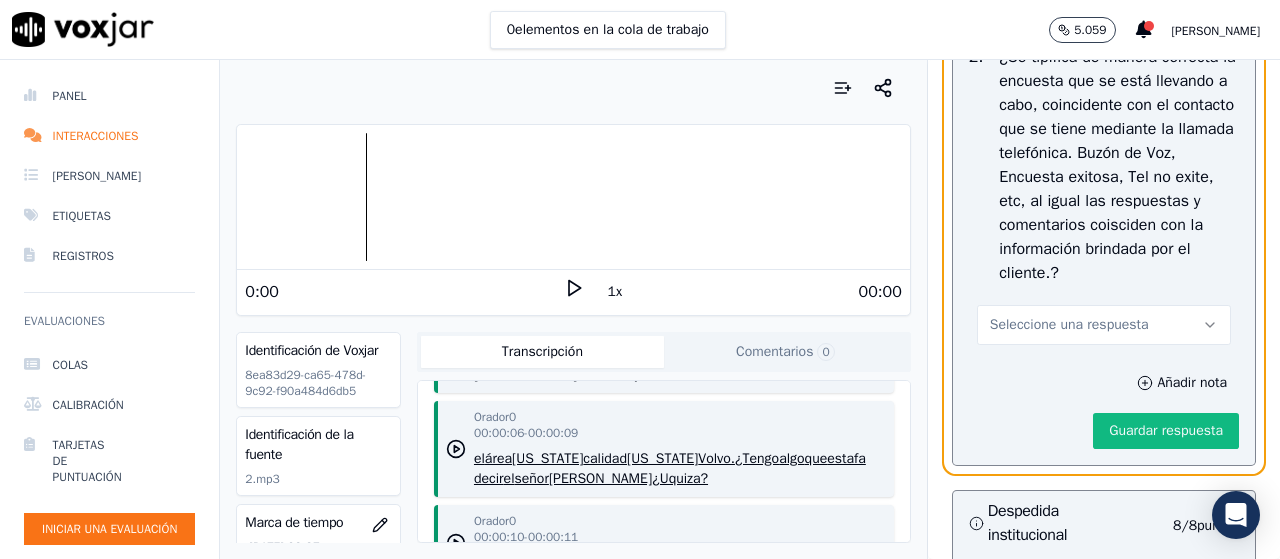 click 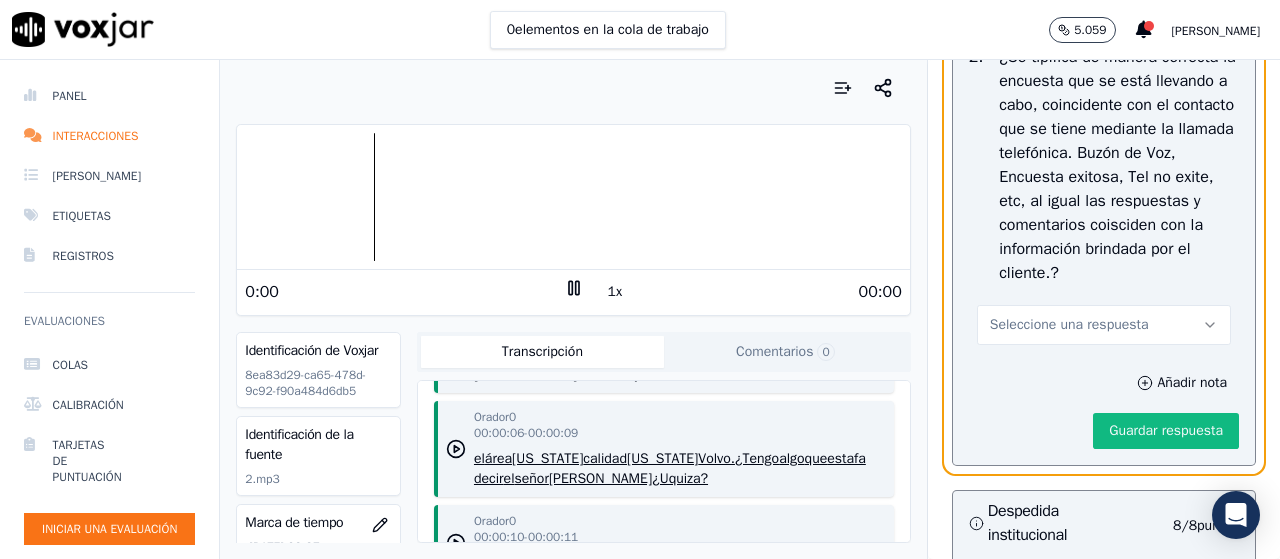 click 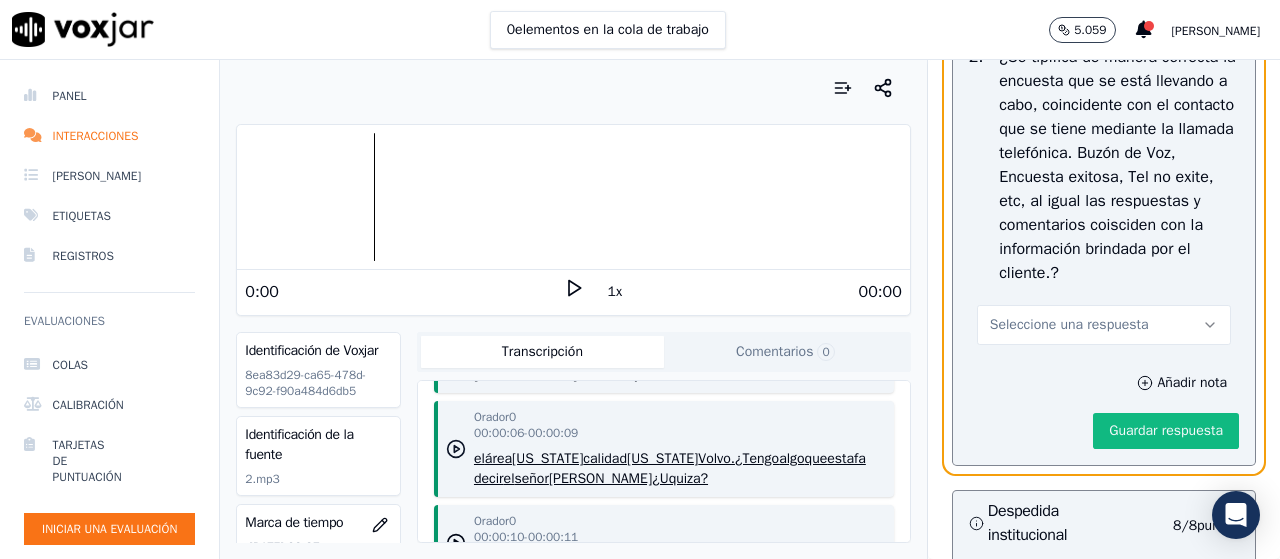 click 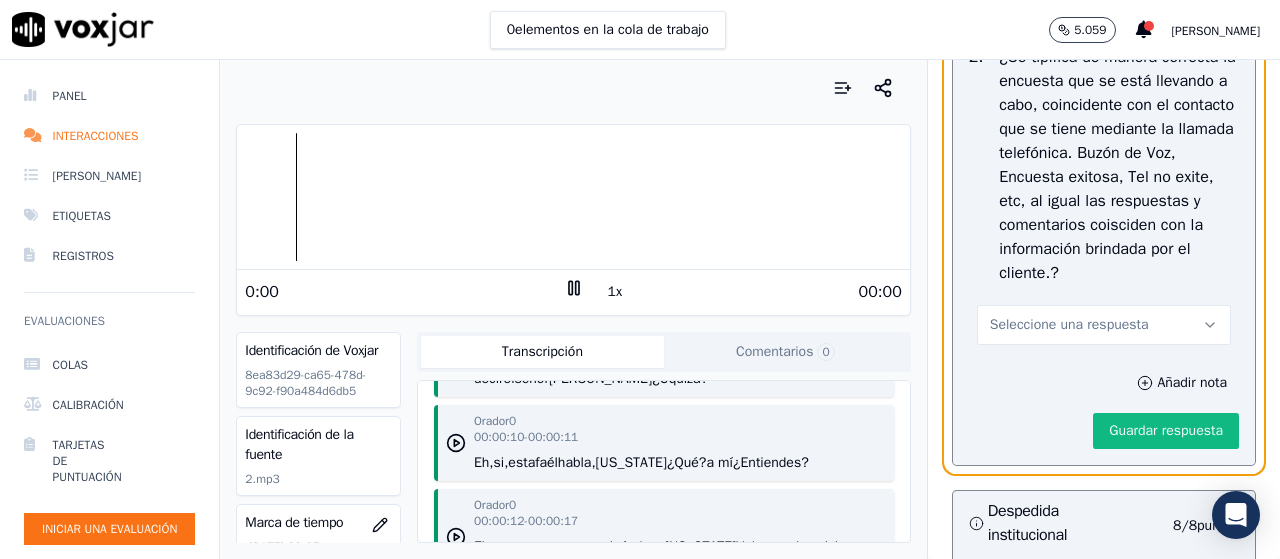 scroll, scrollTop: 100, scrollLeft: 0, axis: vertical 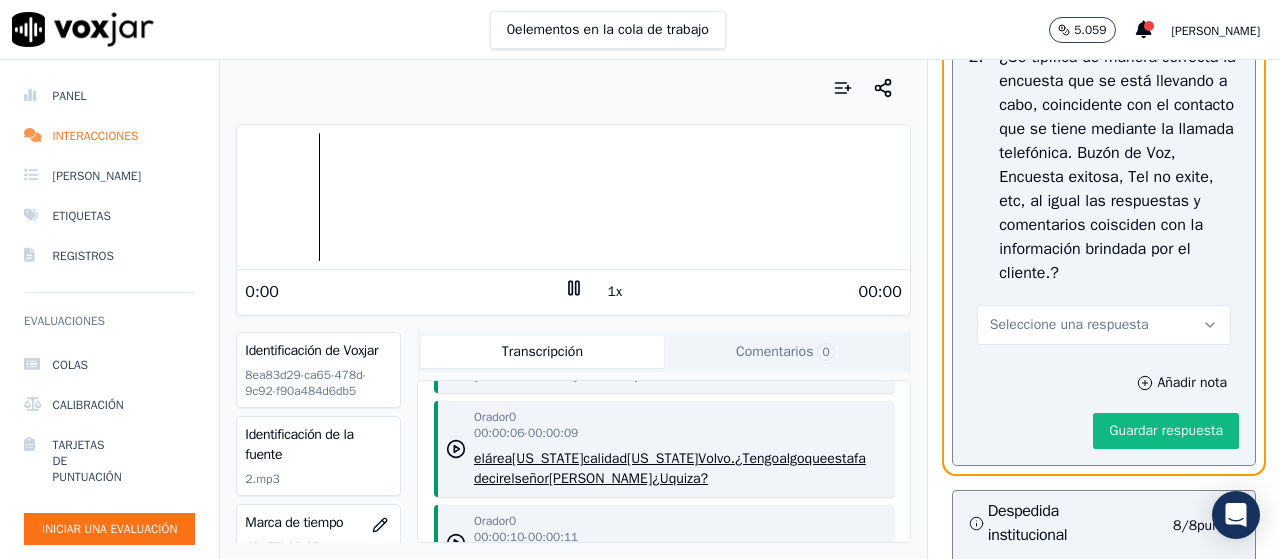 click 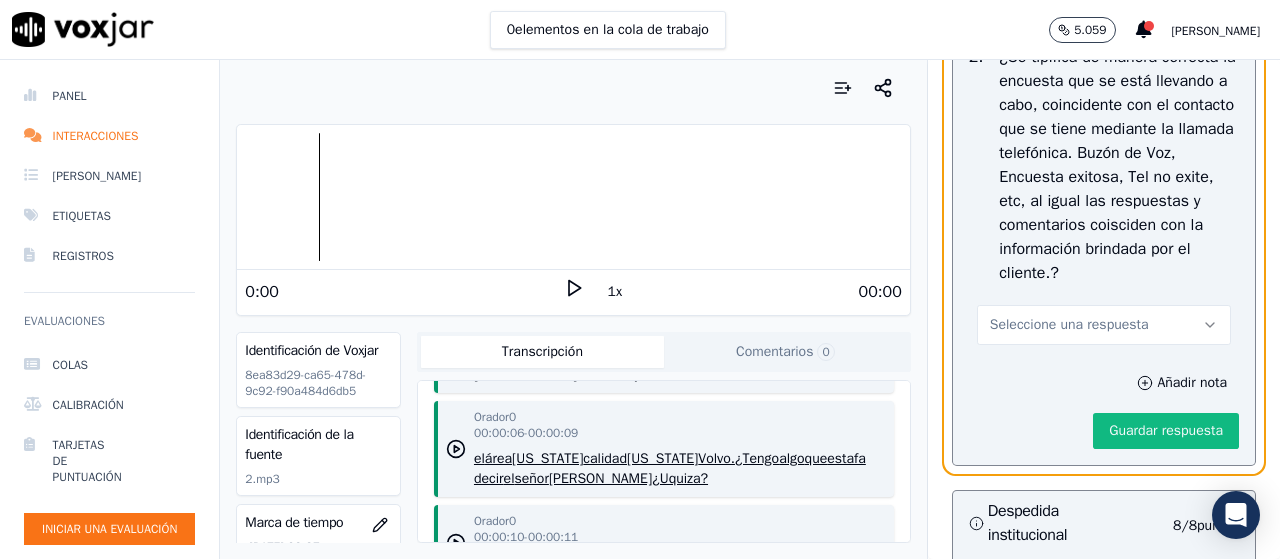 click on "Identificación de Voxjar   8ea83d29-ca65-478d-9c92-f90a484d6db5" at bounding box center (318, 370) 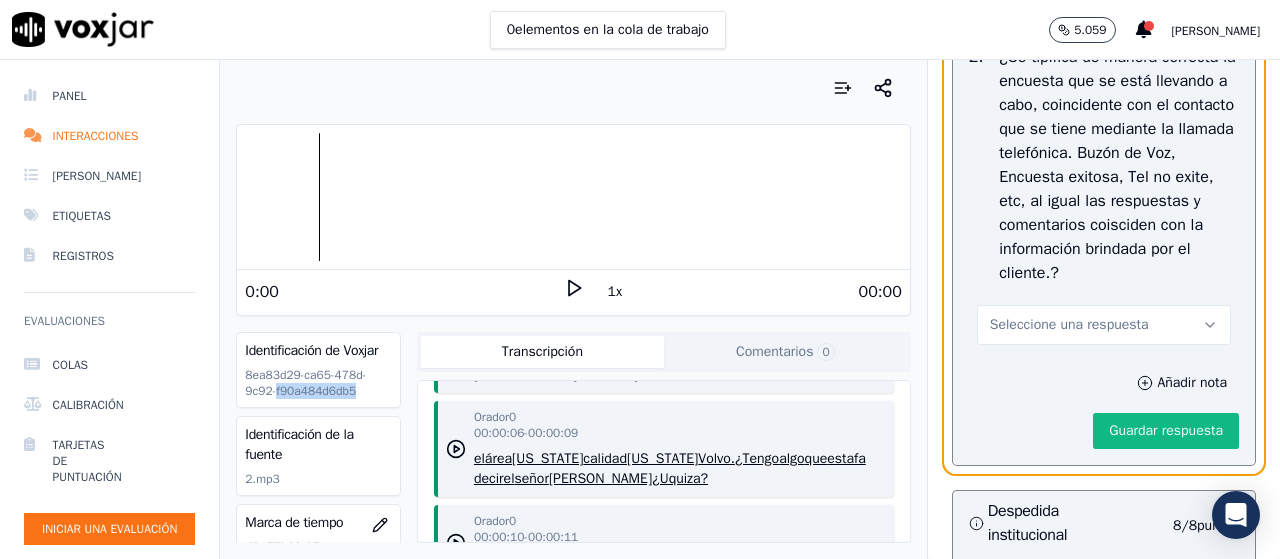 click on "Identificación de Voxjar   8ea83d29-ca65-478d-9c92-f90a484d6db5" at bounding box center (318, 370) 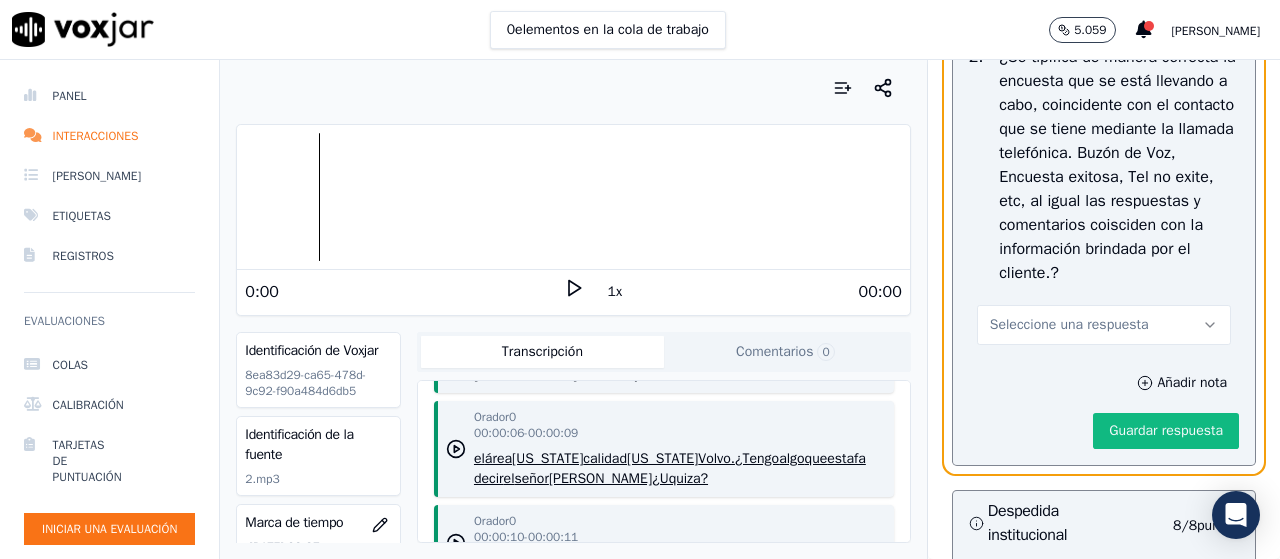 click on "8ea83d29-ca65-478d-9c92-f90a484d6db5" at bounding box center [305, 383] 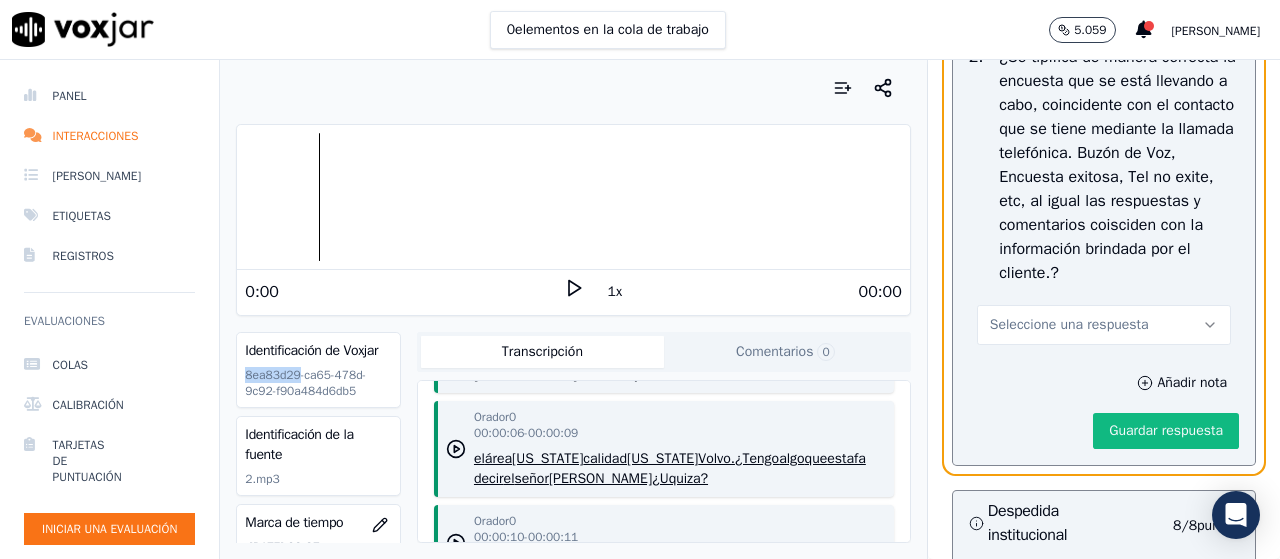 click on "8ea83d29-ca65-478d-9c92-f90a484d6db5" at bounding box center (305, 383) 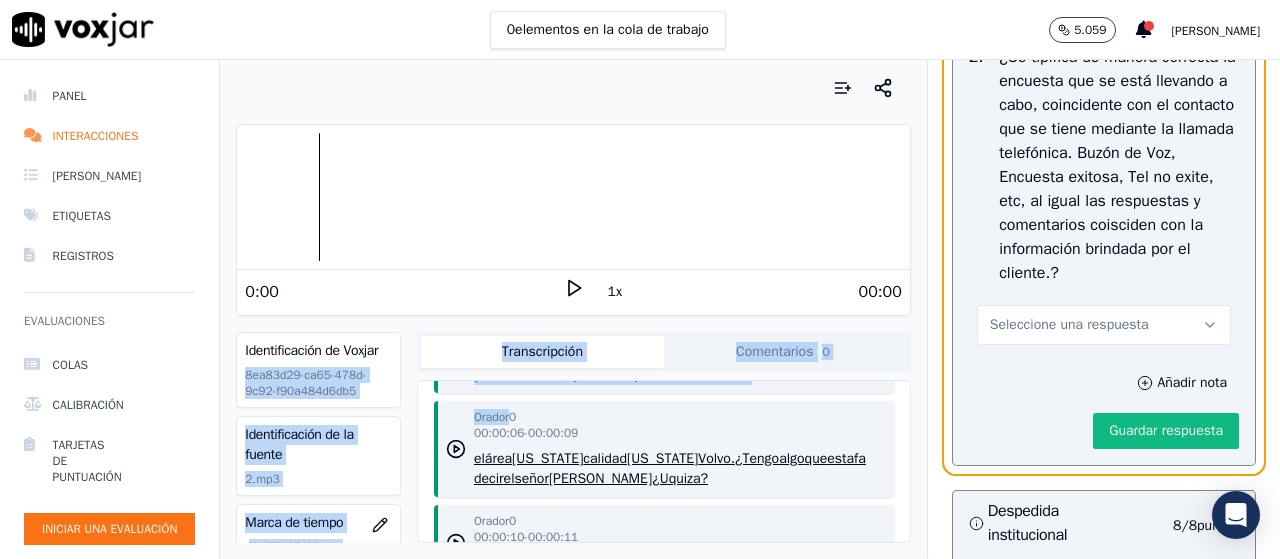 drag, startPoint x: 244, startPoint y: 397, endPoint x: 405, endPoint y: 419, distance: 162.49615 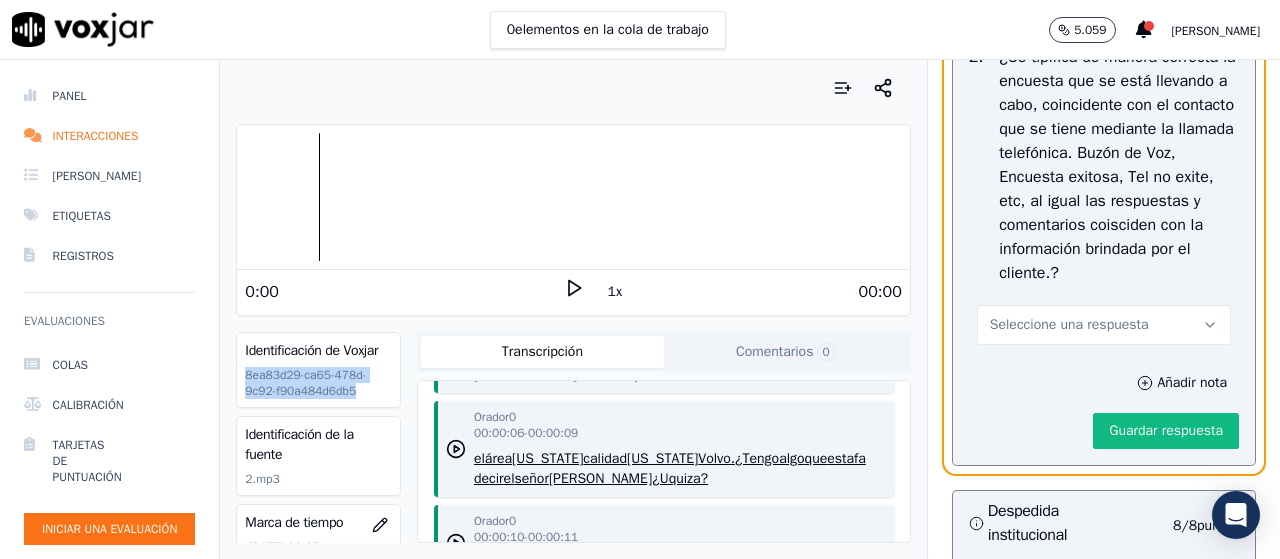 drag, startPoint x: 351, startPoint y: 412, endPoint x: 238, endPoint y: 397, distance: 113.99123 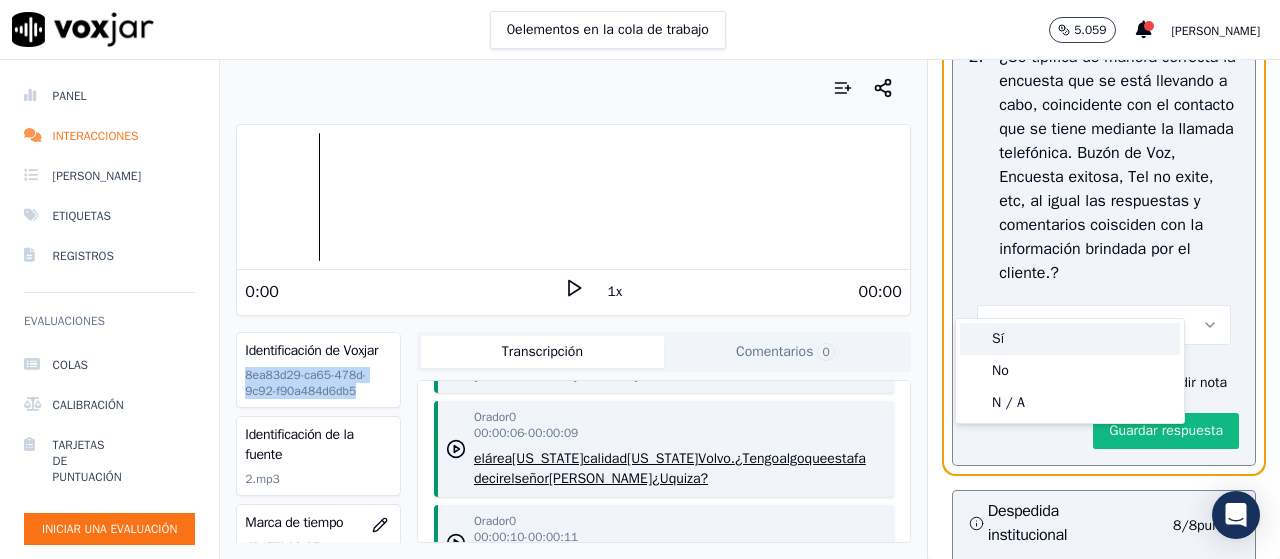 click on "Sí" at bounding box center [998, 338] 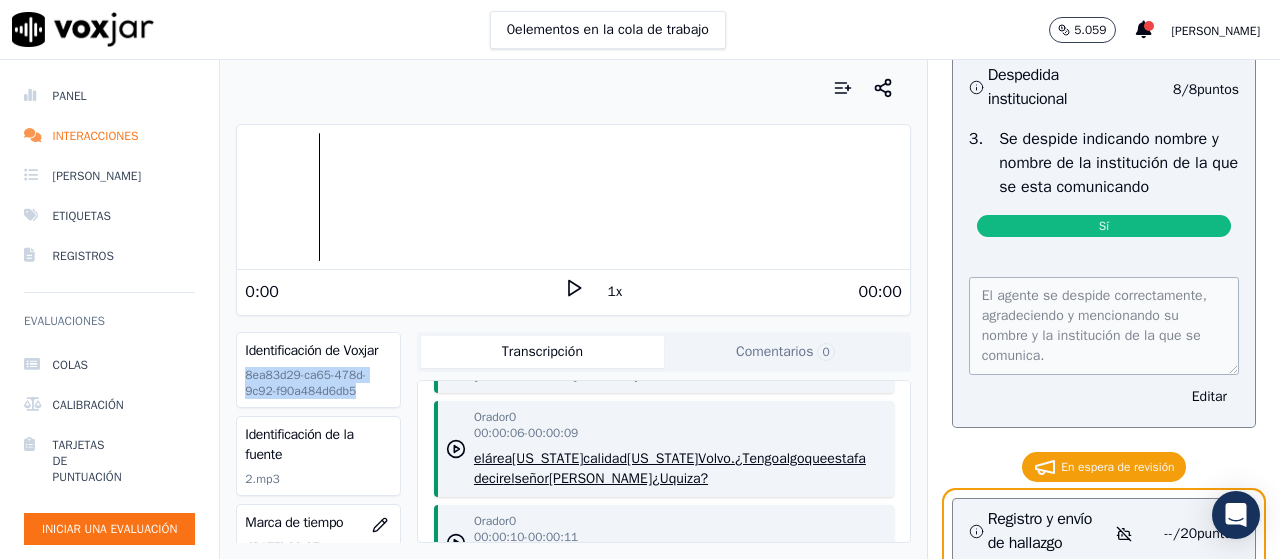 scroll, scrollTop: 4460, scrollLeft: 0, axis: vertical 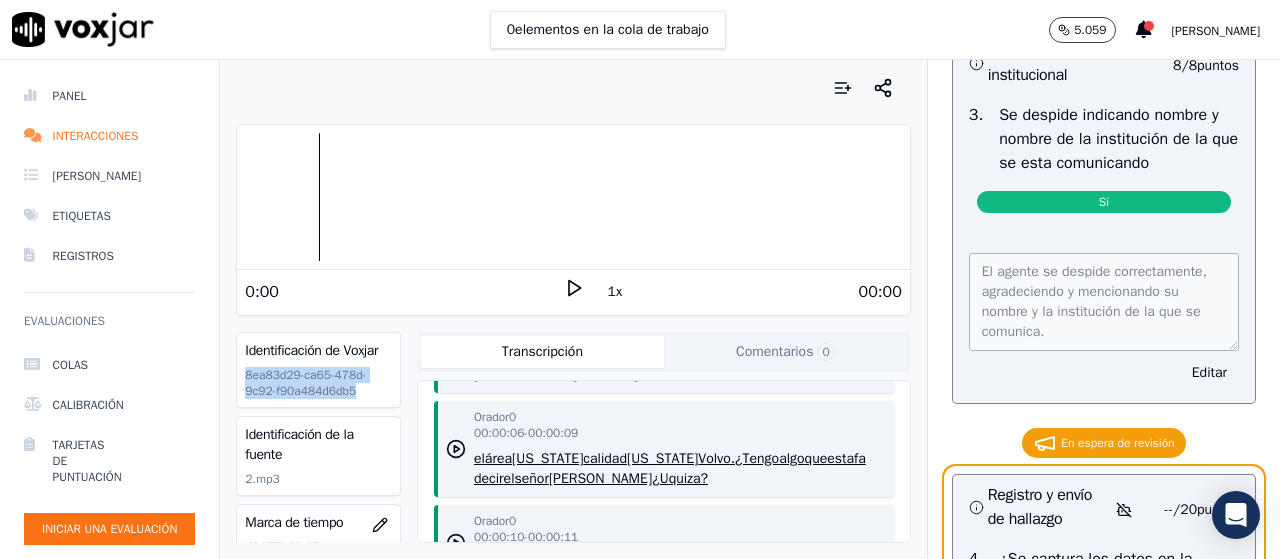 click on "Guardar respuesta" at bounding box center [1166, -29] 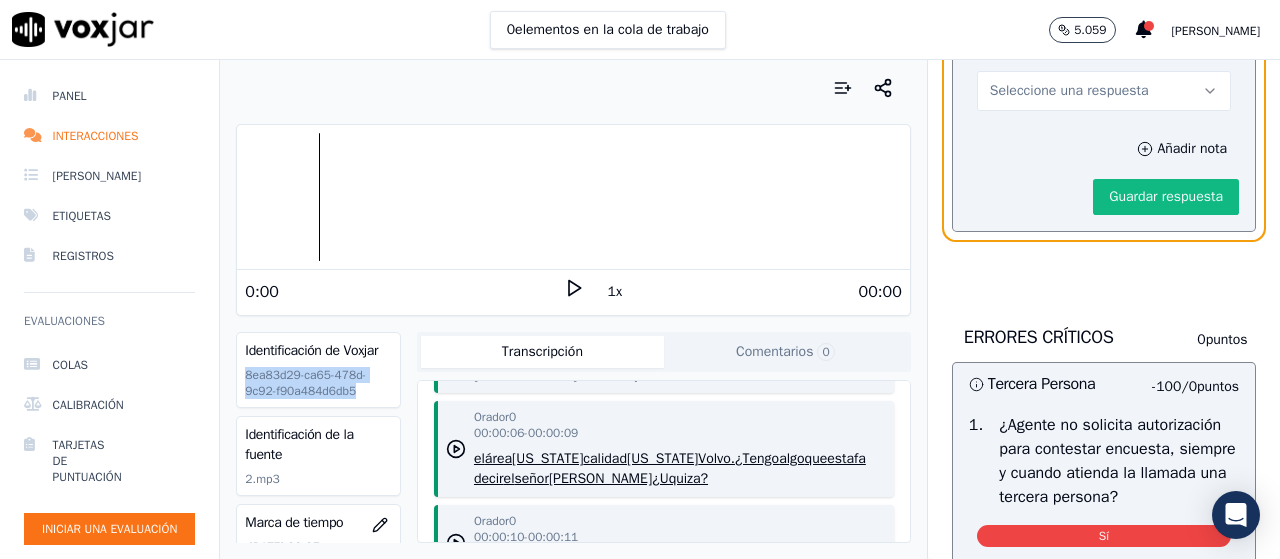 scroll, scrollTop: 5148, scrollLeft: 0, axis: vertical 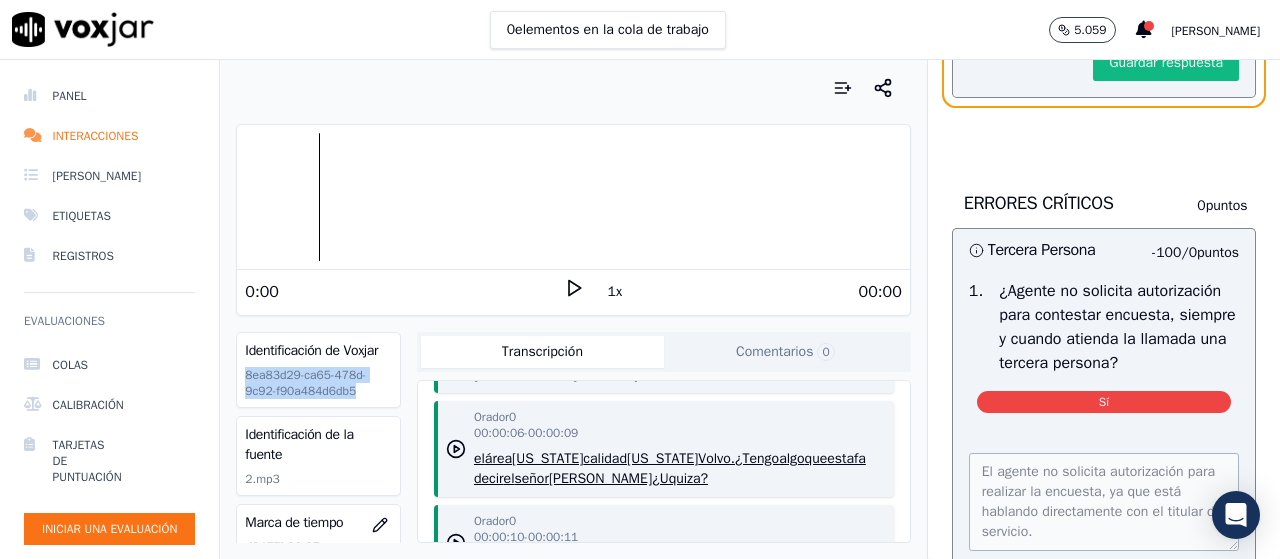 click on "Seleccione una respuesta" at bounding box center [1069, -44] 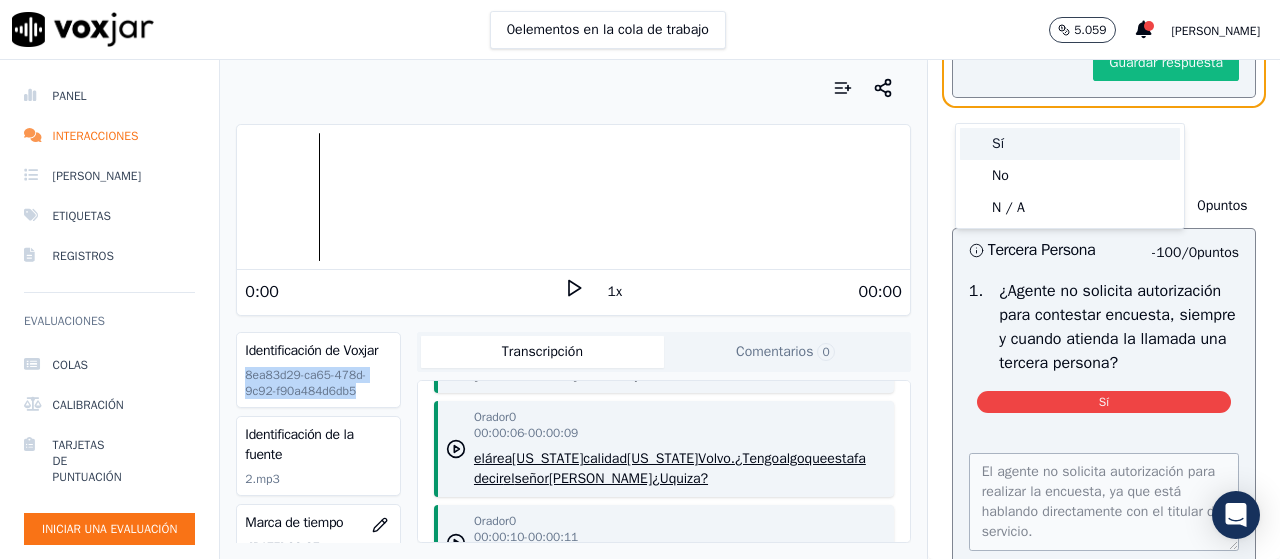 click on "Sí" at bounding box center [1070, 144] 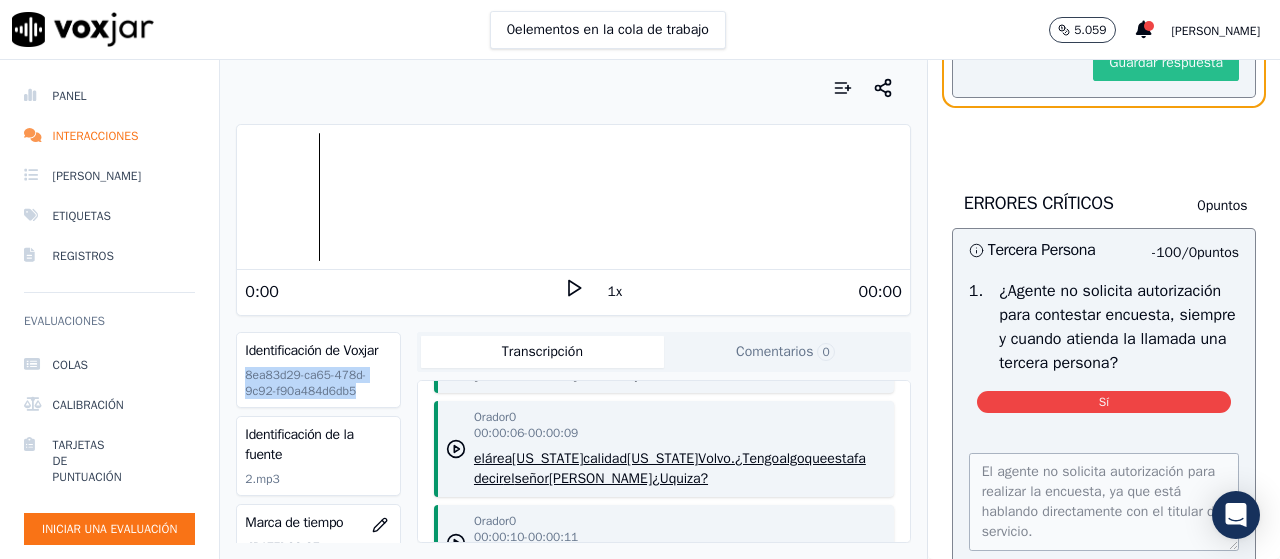scroll, scrollTop: 5103, scrollLeft: 0, axis: vertical 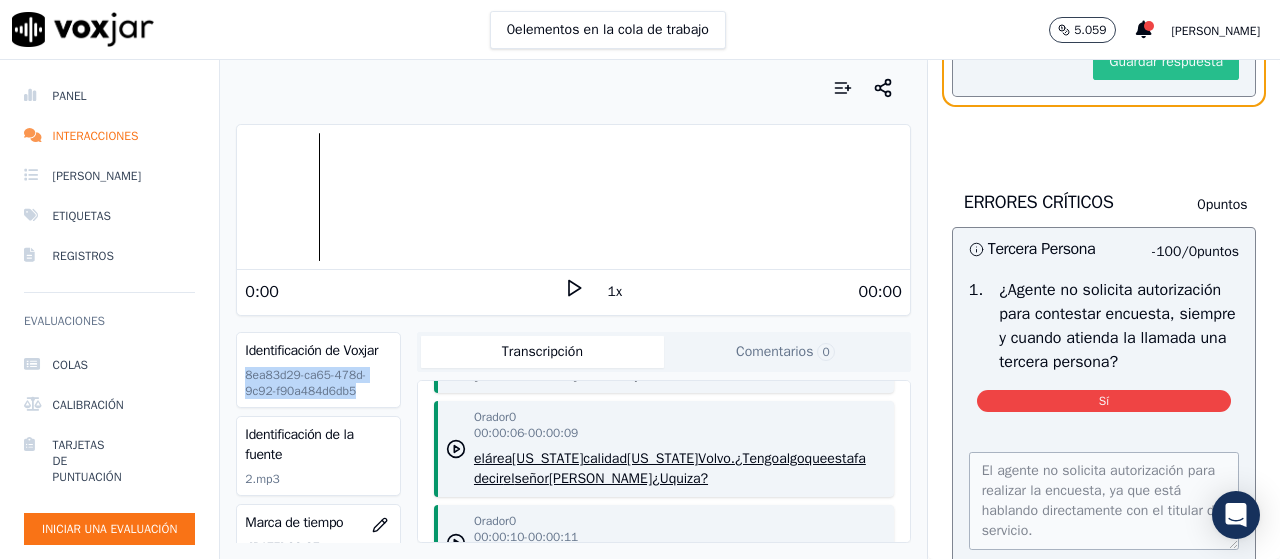 click on "Guardar respuesta" at bounding box center (1166, 61) 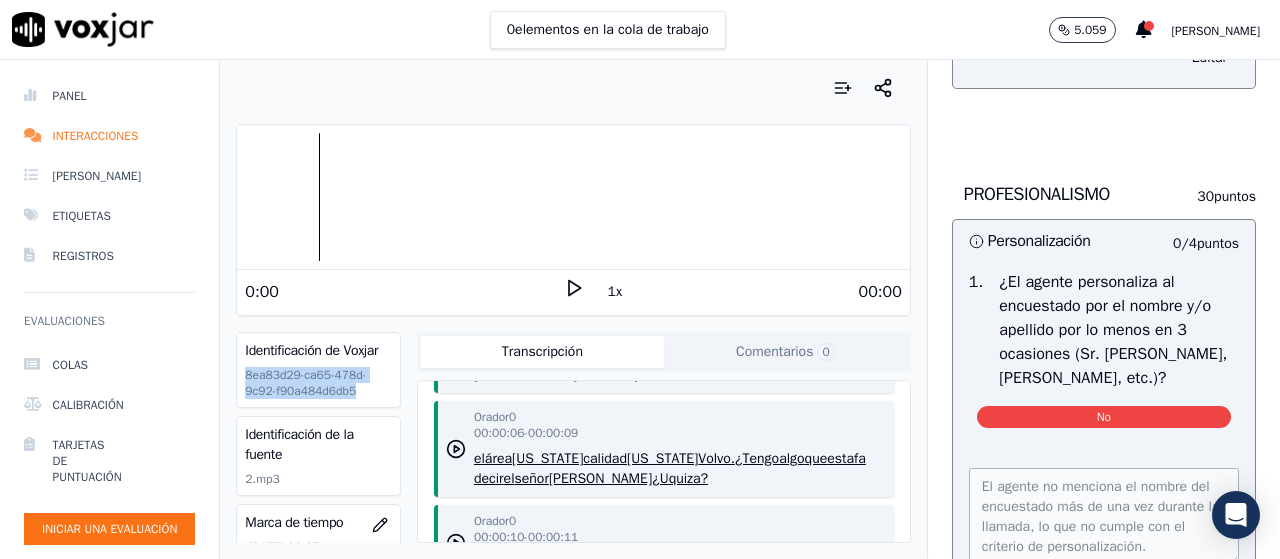 scroll, scrollTop: 0, scrollLeft: 0, axis: both 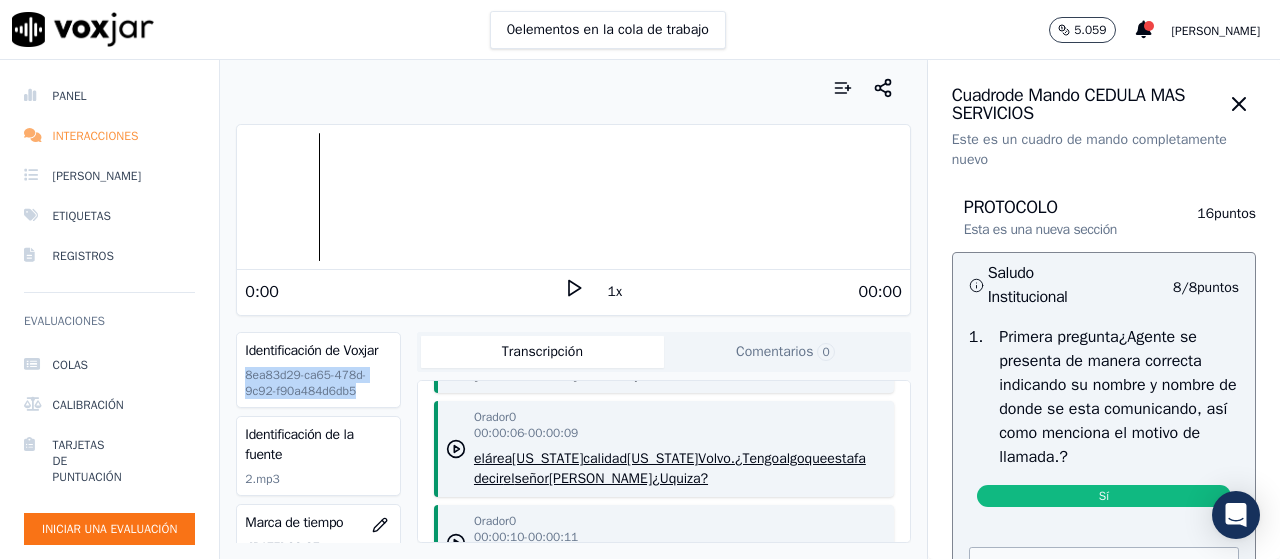 click on "Interacciones" at bounding box center [96, 136] 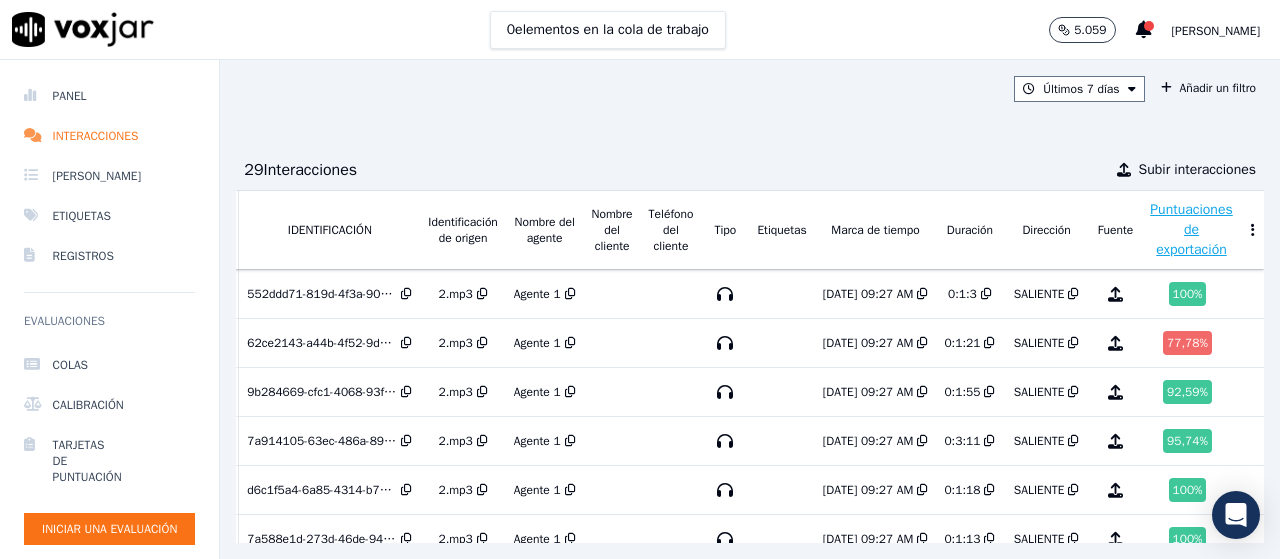 scroll, scrollTop: 0, scrollLeft: 113, axis: horizontal 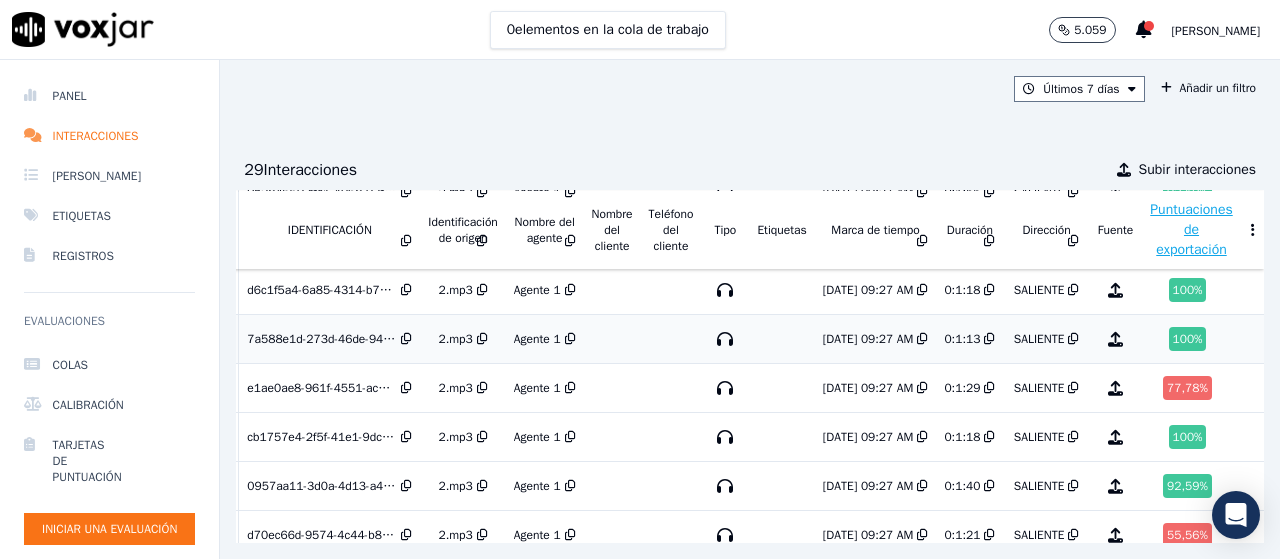 click on "100  %" at bounding box center (1191, 339) 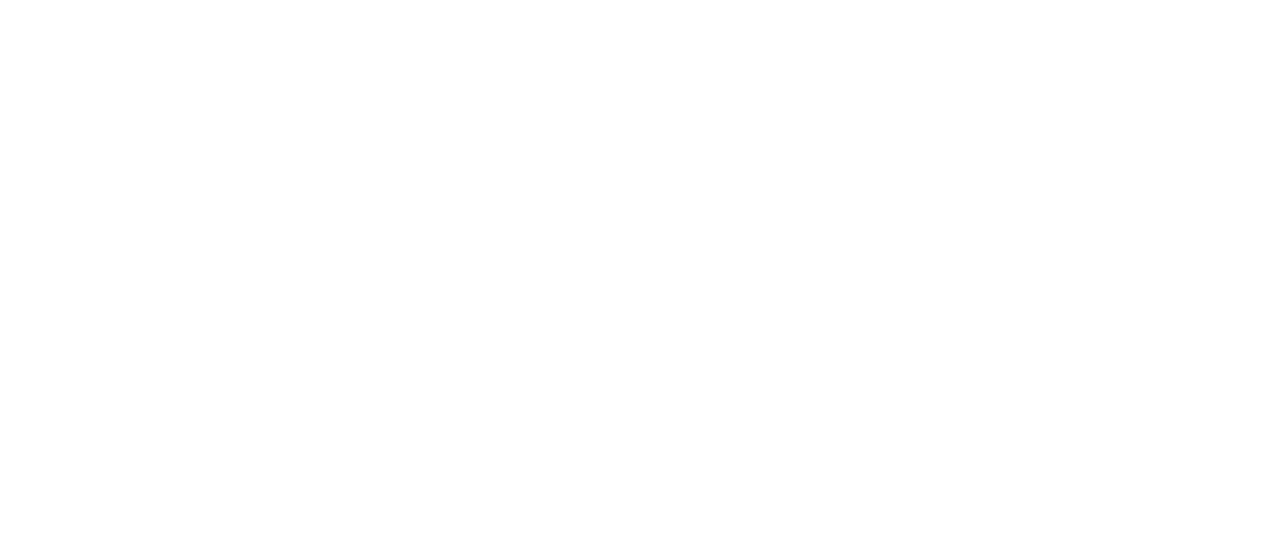 scroll, scrollTop: 0, scrollLeft: 0, axis: both 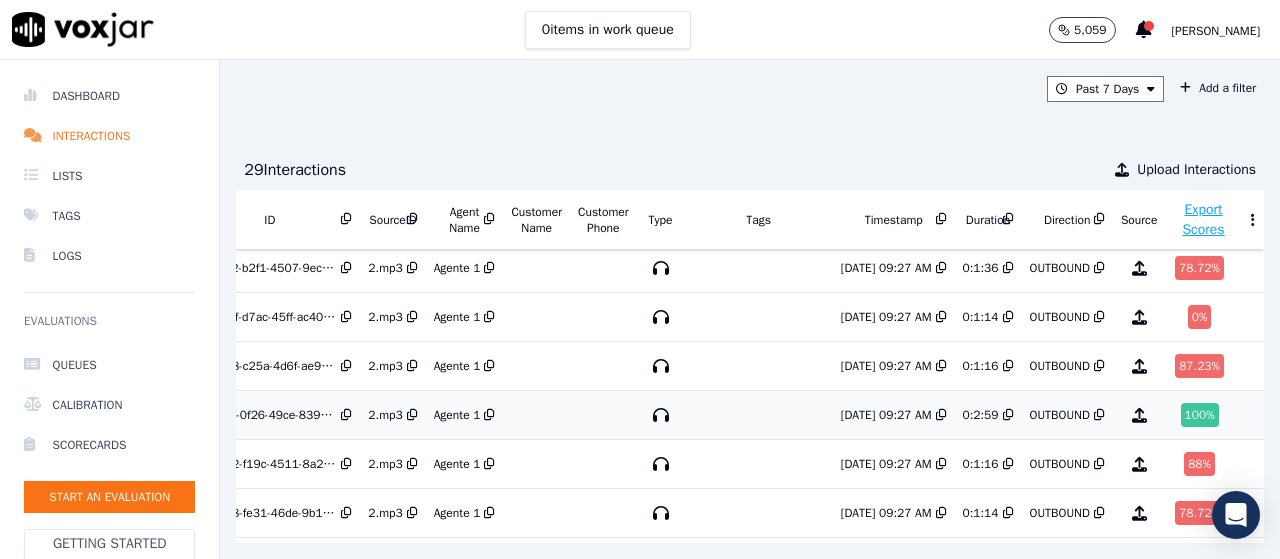 click at bounding box center [1253, 415] 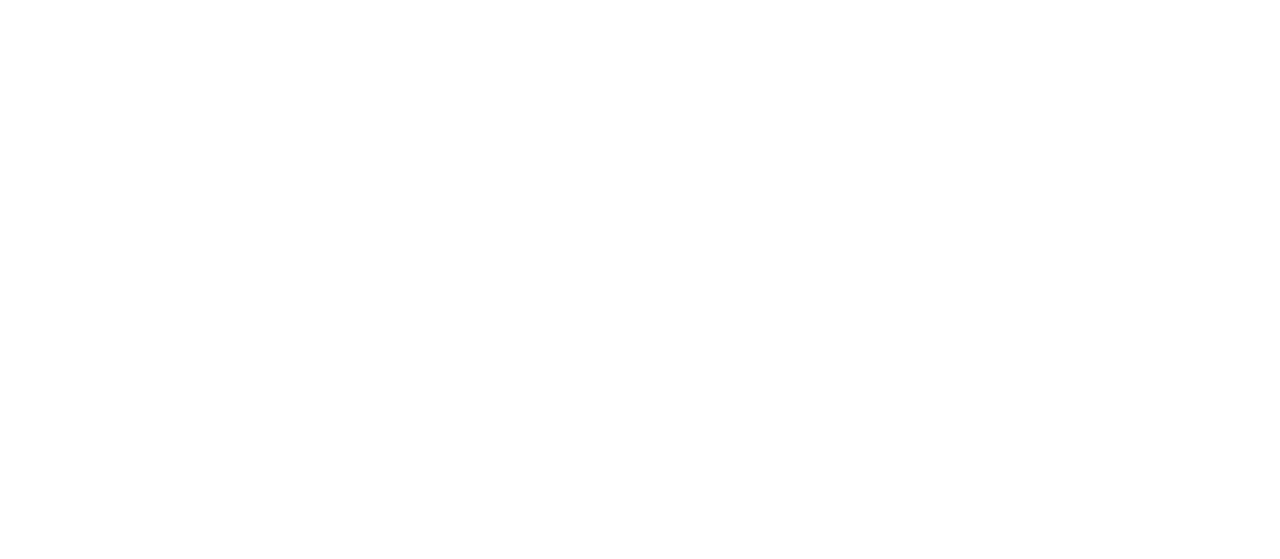 scroll, scrollTop: 0, scrollLeft: 0, axis: both 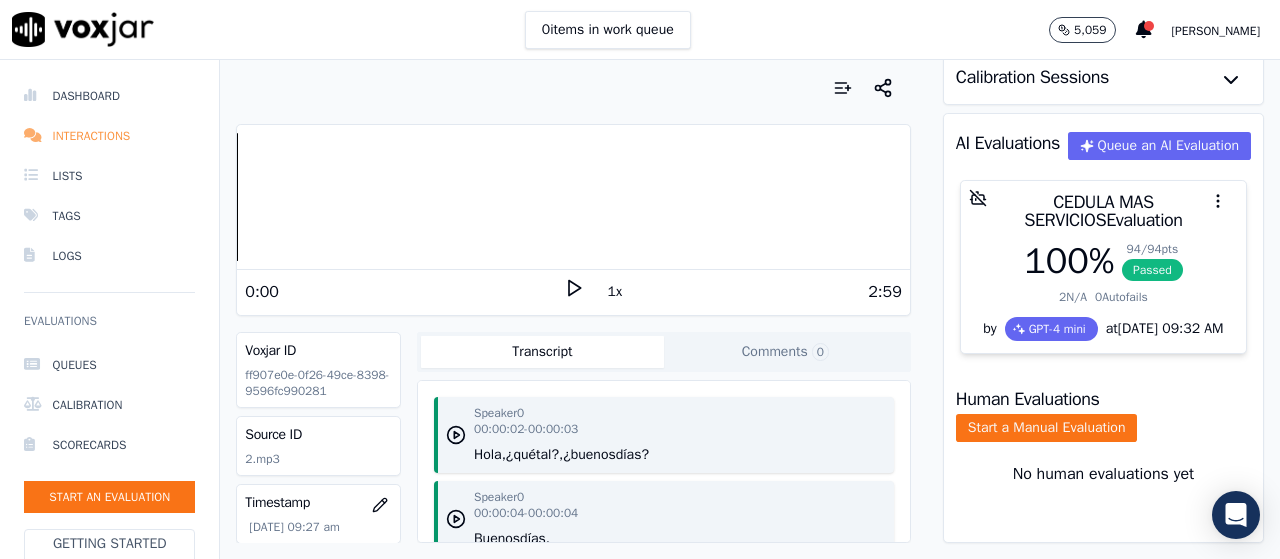 click on "Interactions" at bounding box center [109, 136] 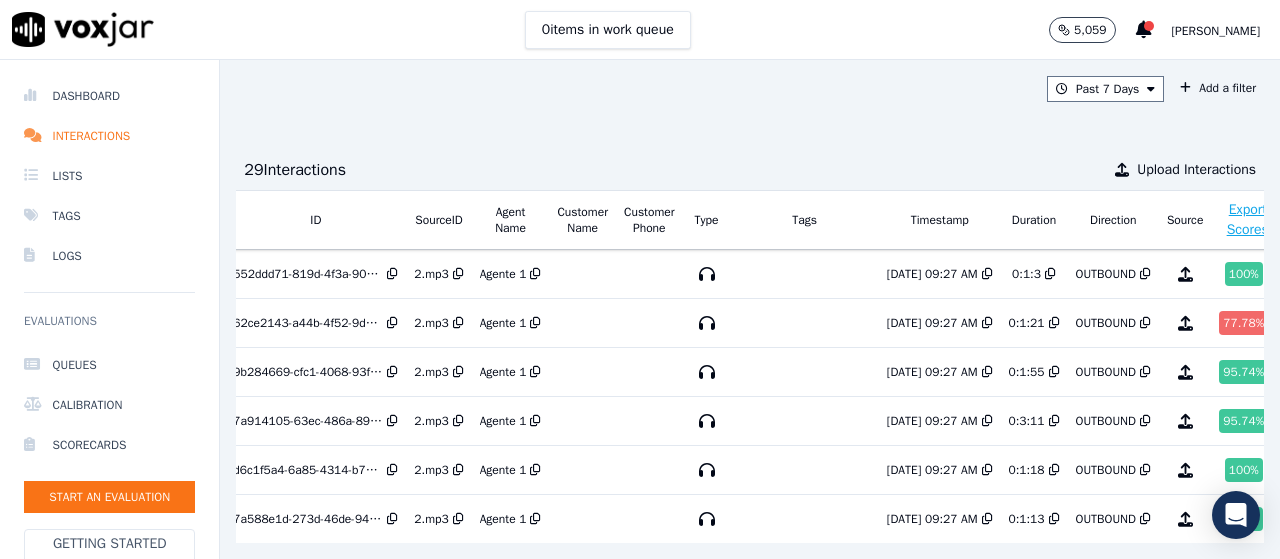 scroll, scrollTop: 0, scrollLeft: 120, axis: horizontal 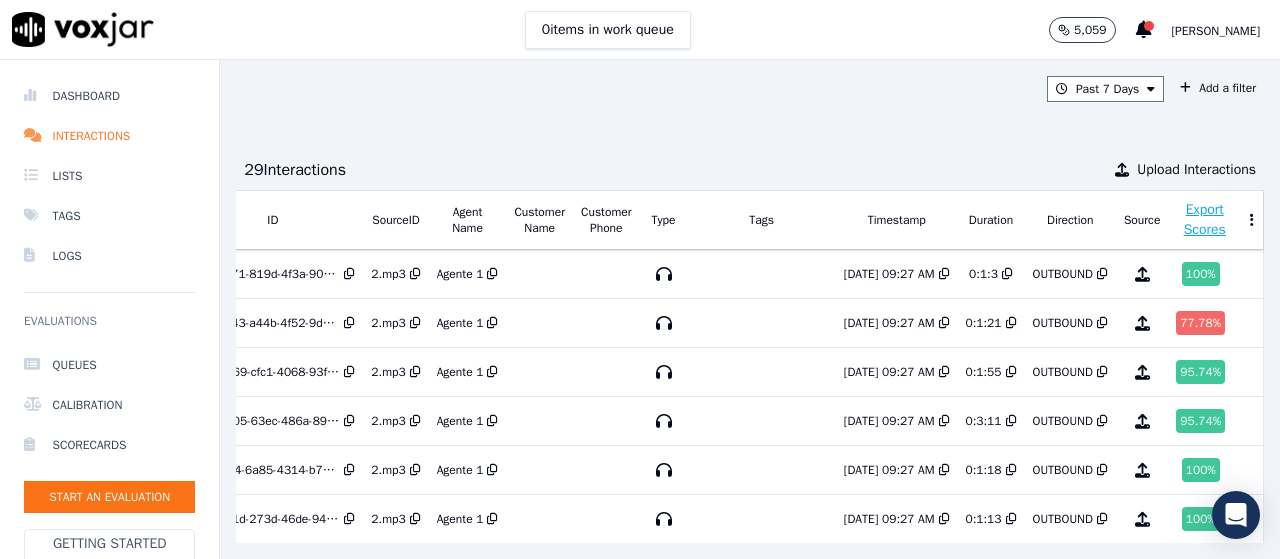 click at bounding box center [1252, 220] 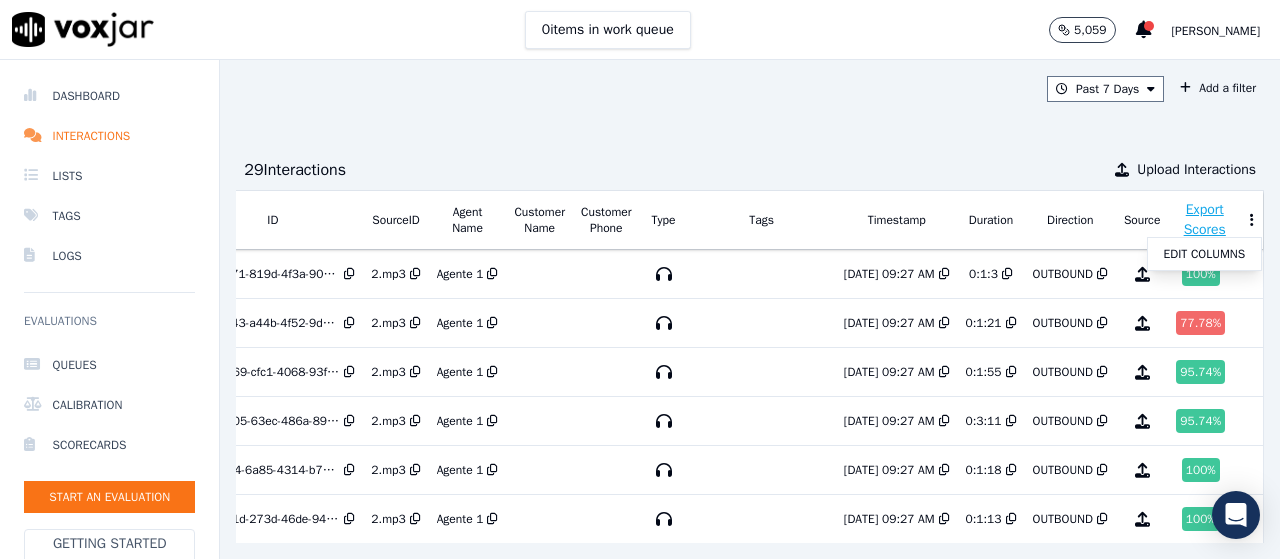 click on "29  Interaction s       Upload Interactions" at bounding box center (750, 170) 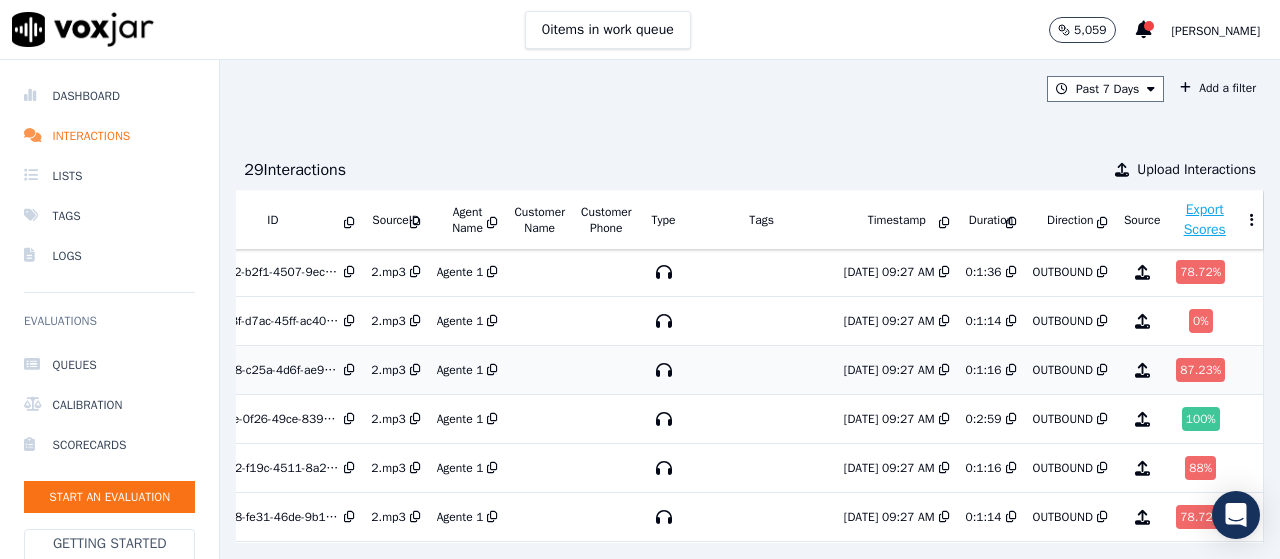 scroll, scrollTop: 766, scrollLeft: 120, axis: both 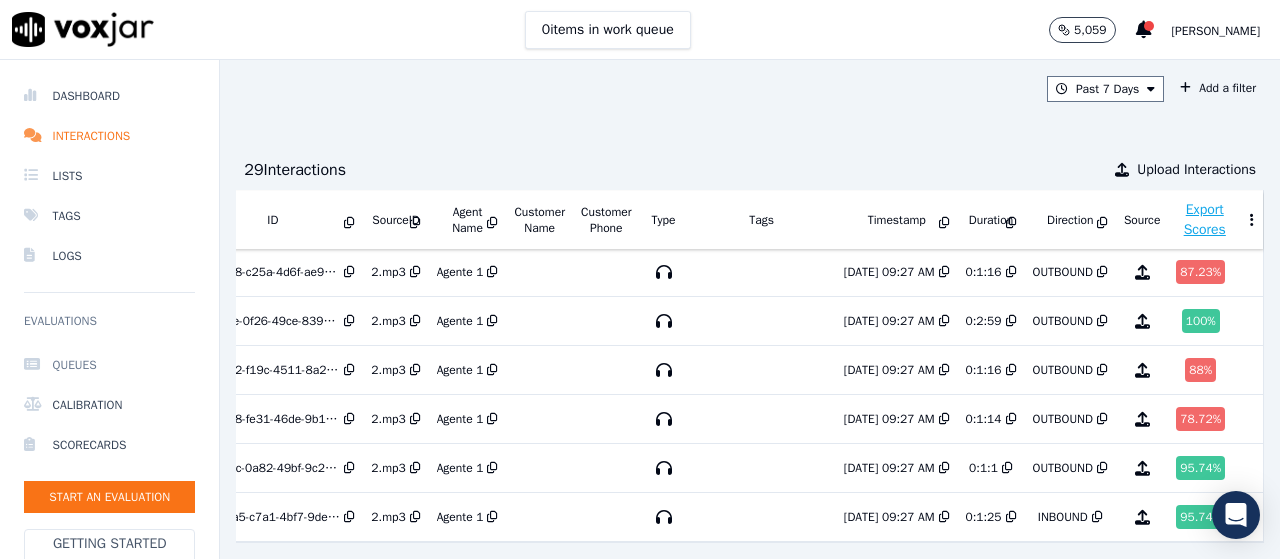 click on "Queues" at bounding box center (109, 365) 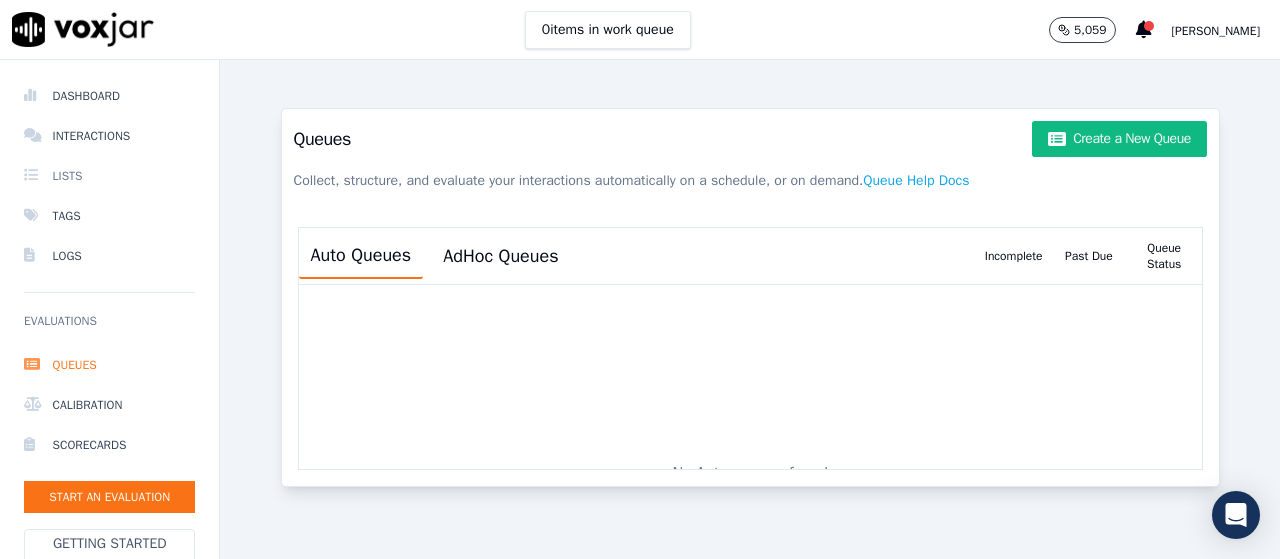 click on "Lists" at bounding box center [109, 176] 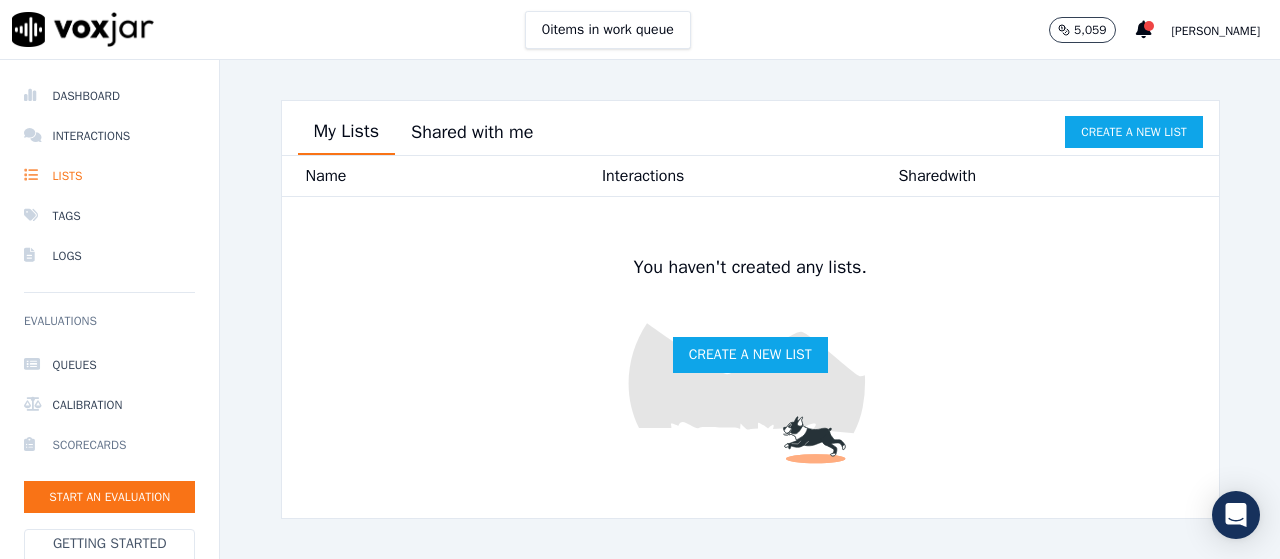 click on "Scorecards" at bounding box center (109, 445) 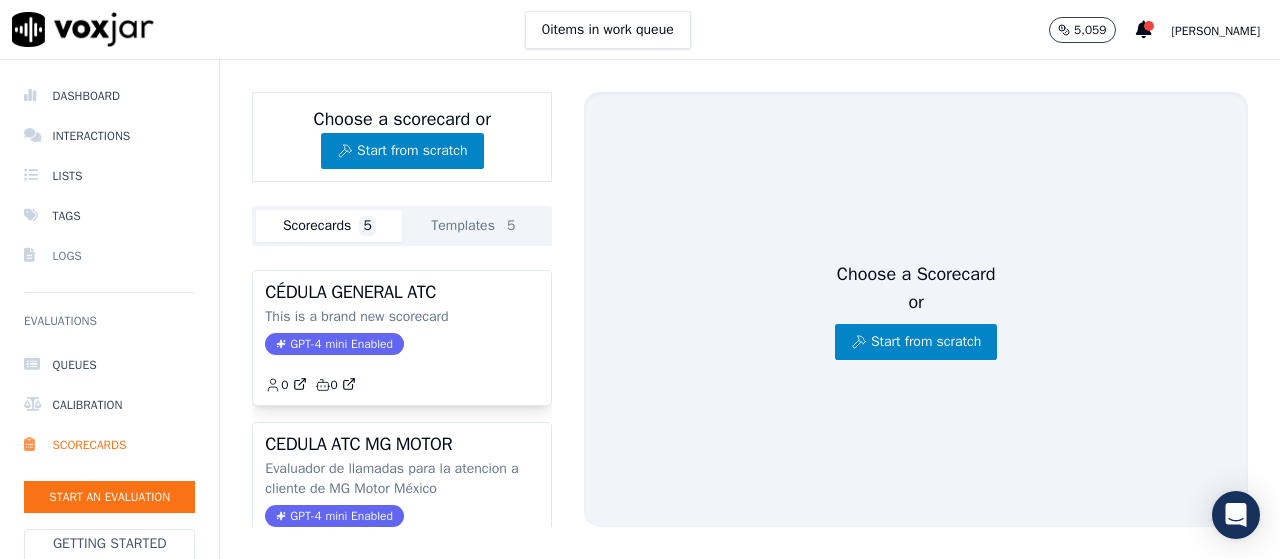 click on "Logs" at bounding box center (109, 256) 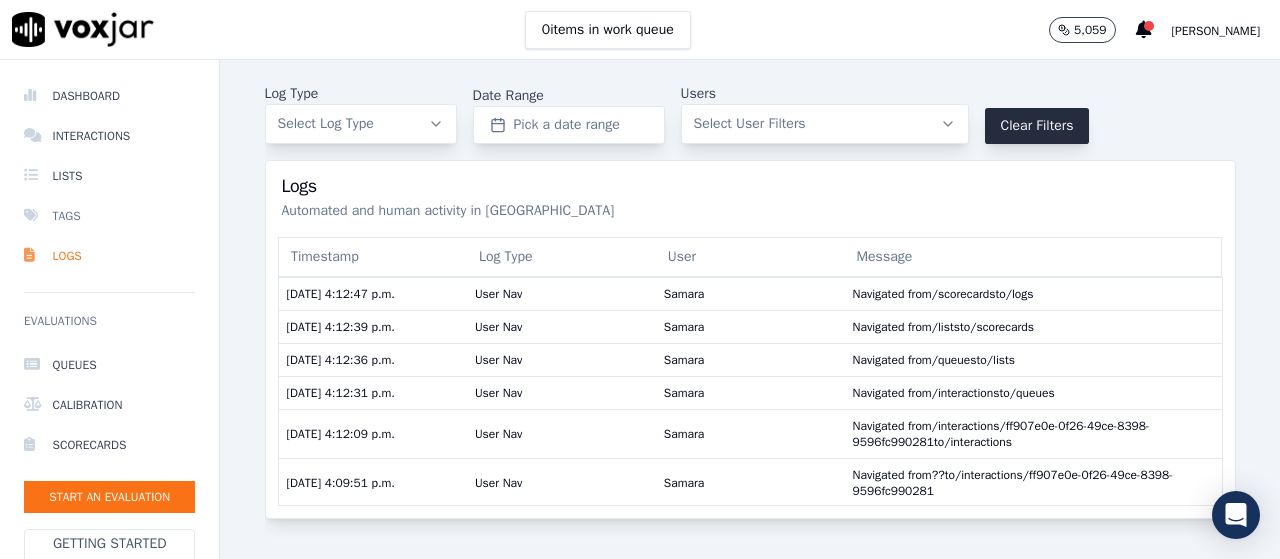 click on "Tags" at bounding box center (109, 216) 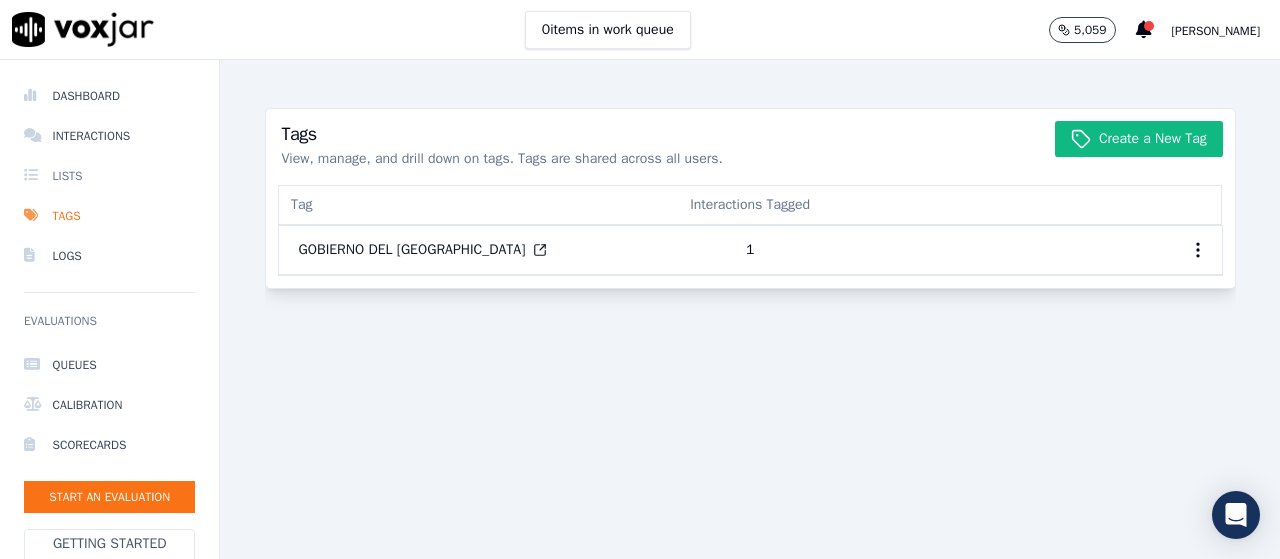 click on "Lists" at bounding box center [109, 176] 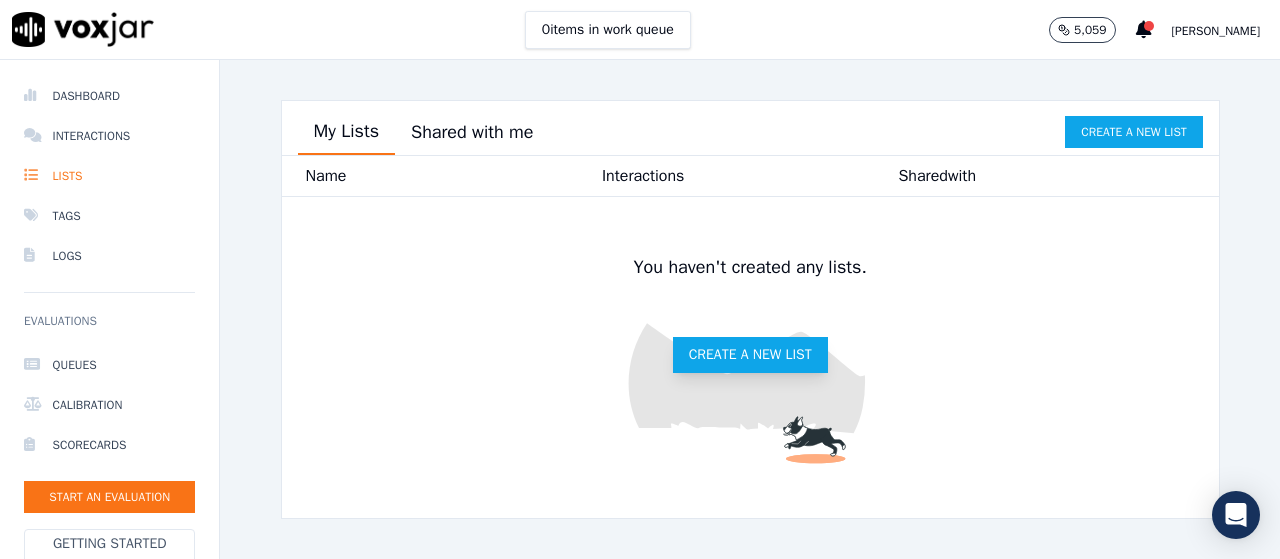 click on "Create a new list" at bounding box center (750, 355) 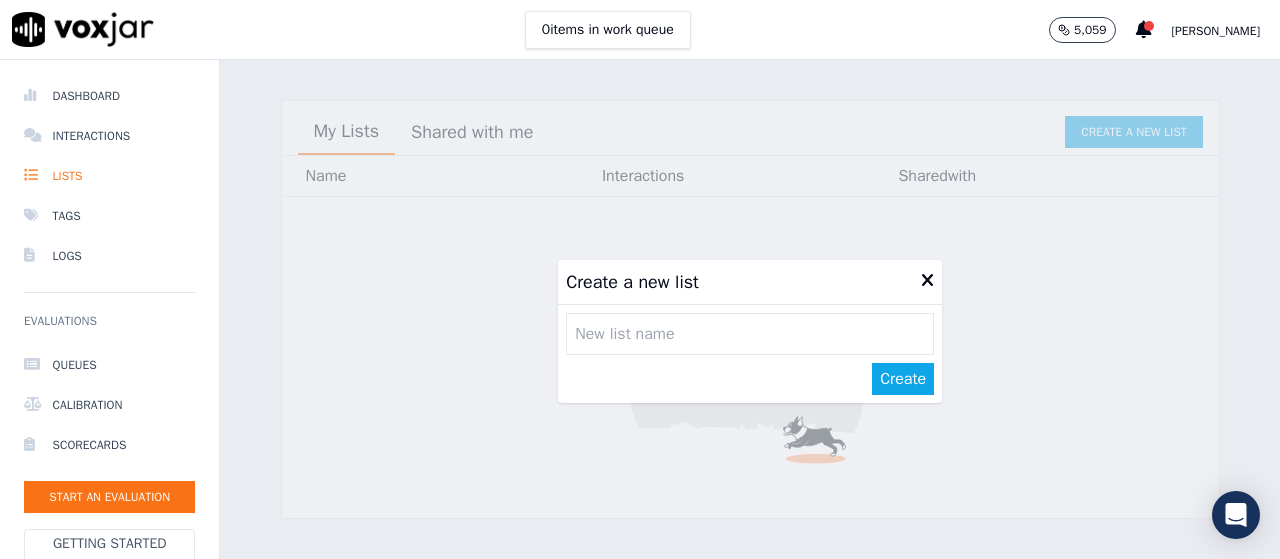 type 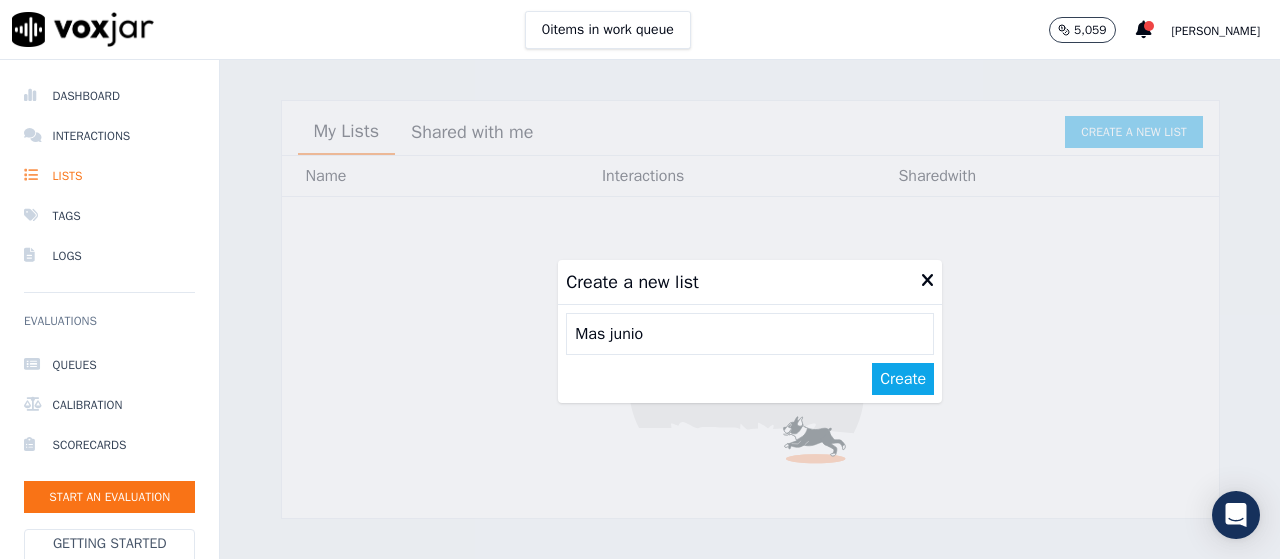 type on "Mas junio" 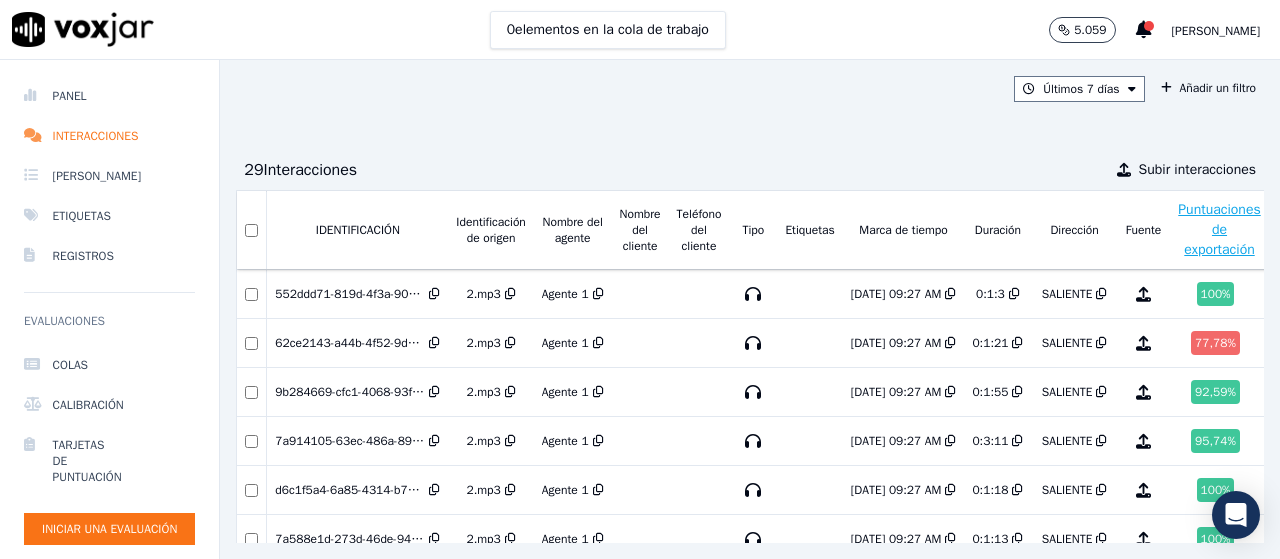 scroll, scrollTop: 0, scrollLeft: 0, axis: both 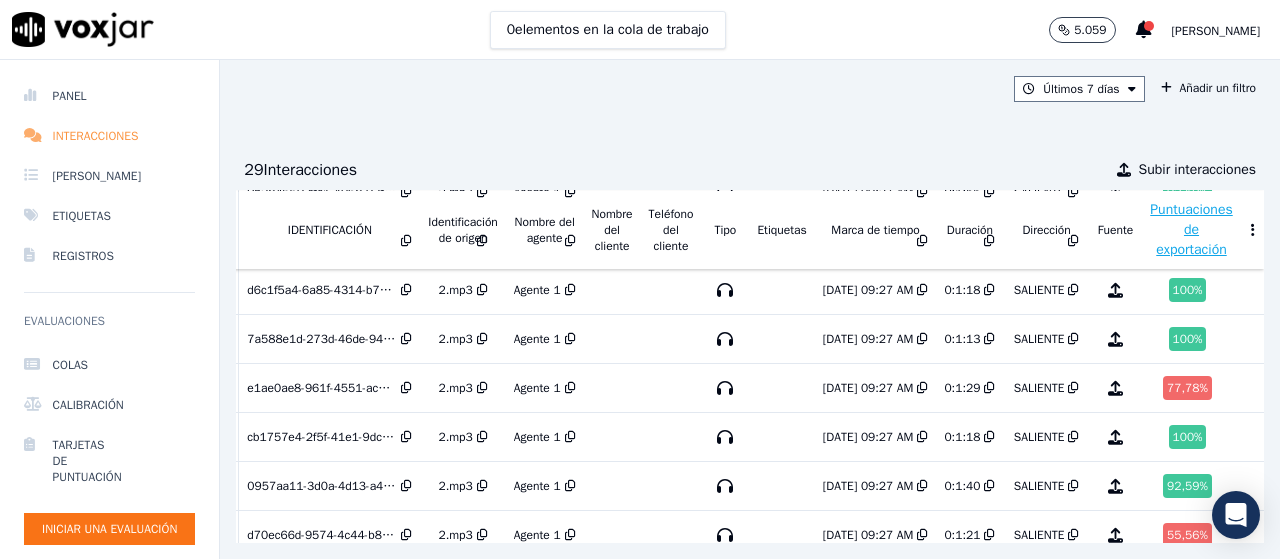 click on "Interacciones" at bounding box center (96, 136) 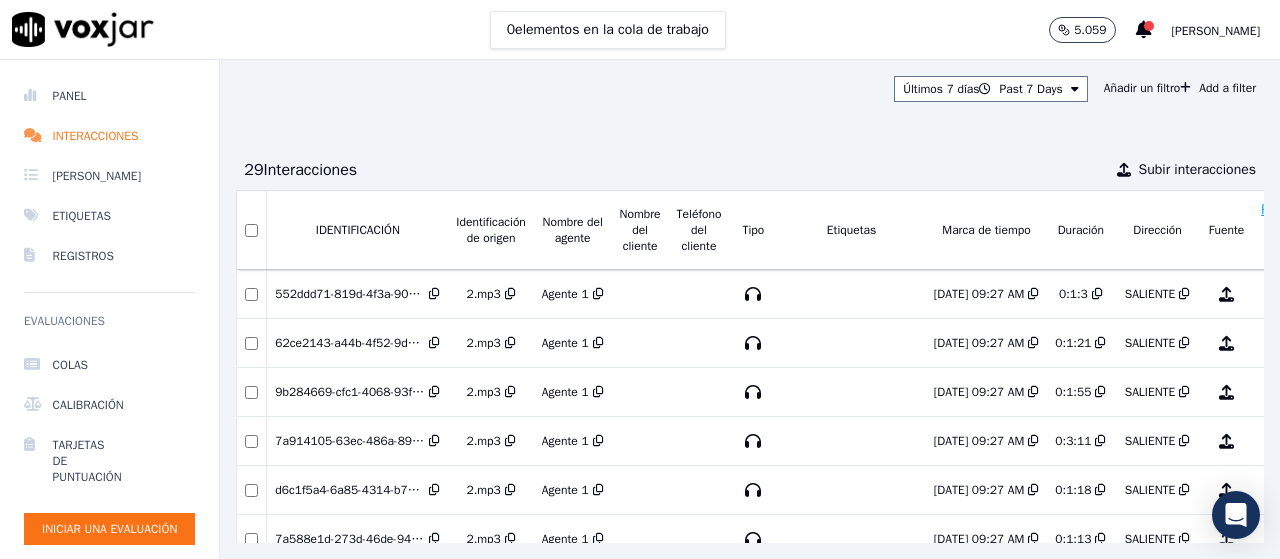 scroll, scrollTop: 0, scrollLeft: 160, axis: horizontal 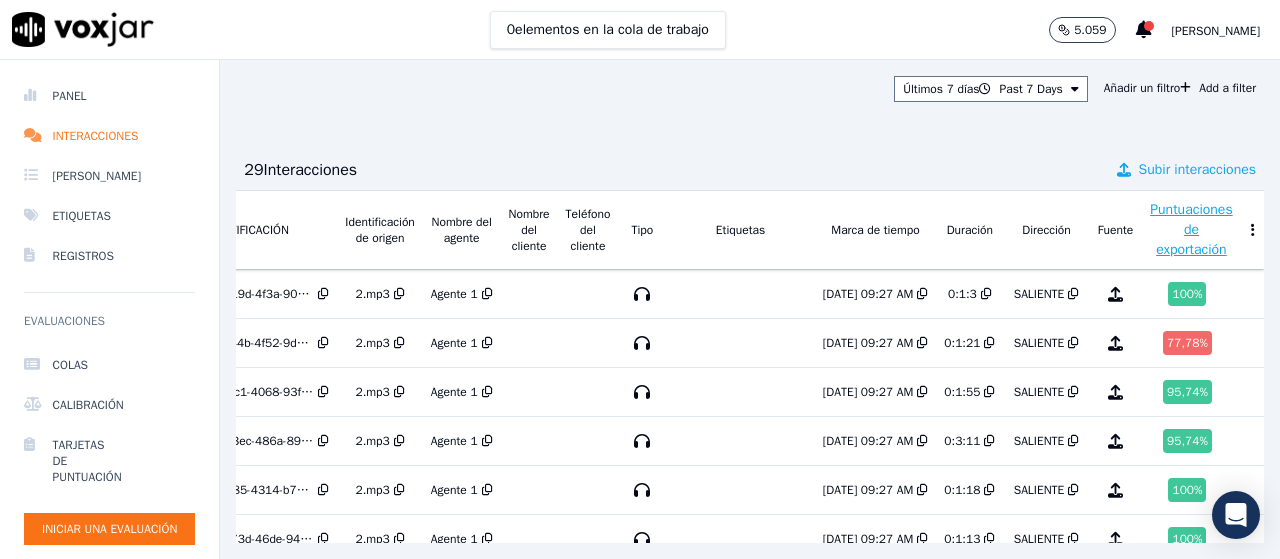 click on "Subir interacciones" at bounding box center (1197, 169) 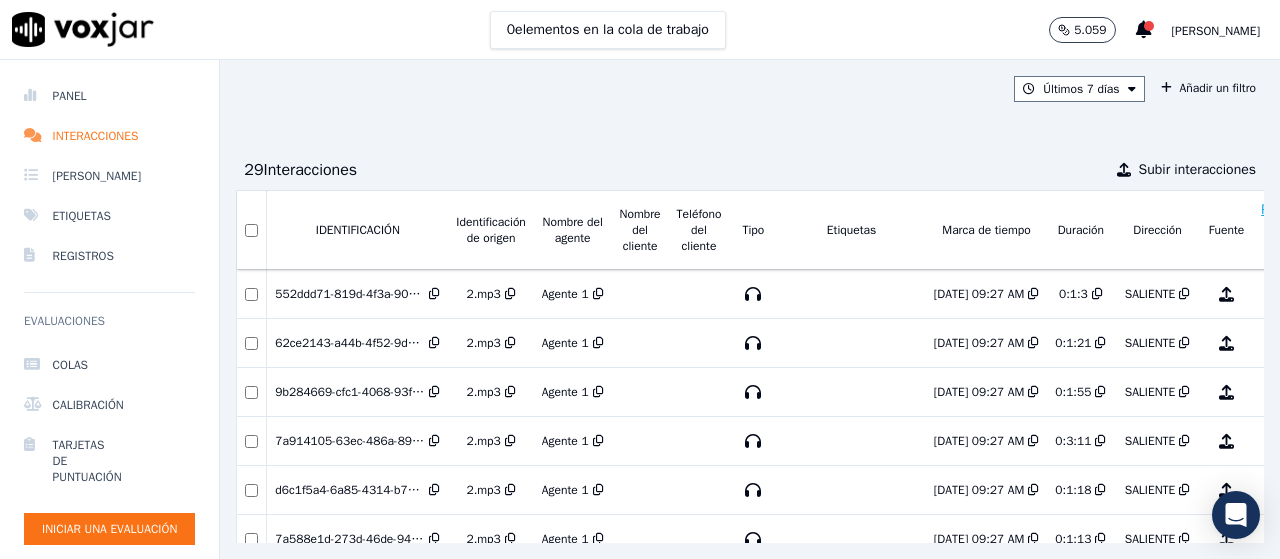 scroll, scrollTop: 0, scrollLeft: 160, axis: horizontal 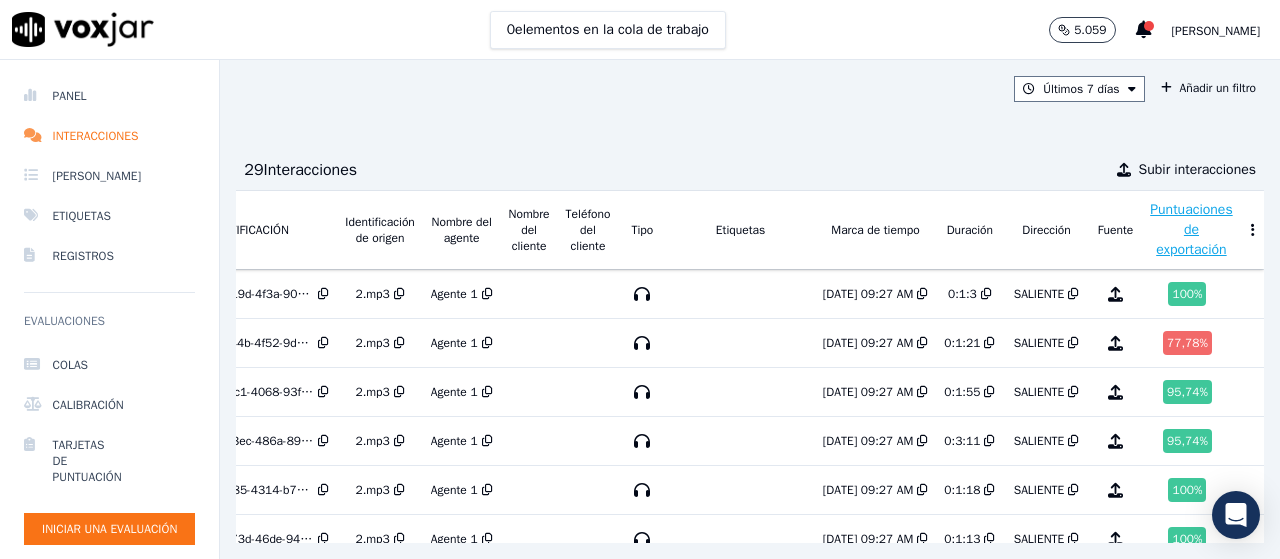click on "Puntuaciones de exportación" at bounding box center (1191, 229) 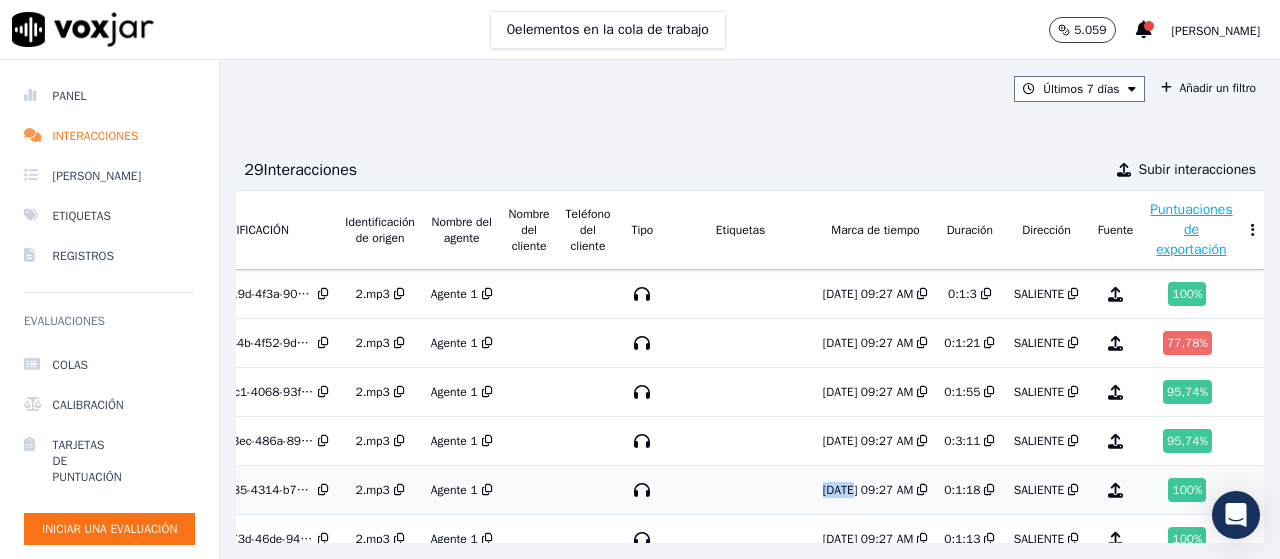 scroll, scrollTop: 27, scrollLeft: 127, axis: both 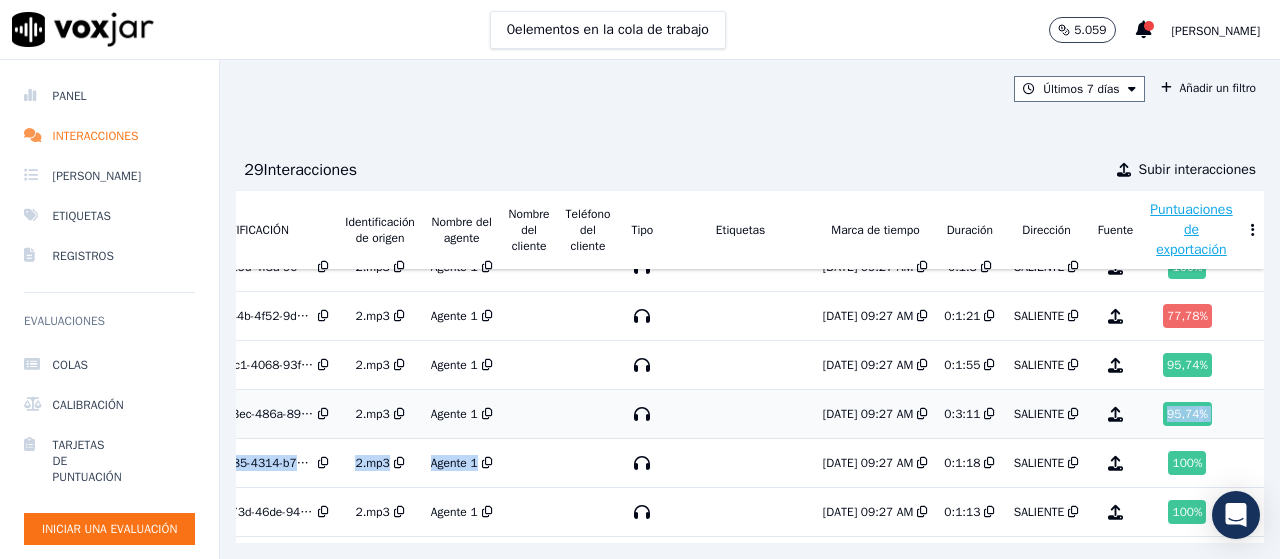 drag, startPoint x: 775, startPoint y: 493, endPoint x: 1164, endPoint y: 398, distance: 400.43228 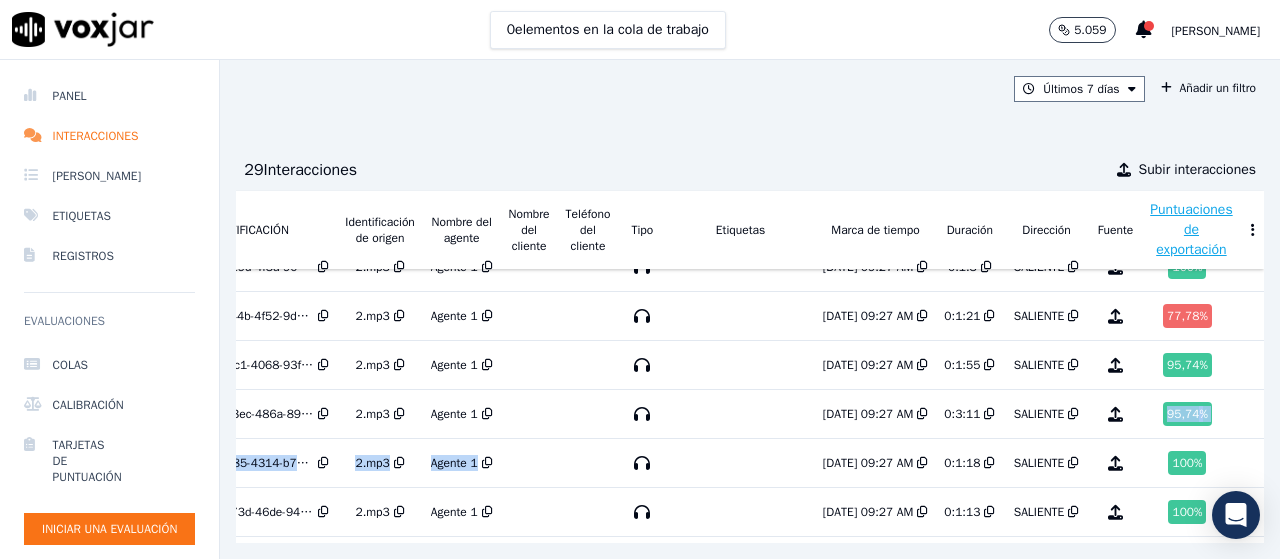 scroll, scrollTop: 27, scrollLeft: 160, axis: both 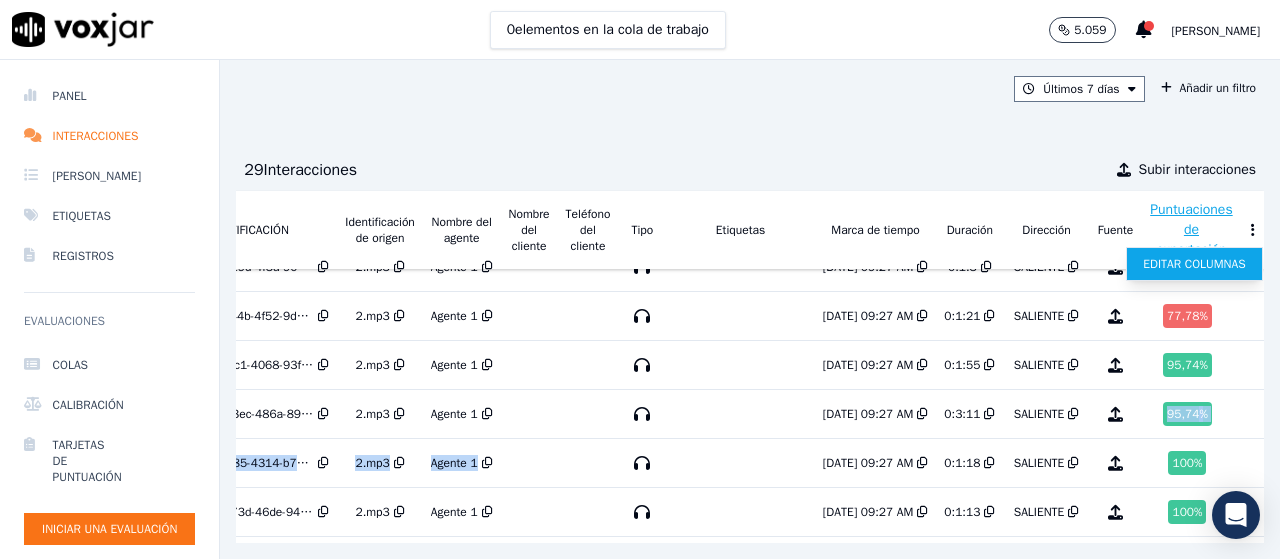 click on "Editar columnas" at bounding box center [1194, 264] 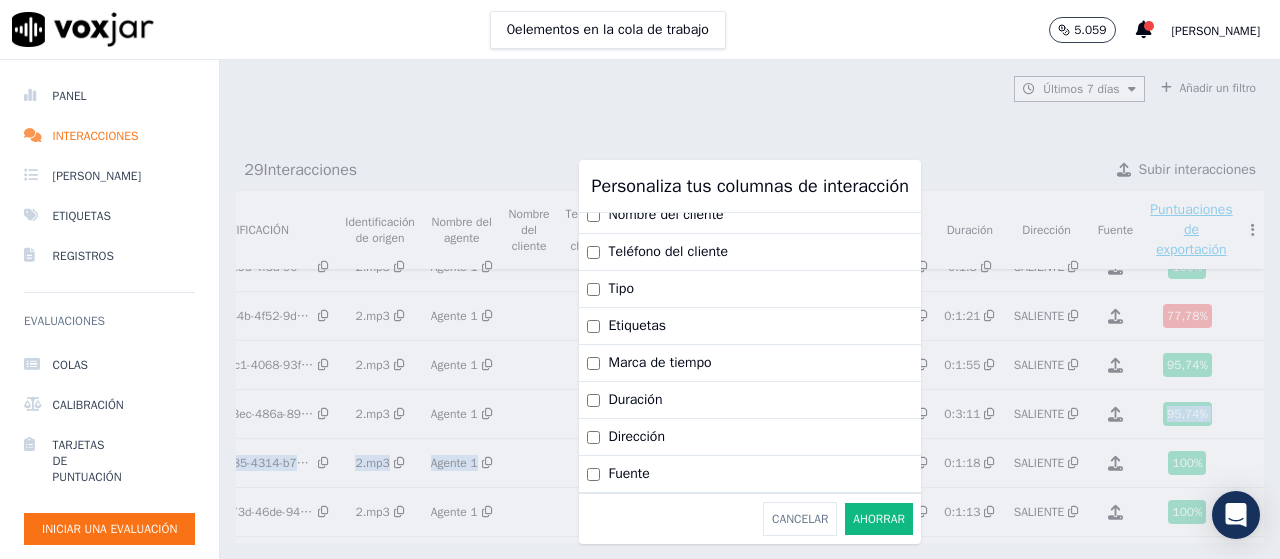 scroll, scrollTop: 137, scrollLeft: 0, axis: vertical 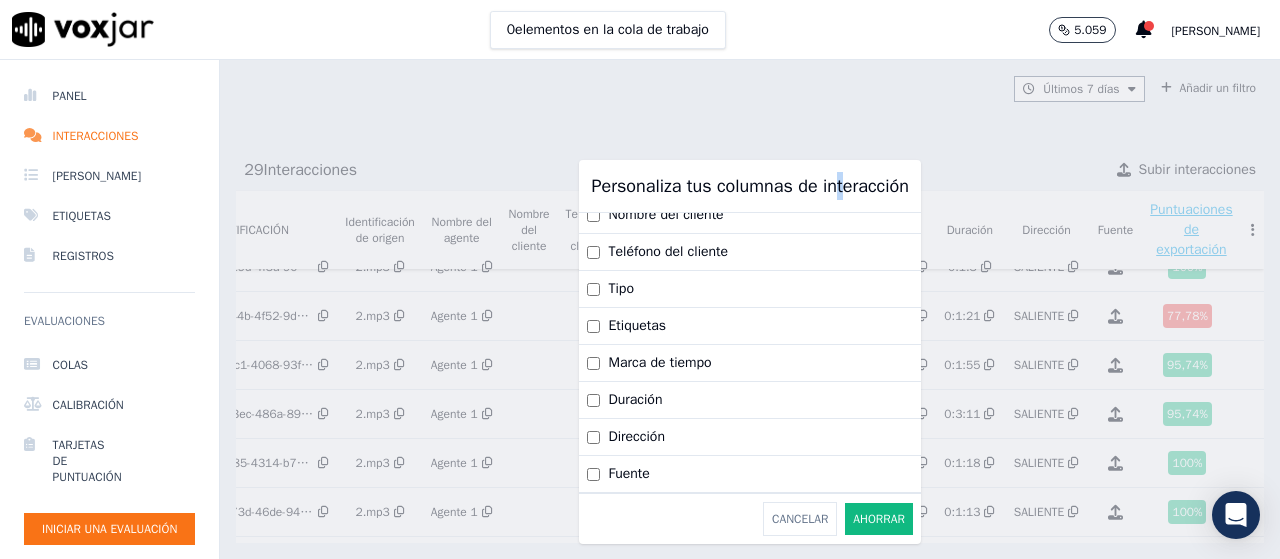 drag, startPoint x: 818, startPoint y: 178, endPoint x: 813, endPoint y: 97, distance: 81.154175 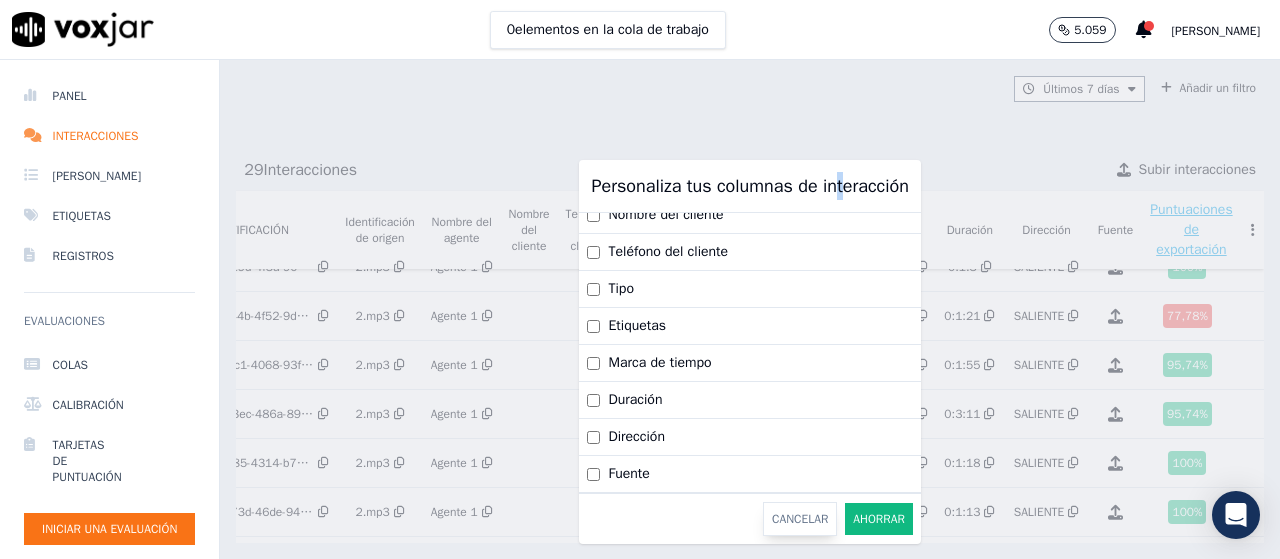 click on "Cancelar" at bounding box center [800, 519] 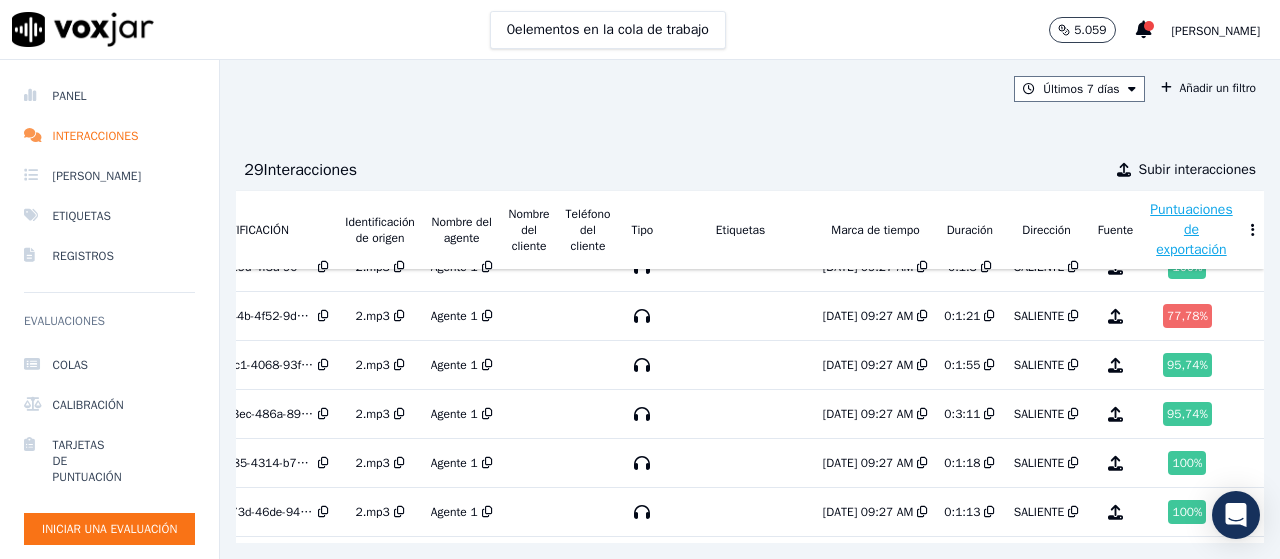 scroll, scrollTop: 0, scrollLeft: 0, axis: both 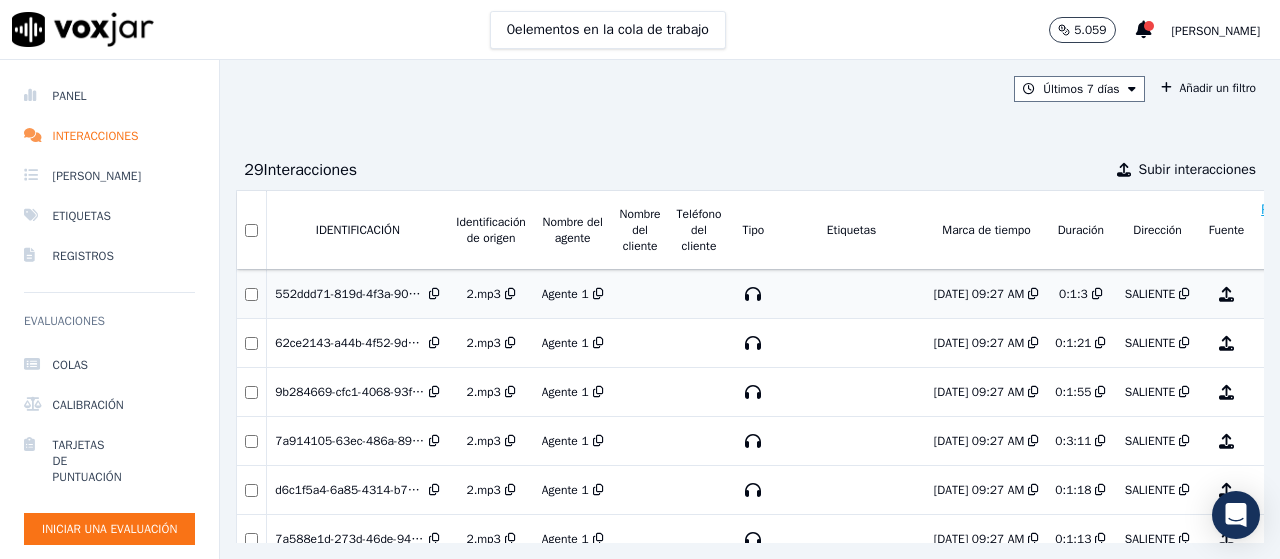click on "552ddd71-819d-4f3a-90ed-dda5df48b752" at bounding box center (389, 294) 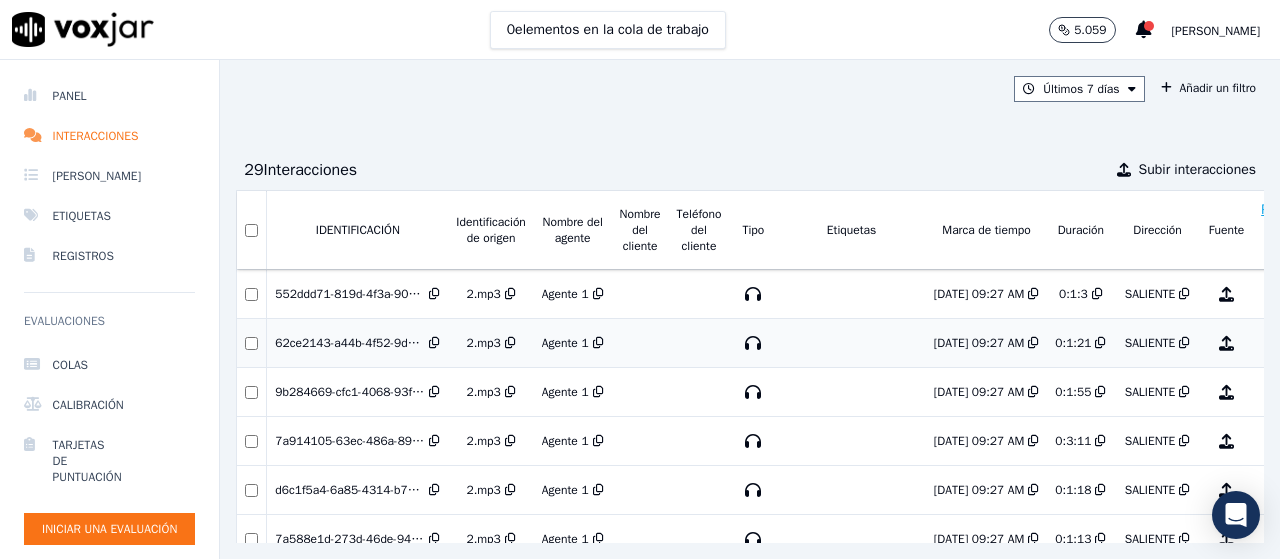 click on "62ce2143-a44b-4f52-9d5f-963da6ff2933" at bounding box center [387, 343] 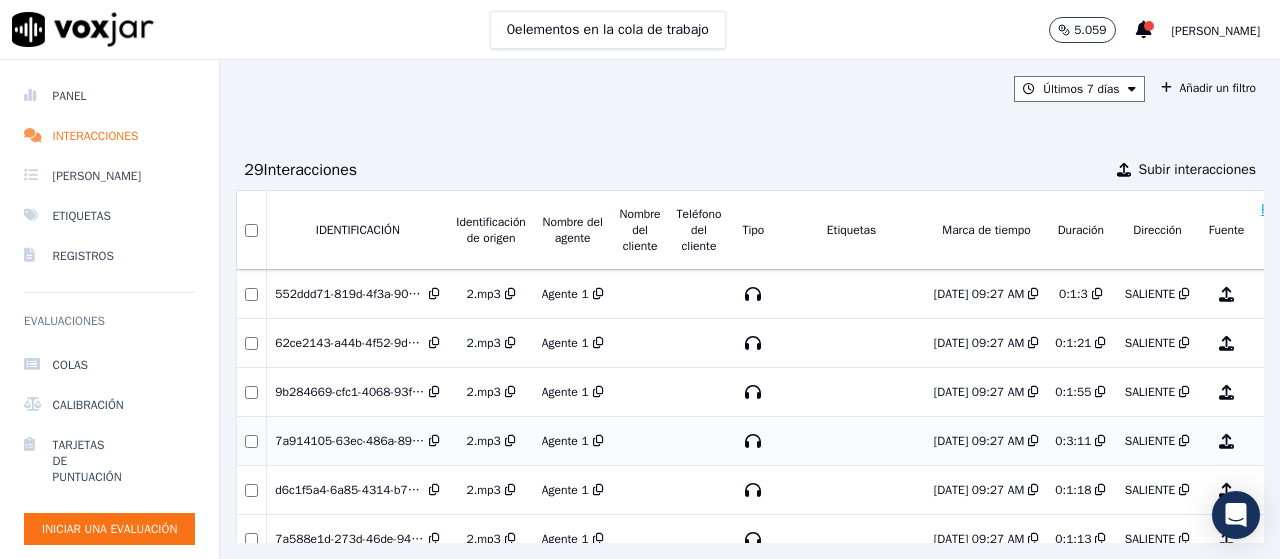 click on "7a914105-63ec-486a-89f7-d32ab7f56770" at bounding box center [391, 441] 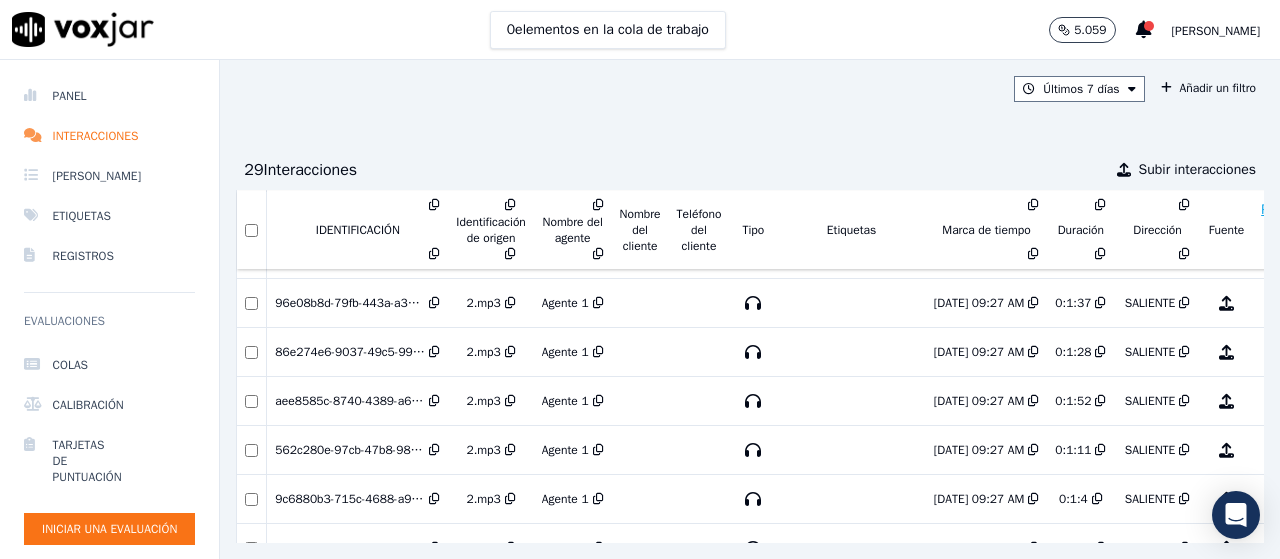 scroll, scrollTop: 1110, scrollLeft: 0, axis: vertical 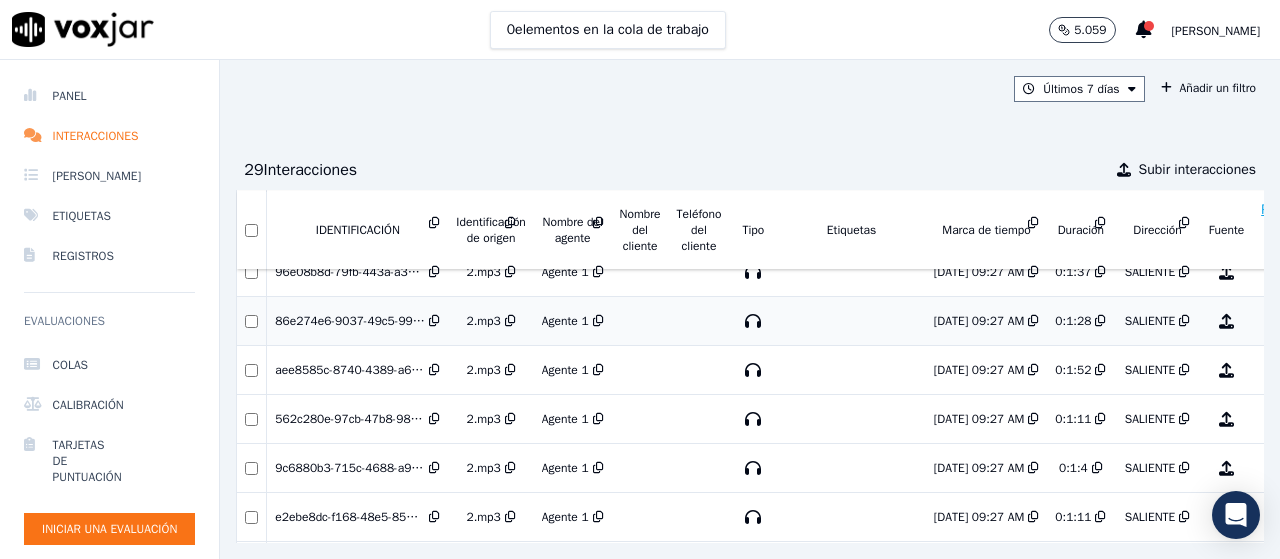 click on "86e274e6-9037-49c5-9962-120d2c2669dd" at bounding box center [394, 321] 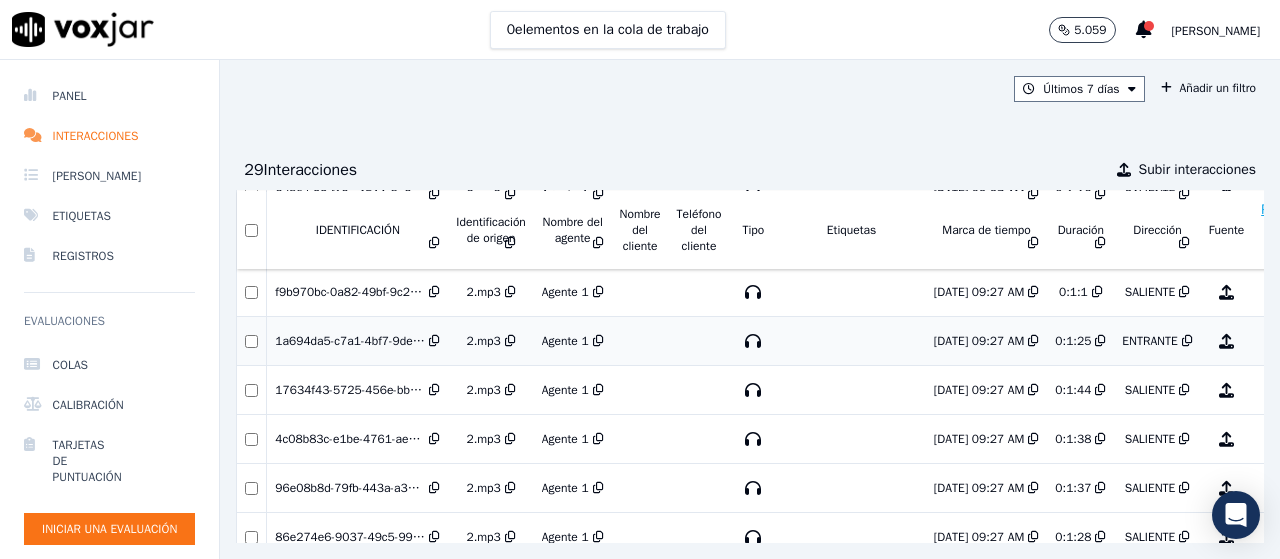 scroll, scrollTop: 924, scrollLeft: 0, axis: vertical 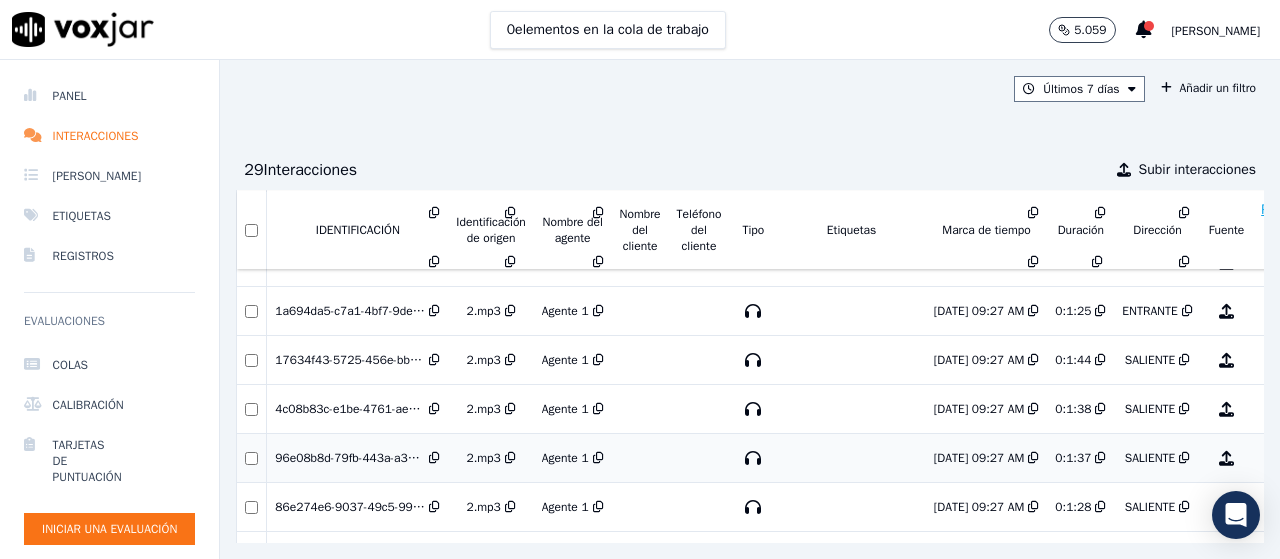 click on "96e08b8d-79fb-443a-a36b-ce53dc8bdf08" at bounding box center [358, 458] 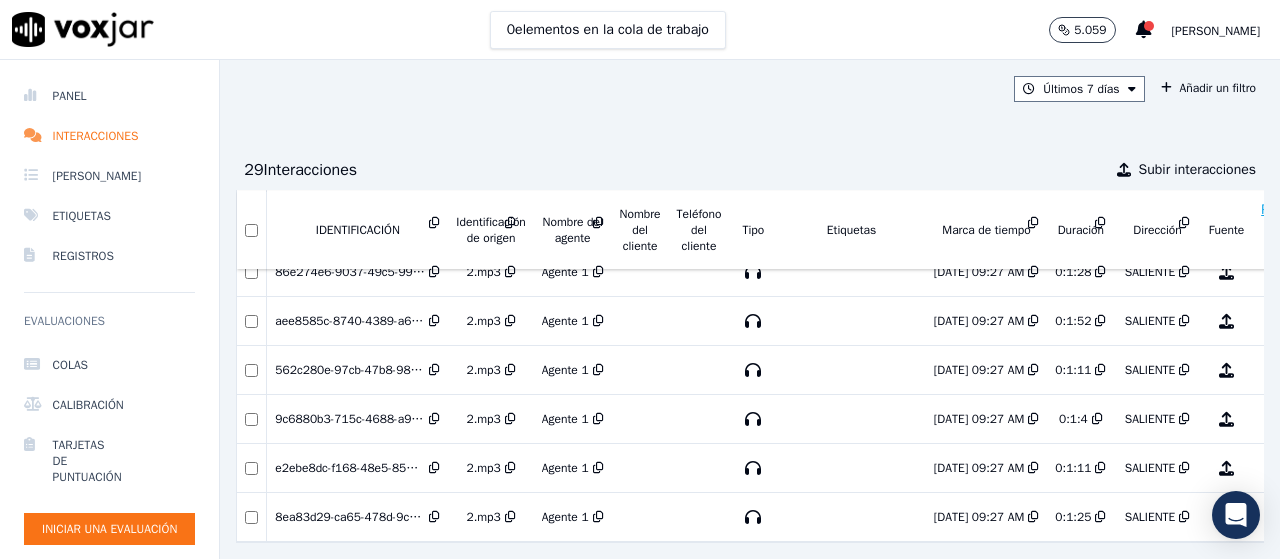 scroll, scrollTop: 1224, scrollLeft: 0, axis: vertical 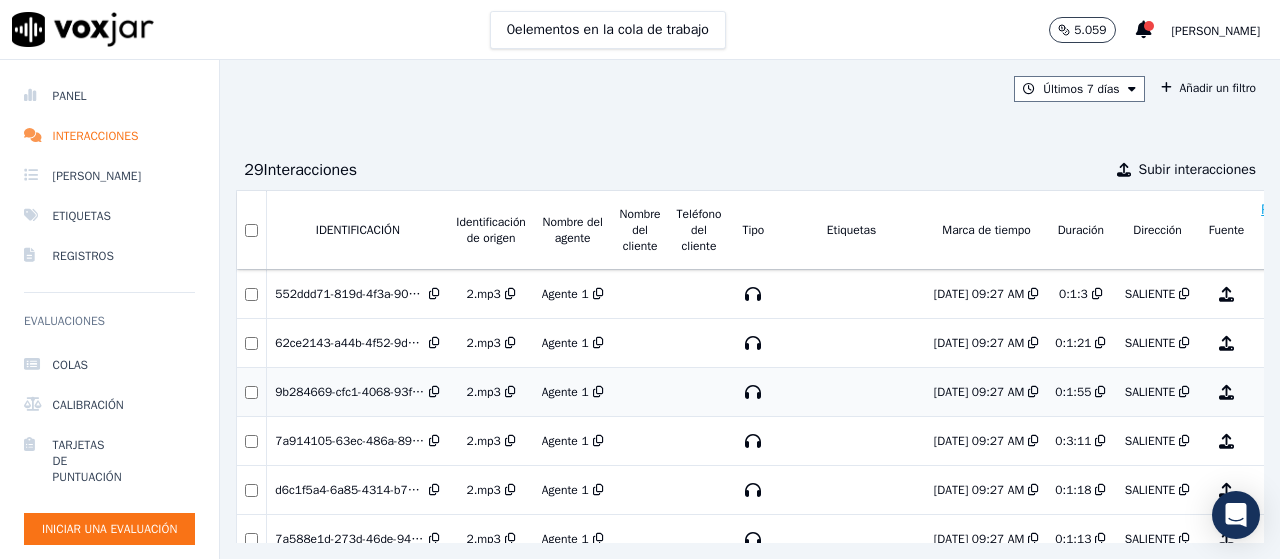 click on "9b284669-cfc1-4068-93fd-23aaaf5e882e" at bounding box center (388, 392) 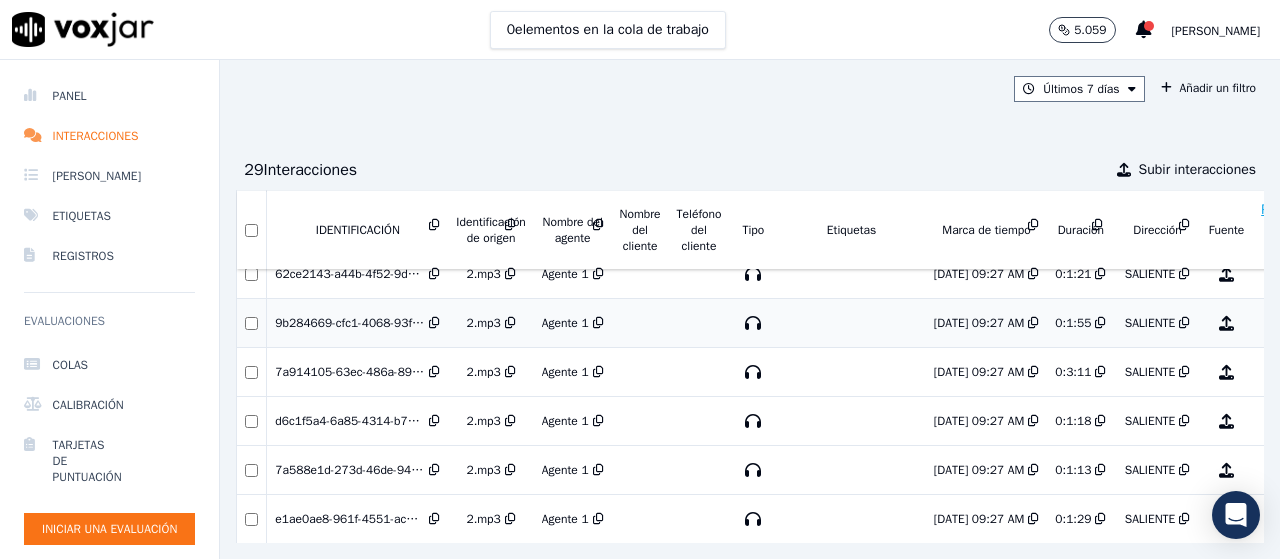 scroll, scrollTop: 100, scrollLeft: 0, axis: vertical 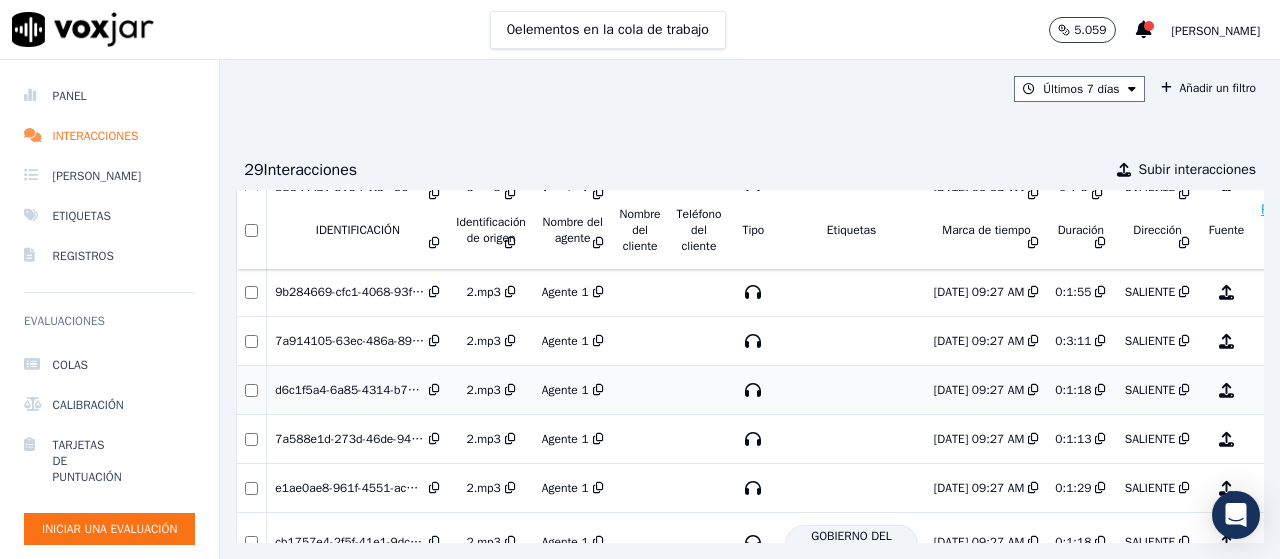 click on "d6c1f5a4-6a85-4314-b72e-9209f22cdbdd" at bounding box center [358, 390] 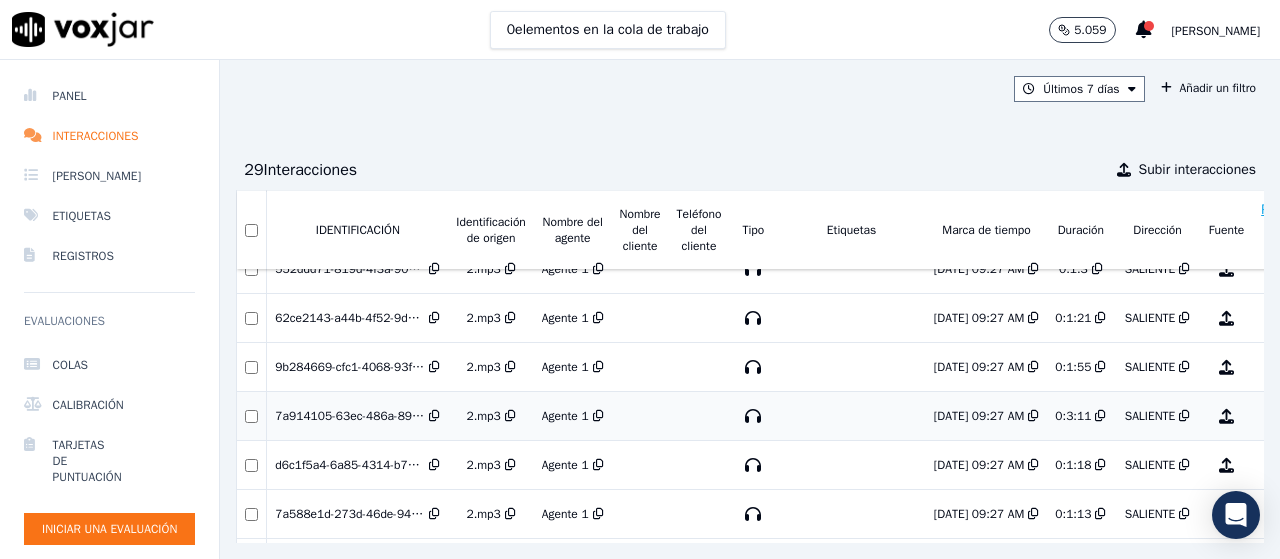 scroll, scrollTop: 0, scrollLeft: 0, axis: both 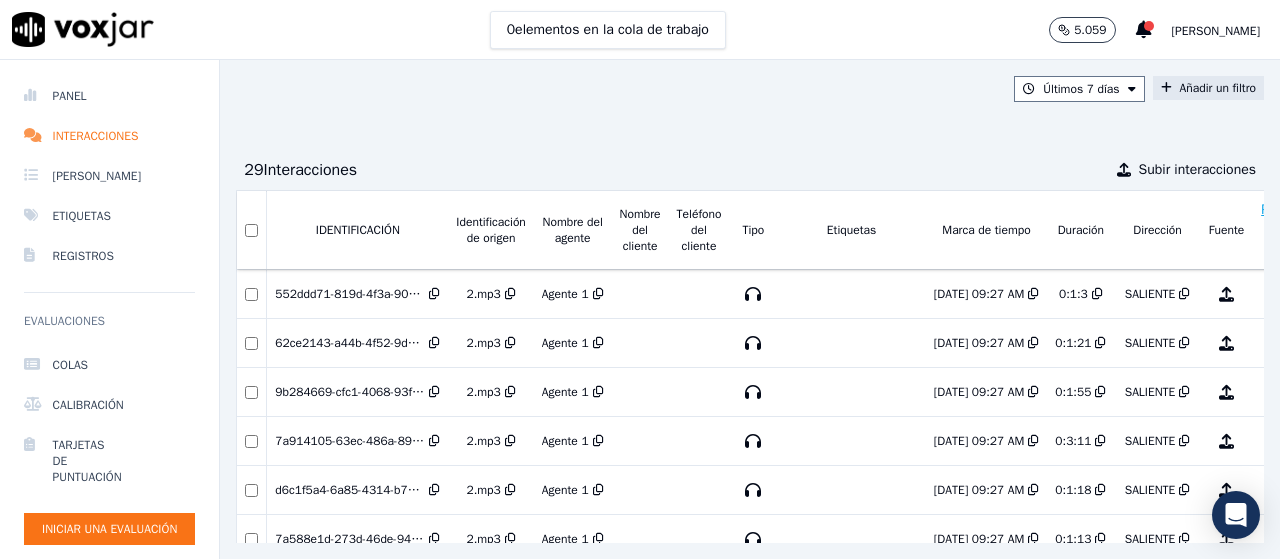 click on "Añadir un filtro" at bounding box center (1218, 88) 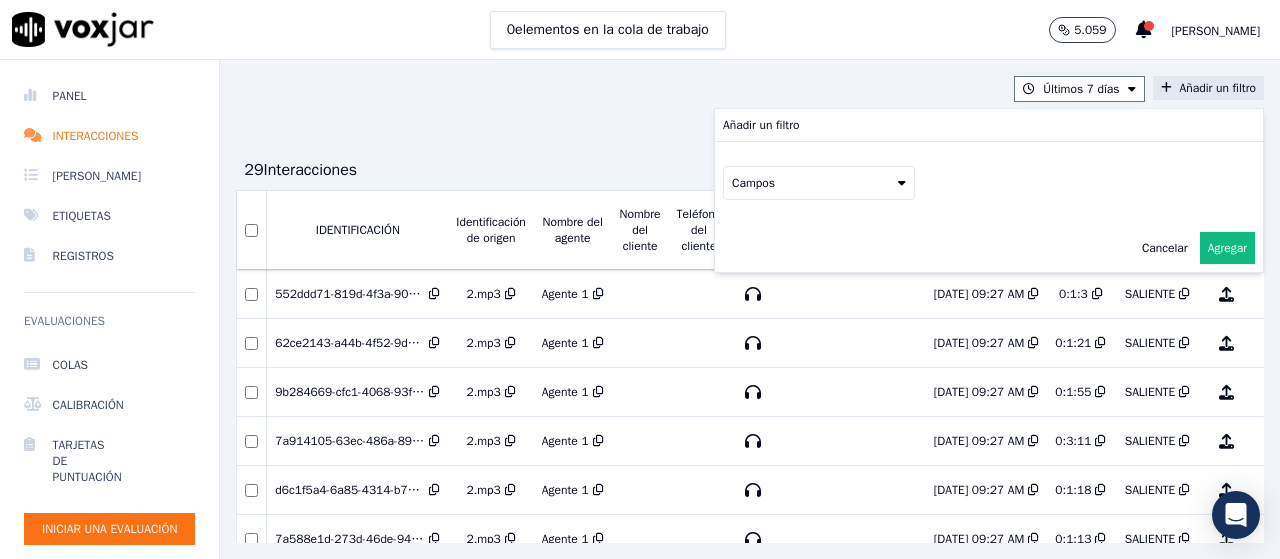 click on "Campos" at bounding box center [819, 183] 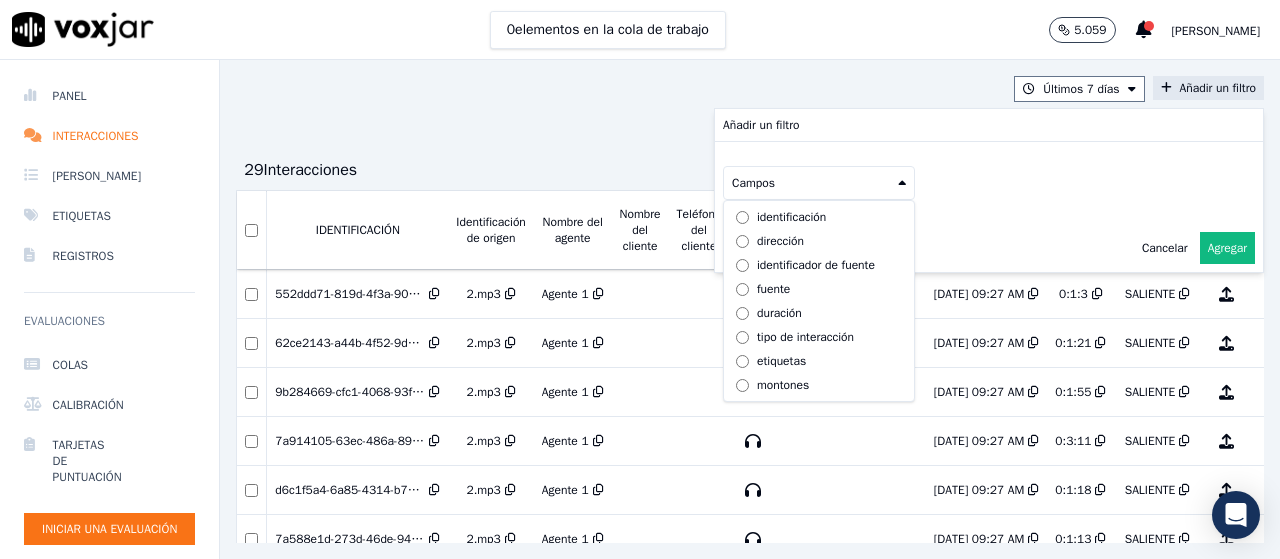 scroll, scrollTop: 63, scrollLeft: 0, axis: vertical 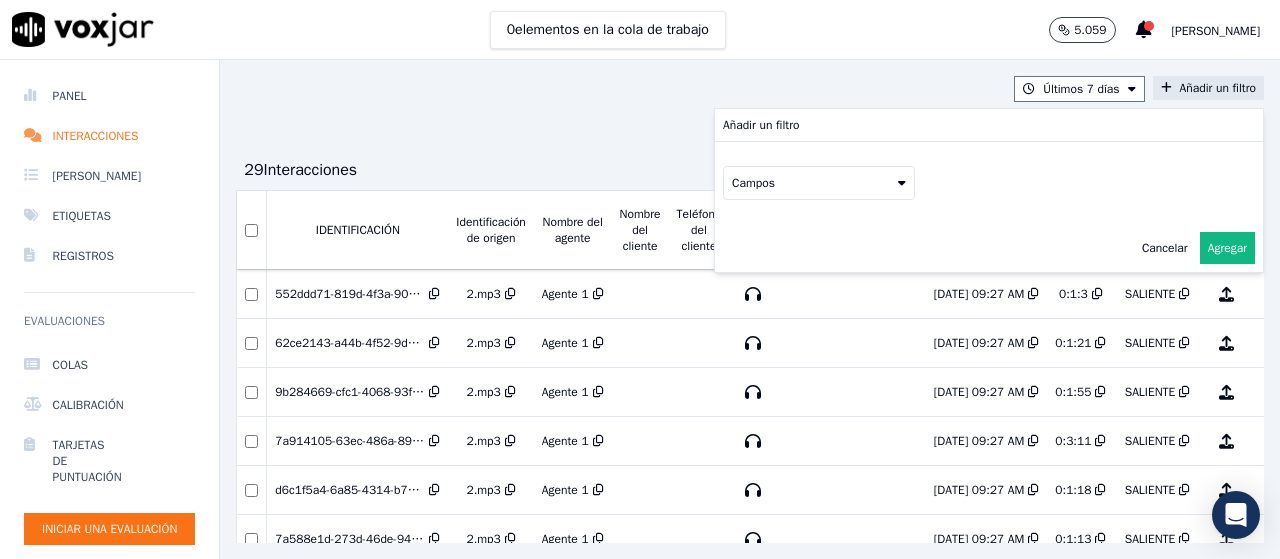 click on "Añadir un filtro       Campos           Cancelar   Agregar" at bounding box center [989, 190] 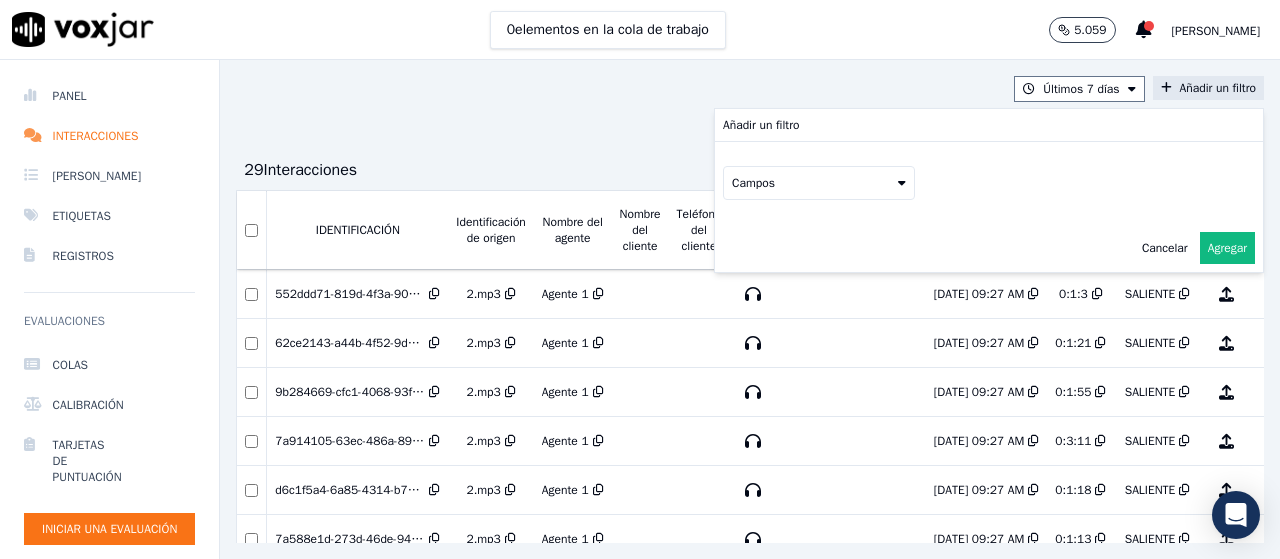 click on "Cancelar" at bounding box center [1165, 248] 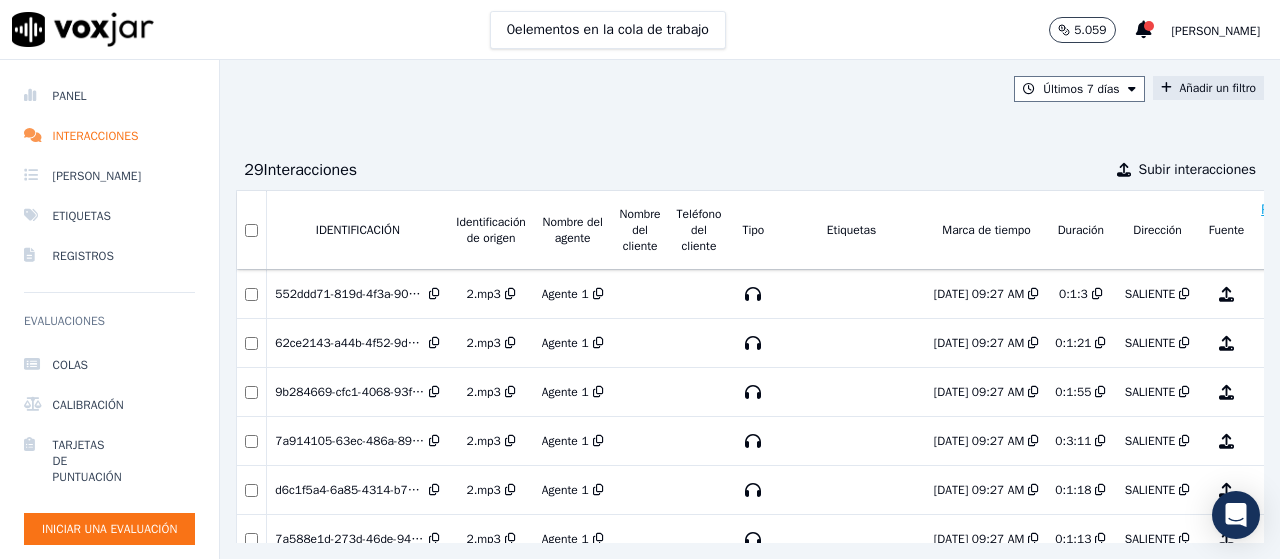 scroll, scrollTop: 0, scrollLeft: 160, axis: horizontal 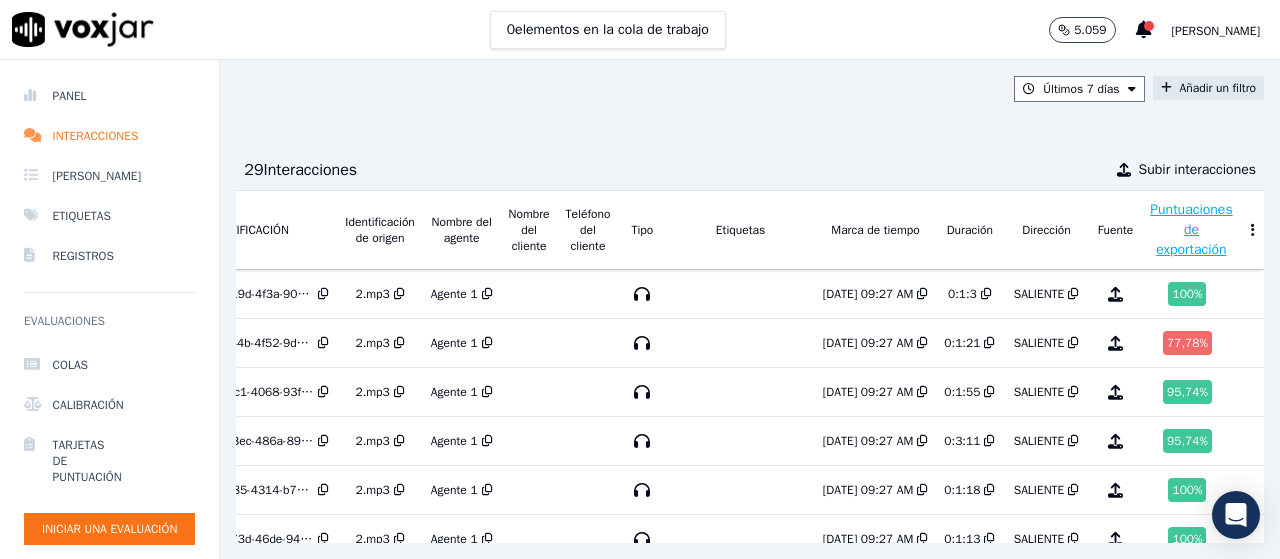 click on "Puntuaciones de exportación" at bounding box center (1191, 229) 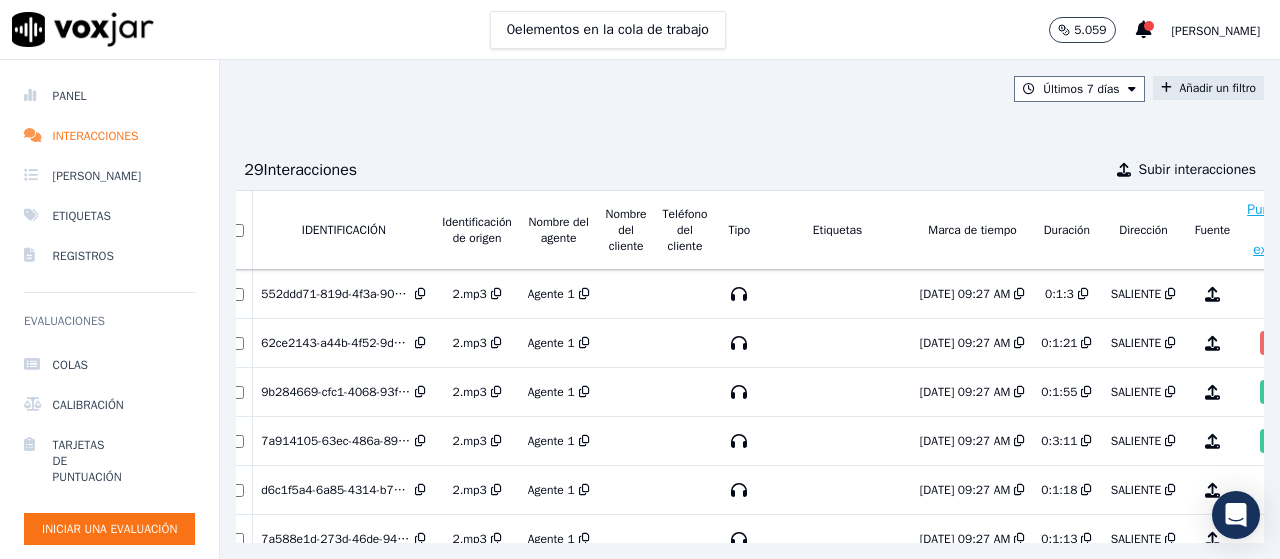 scroll, scrollTop: 0, scrollLeft: 0, axis: both 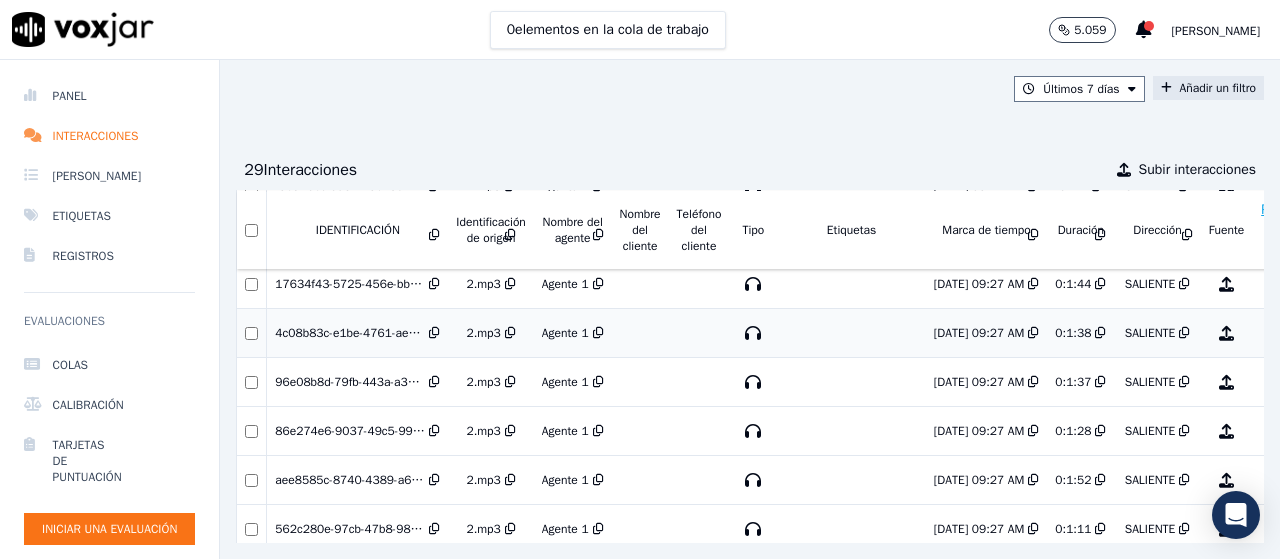 click on "4c08b83c-e1be-4761-ae9d-1c1643871190" at bounding box center (392, 333) 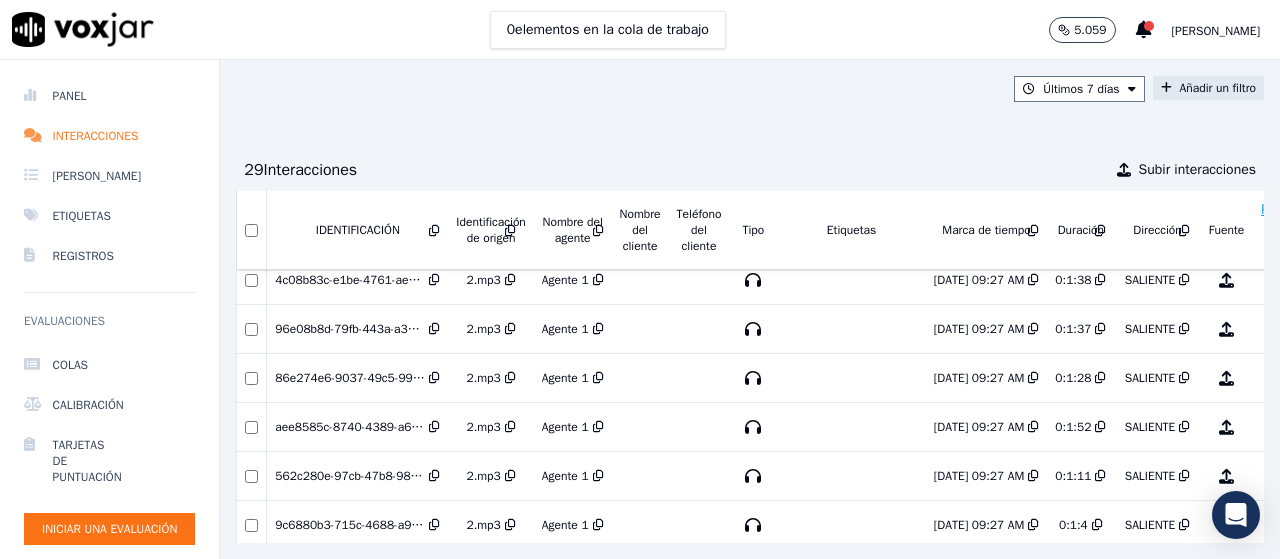 scroll, scrollTop: 1224, scrollLeft: 0, axis: vertical 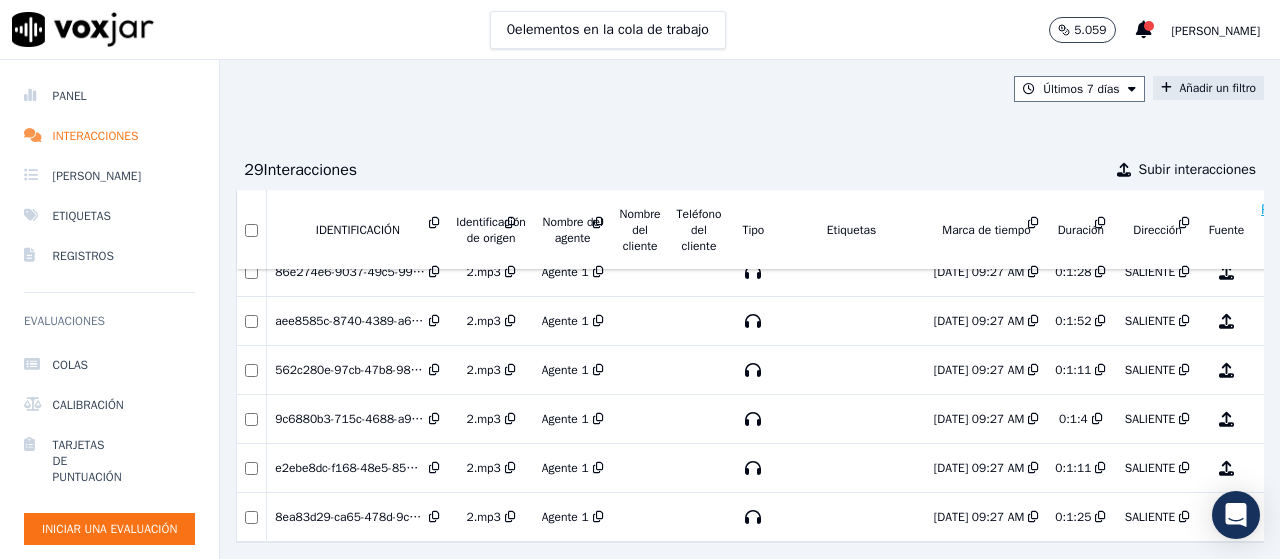 click on "9c6880b3-715c-4688-a9a1-a0b3d6a1f7db" at bounding box center (358, 419) 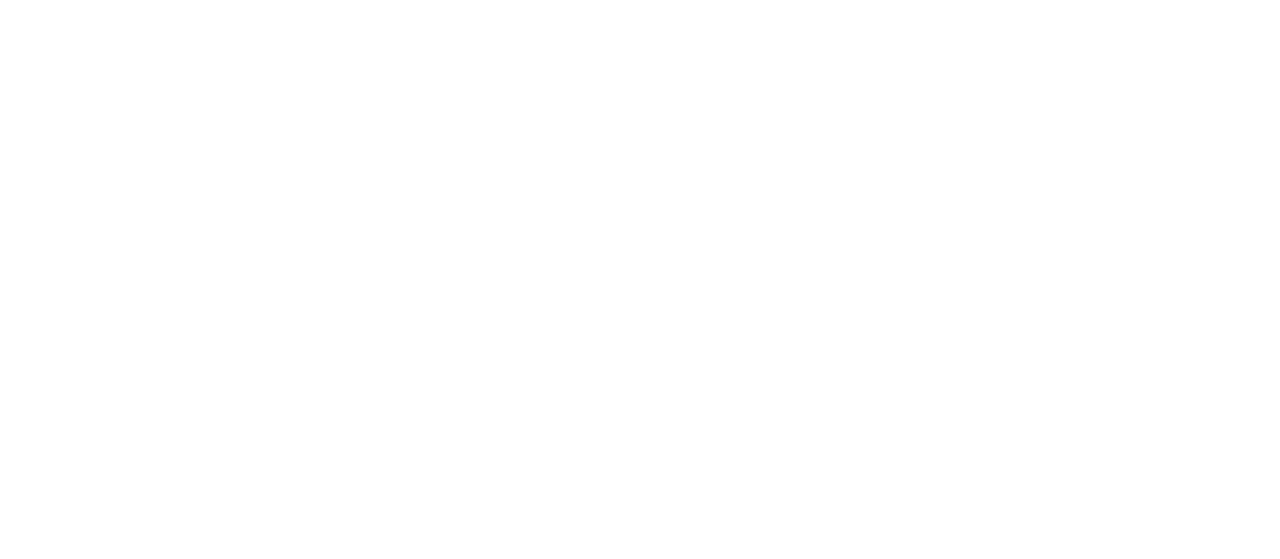 scroll, scrollTop: 0, scrollLeft: 0, axis: both 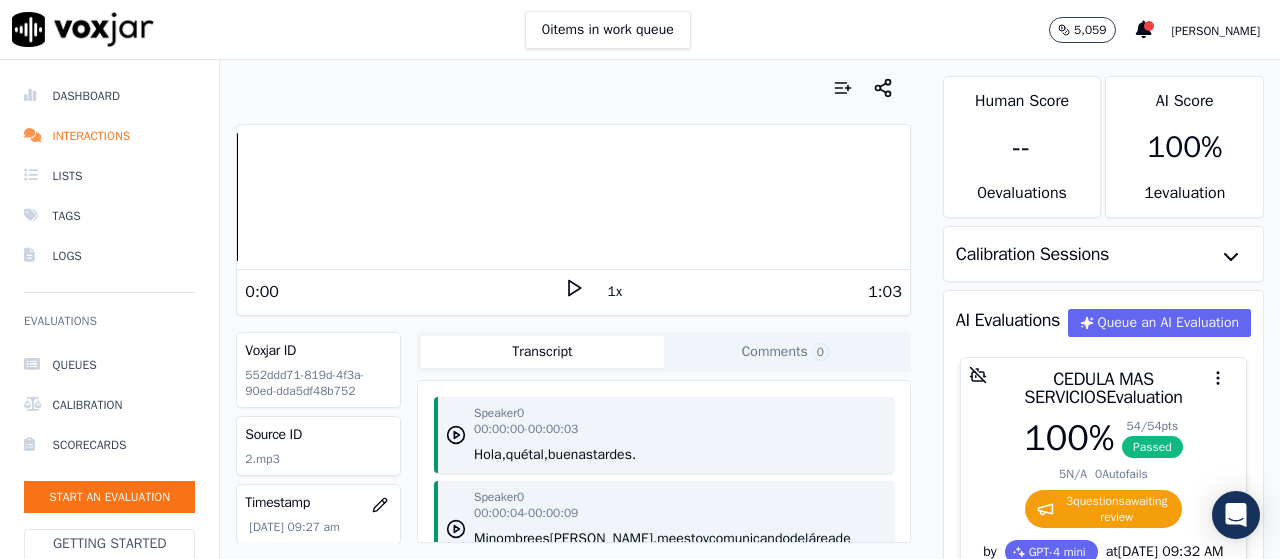 click 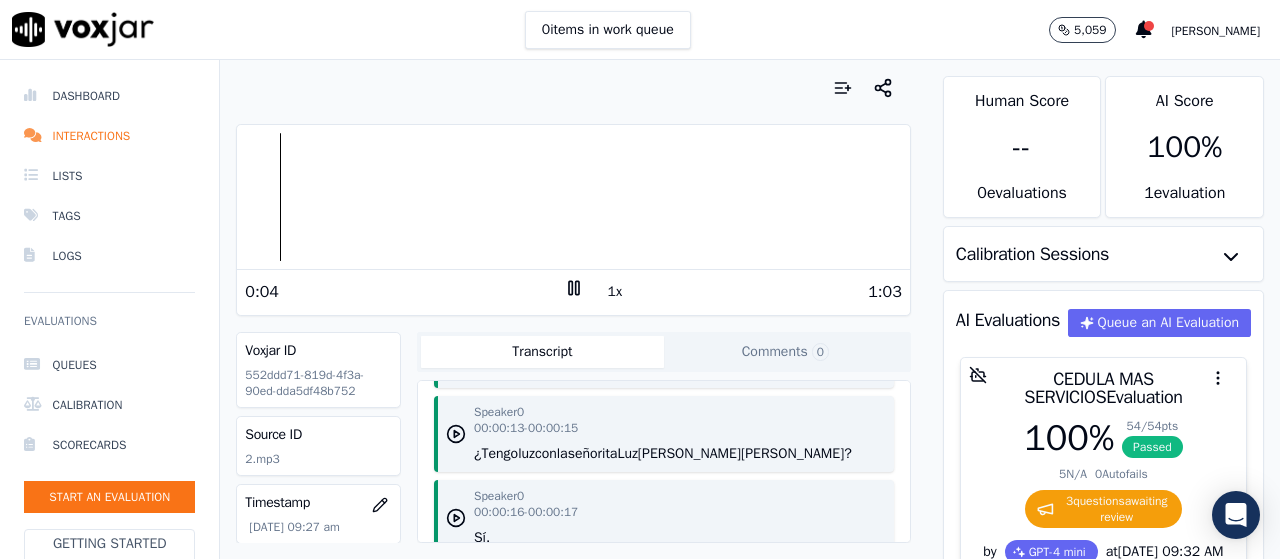 scroll, scrollTop: 300, scrollLeft: 0, axis: vertical 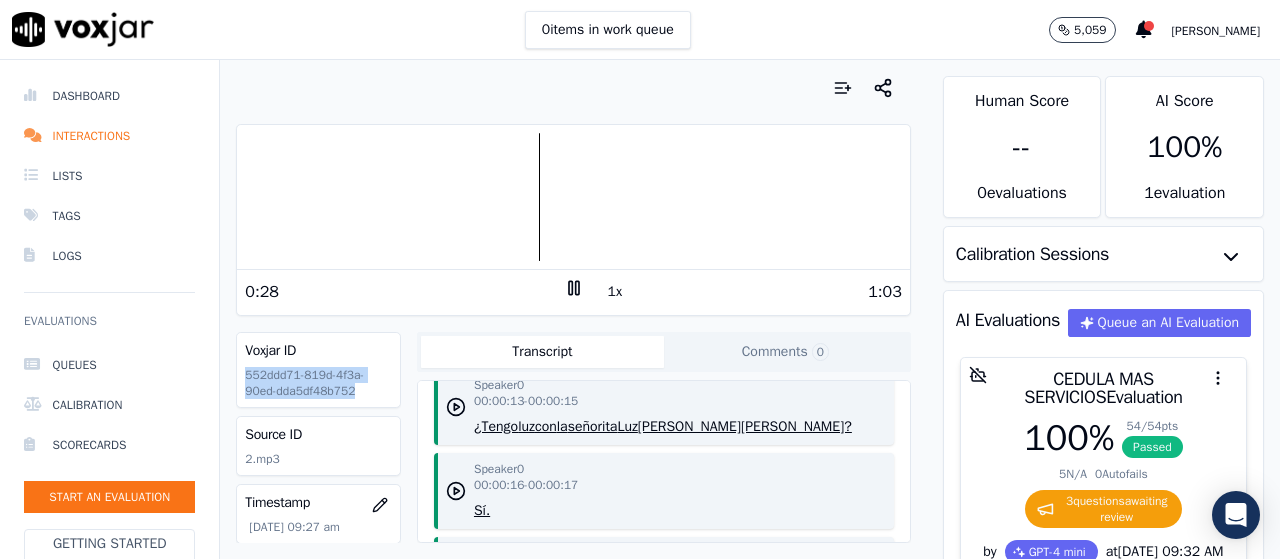 drag, startPoint x: 352, startPoint y: 394, endPoint x: 237, endPoint y: 382, distance: 115.62439 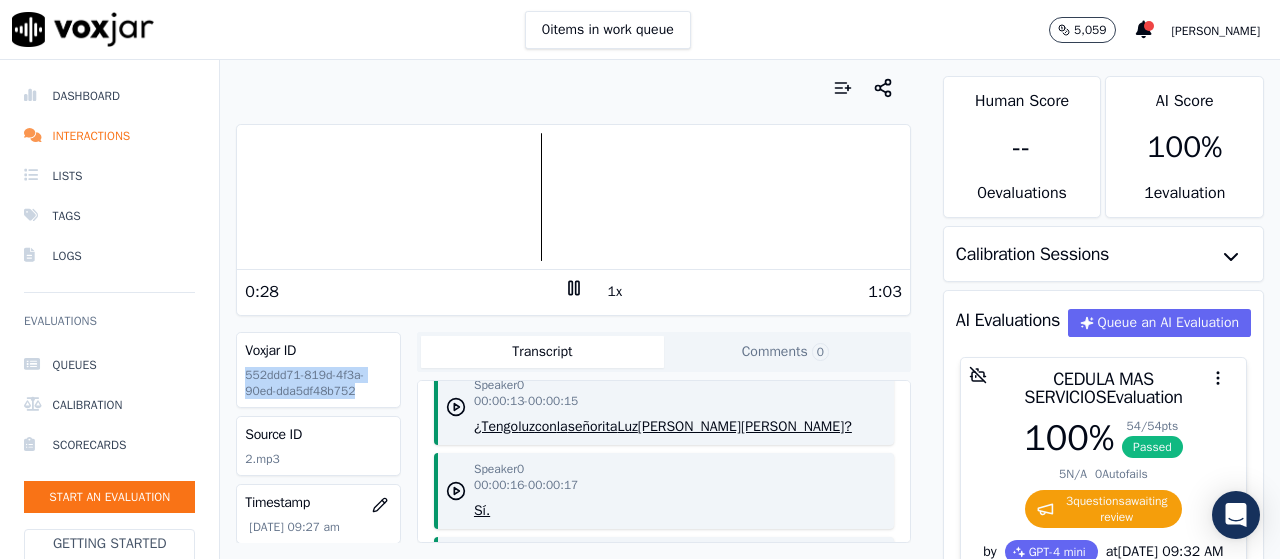 copy on "552ddd71-819d-4f3a-90ed-dda5df48b752" 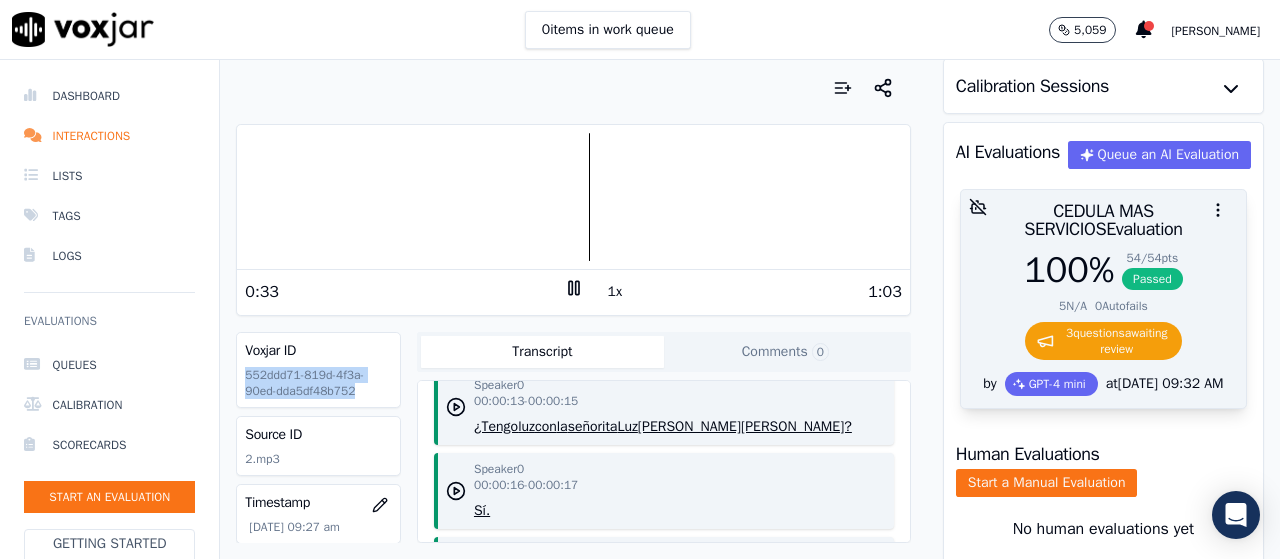 scroll, scrollTop: 200, scrollLeft: 0, axis: vertical 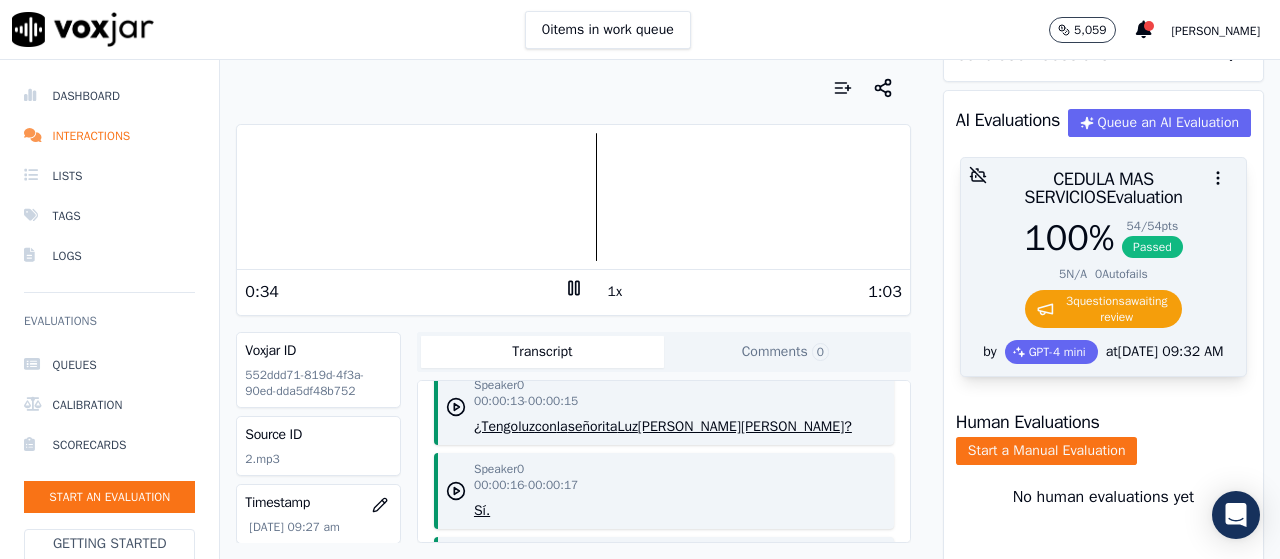 click on "100 %   54 / 54  pts   Passed   5  N/A   0  Autofails     3  question s  awaiting review" at bounding box center (1103, 279) 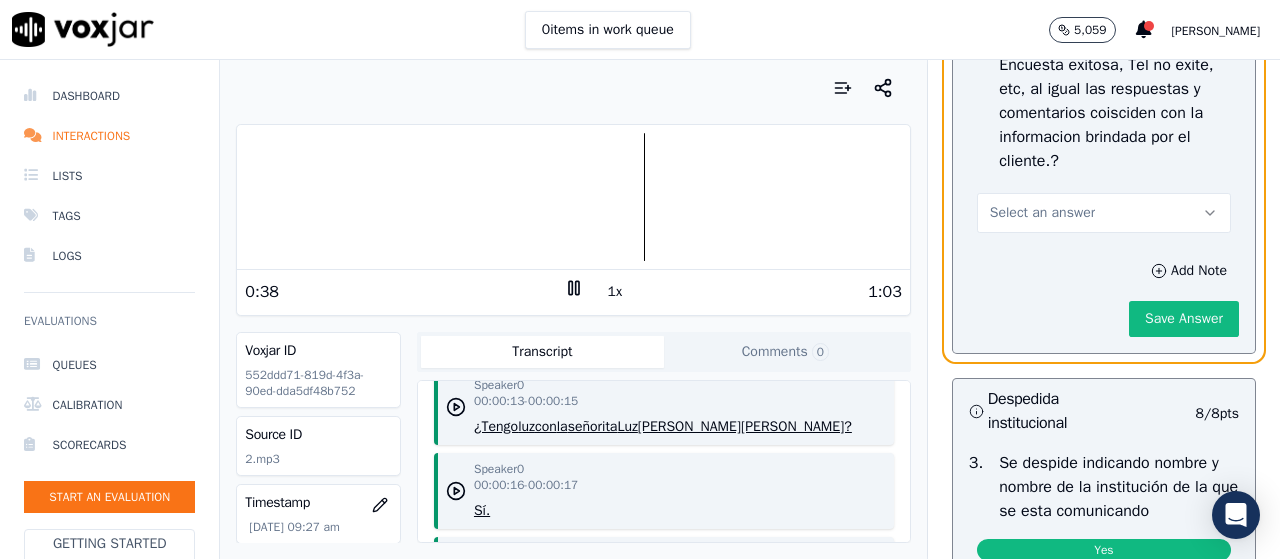 scroll, scrollTop: 4100, scrollLeft: 0, axis: vertical 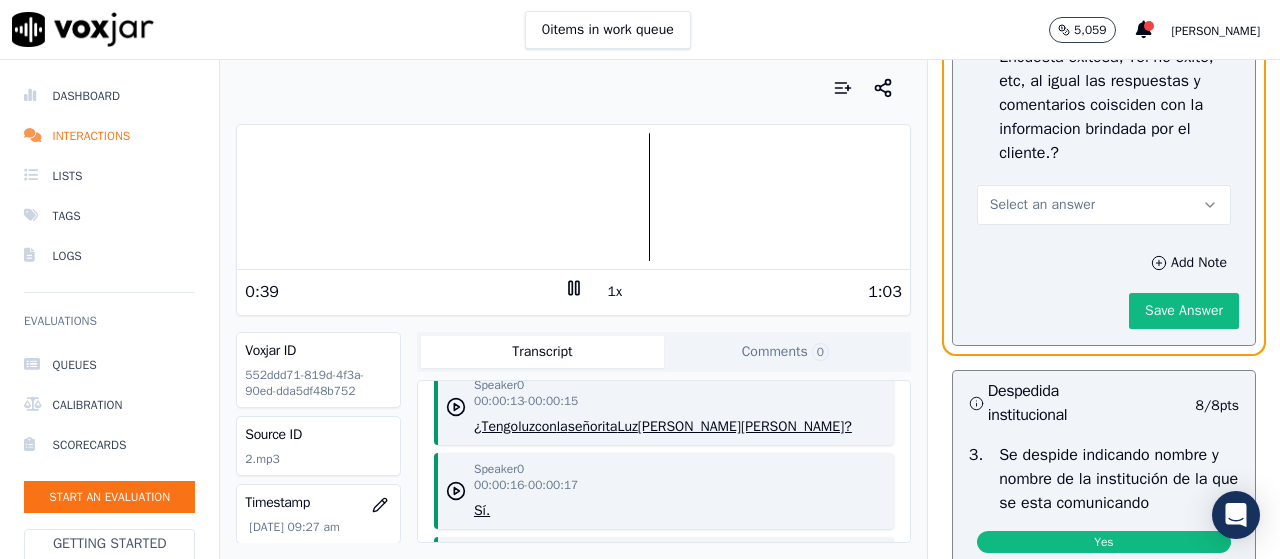 click on "Select an answer" at bounding box center (1104, 205) 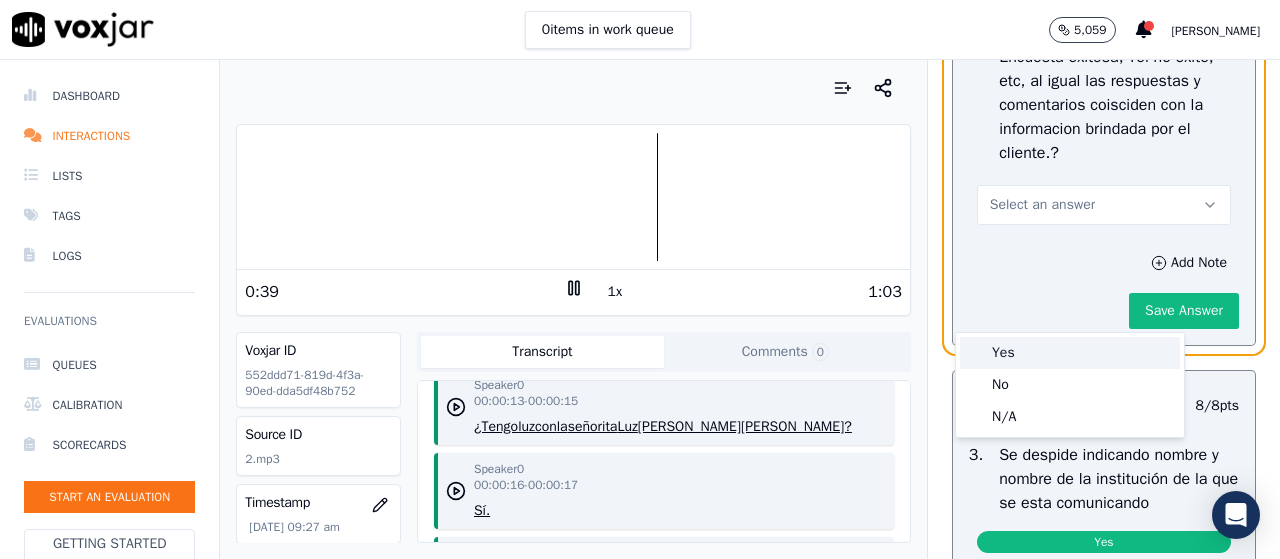 click on "Yes" at bounding box center (1070, 353) 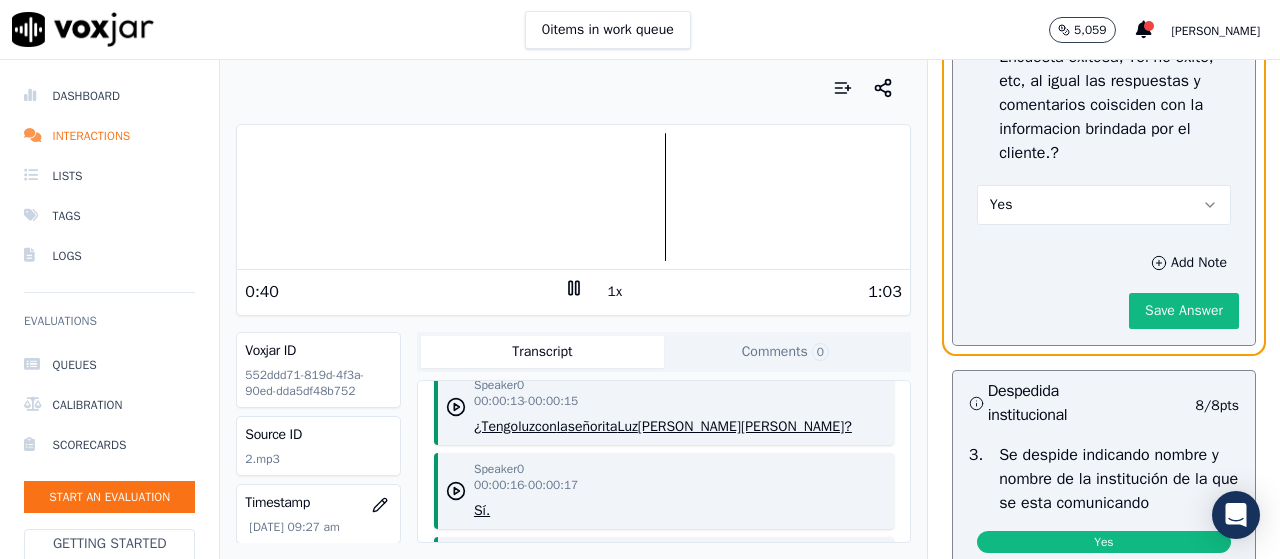 click on "Save Answer" at bounding box center (1184, 311) 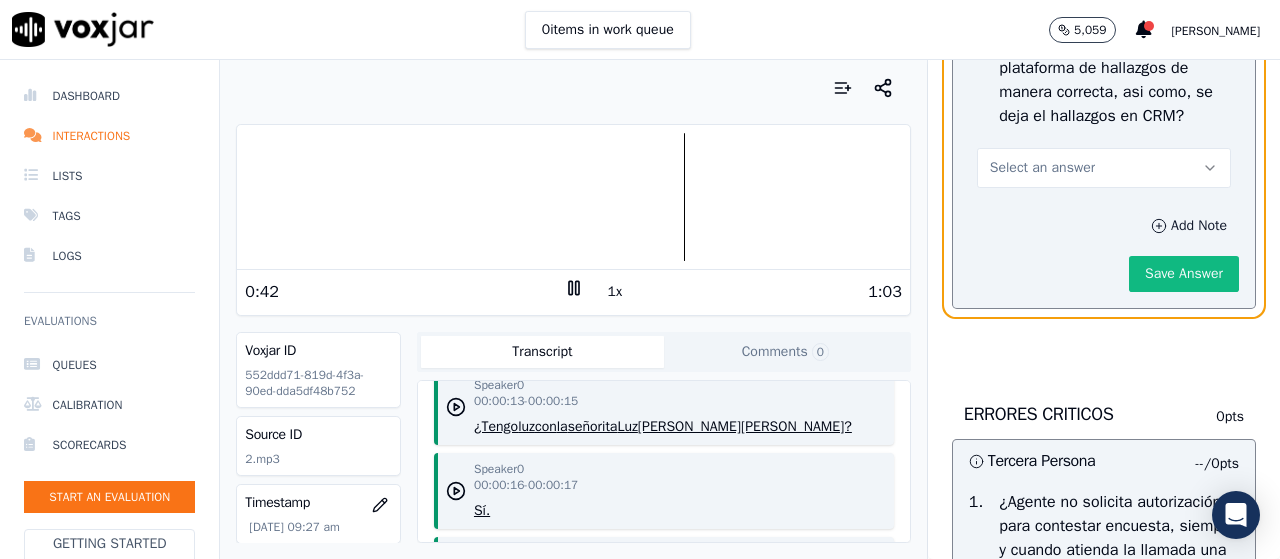 scroll, scrollTop: 4961, scrollLeft: 0, axis: vertical 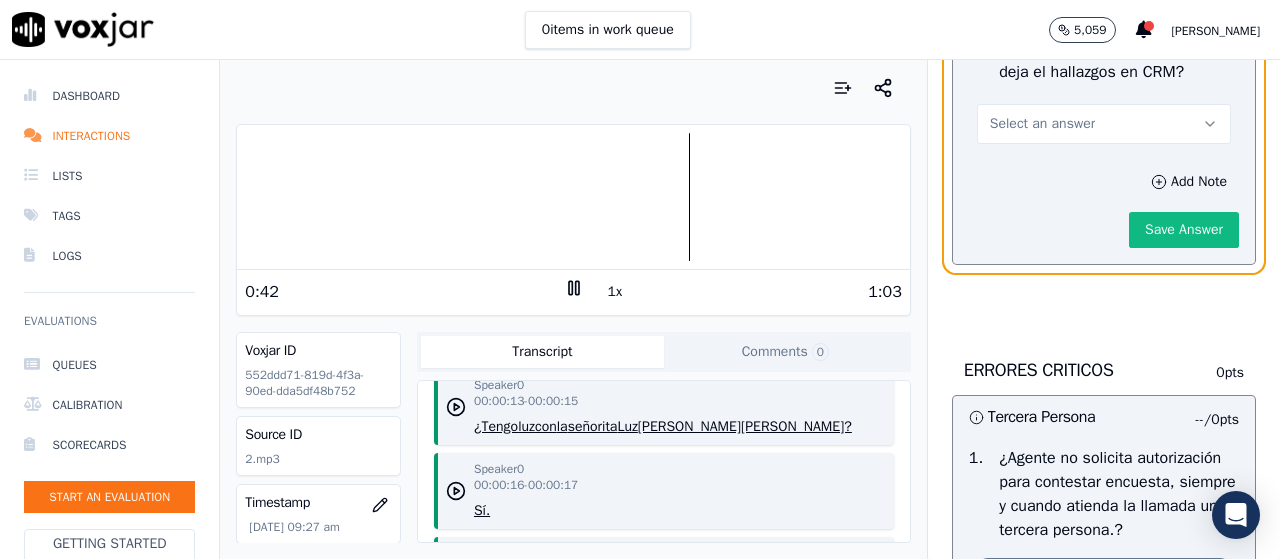 click on "Select an answer" at bounding box center [1104, 124] 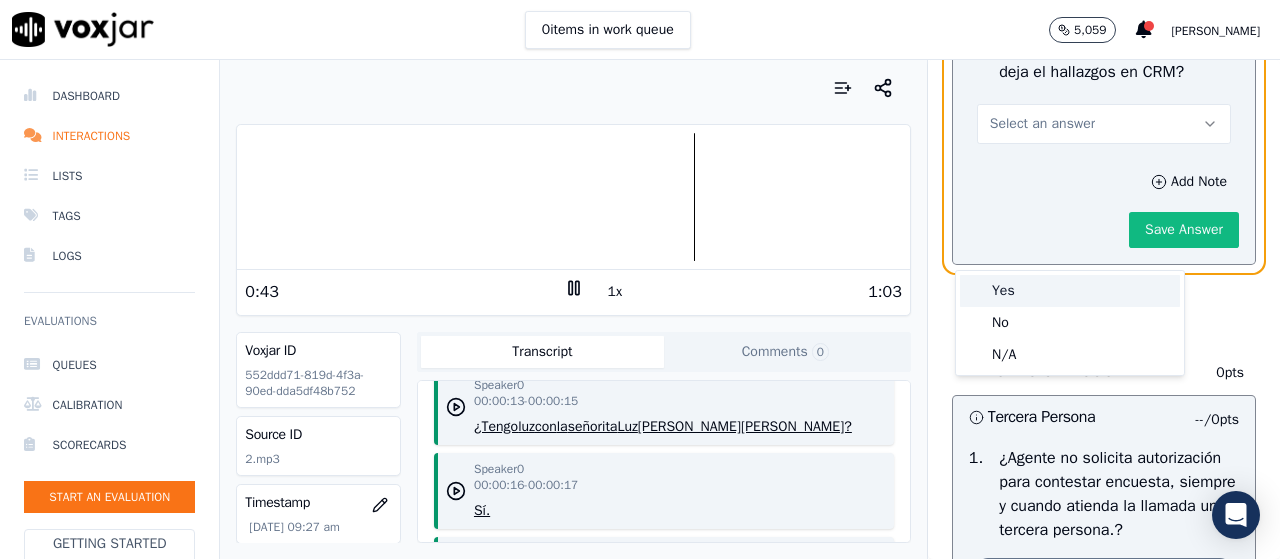click on "Yes" at bounding box center (1070, 291) 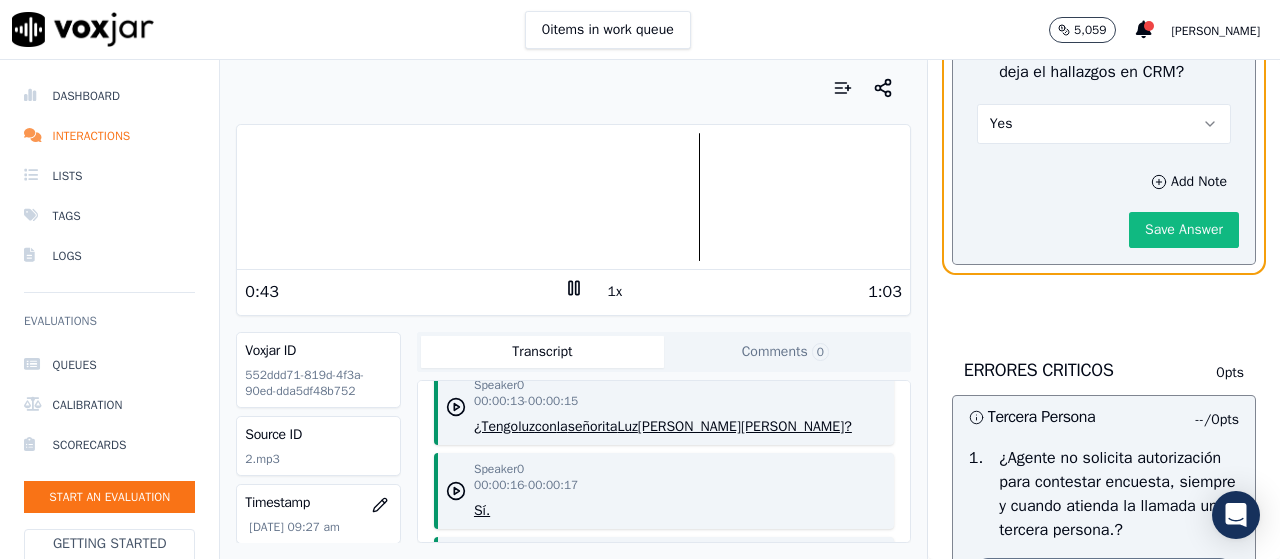 click on "Add Note         Save Answer" at bounding box center [1104, 208] 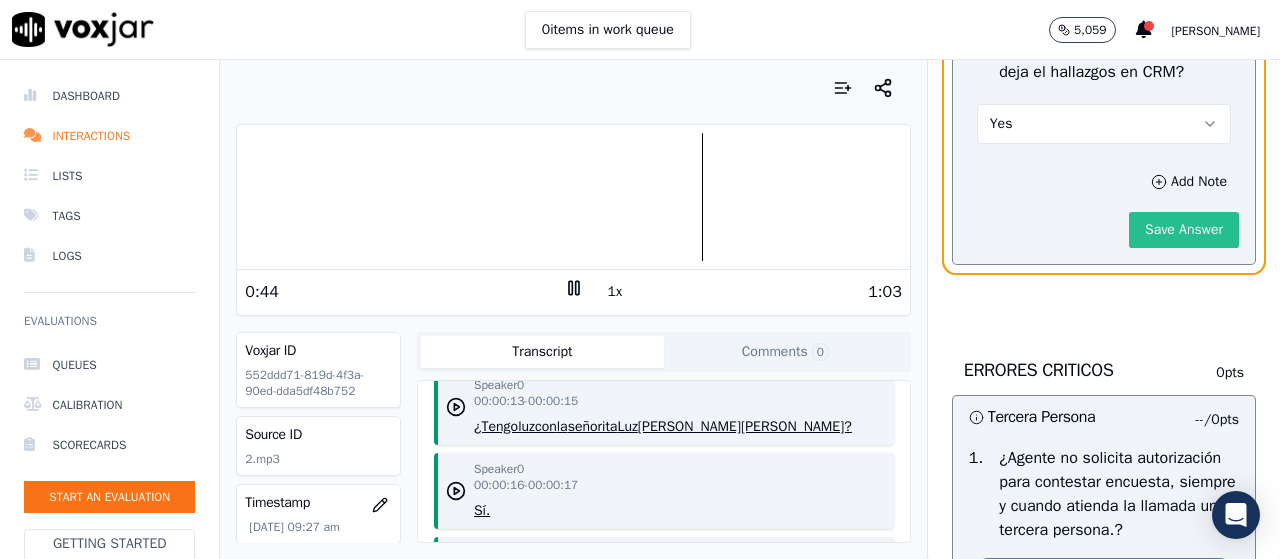 click on "Save Answer" at bounding box center (1184, 230) 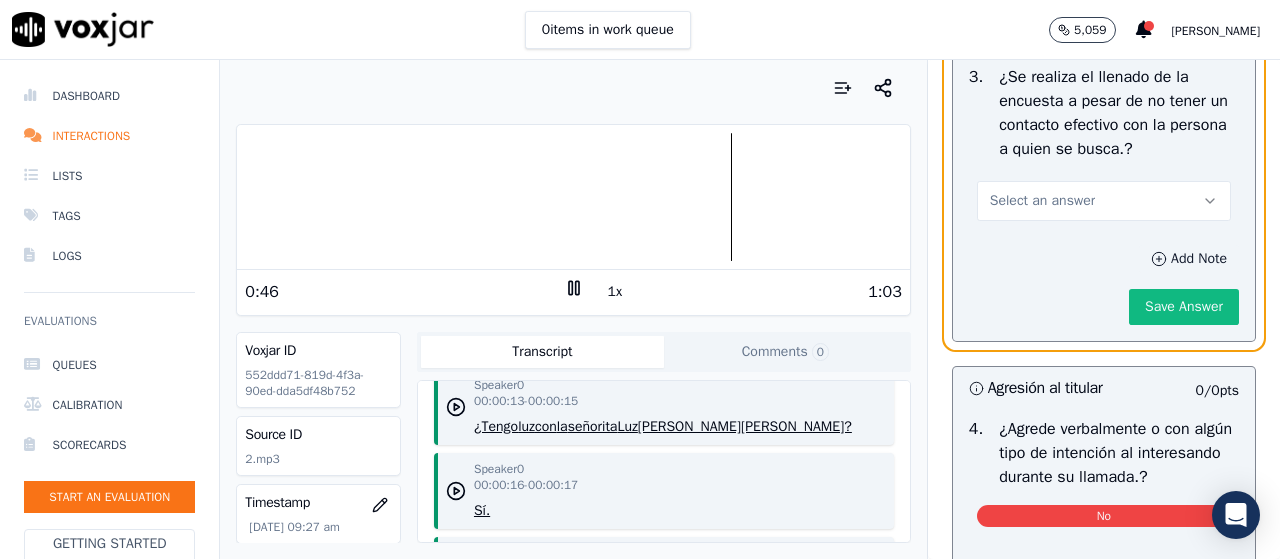 scroll, scrollTop: 6216, scrollLeft: 0, axis: vertical 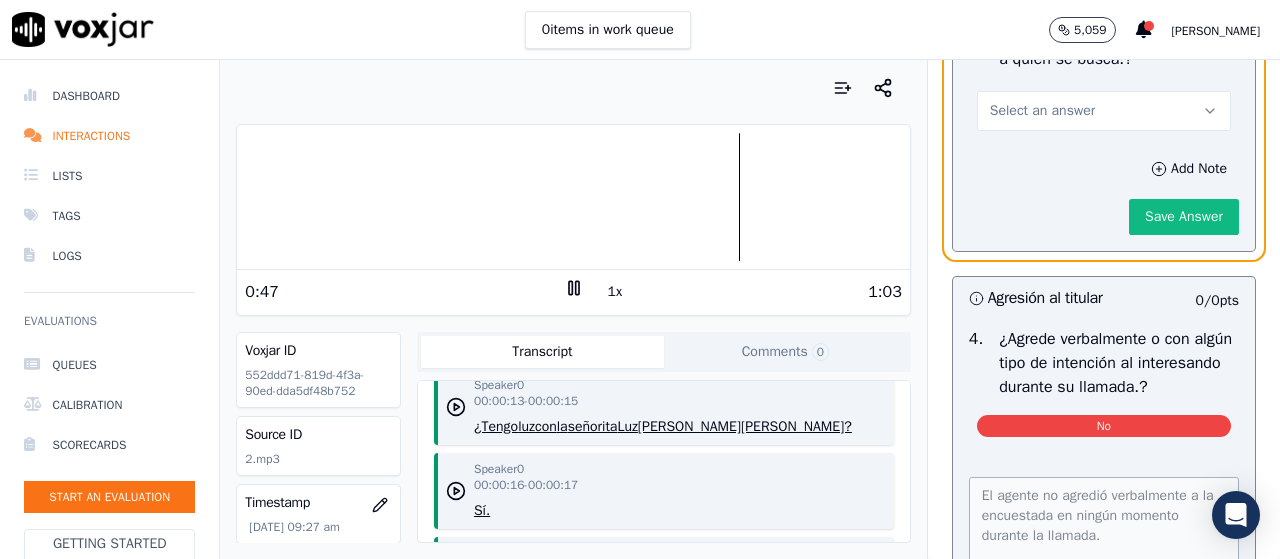 click on "Select an answer" at bounding box center [1104, 111] 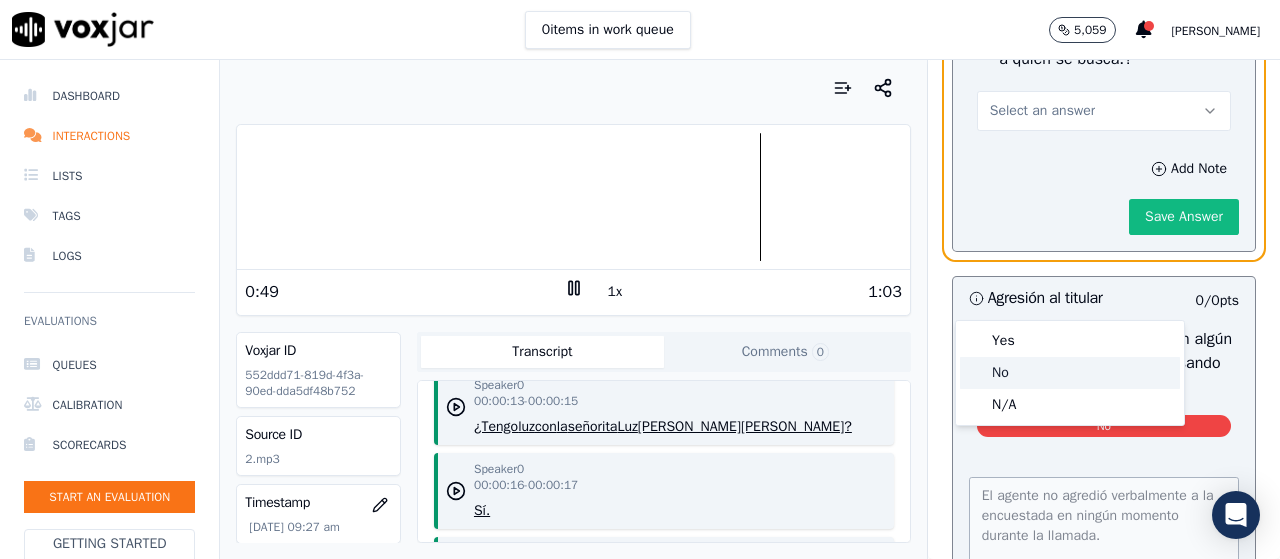 click on "No" 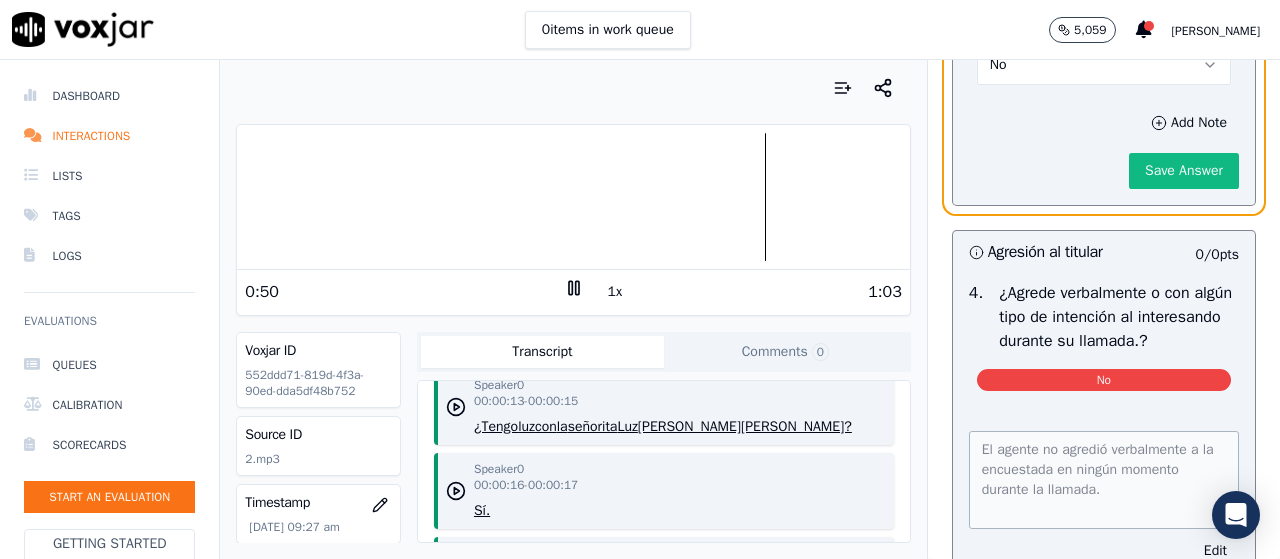 scroll, scrollTop: 6170, scrollLeft: 0, axis: vertical 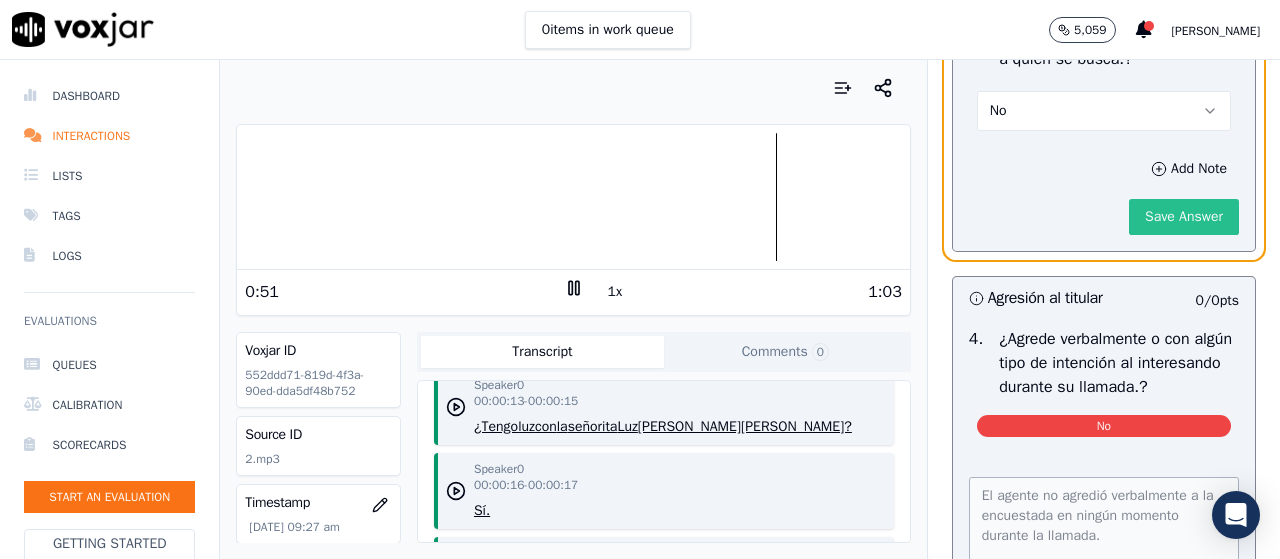 click on "Save Answer" at bounding box center [1184, 217] 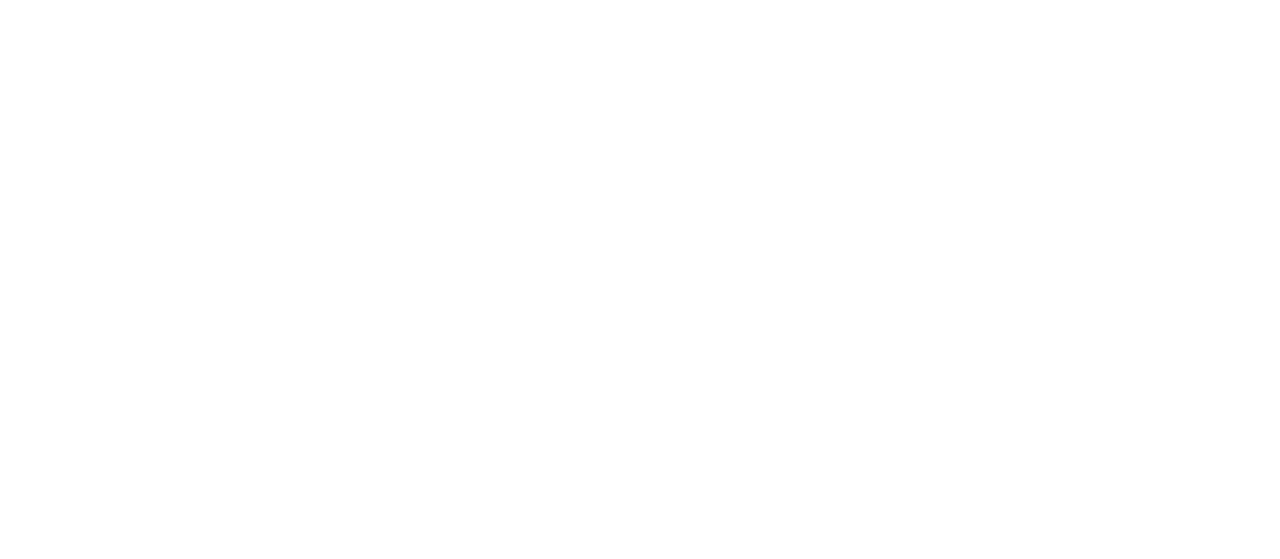 scroll, scrollTop: 0, scrollLeft: 0, axis: both 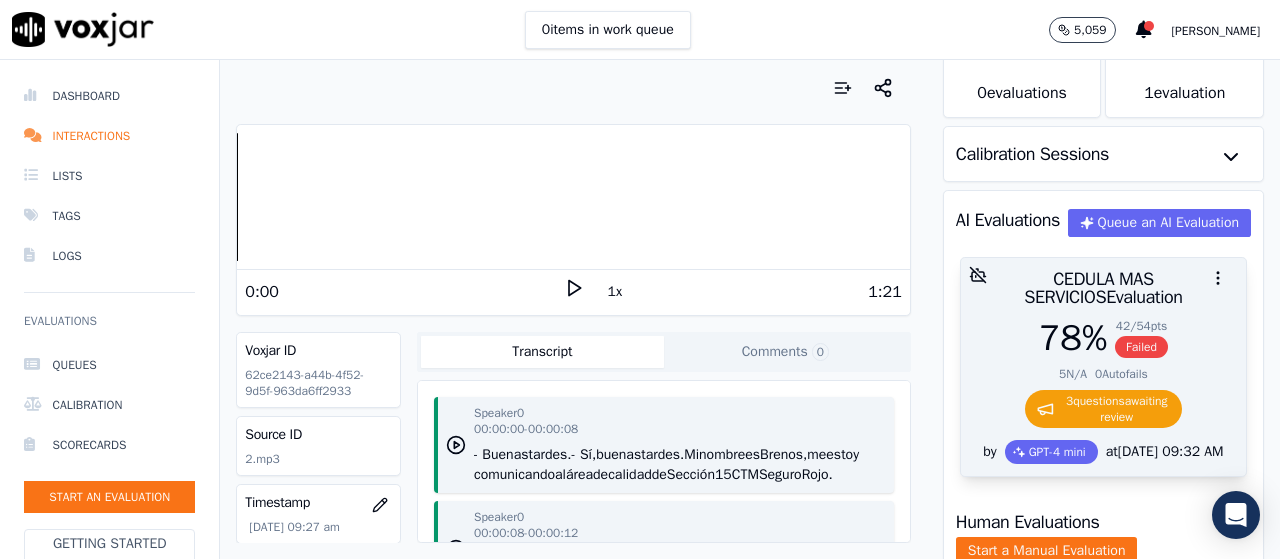 click on "3  question s  awaiting review" at bounding box center [1103, 409] 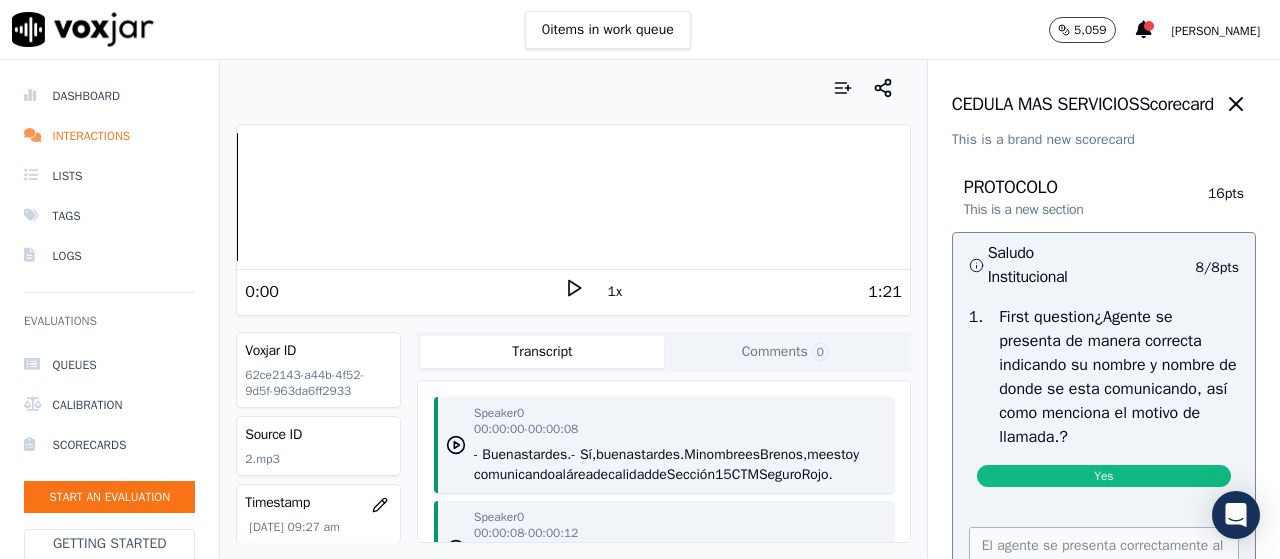 click 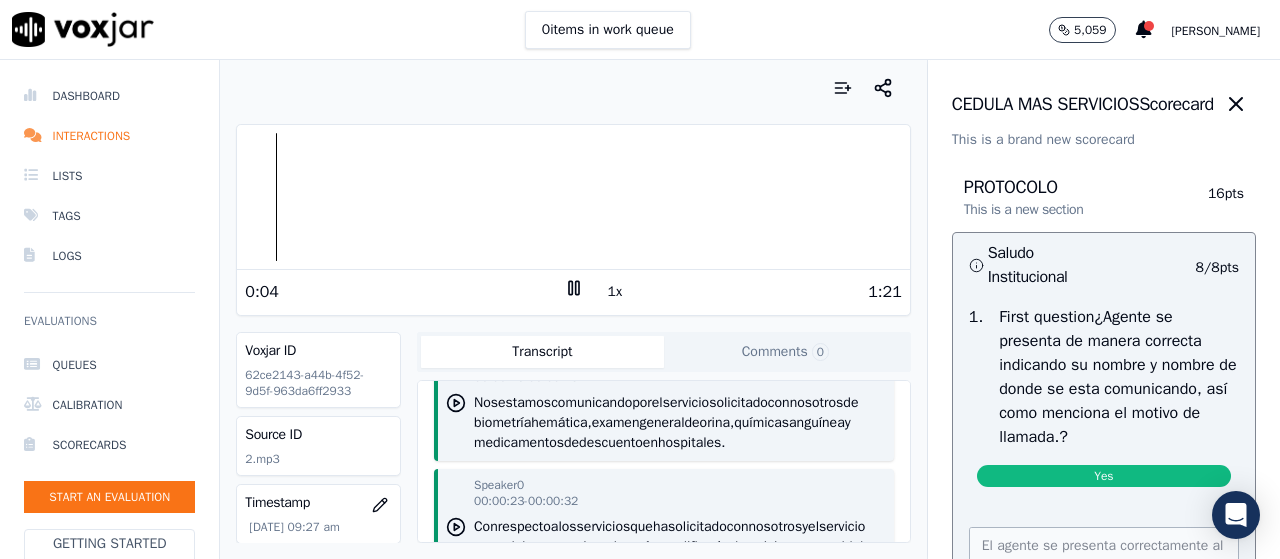 scroll, scrollTop: 300, scrollLeft: 0, axis: vertical 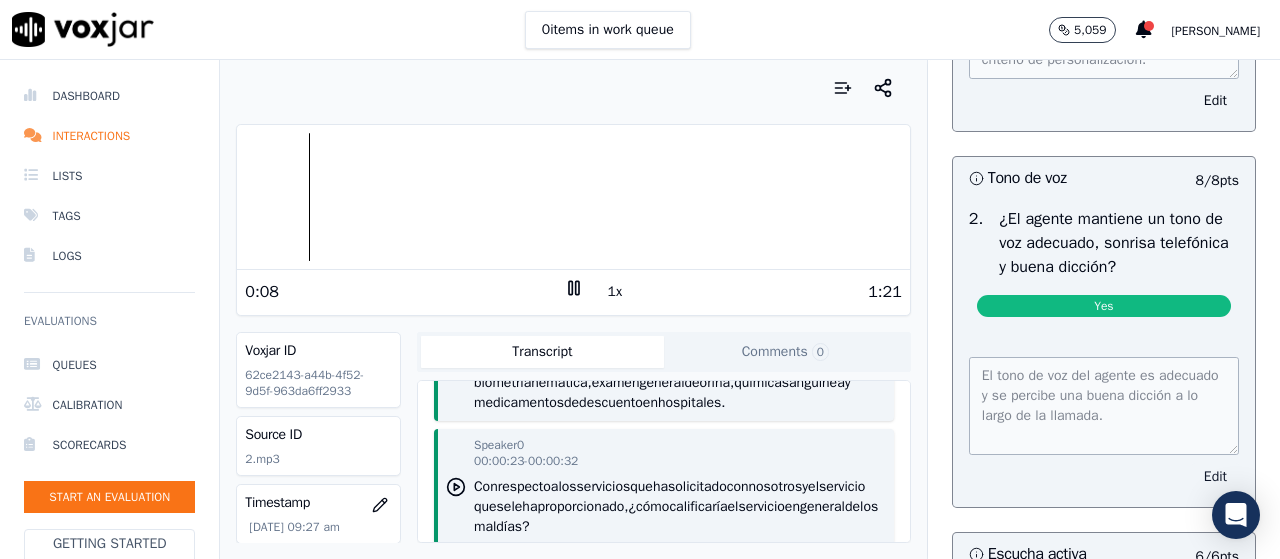 click on "Edit" at bounding box center (1215, 477) 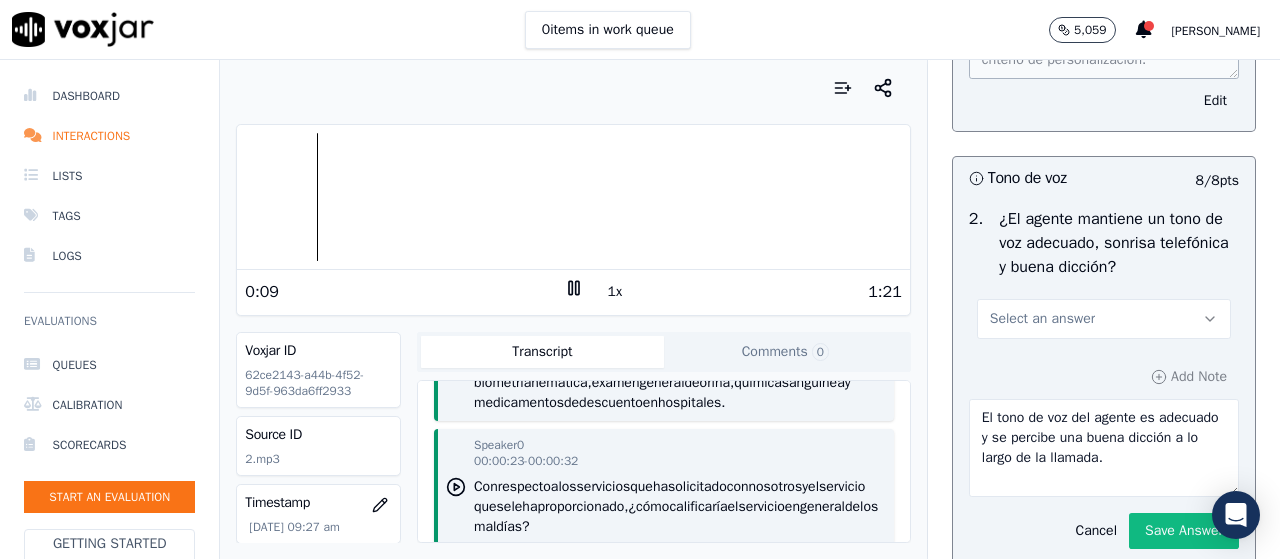 click on "Select an answer" at bounding box center (1104, 319) 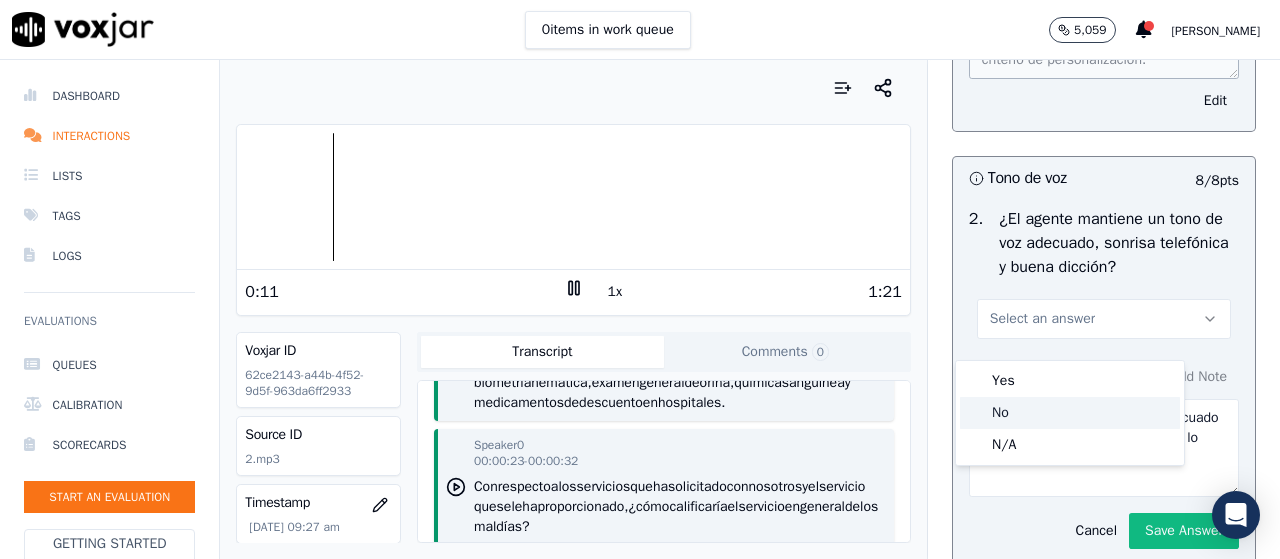 click on "No" 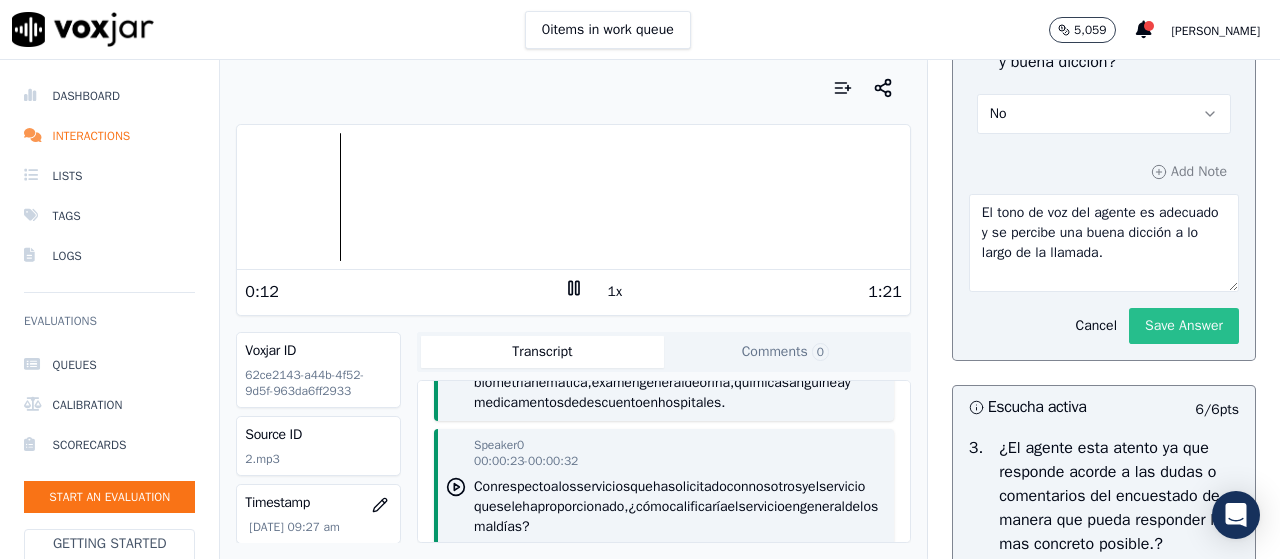 scroll, scrollTop: 1800, scrollLeft: 0, axis: vertical 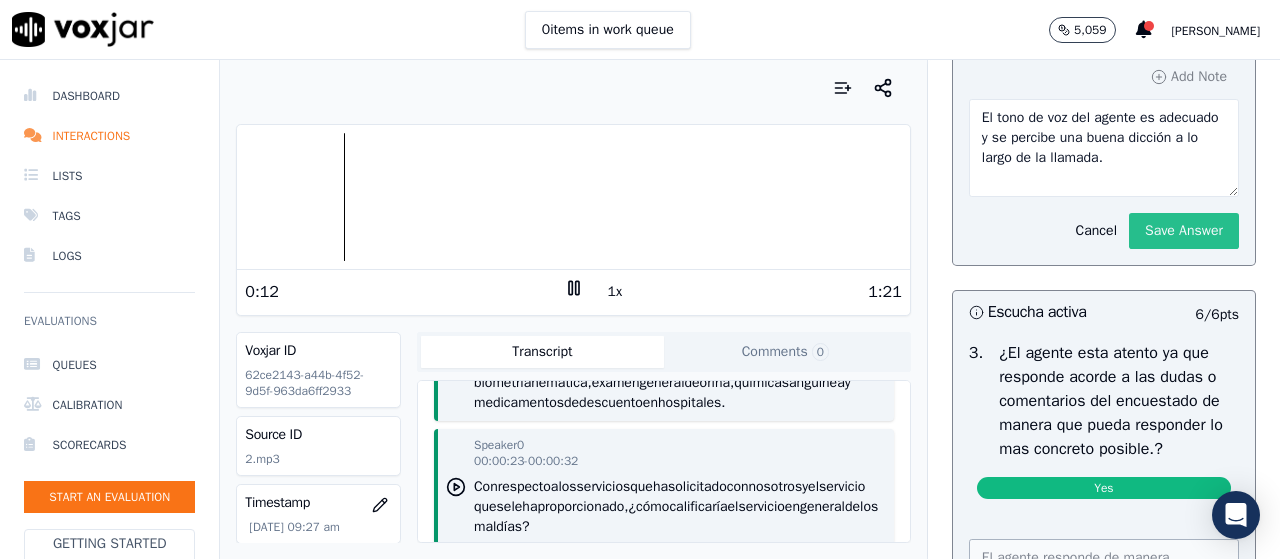click on "Save Answer" 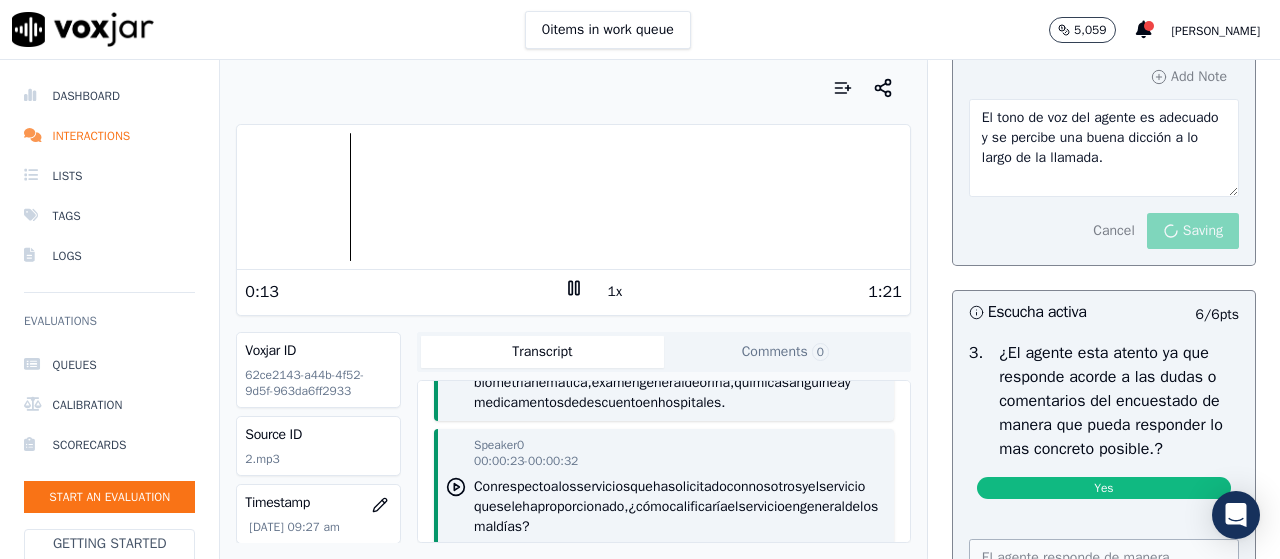scroll, scrollTop: 1845, scrollLeft: 0, axis: vertical 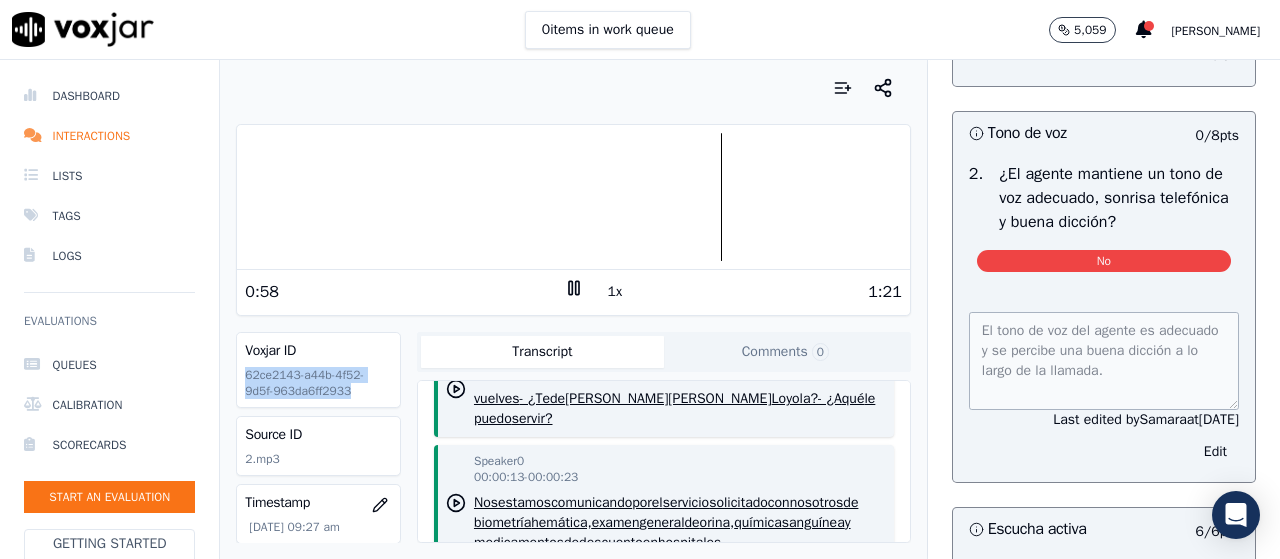 drag, startPoint x: 350, startPoint y: 389, endPoint x: 277, endPoint y: 394, distance: 73.171036 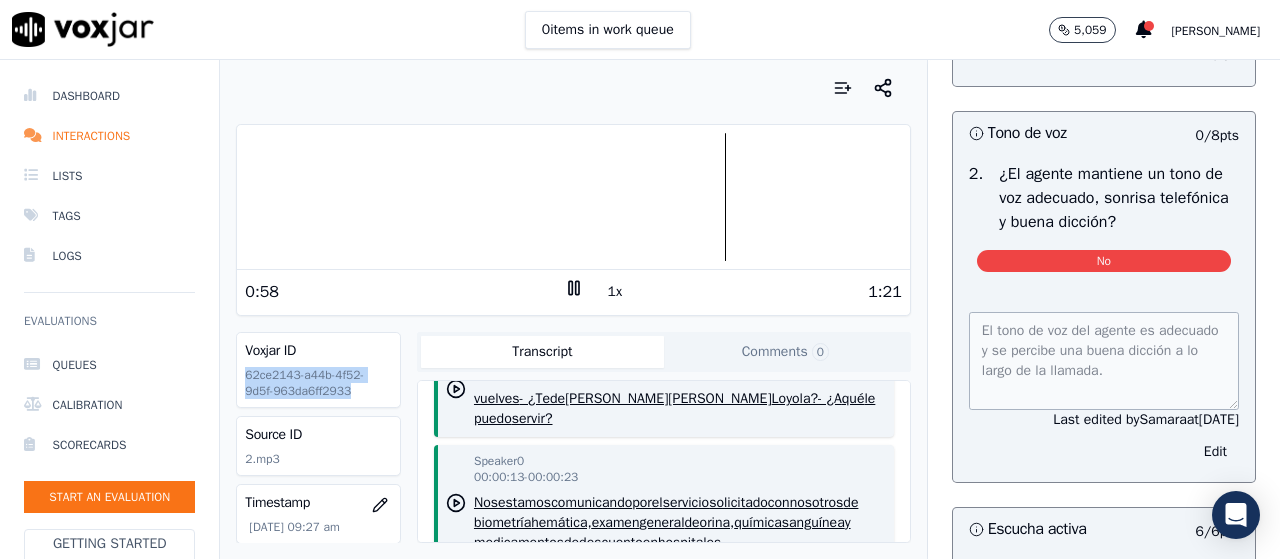 copy on "62ce2143-a44b-4f52-9d5f-963da6ff2933" 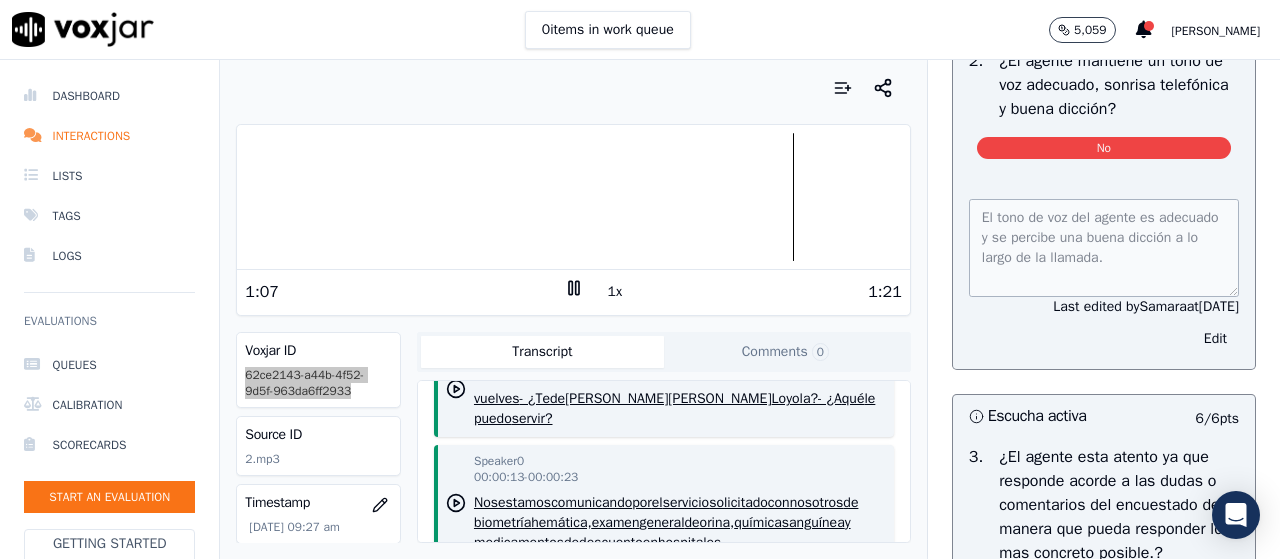 scroll, scrollTop: 1745, scrollLeft: 0, axis: vertical 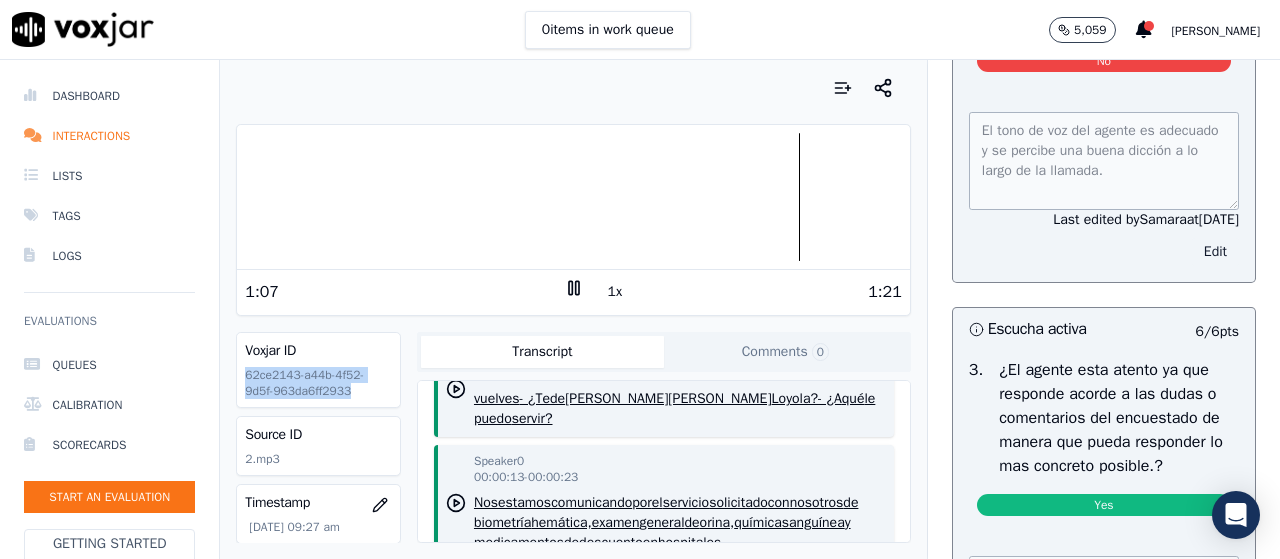 click on "Edit" at bounding box center (1215, 252) 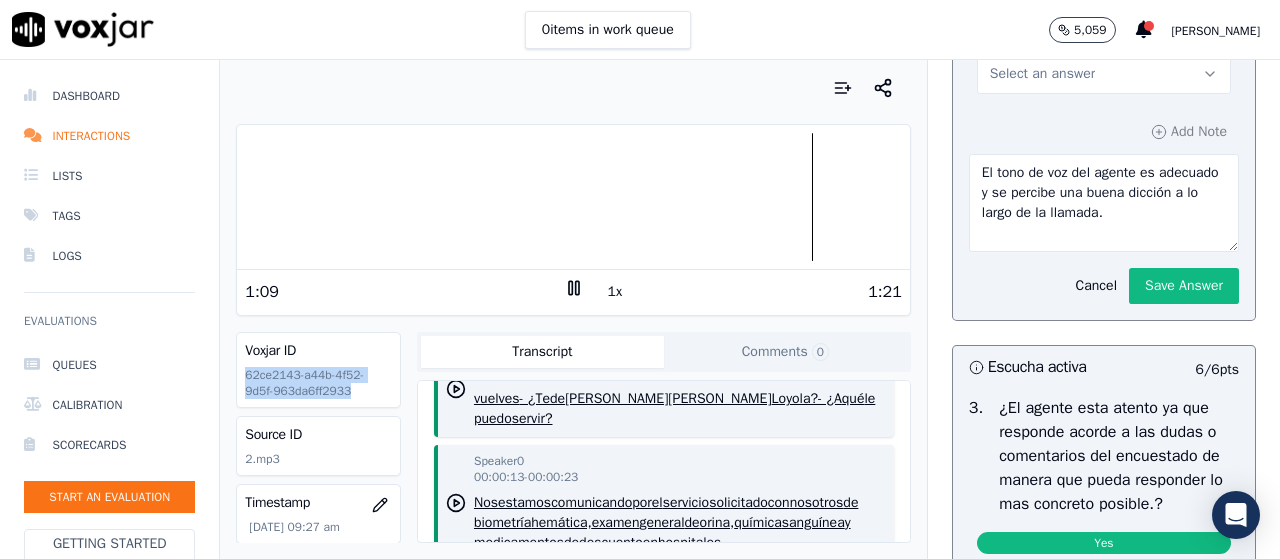 click on "Cancel" at bounding box center (1096, 286) 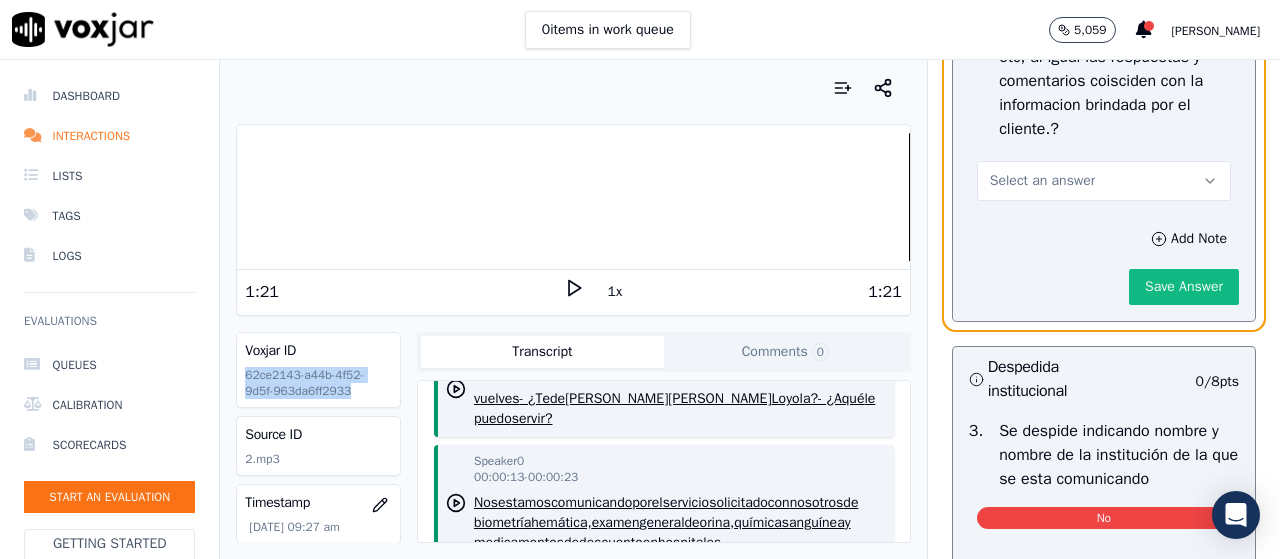 scroll, scrollTop: 4145, scrollLeft: 0, axis: vertical 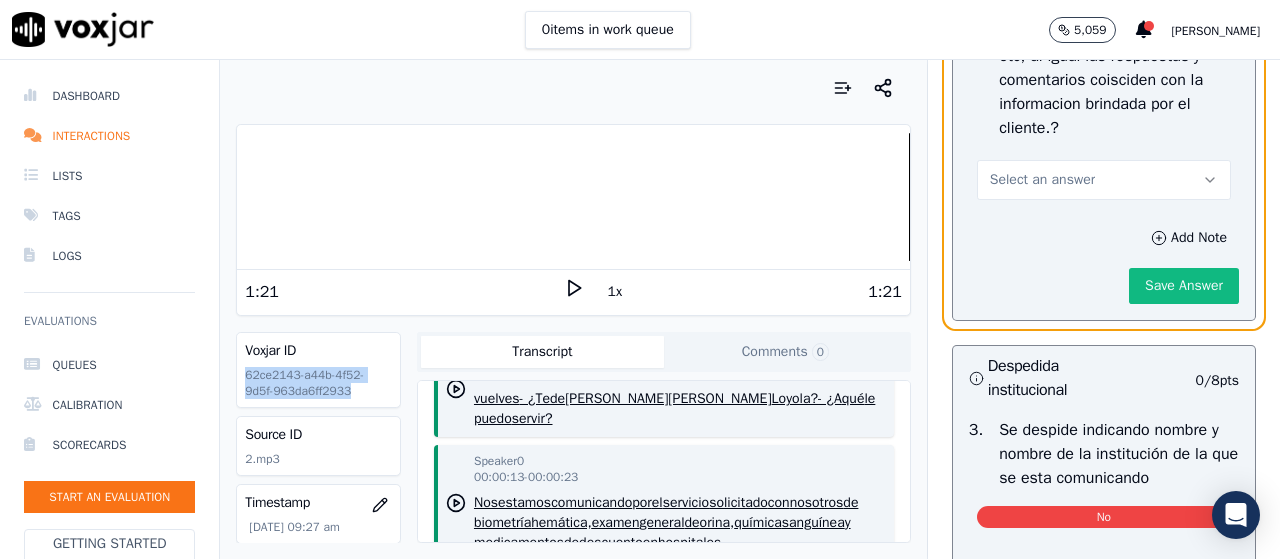 click on "Select an answer" at bounding box center (1042, 180) 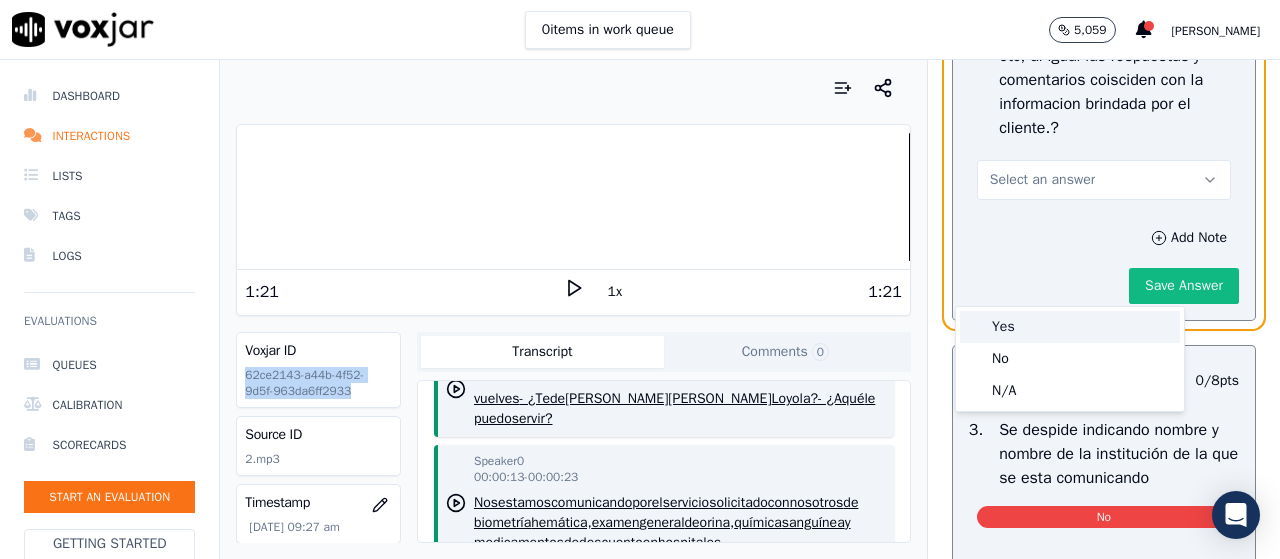 click on "Yes" at bounding box center (1070, 327) 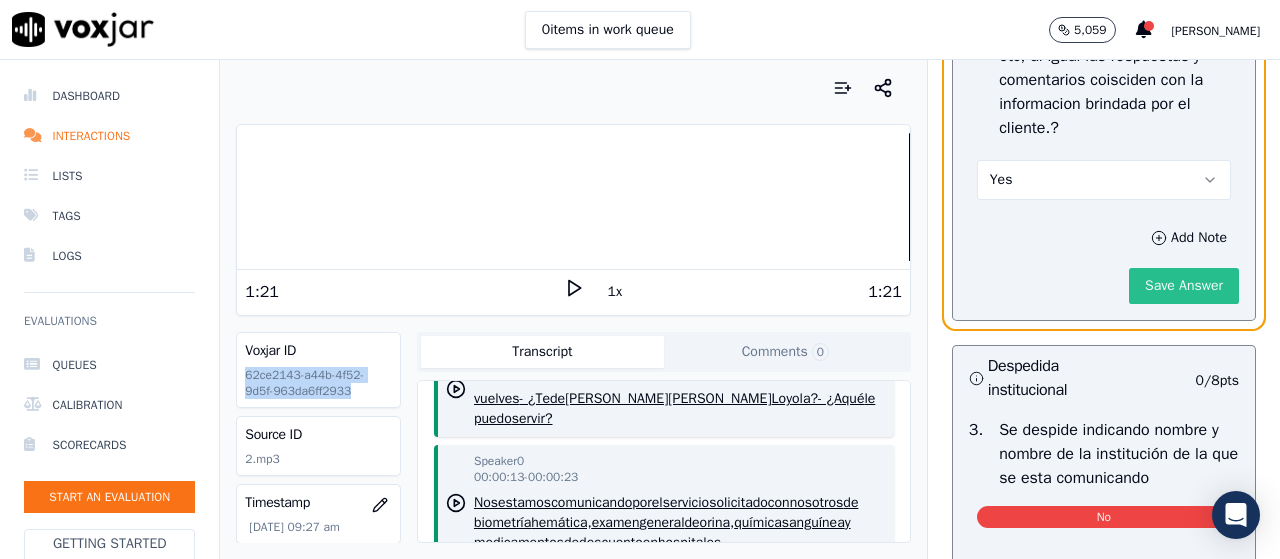 click on "Save Answer" at bounding box center (1184, 286) 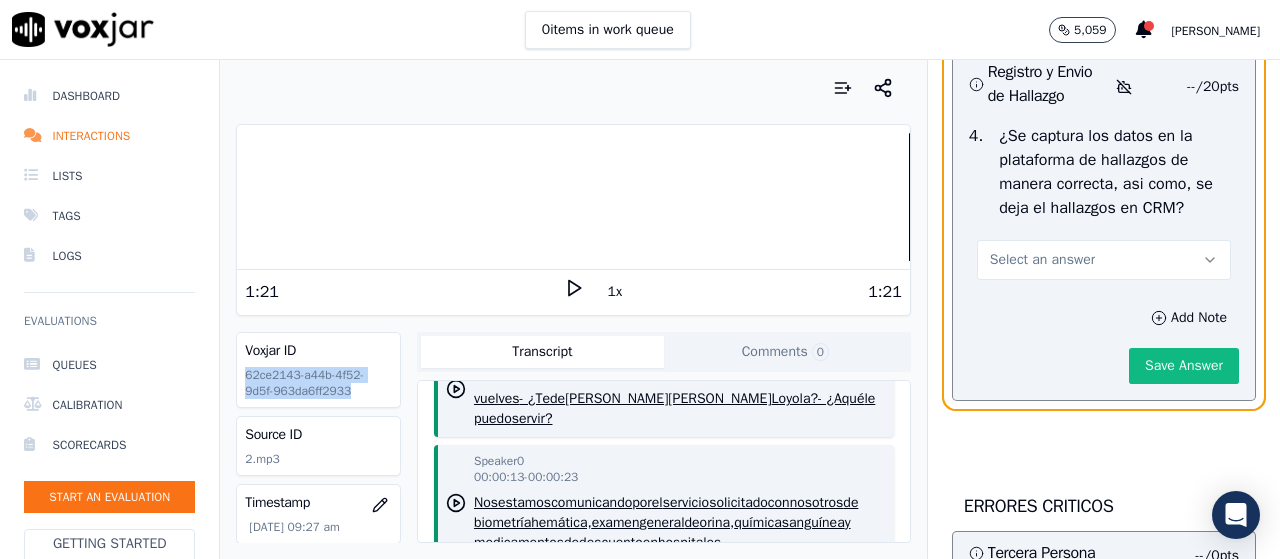 scroll, scrollTop: 4945, scrollLeft: 0, axis: vertical 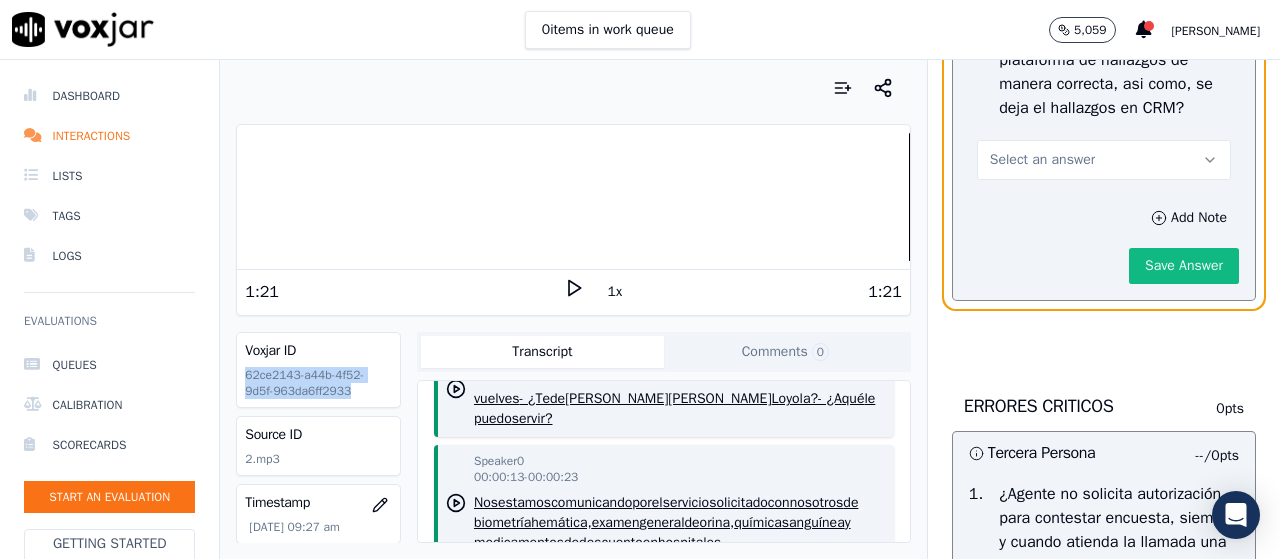 click on "Select an answer" at bounding box center (1104, 160) 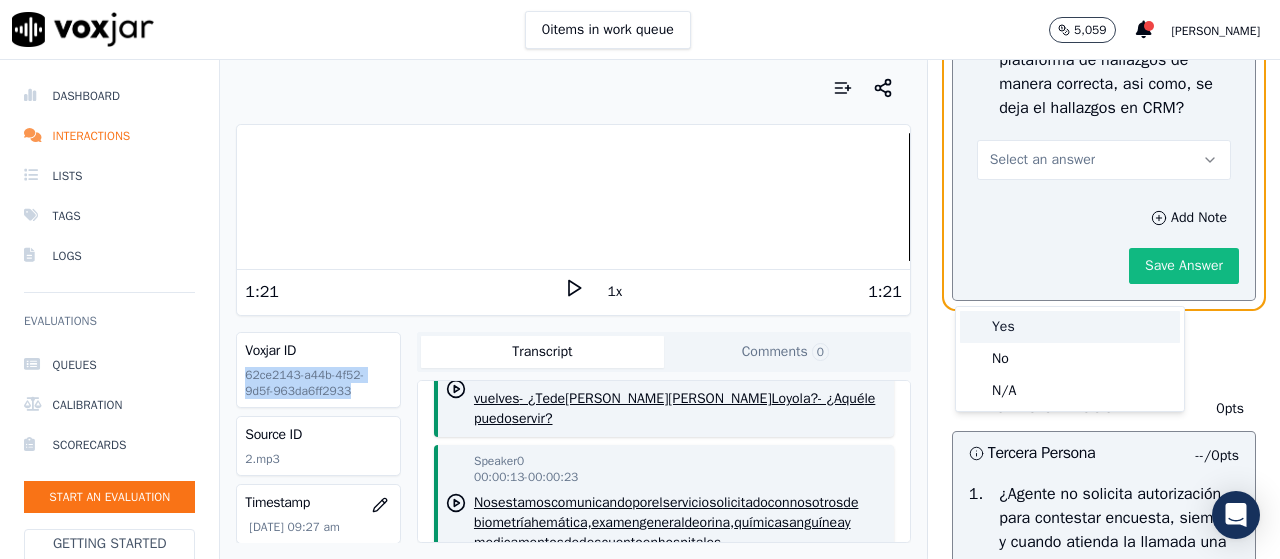 drag, startPoint x: 1052, startPoint y: 319, endPoint x: 1062, endPoint y: 333, distance: 17.20465 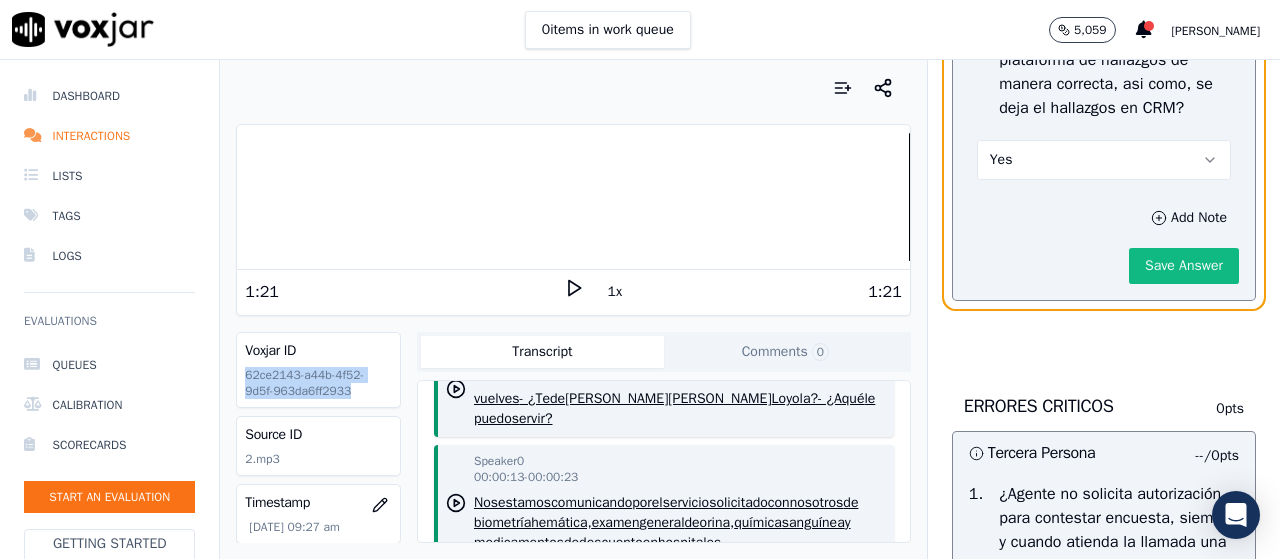 click on "Save Answer" at bounding box center (1184, 266) 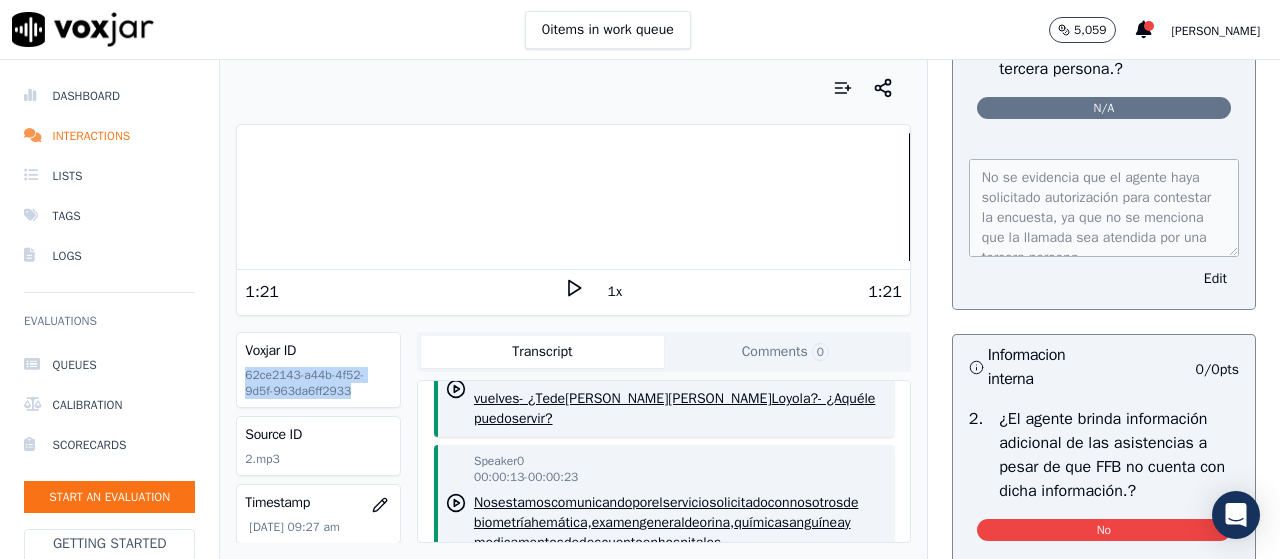 scroll, scrollTop: 5445, scrollLeft: 0, axis: vertical 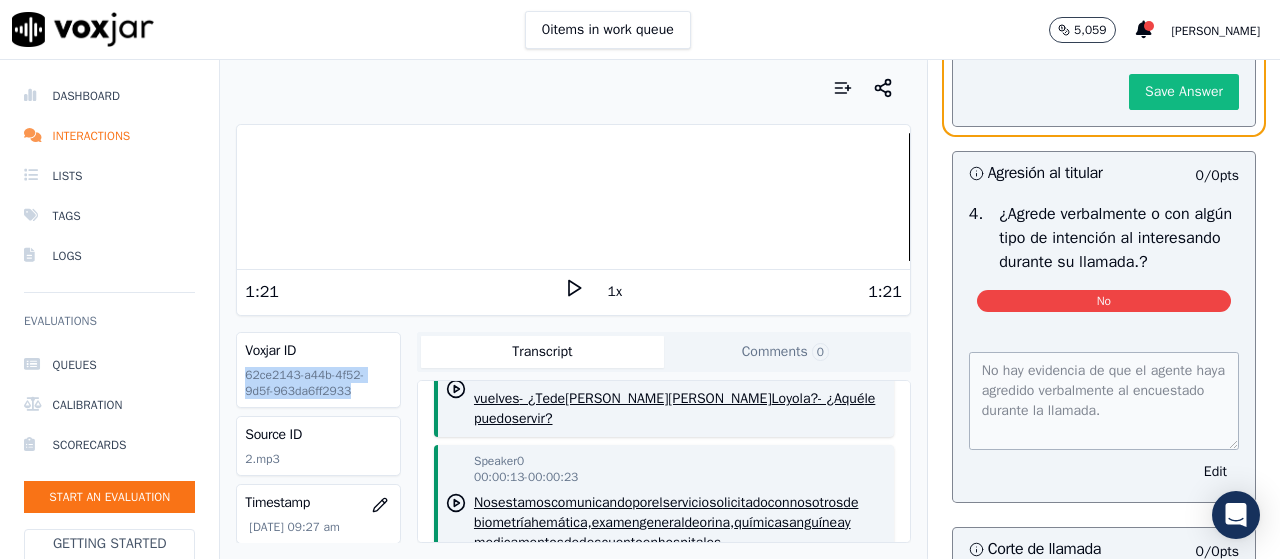 click on "Select an answer" at bounding box center (1104, -14) 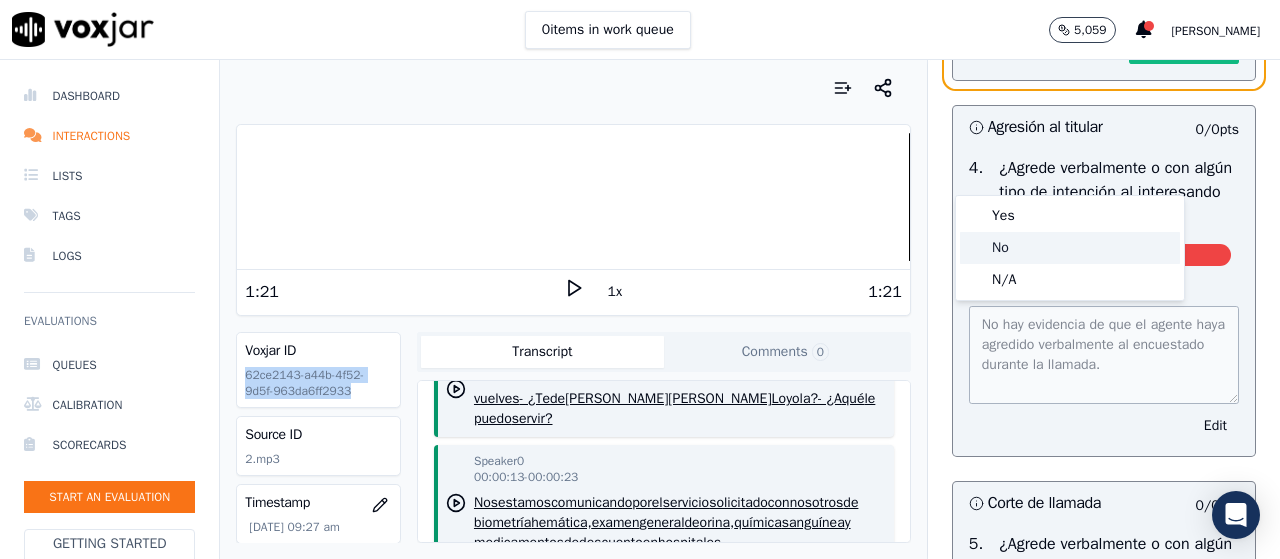 scroll, scrollTop: 6316, scrollLeft: 0, axis: vertical 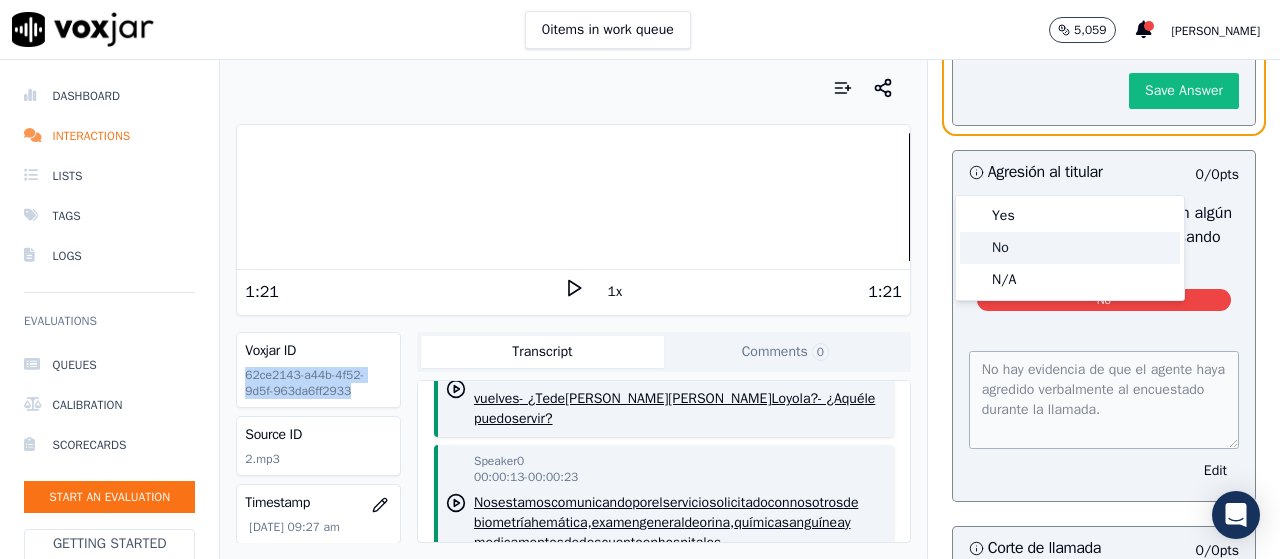 click on "No" 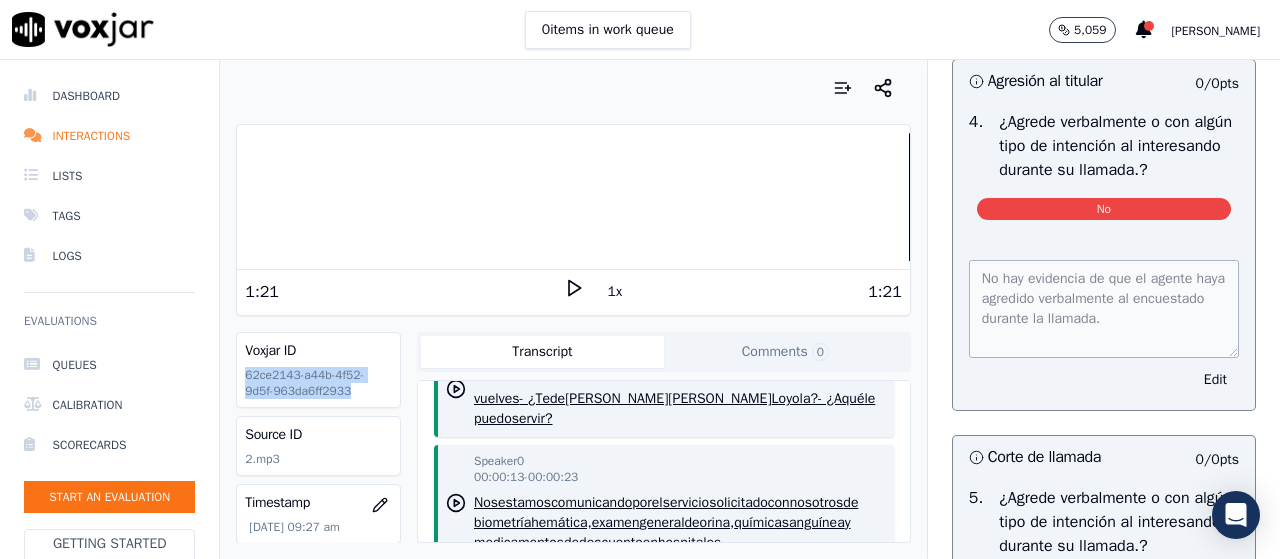 scroll, scrollTop: 6416, scrollLeft: 0, axis: vertical 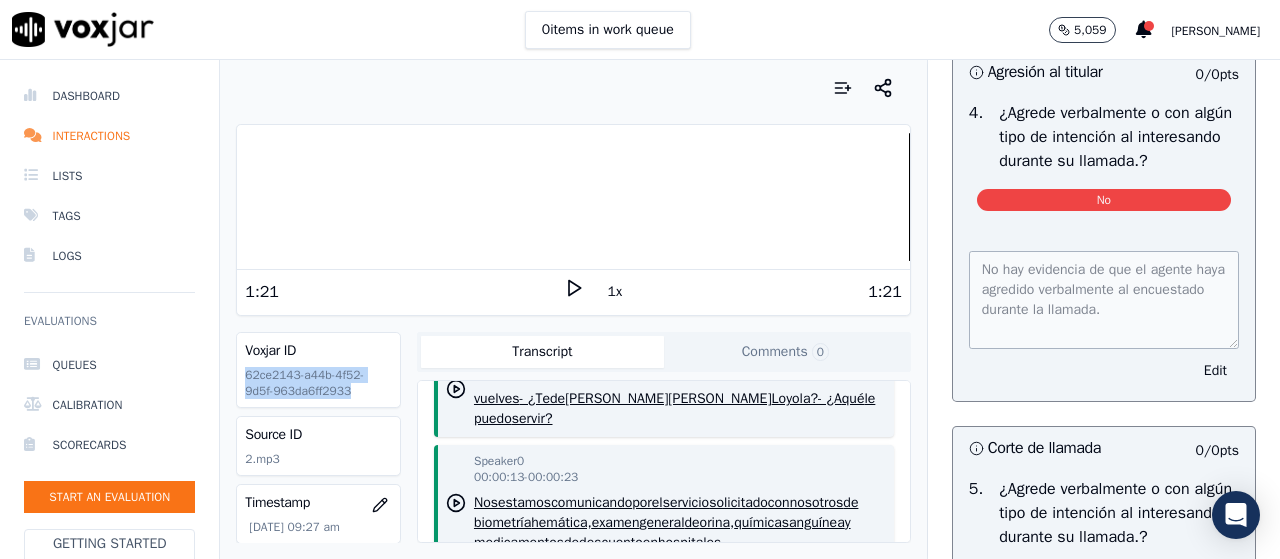 click on "Save Answer" at bounding box center [1184, -9] 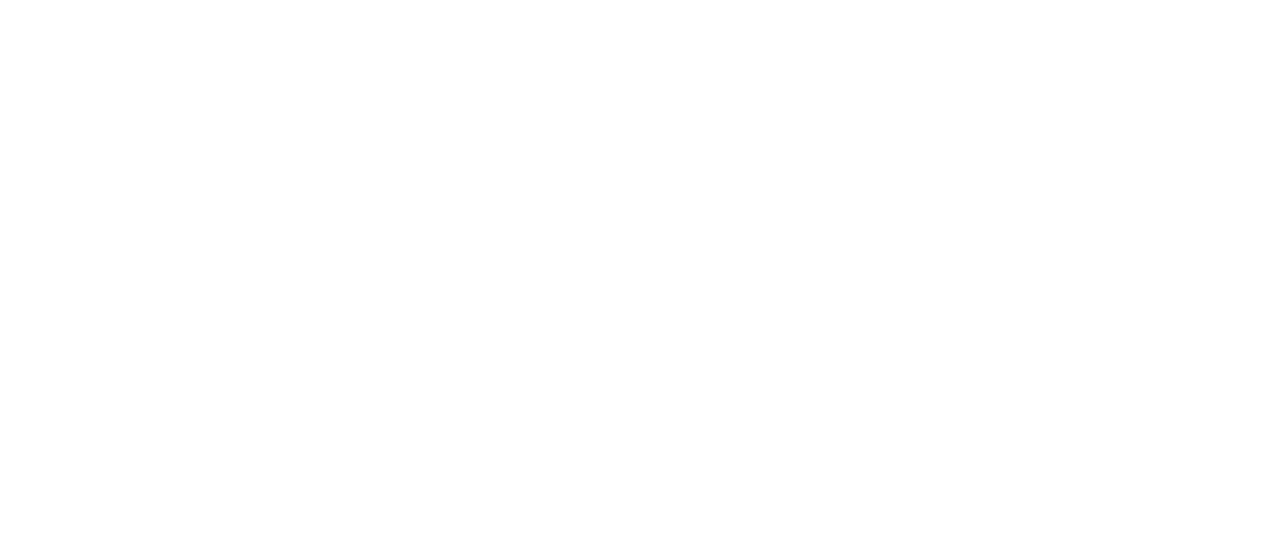 scroll, scrollTop: 0, scrollLeft: 0, axis: both 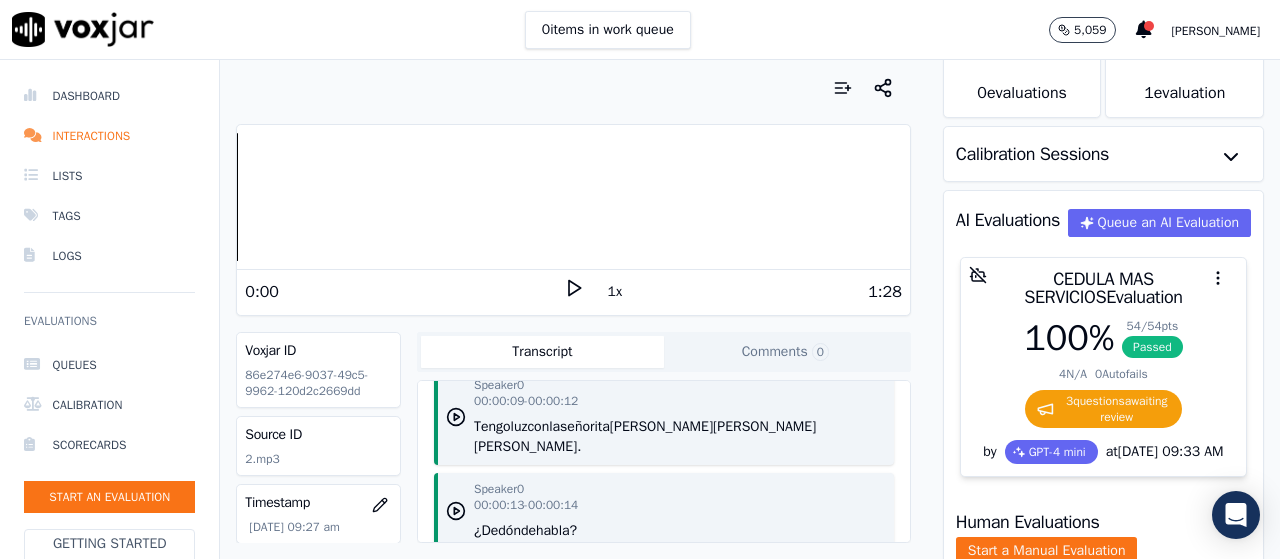 click on "1:28" at bounding box center [743, 292] 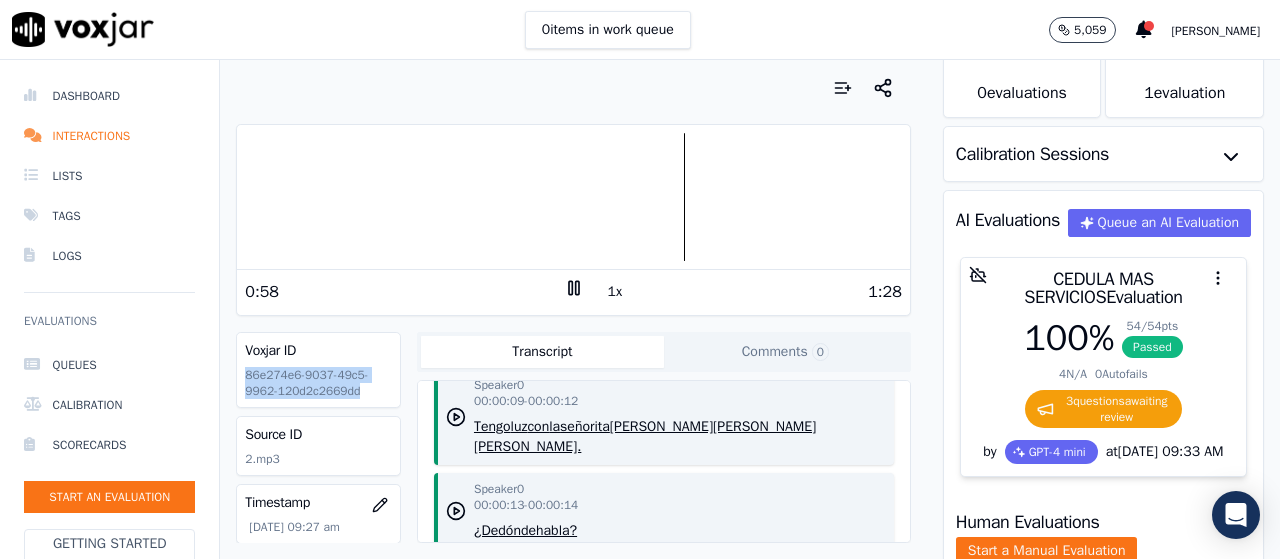 drag, startPoint x: 361, startPoint y: 387, endPoint x: 246, endPoint y: 373, distance: 115.84904 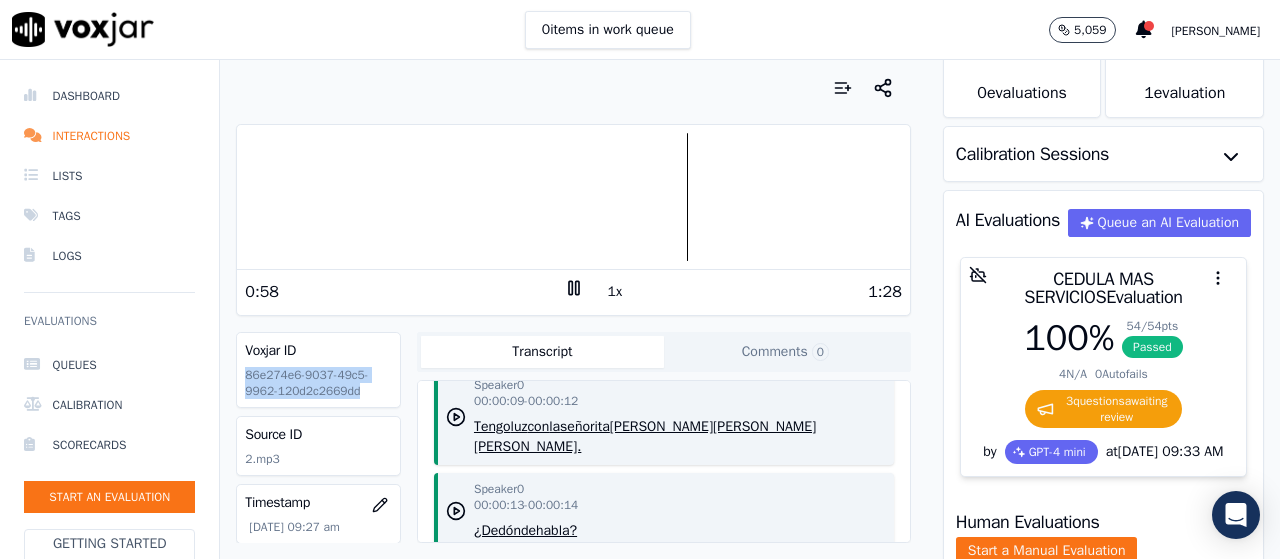 copy on "86e274e6-9037-49c5-9962-120d2c2669dd" 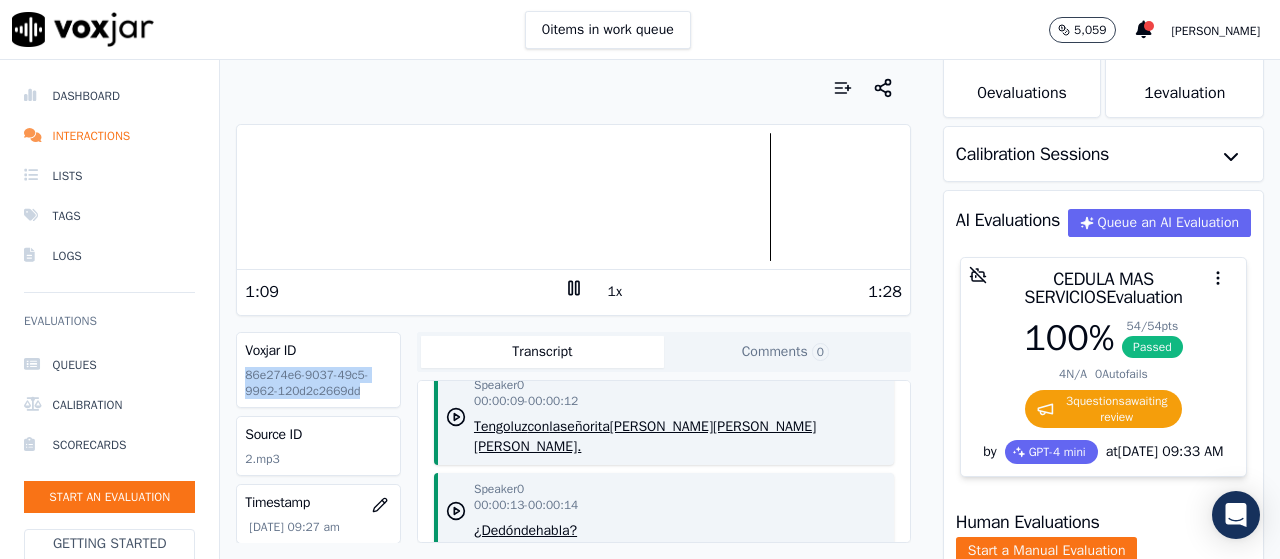 click 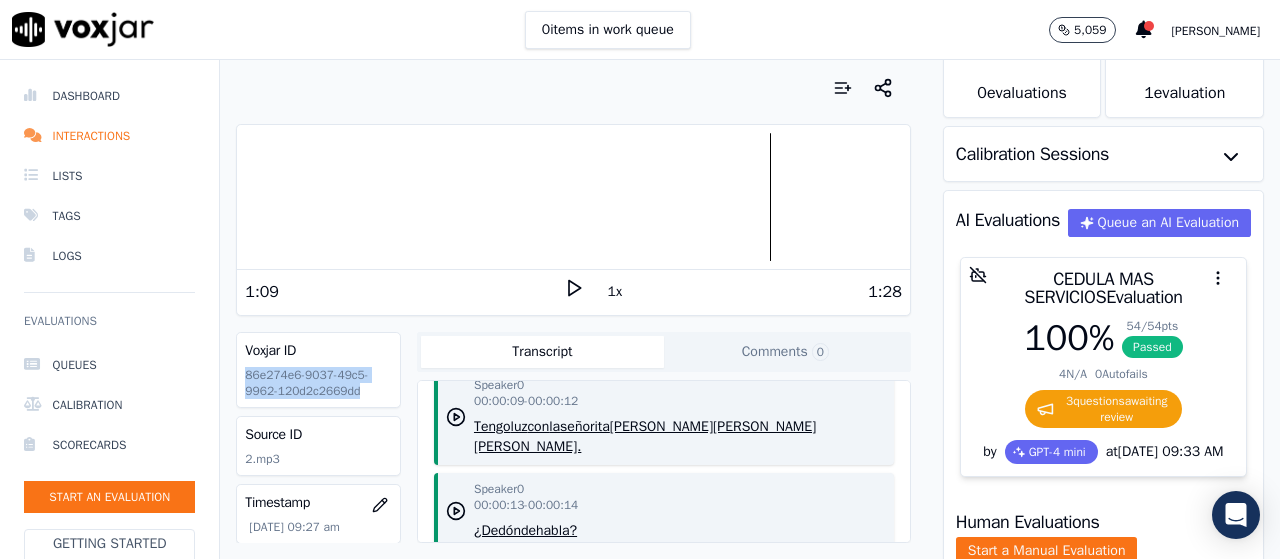 click 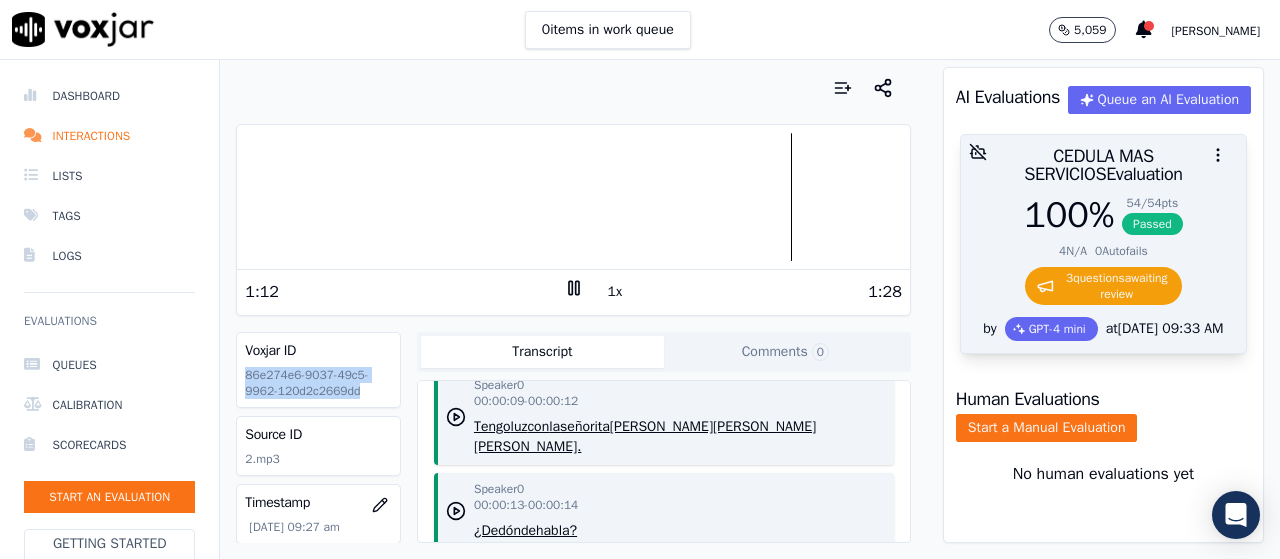 scroll, scrollTop: 299, scrollLeft: 0, axis: vertical 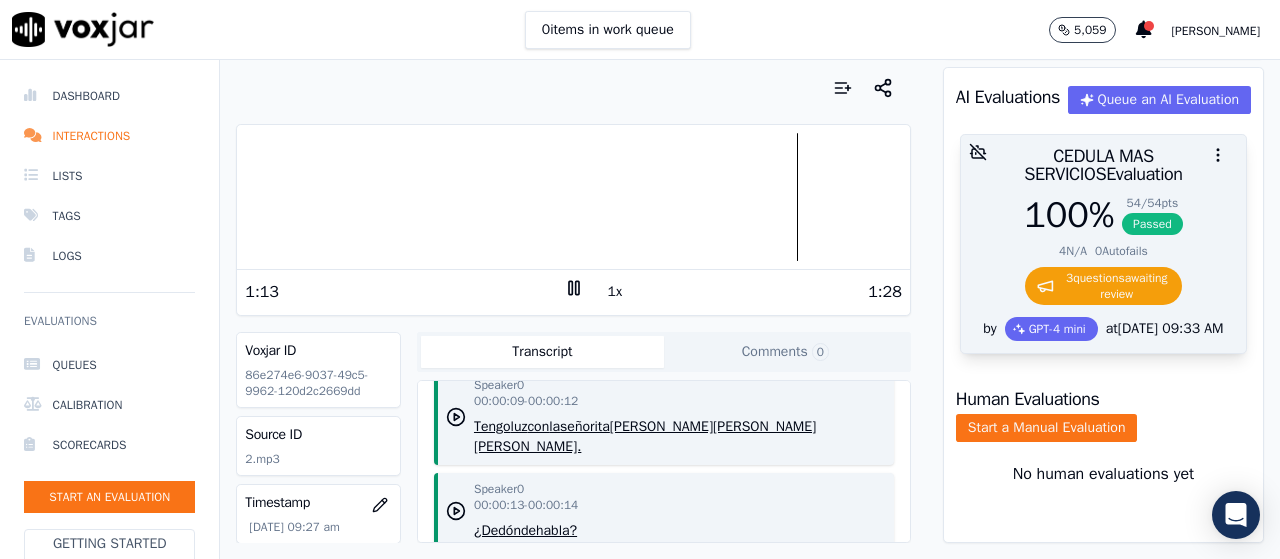 click on "100 %   54 / 54  pts   Passed   4  N/A   0  Autofails     3  question s  awaiting review" at bounding box center (1103, 256) 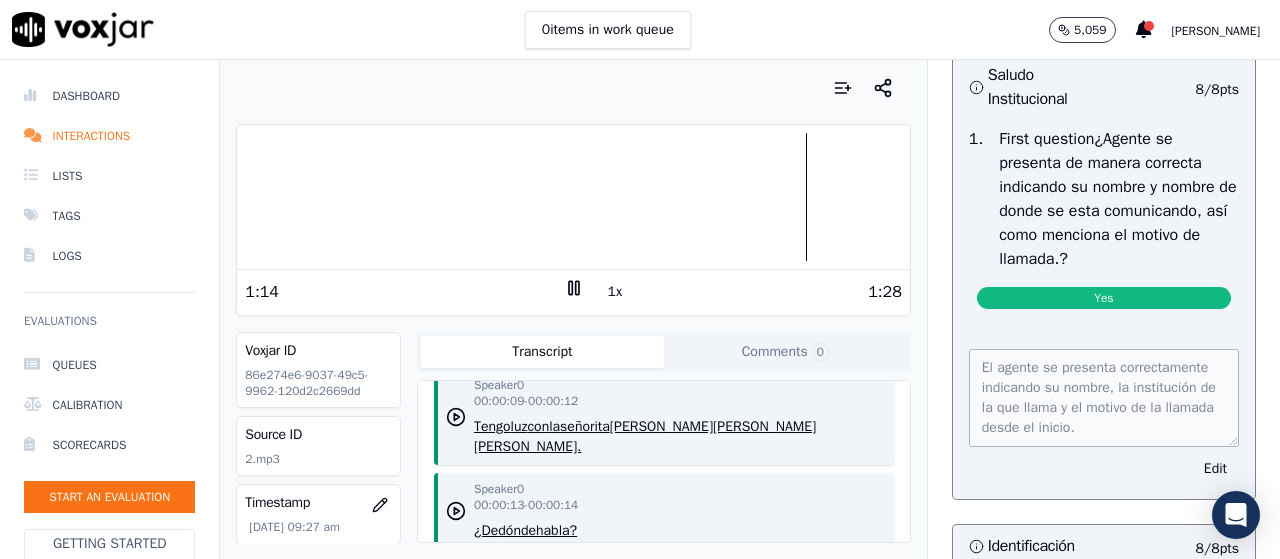 scroll, scrollTop: 300, scrollLeft: 0, axis: vertical 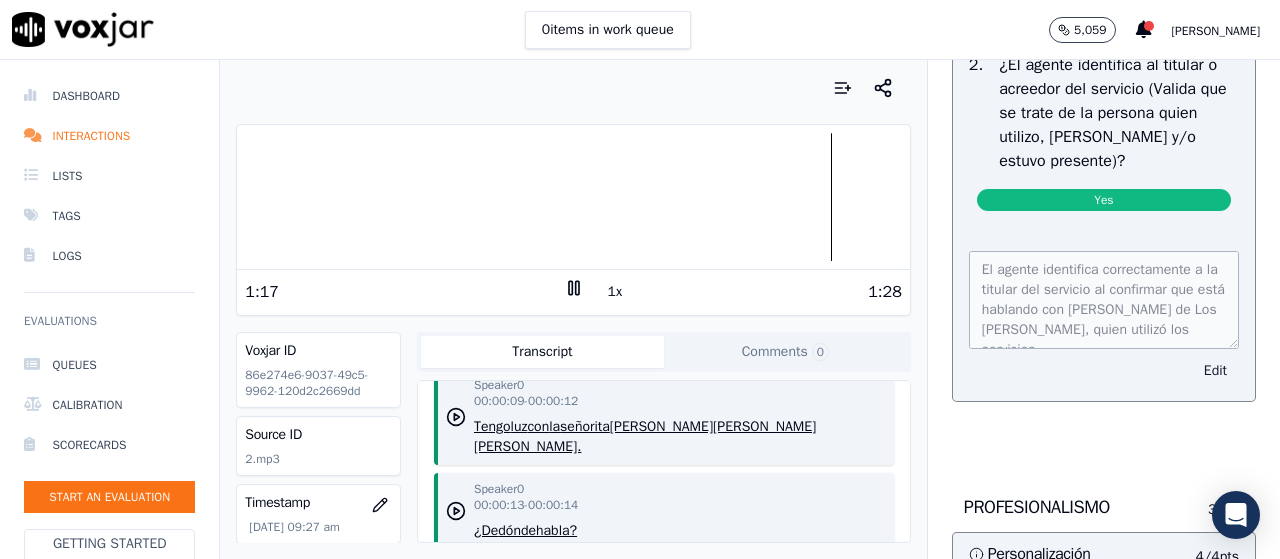 click on "Edit" at bounding box center (1215, 371) 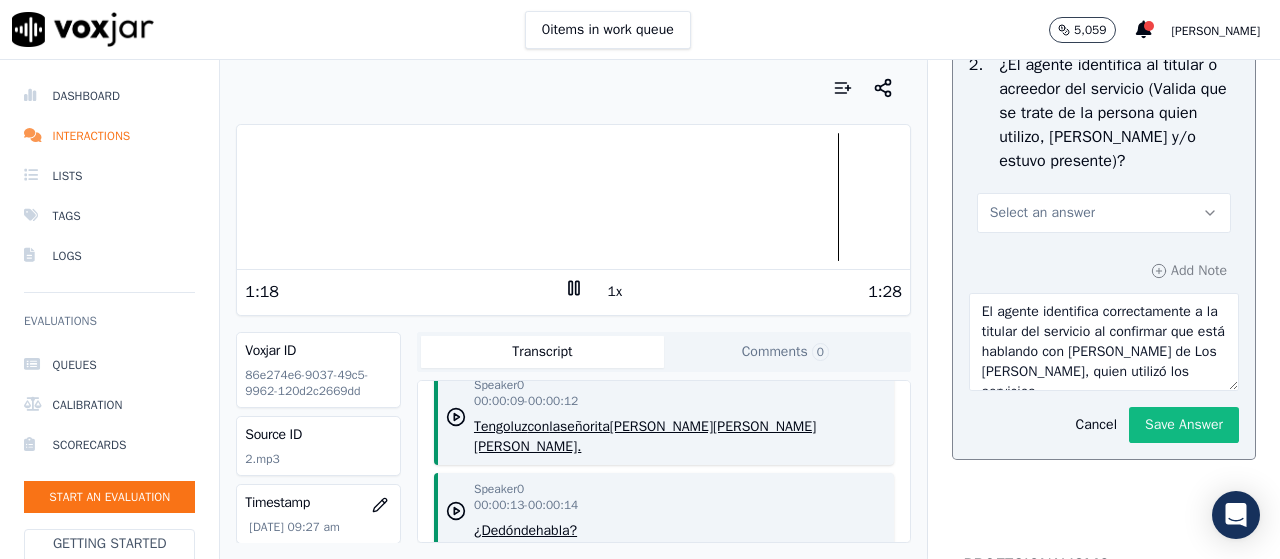 click on "Select an answer" at bounding box center [1042, 213] 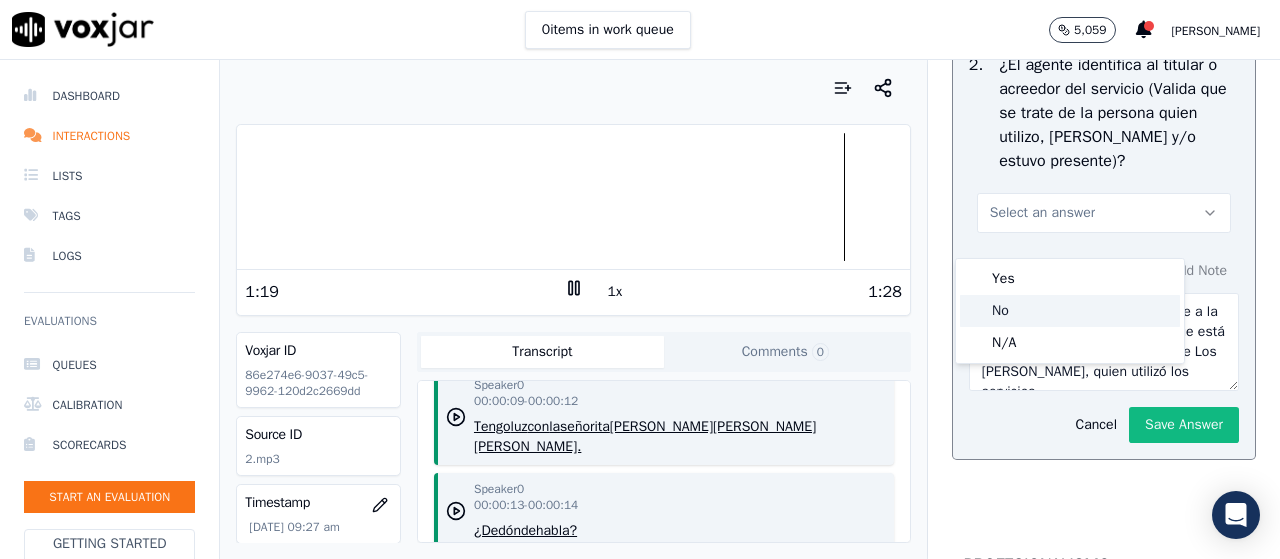 click on "No" 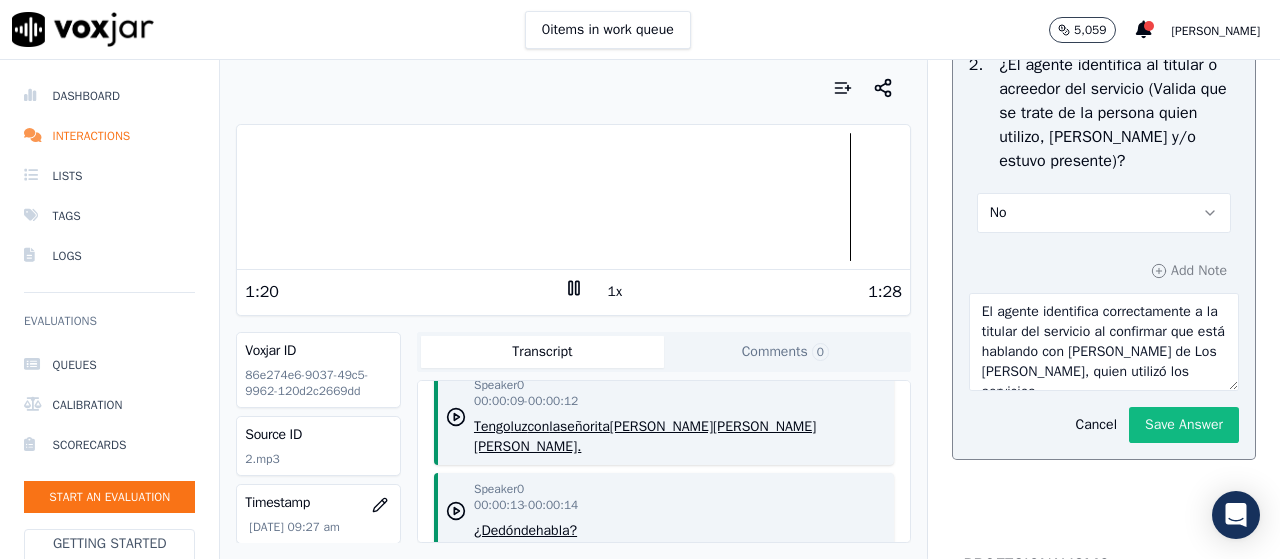 click on "Save Answer" 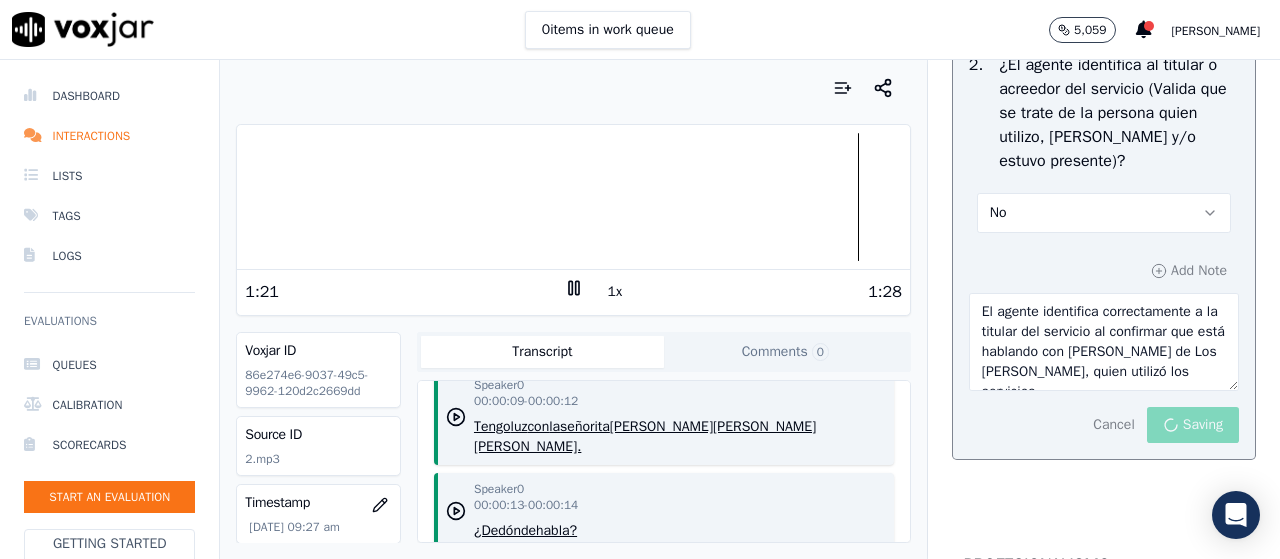 scroll, scrollTop: 40, scrollLeft: 0, axis: vertical 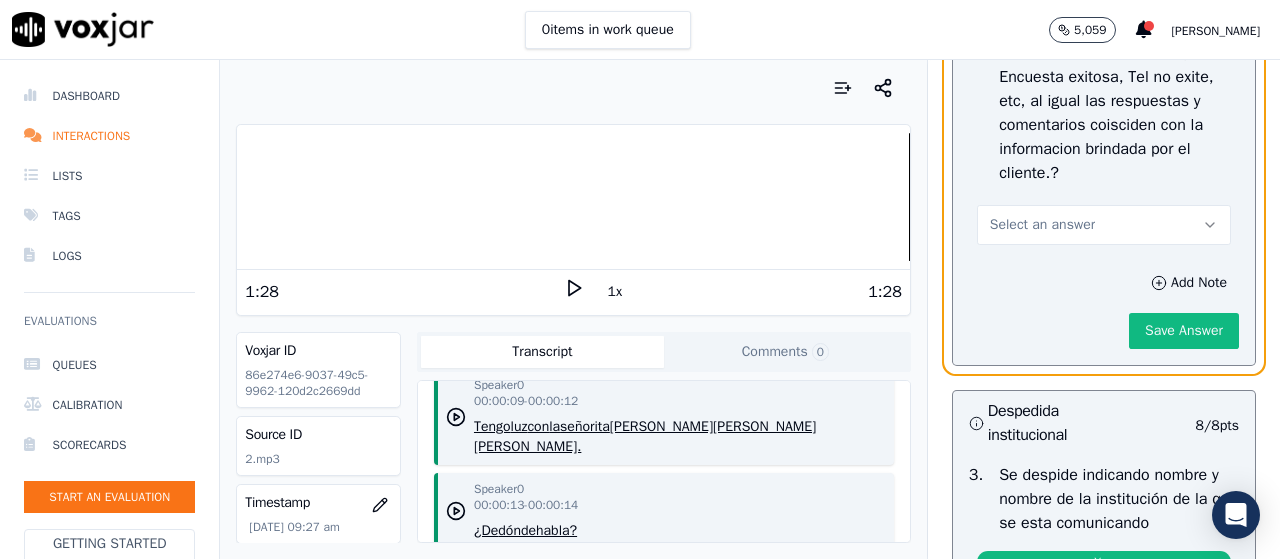 click on "Select an answer" at bounding box center (1104, 225) 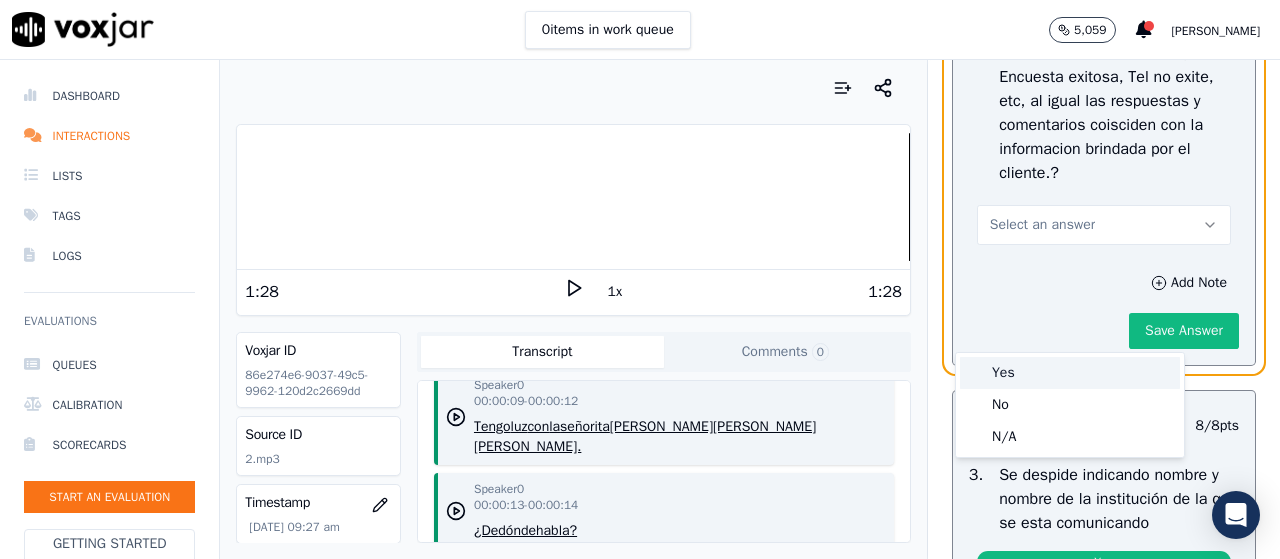 click on "Yes" at bounding box center [1070, 373] 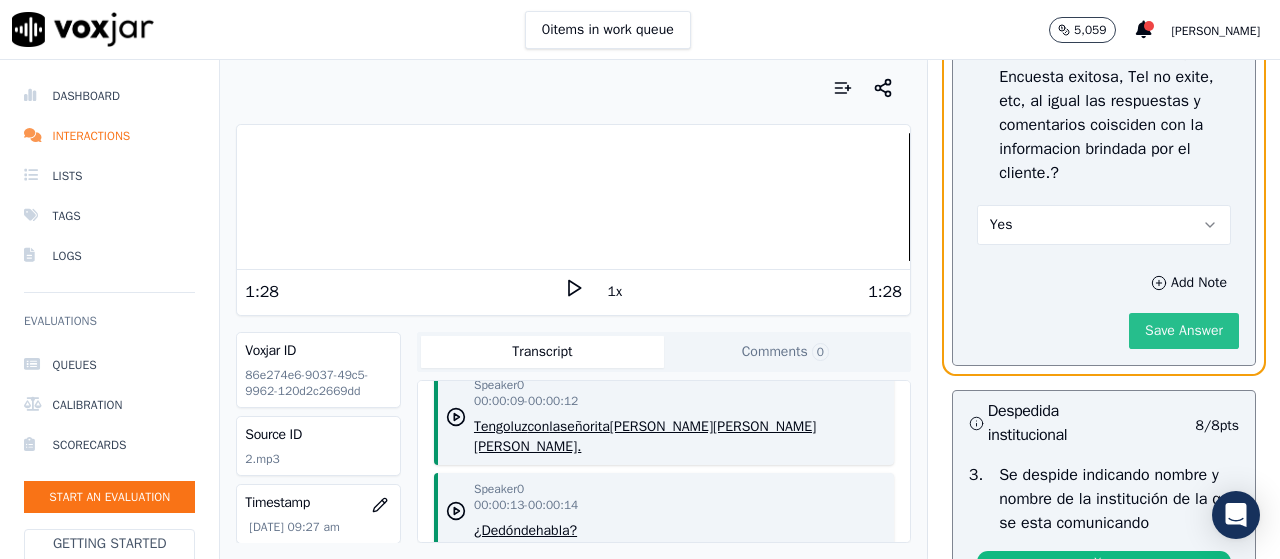 click on "Save Answer" at bounding box center (1184, 331) 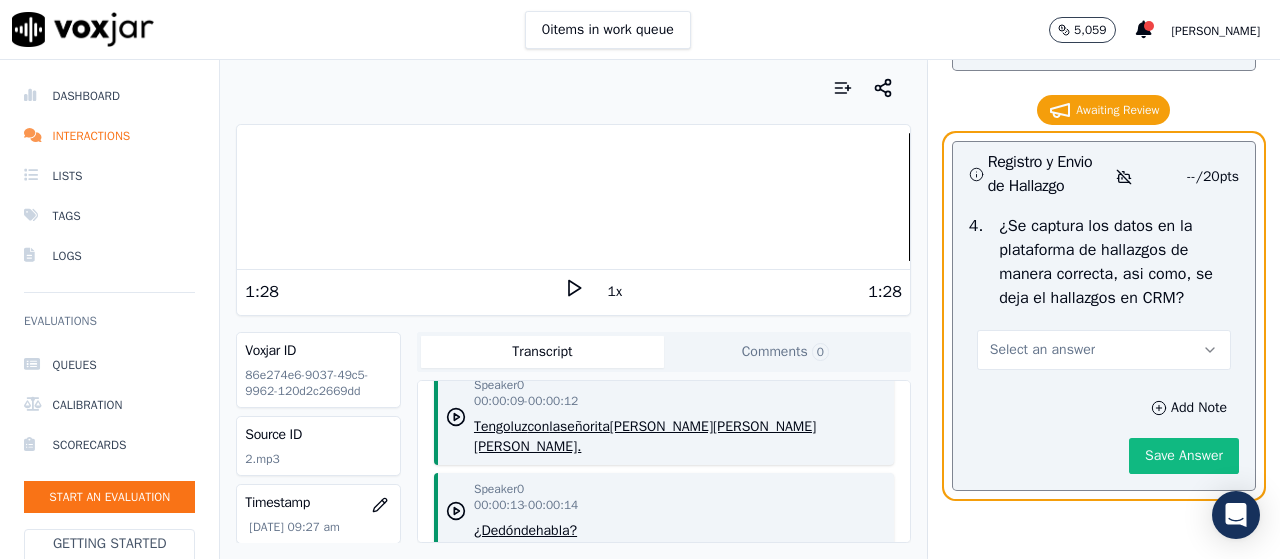 scroll, scrollTop: 4800, scrollLeft: 0, axis: vertical 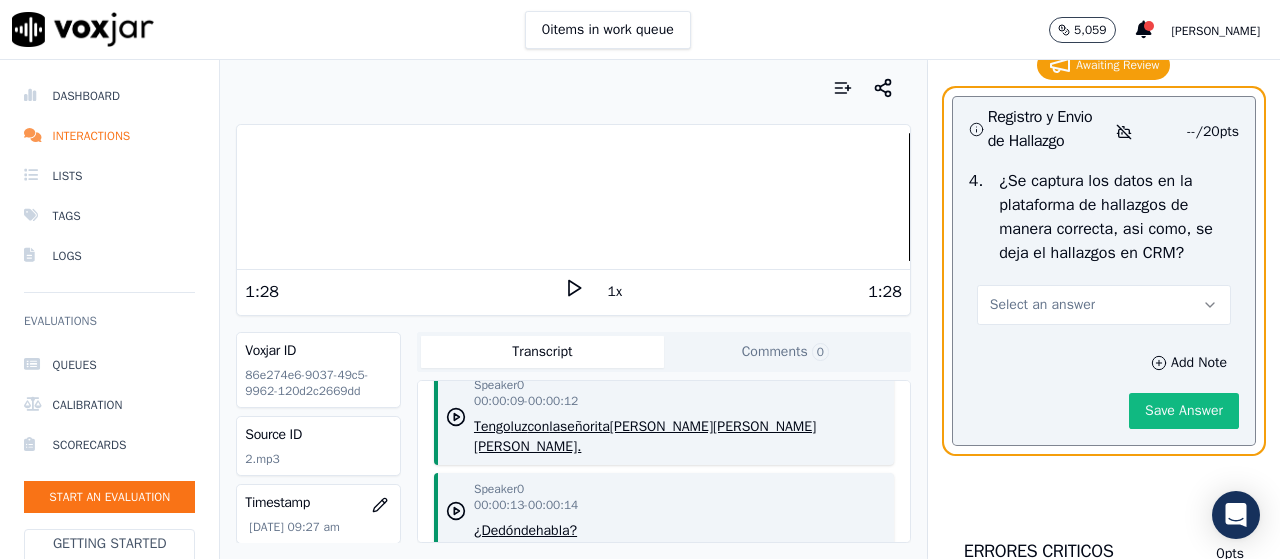 click on "Select an answer" at bounding box center [1104, 305] 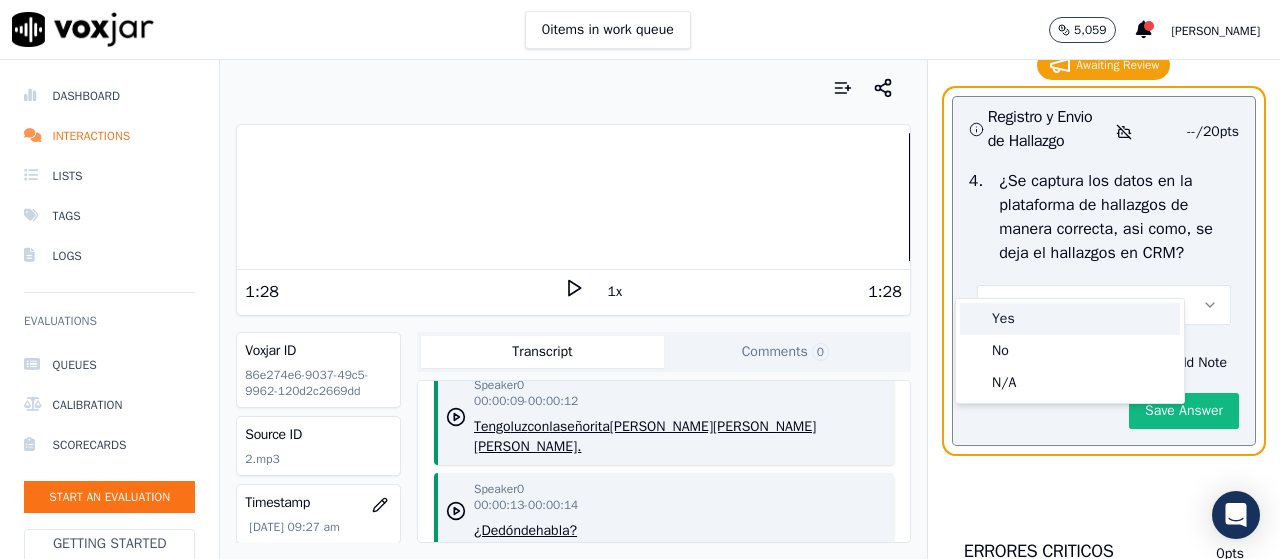 click on "Yes" at bounding box center (1070, 319) 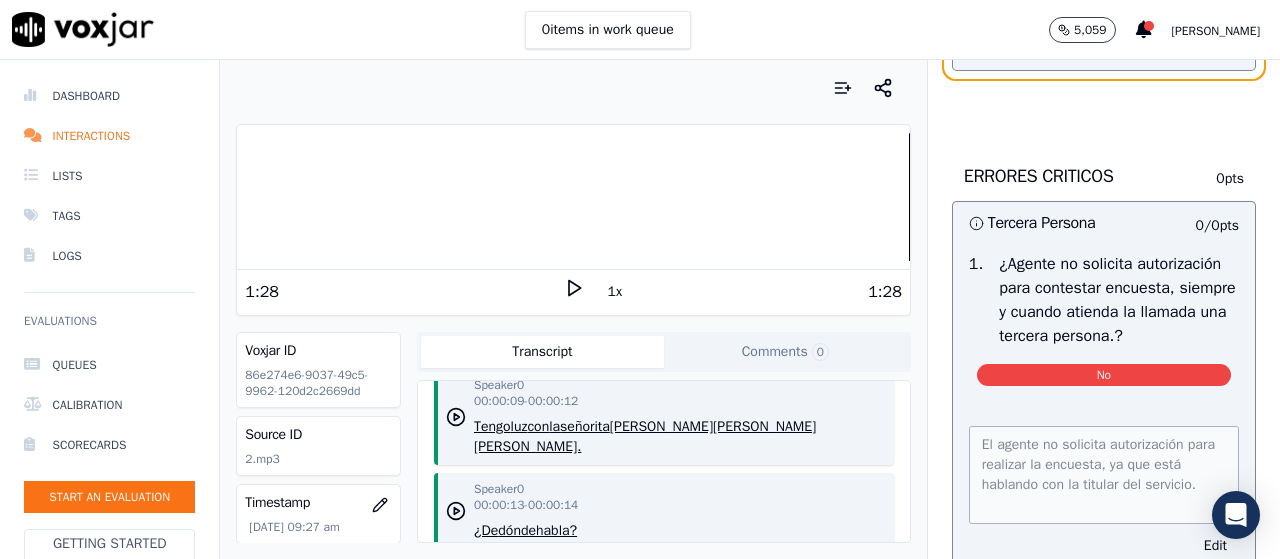 scroll, scrollTop: 5200, scrollLeft: 0, axis: vertical 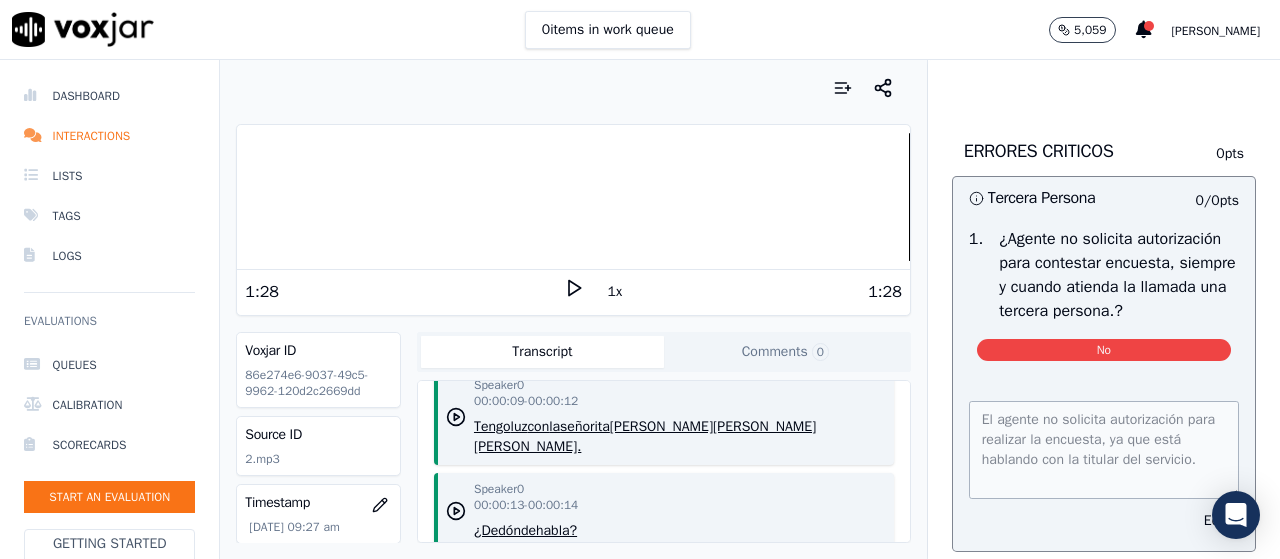 click on "Save Answer" at bounding box center [1184, 11] 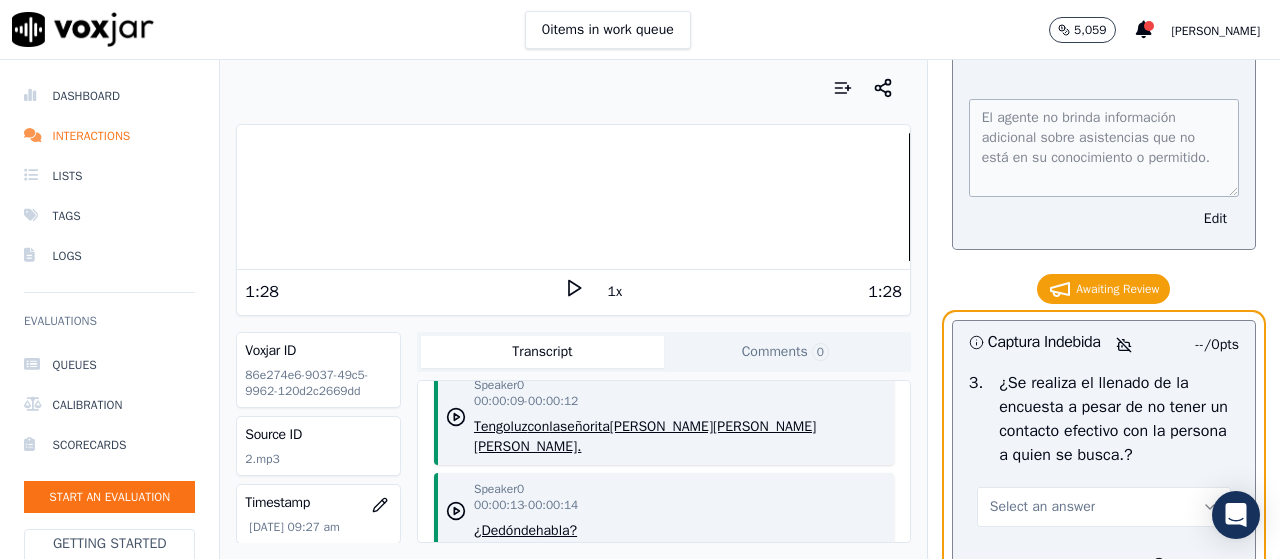 scroll, scrollTop: 6140, scrollLeft: 0, axis: vertical 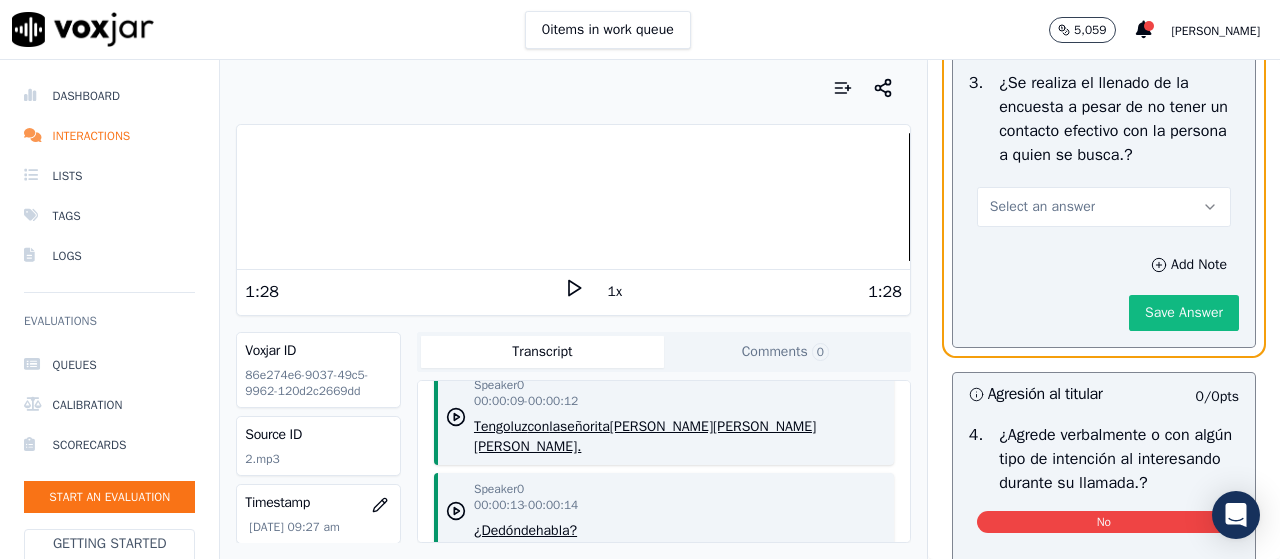 click on "Select an answer" at bounding box center [1104, 207] 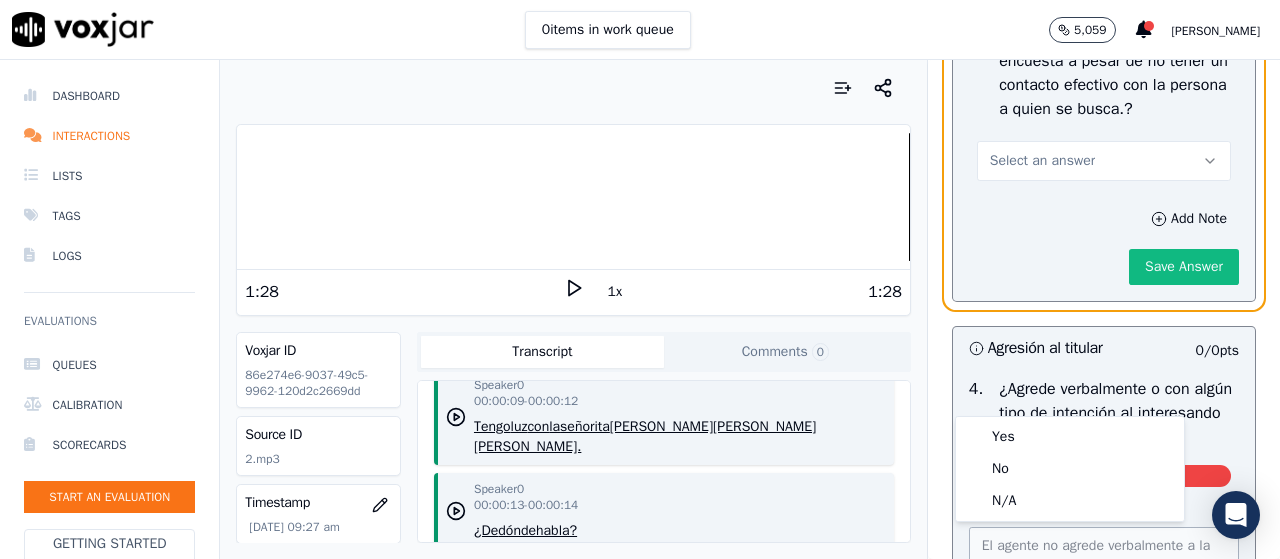 scroll, scrollTop: 6094, scrollLeft: 0, axis: vertical 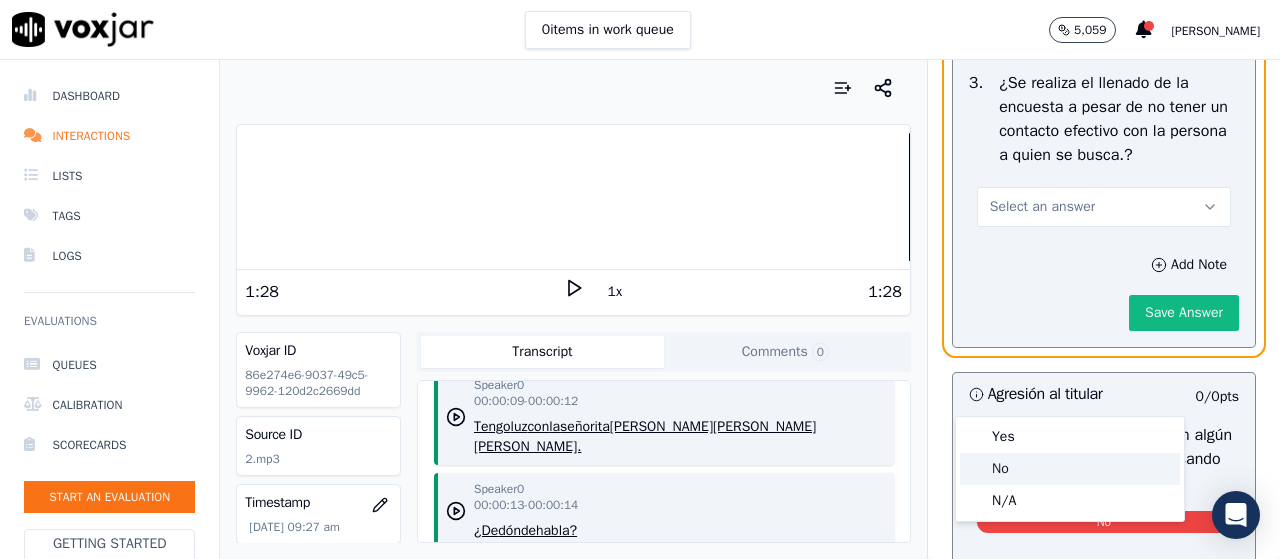click on "No" 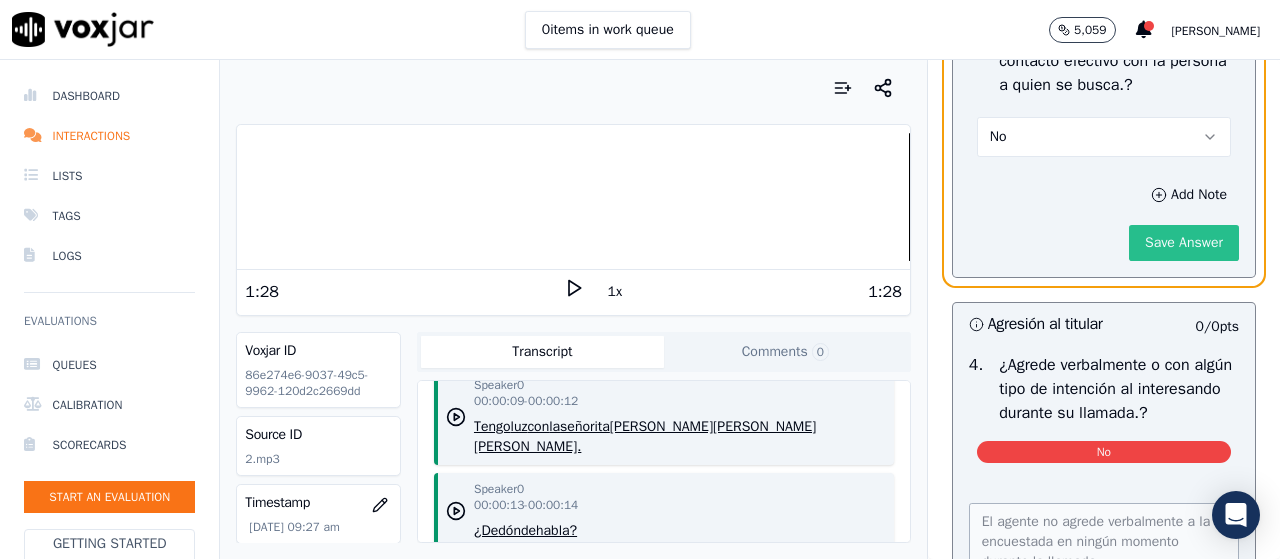 scroll, scrollTop: 6194, scrollLeft: 0, axis: vertical 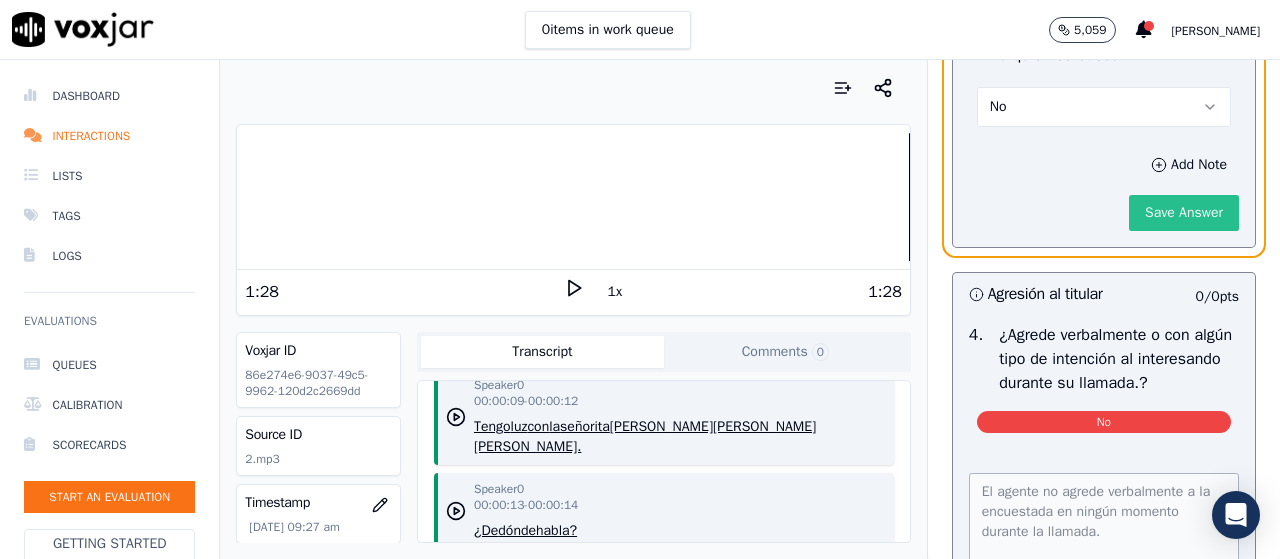 click on "Save Answer" at bounding box center (1184, 213) 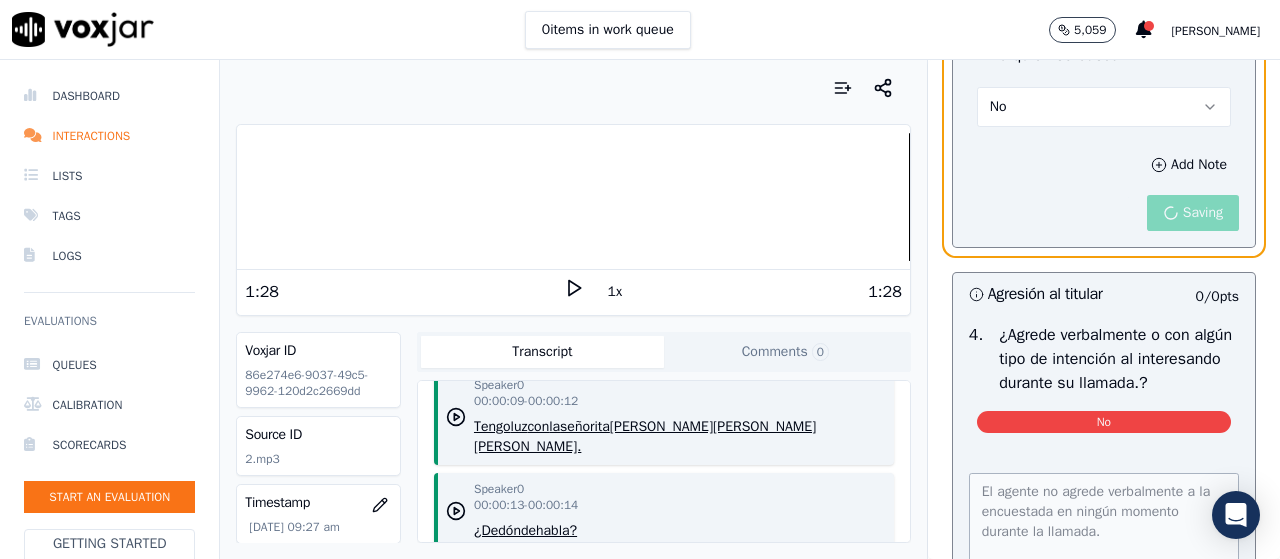 scroll, scrollTop: 254, scrollLeft: 0, axis: vertical 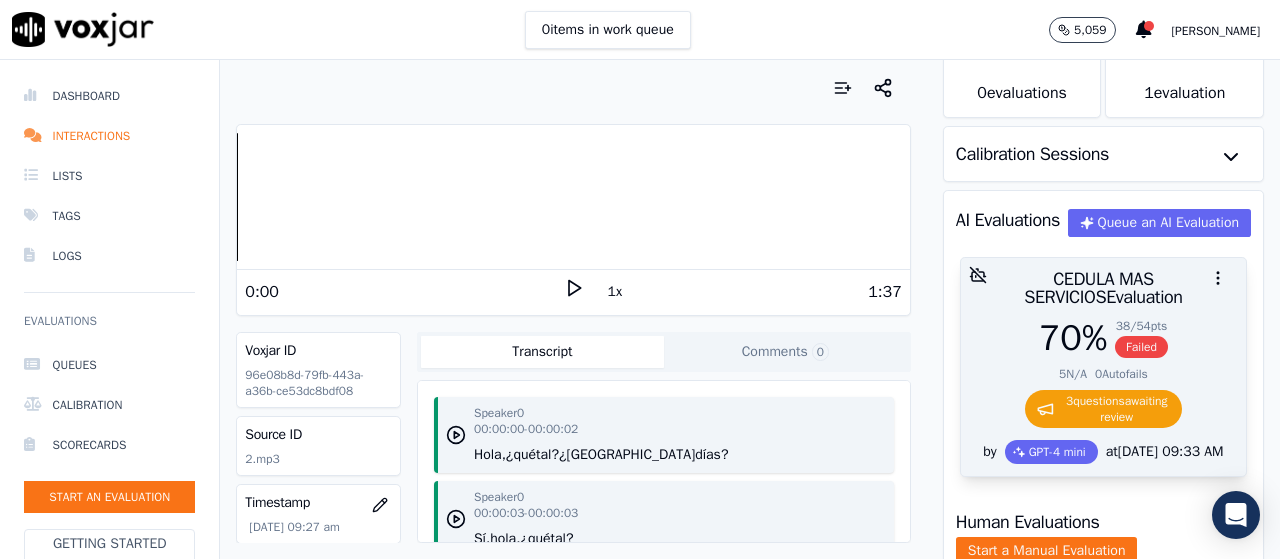 click on "70 %   38 / 54  pts   Failed   5  N/A   0  Autofails     3  question s  awaiting review" at bounding box center [1103, 379] 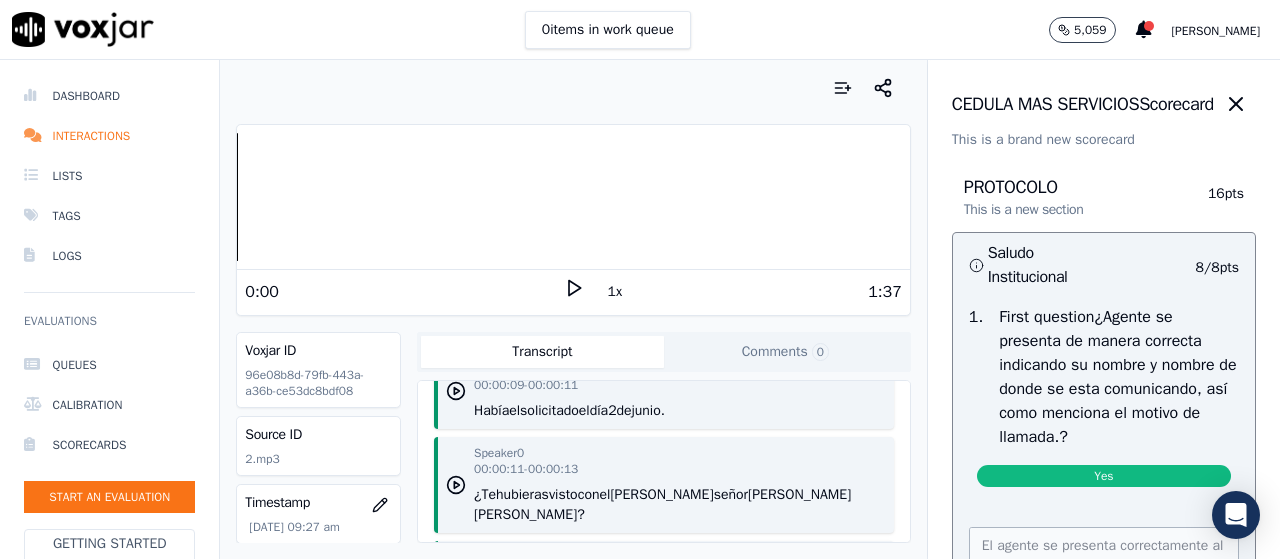 scroll, scrollTop: 500, scrollLeft: 0, axis: vertical 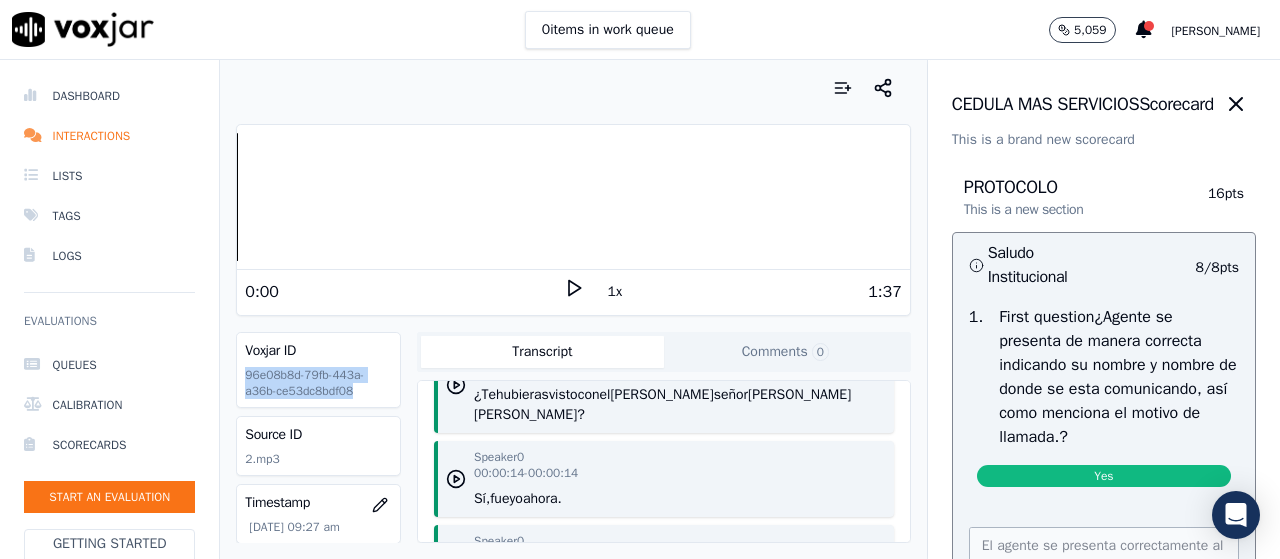 drag, startPoint x: 352, startPoint y: 393, endPoint x: 236, endPoint y: 368, distance: 118.66339 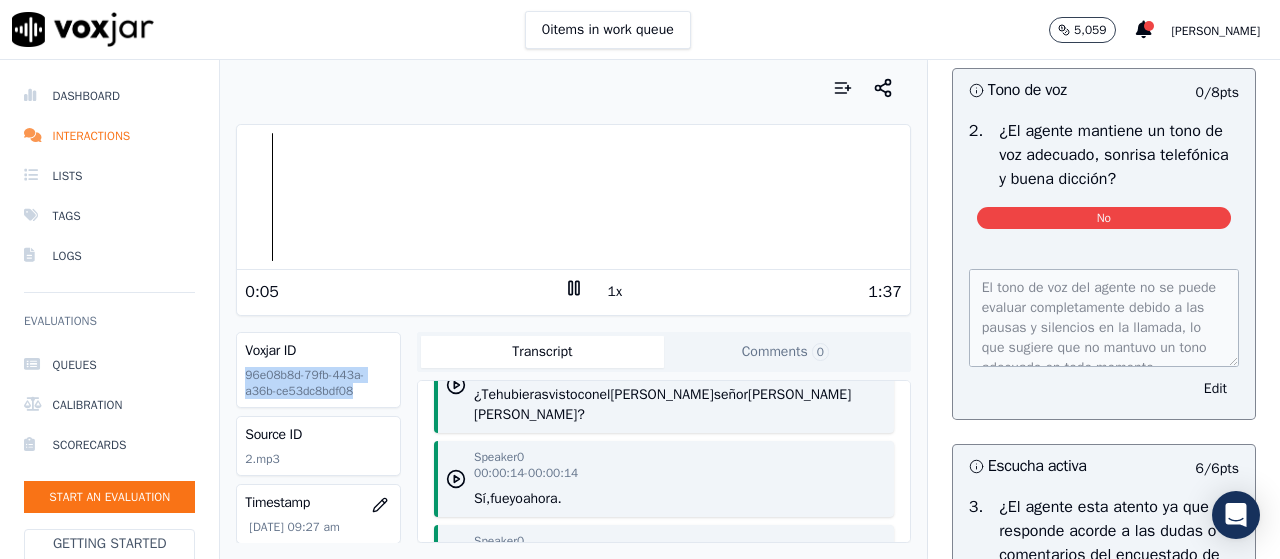 scroll, scrollTop: 1600, scrollLeft: 0, axis: vertical 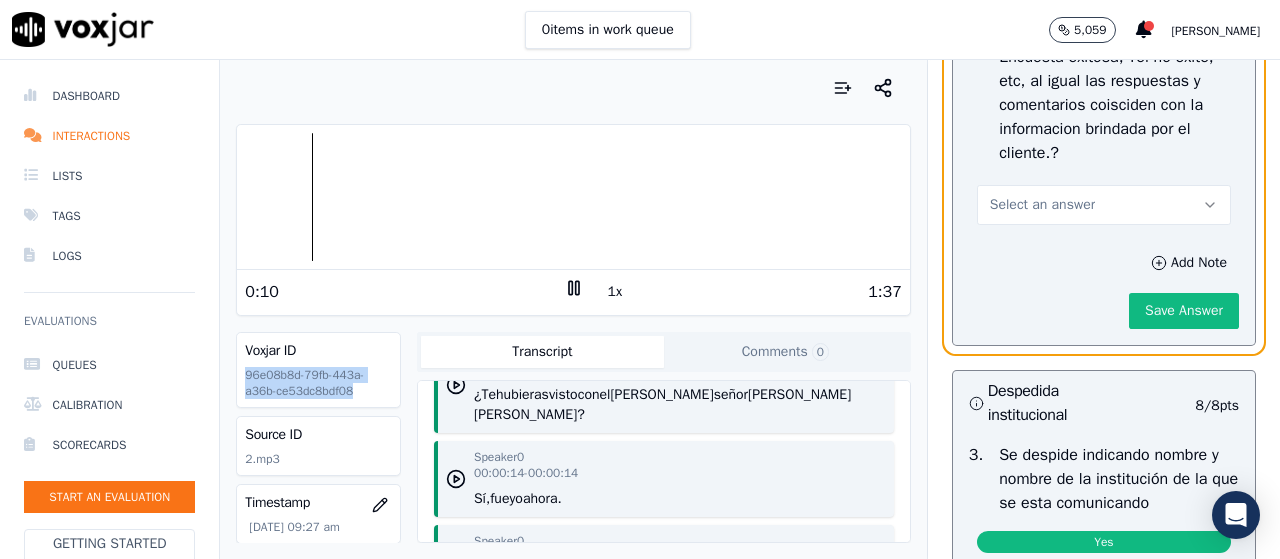 click on "Select an answer" at bounding box center (1104, 205) 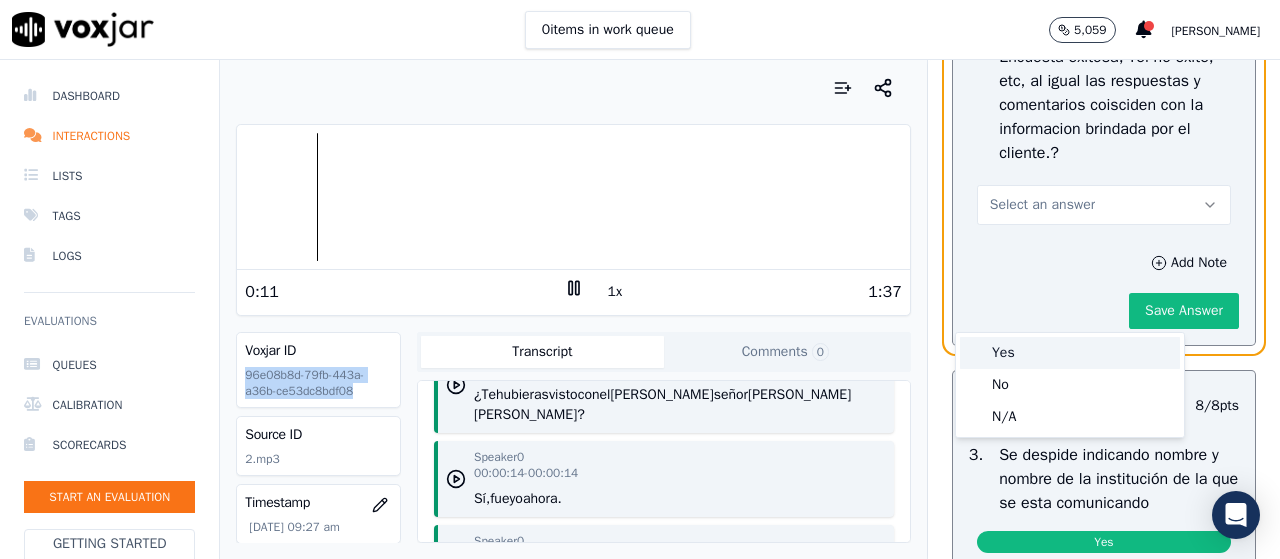 click on "Yes" at bounding box center [1070, 353] 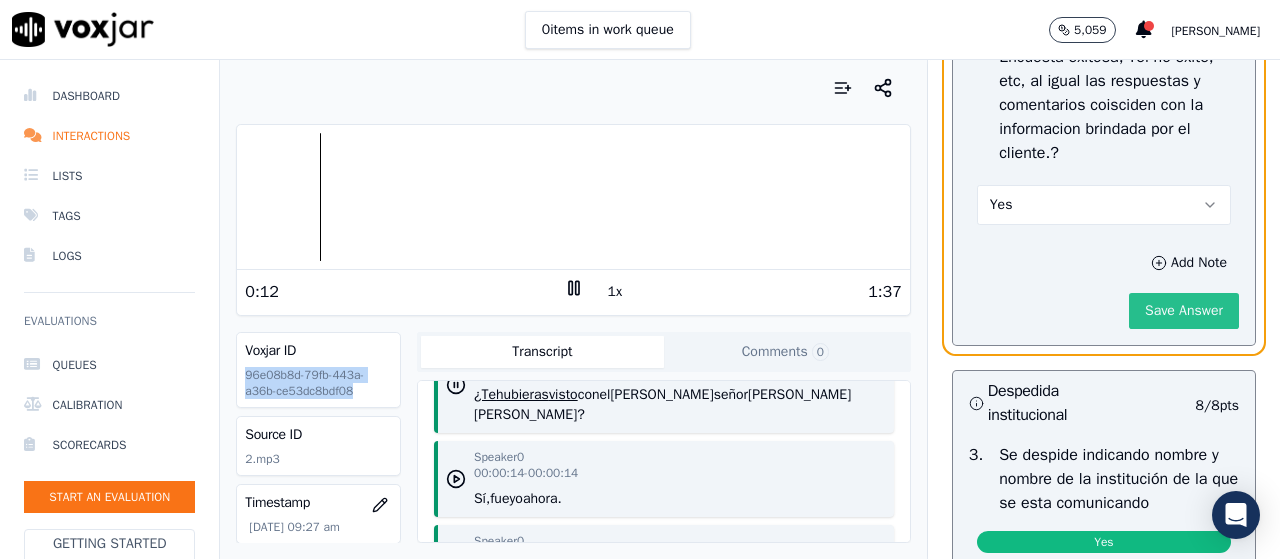 click on "Save Answer" at bounding box center (1184, 311) 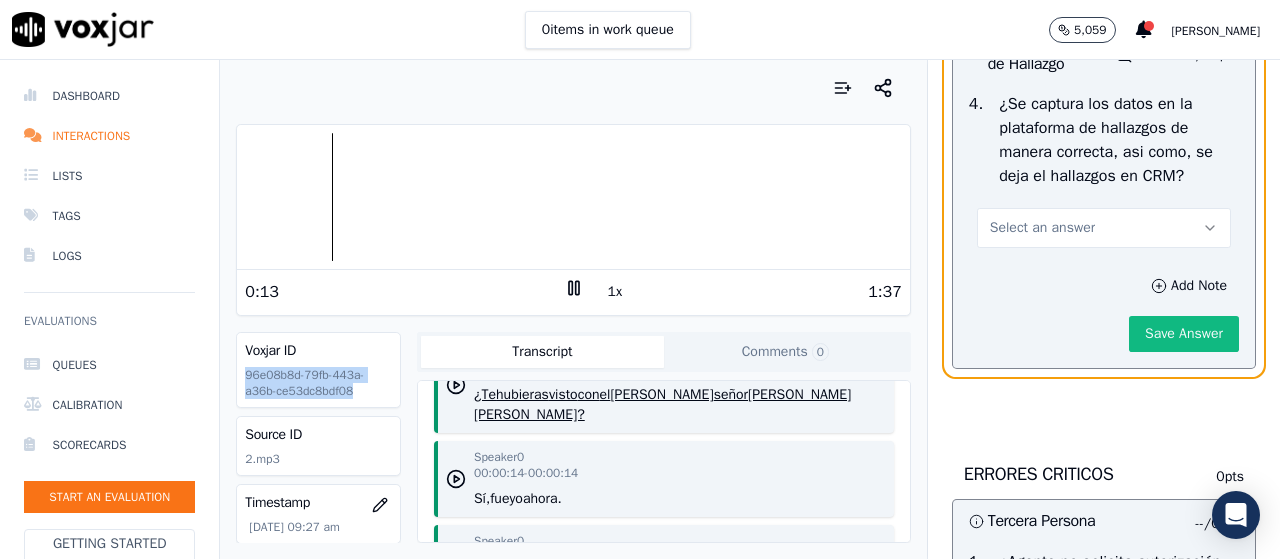 scroll, scrollTop: 4885, scrollLeft: 0, axis: vertical 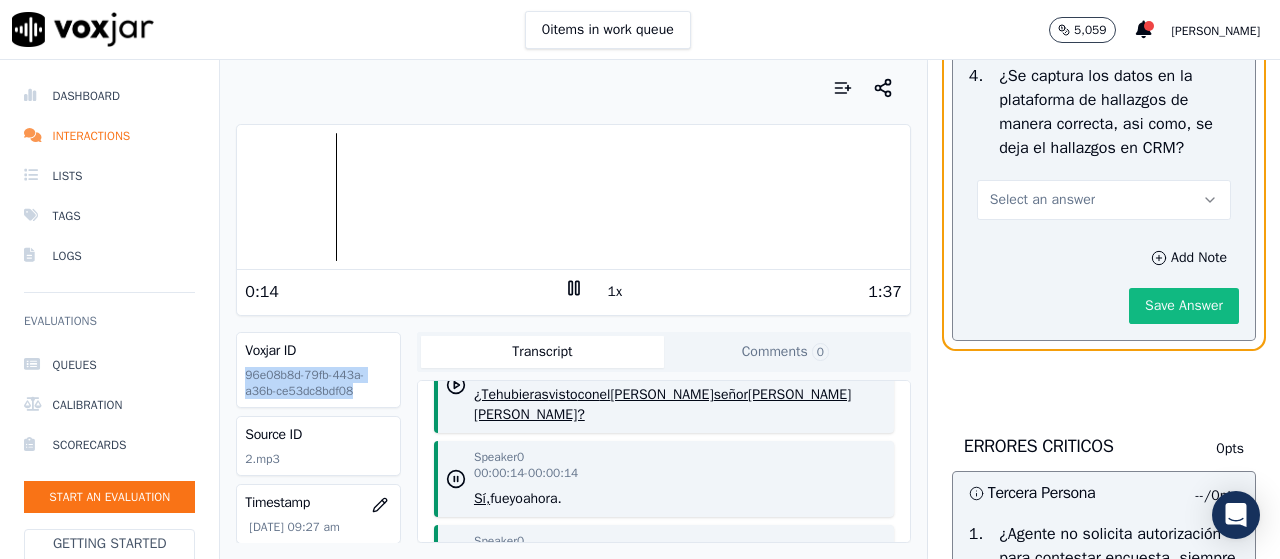 click on "Select an answer" at bounding box center [1104, 200] 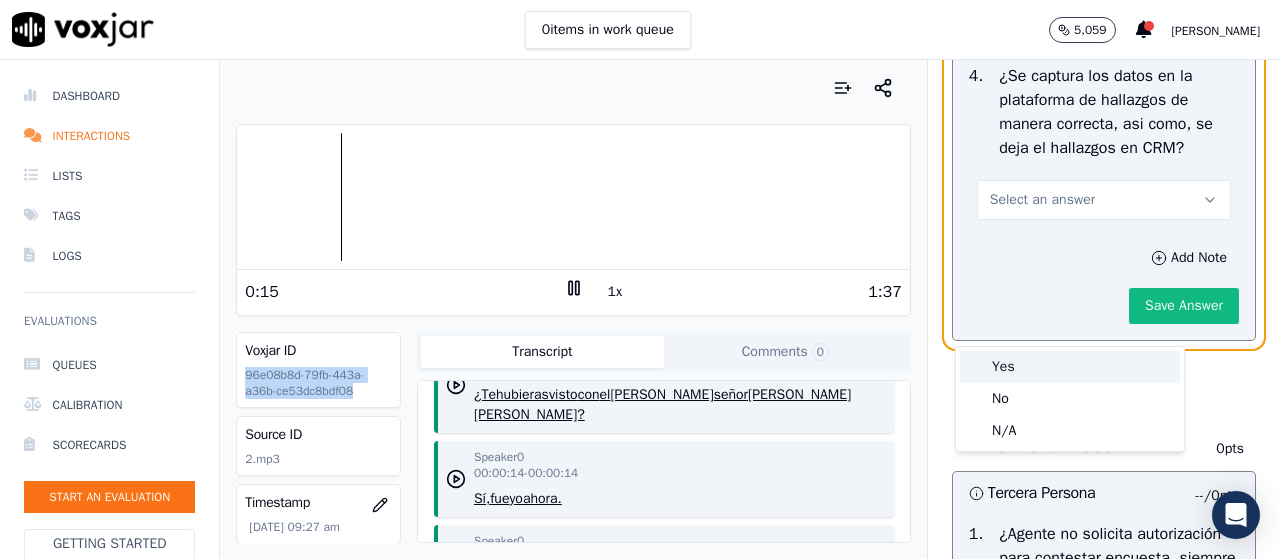 click on "Yes" at bounding box center [1070, 367] 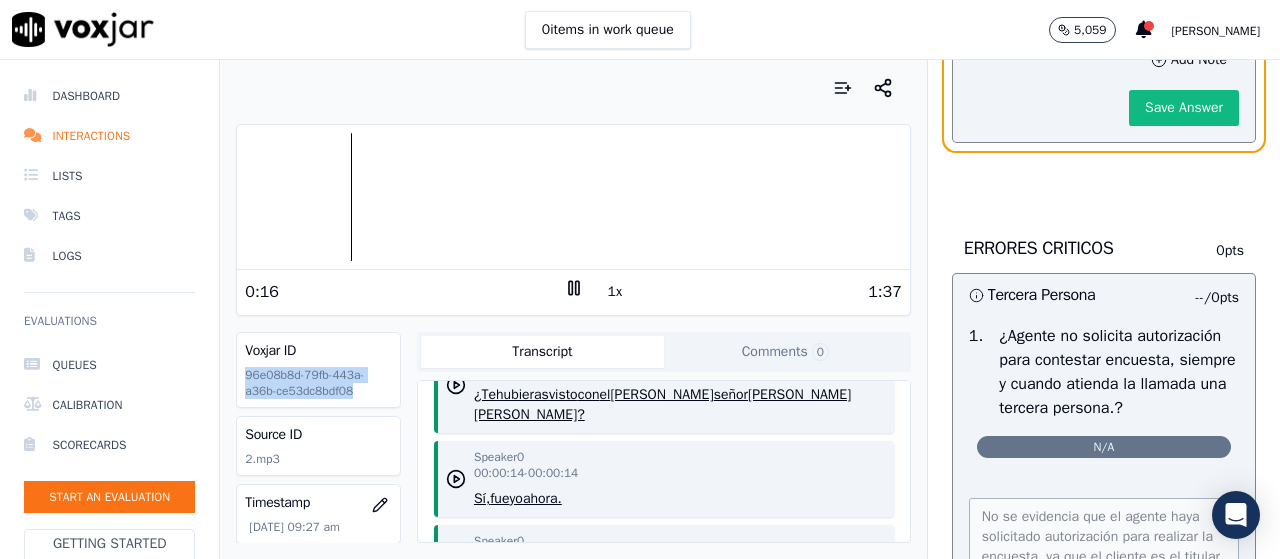 scroll, scrollTop: 5085, scrollLeft: 0, axis: vertical 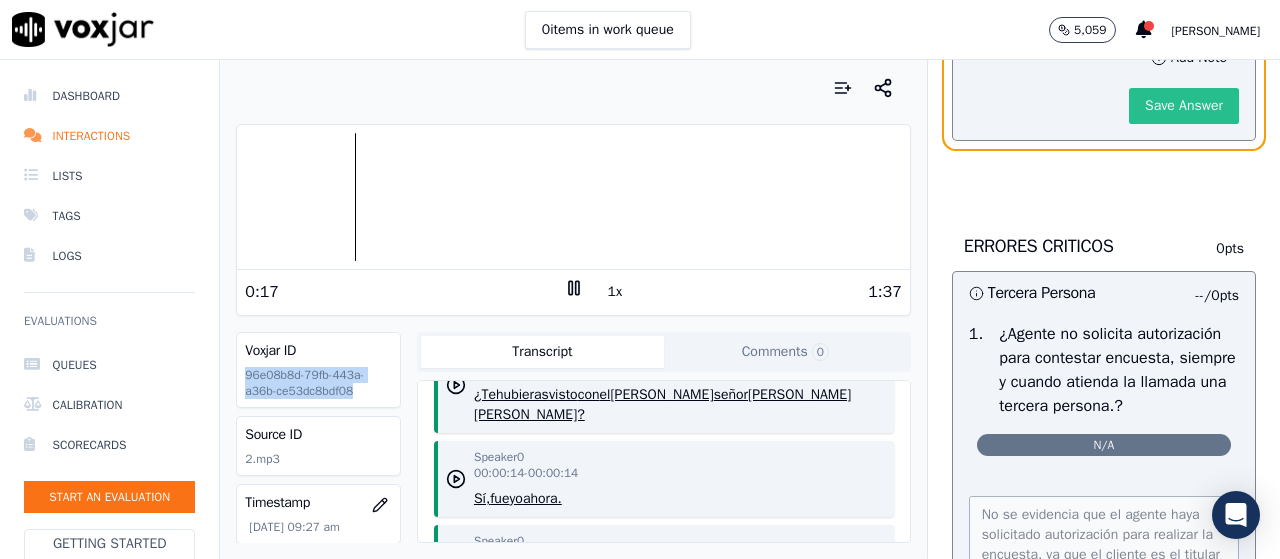 click on "Save Answer" at bounding box center (1184, 106) 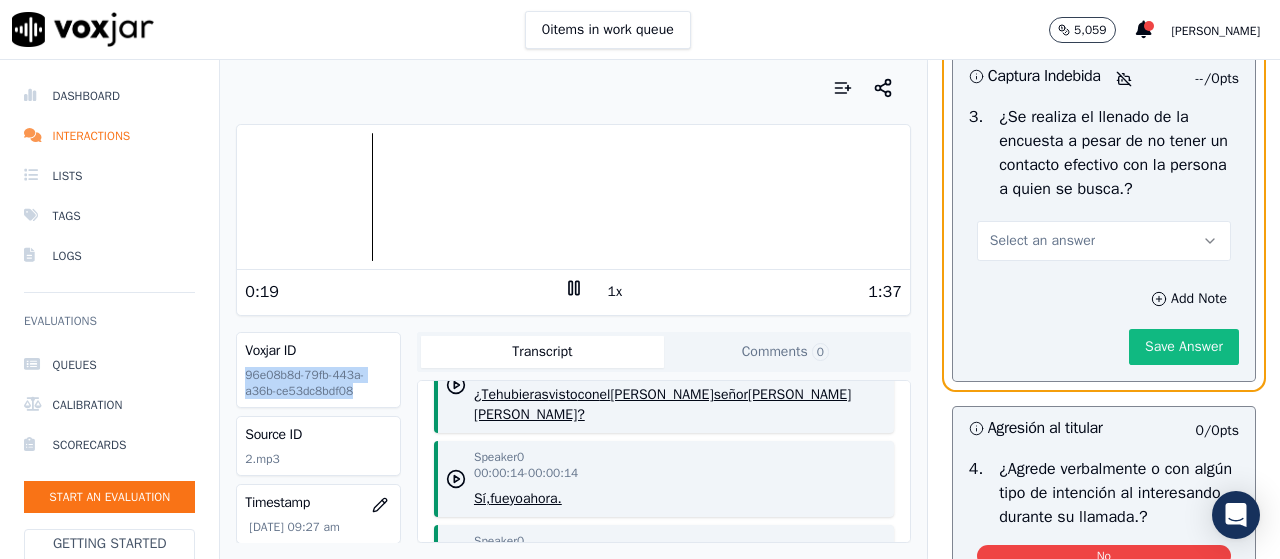 scroll, scrollTop: 6101, scrollLeft: 0, axis: vertical 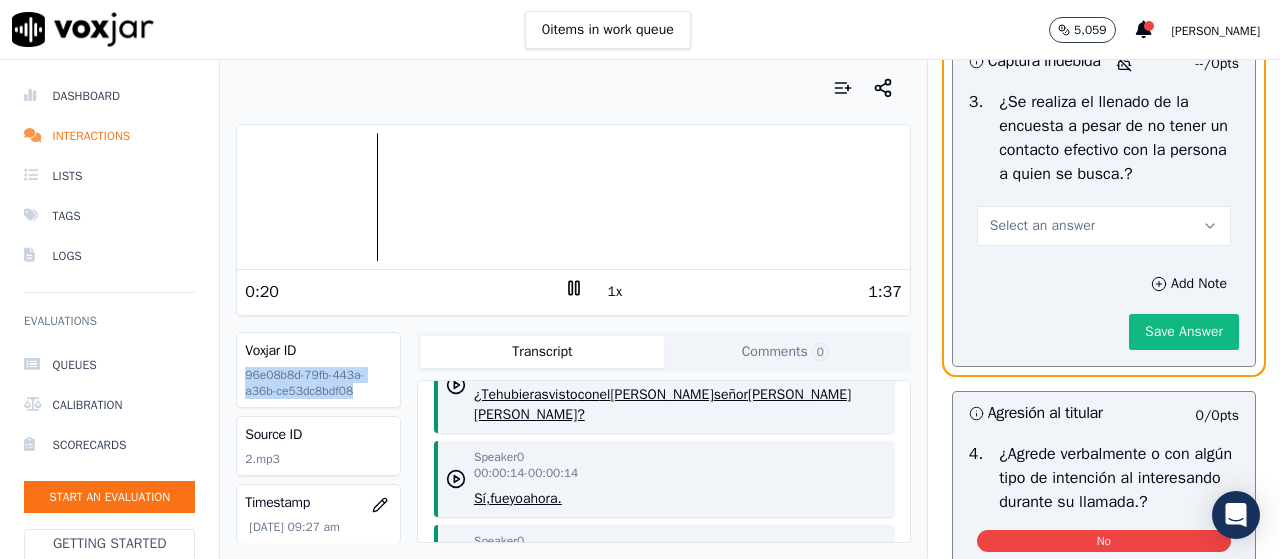 click on "Select an answer" at bounding box center (1104, 226) 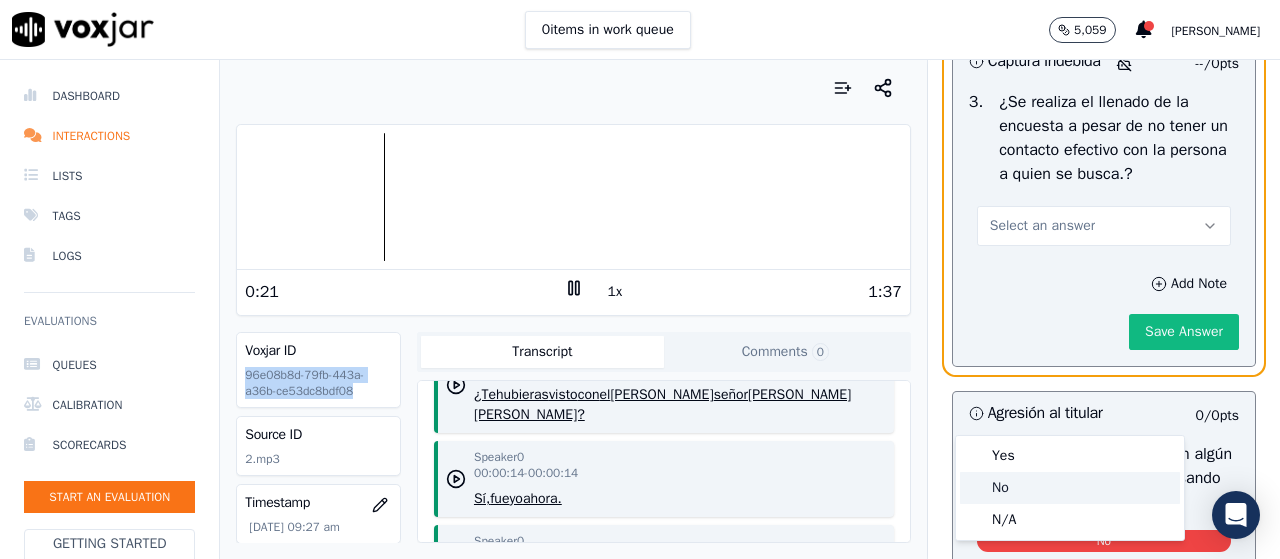 click on "No" 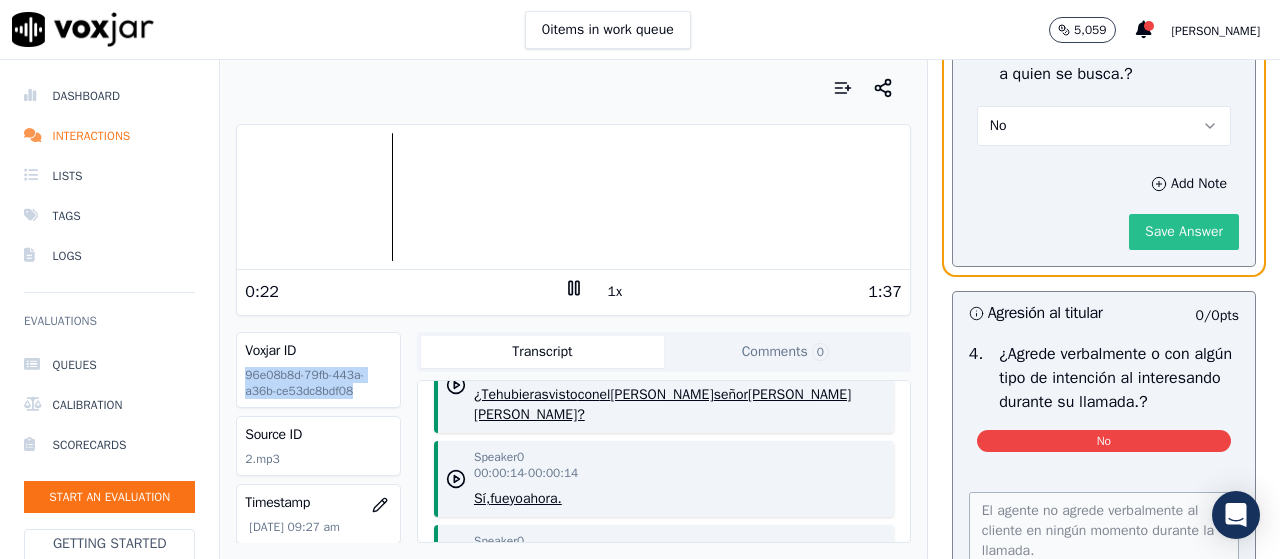 click on "Save Answer" at bounding box center (1184, 232) 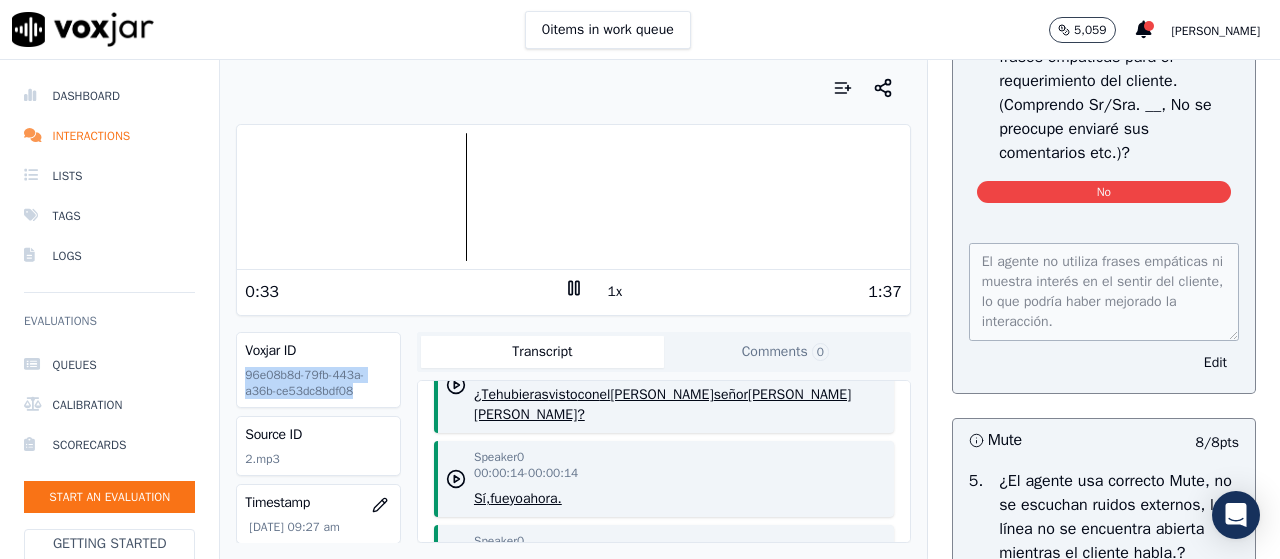 scroll, scrollTop: 2556, scrollLeft: 0, axis: vertical 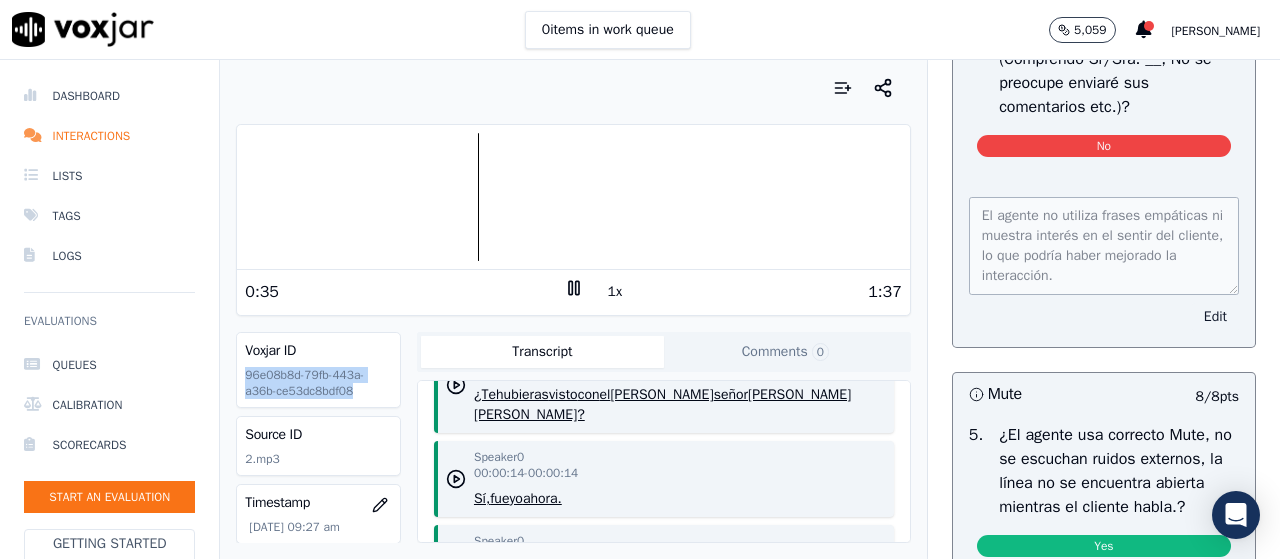 click on "Edit" at bounding box center (1215, 317) 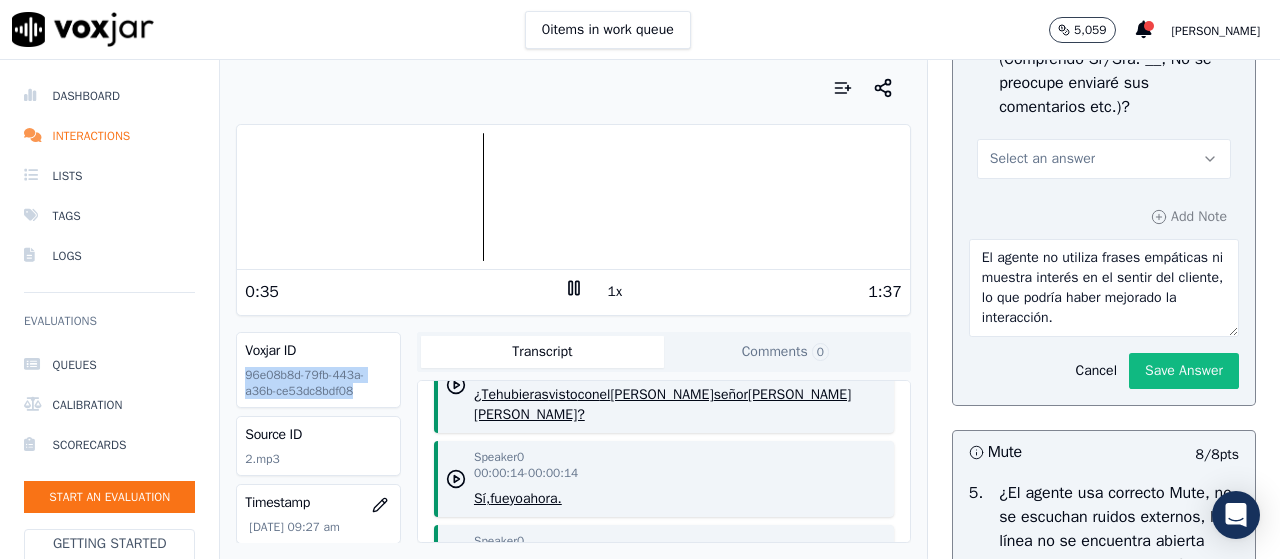 click on "Select an answer" at bounding box center (1104, 159) 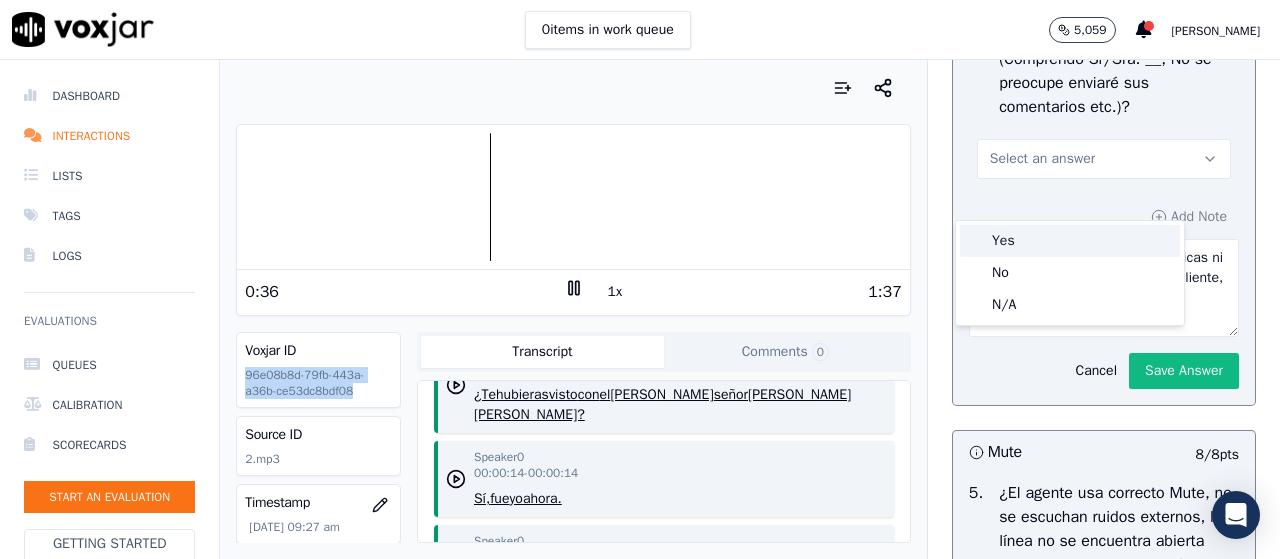 click on "Yes" at bounding box center [1070, 241] 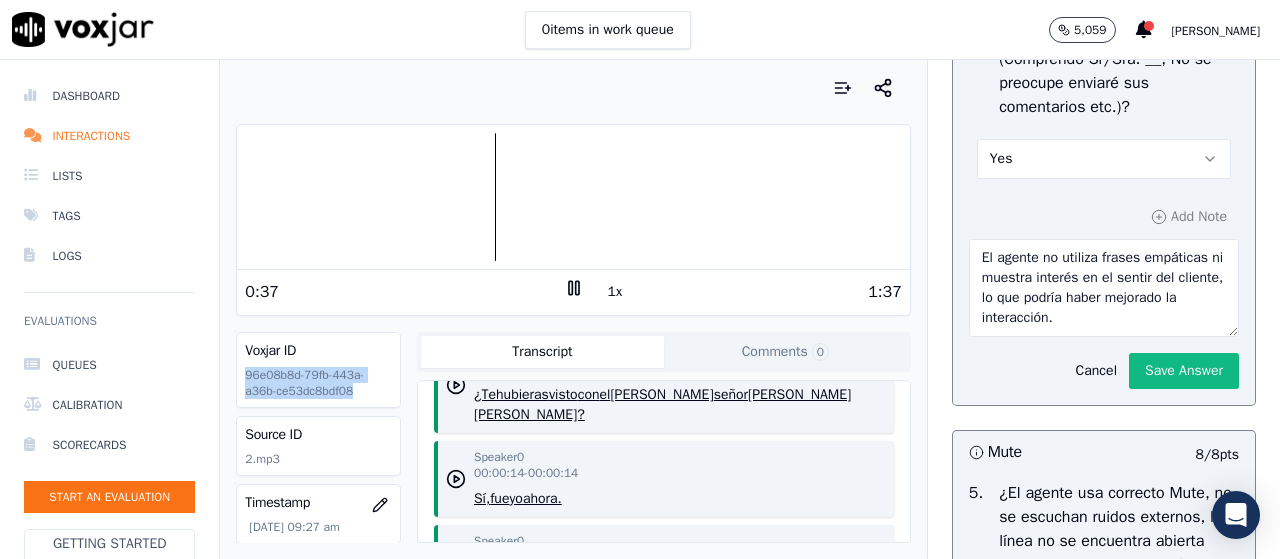 click on "Save Answer" 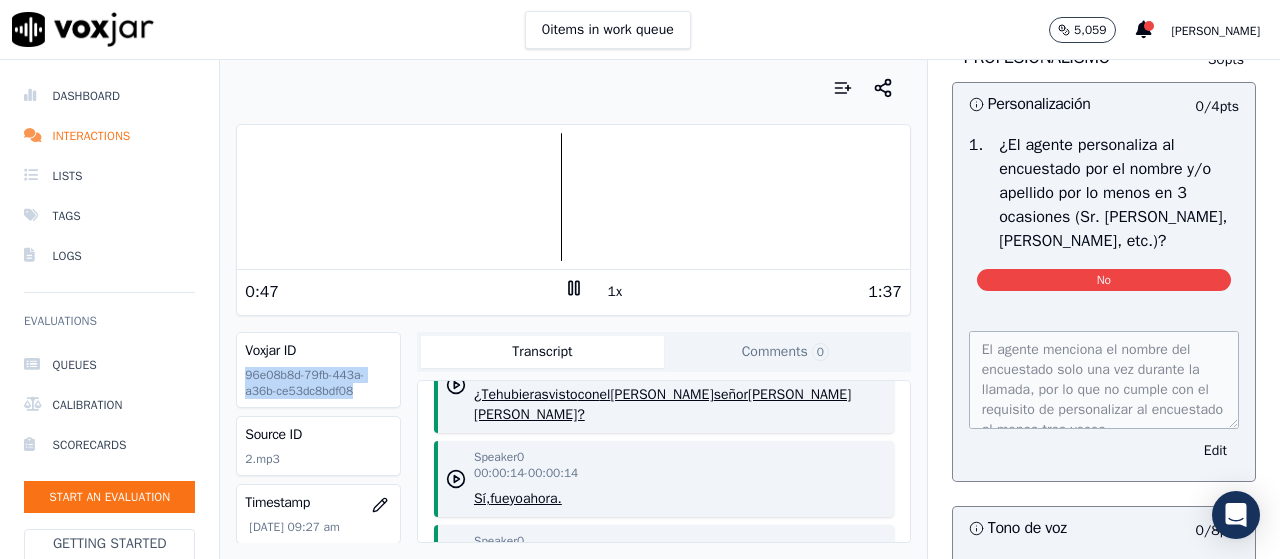 scroll, scrollTop: 1400, scrollLeft: 0, axis: vertical 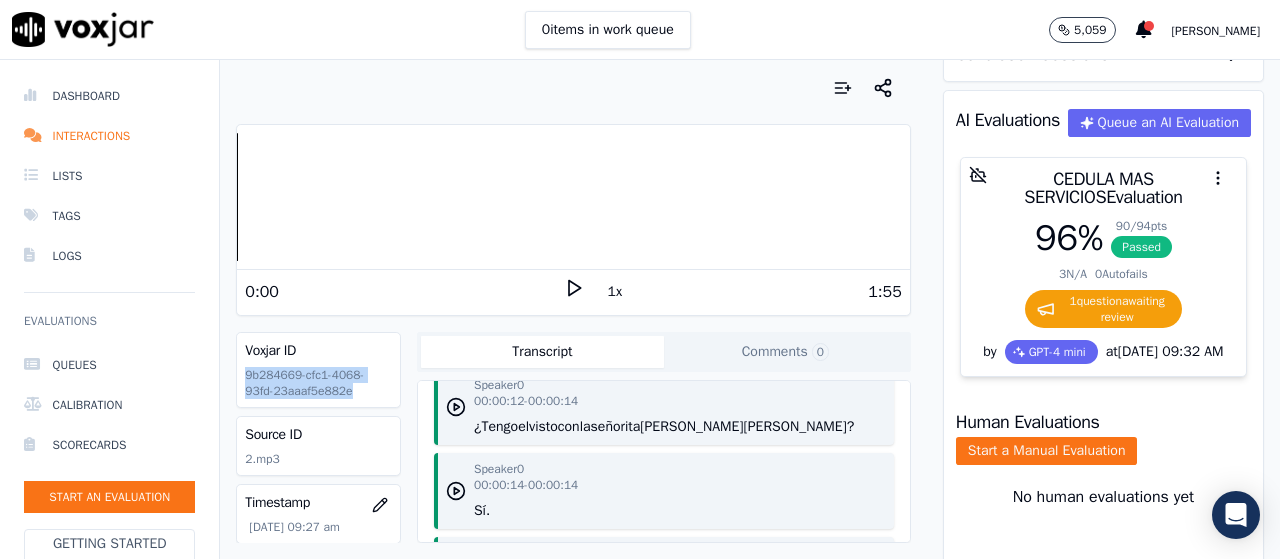 drag, startPoint x: 356, startPoint y: 392, endPoint x: 293, endPoint y: 375, distance: 65.25335 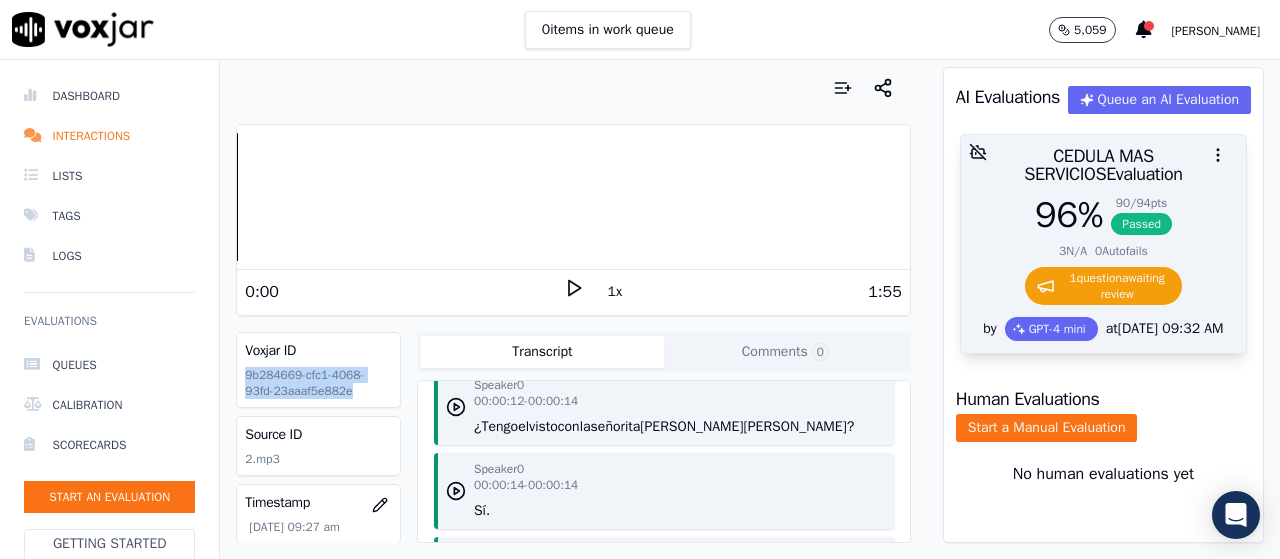 scroll, scrollTop: 200, scrollLeft: 0, axis: vertical 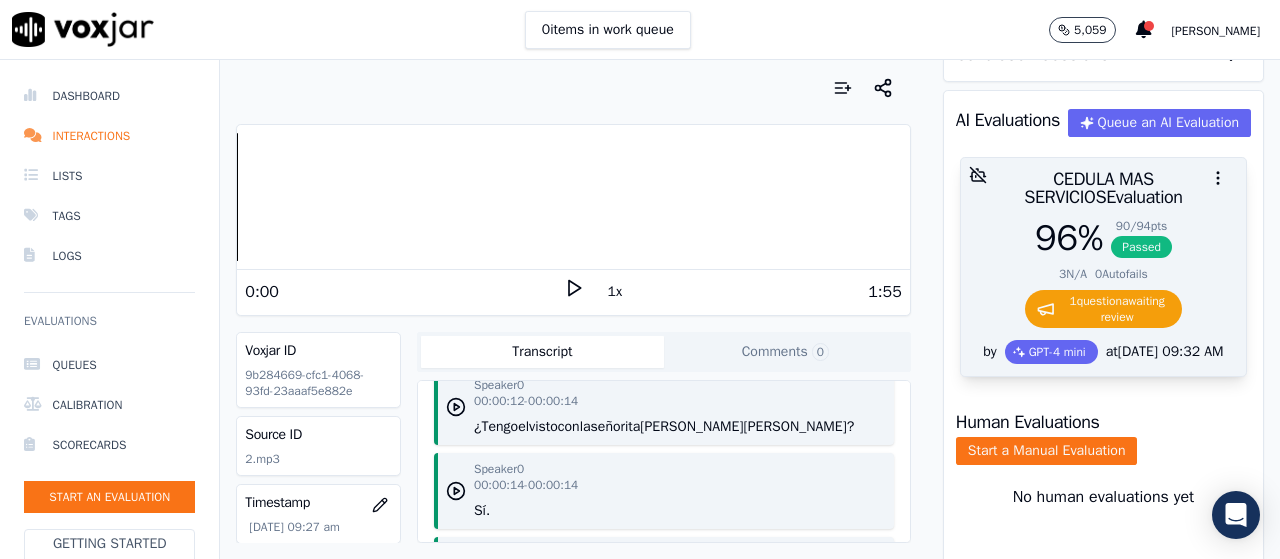 click on "96 %   90 / 94  pts   Passed   3  N/A   0  Autofails     1  question  awaiting review" at bounding box center [1103, 279] 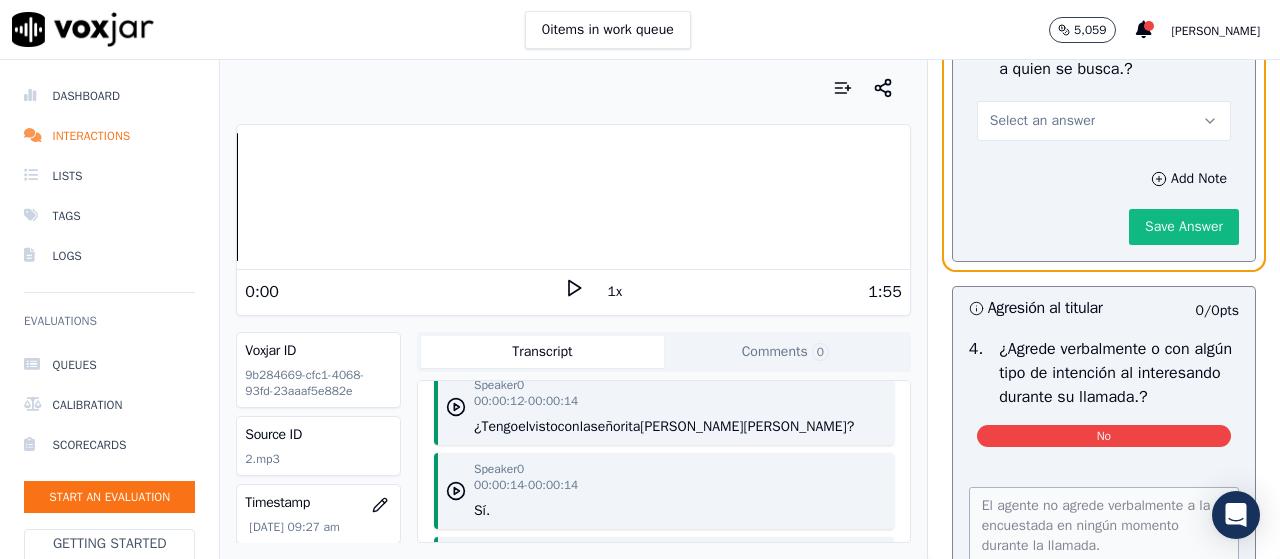 scroll, scrollTop: 6100, scrollLeft: 0, axis: vertical 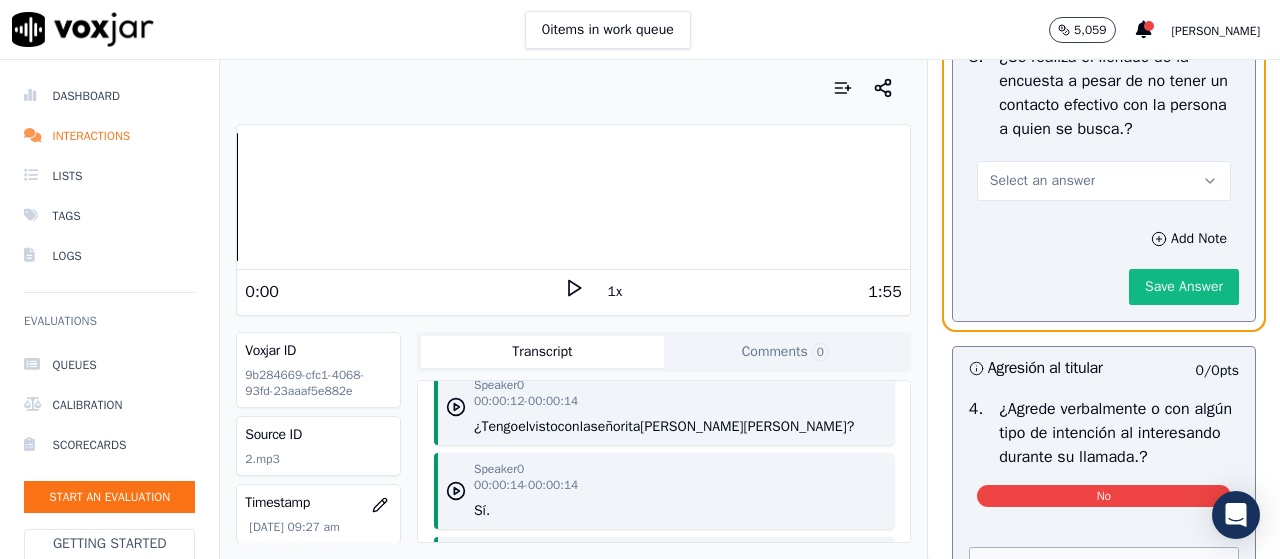 click on "Select an answer" at bounding box center [1104, 181] 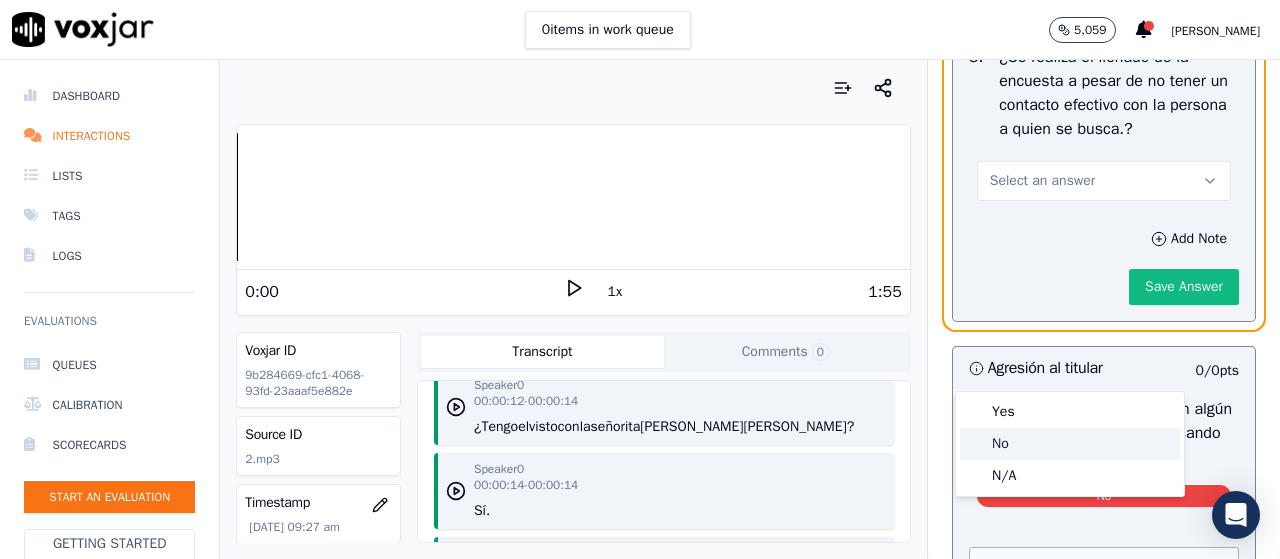click on "No" 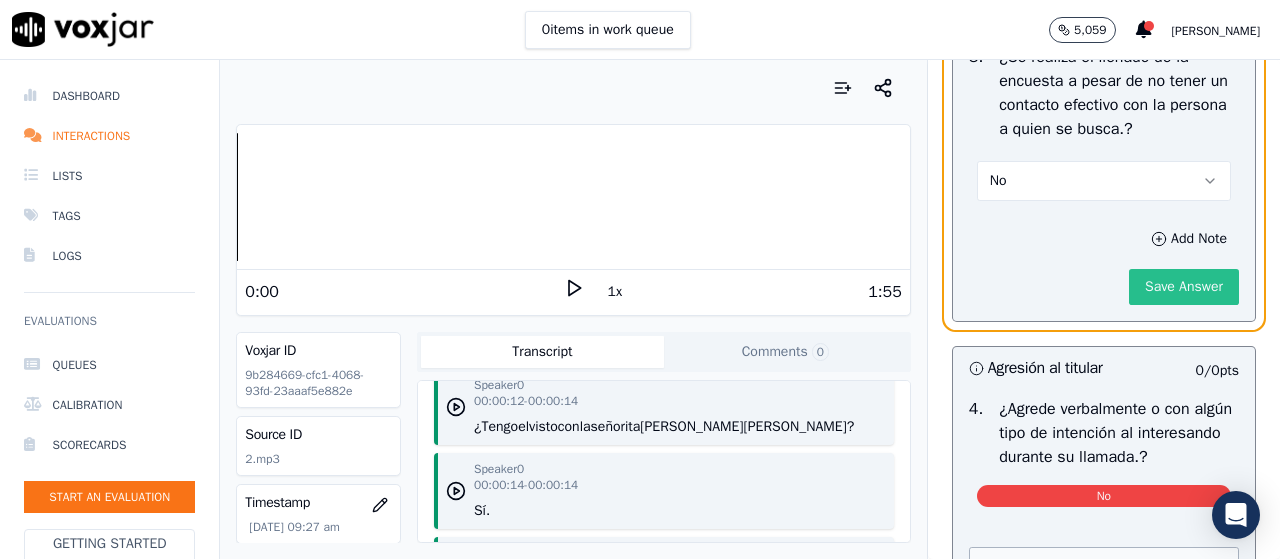 click on "Save Answer" at bounding box center [1184, 287] 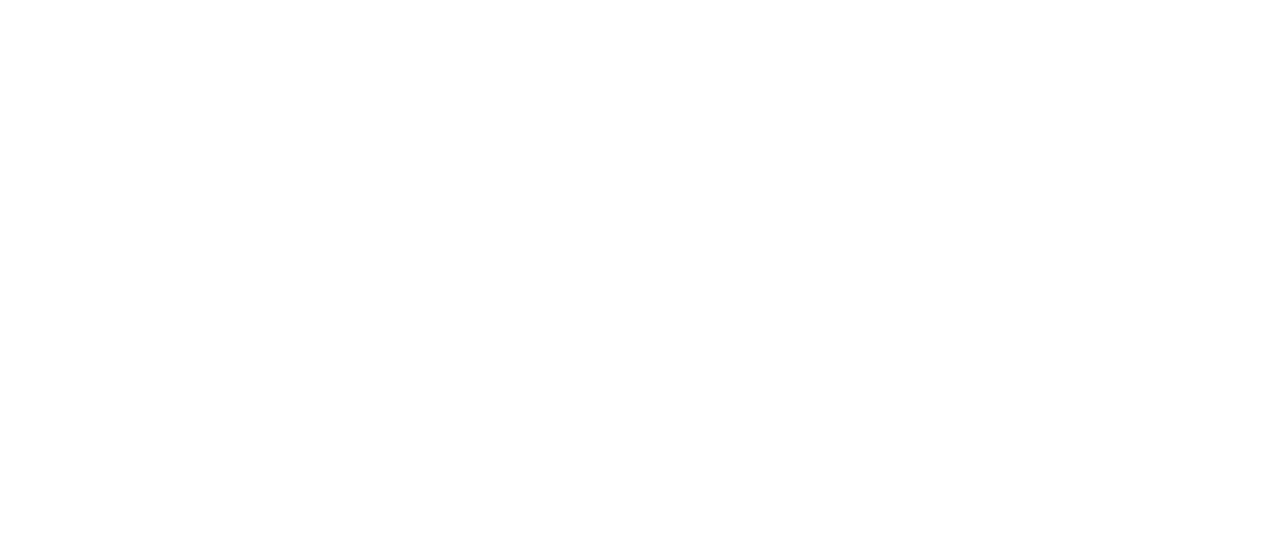 scroll, scrollTop: 0, scrollLeft: 0, axis: both 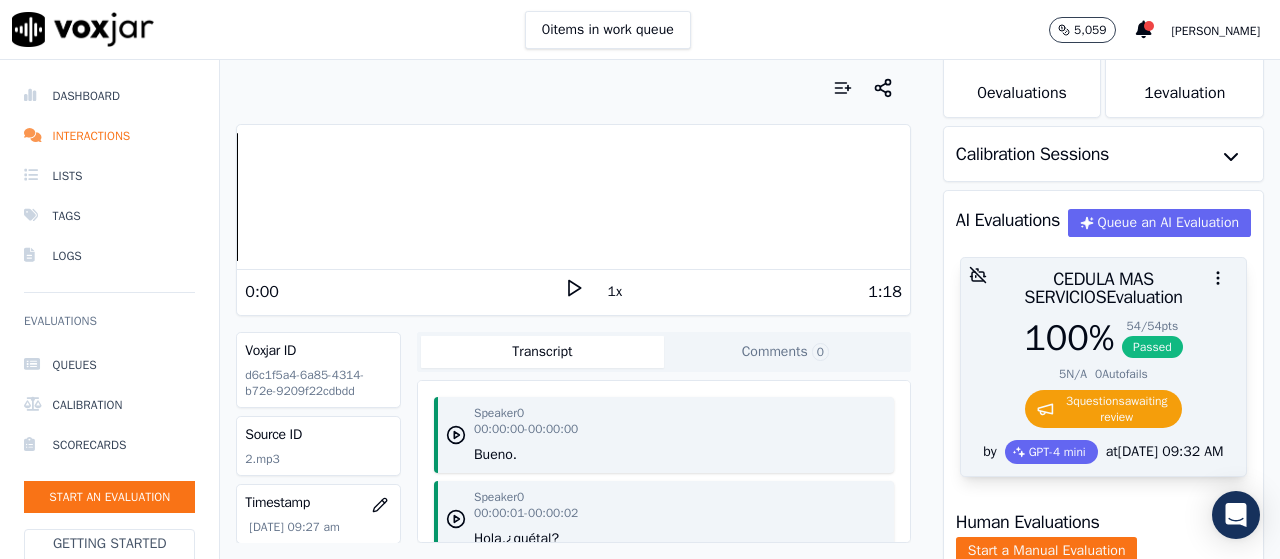click on "3  question s  awaiting review" at bounding box center [1103, 409] 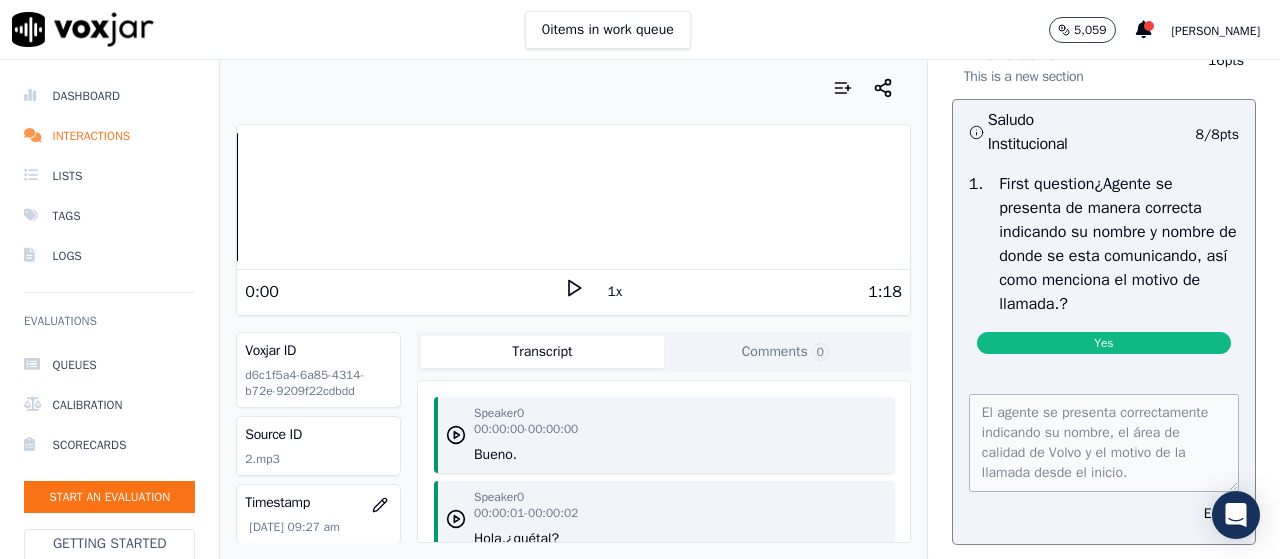 scroll, scrollTop: 200, scrollLeft: 0, axis: vertical 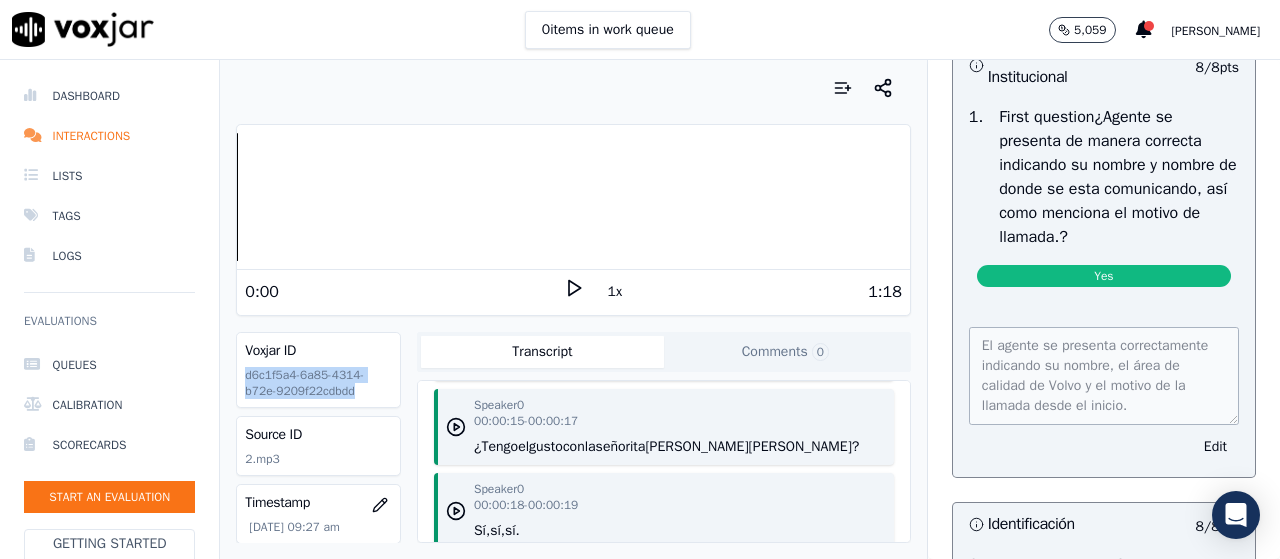 drag, startPoint x: 354, startPoint y: 397, endPoint x: 242, endPoint y: 374, distance: 114.33722 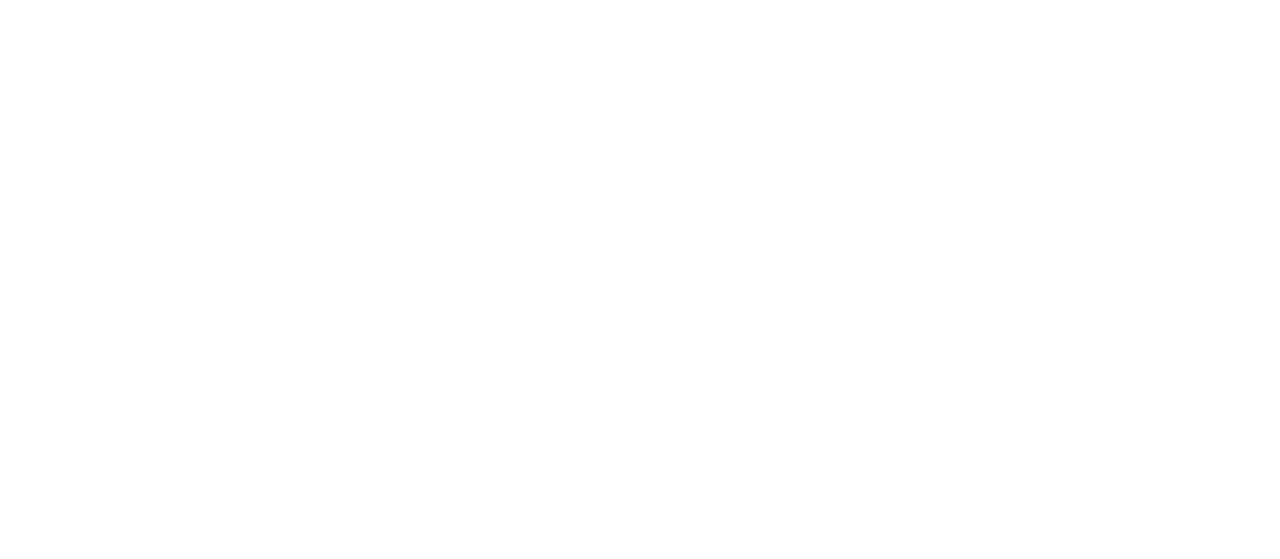 scroll, scrollTop: 0, scrollLeft: 0, axis: both 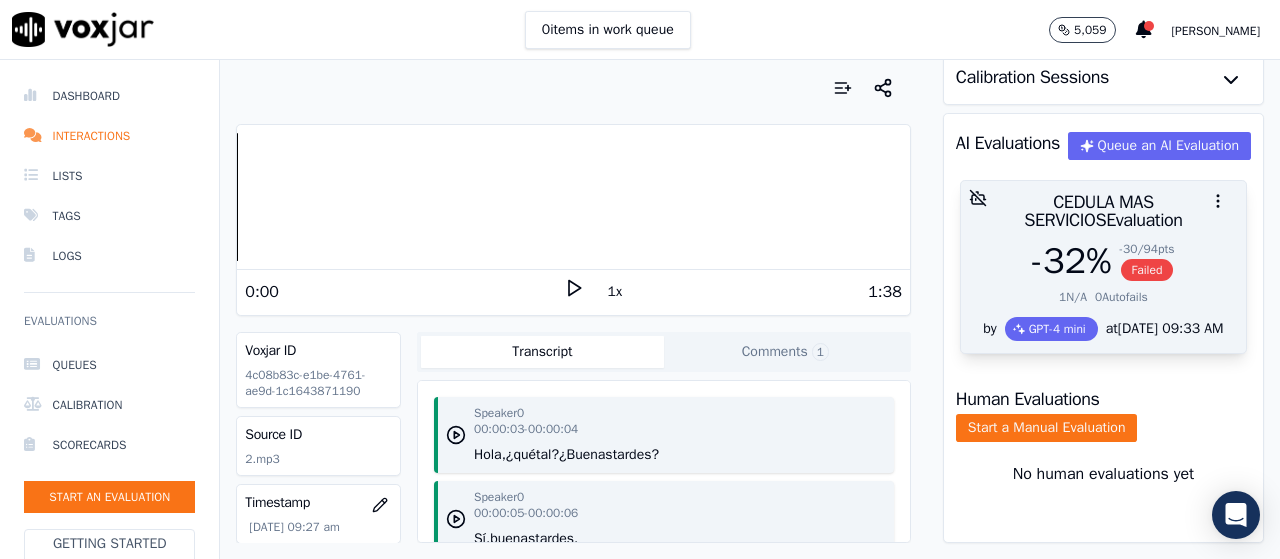 click on "-32 %" at bounding box center (1071, 261) 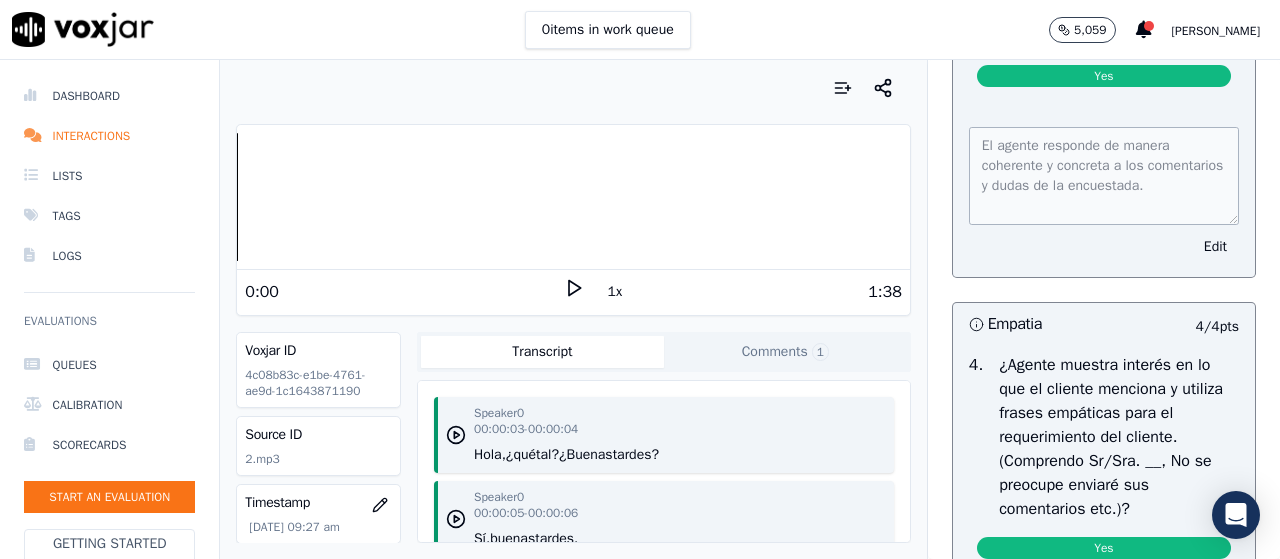 scroll, scrollTop: 2200, scrollLeft: 0, axis: vertical 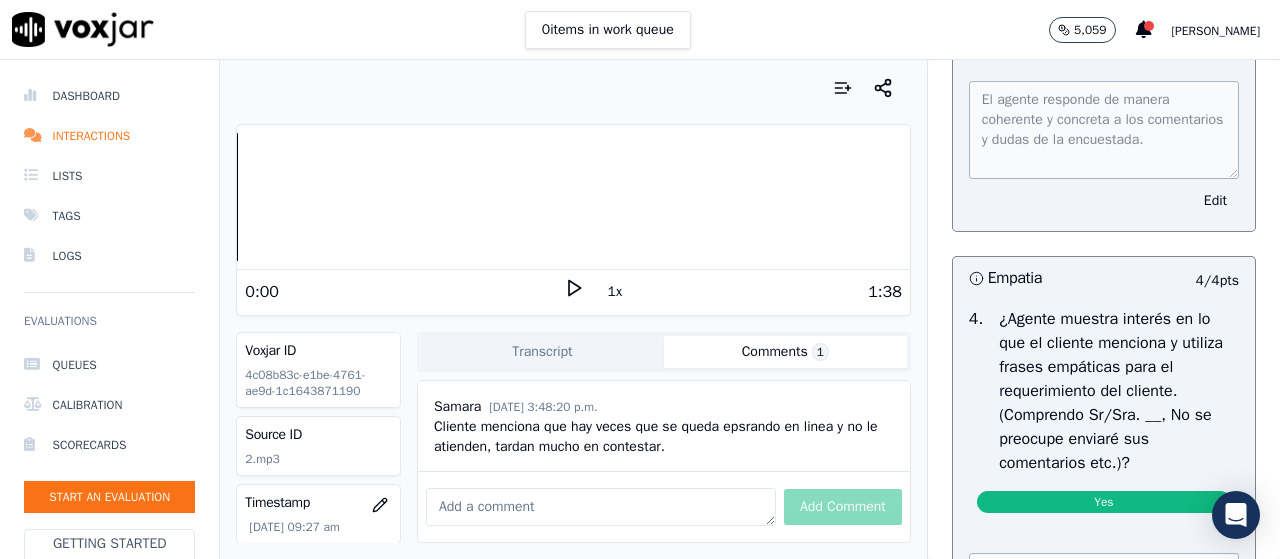 click on "Comments  1" 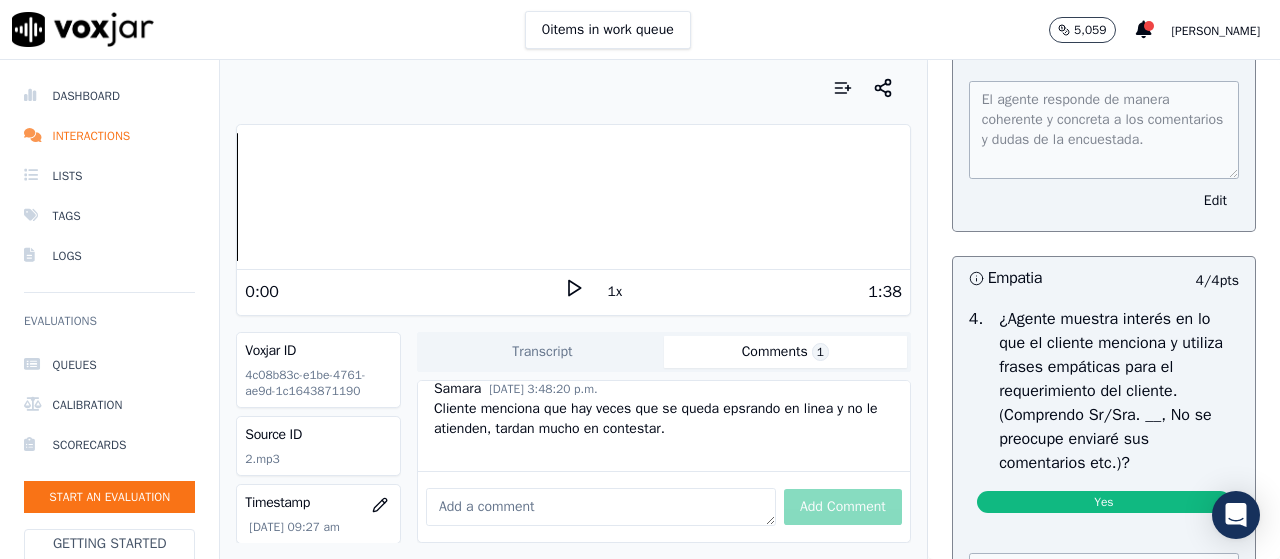 scroll, scrollTop: 6, scrollLeft: 0, axis: vertical 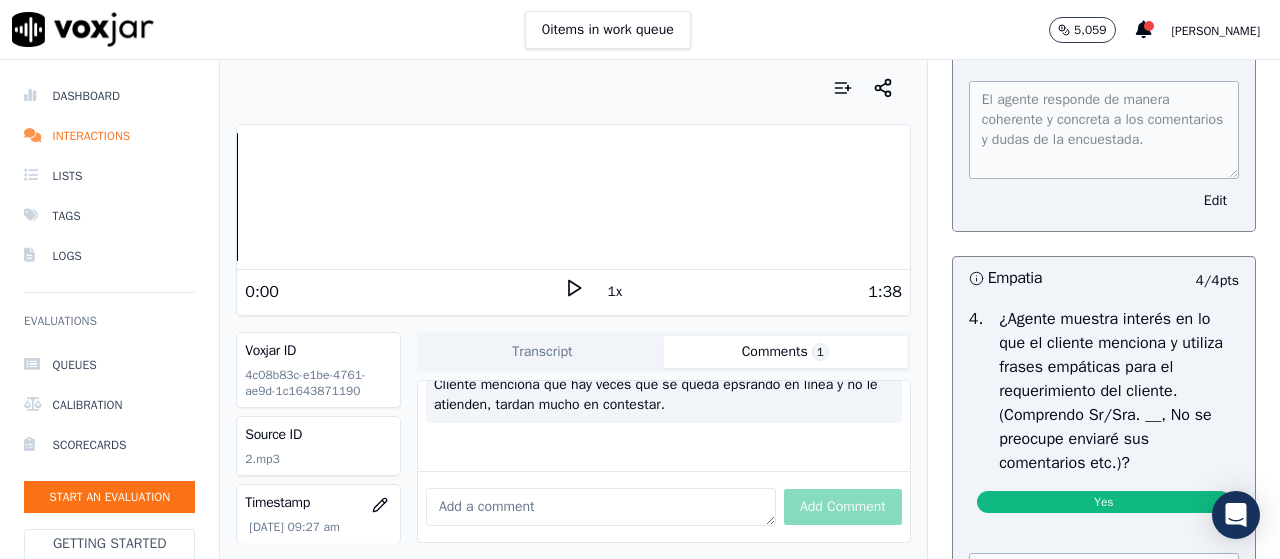 click on "Samara   [DATE] 3:48:20 p.m.     [PERSON_NAME] menciona que hay veces que se queda epsrando en linea y no le atienden, tardan mucho en contestar." at bounding box center [664, 385] 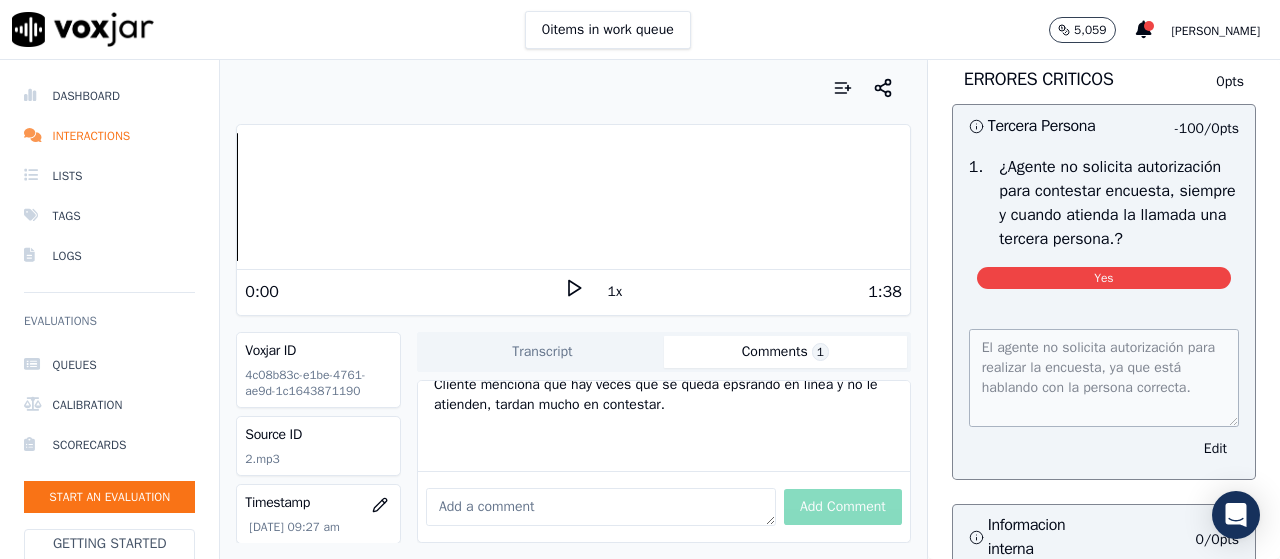 scroll, scrollTop: 5300, scrollLeft: 0, axis: vertical 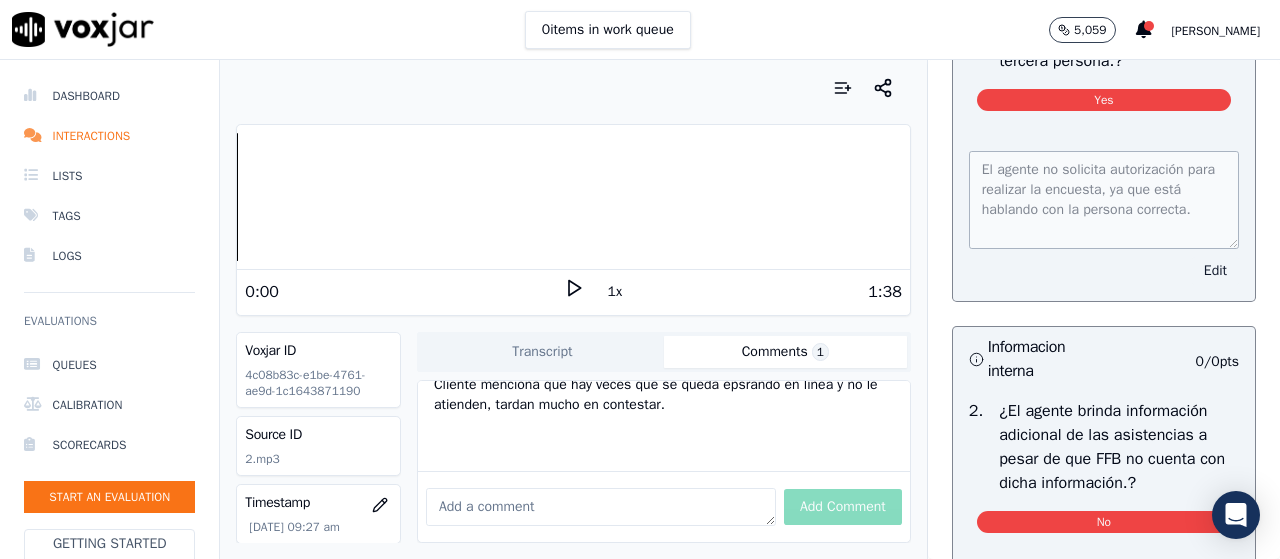 click on "Edit" at bounding box center (1215, 271) 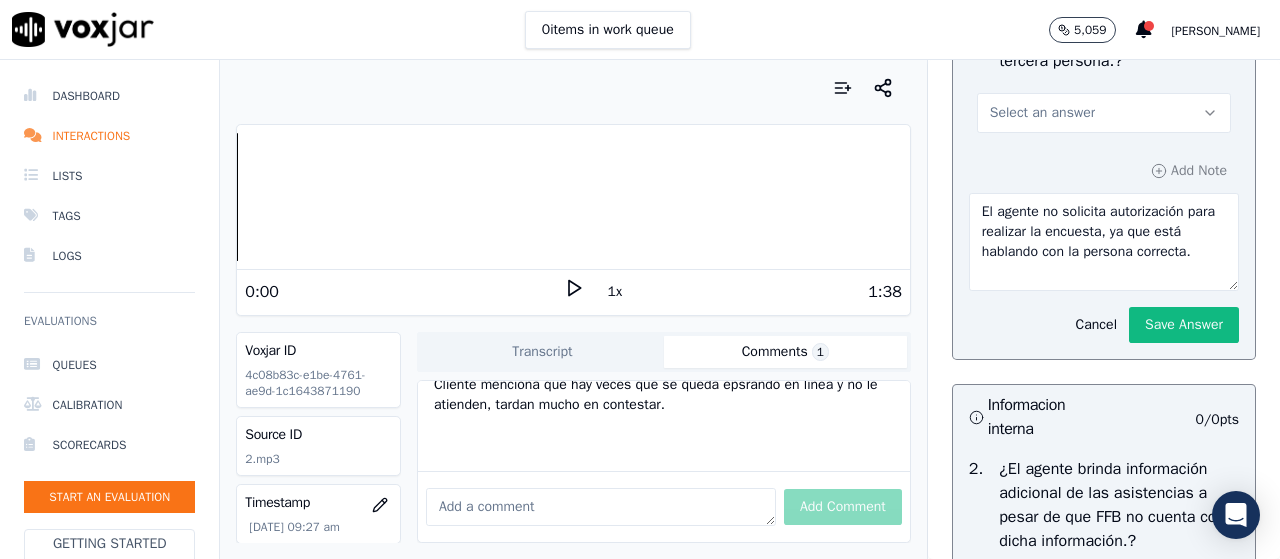 click on "Select an answer" at bounding box center (1104, 113) 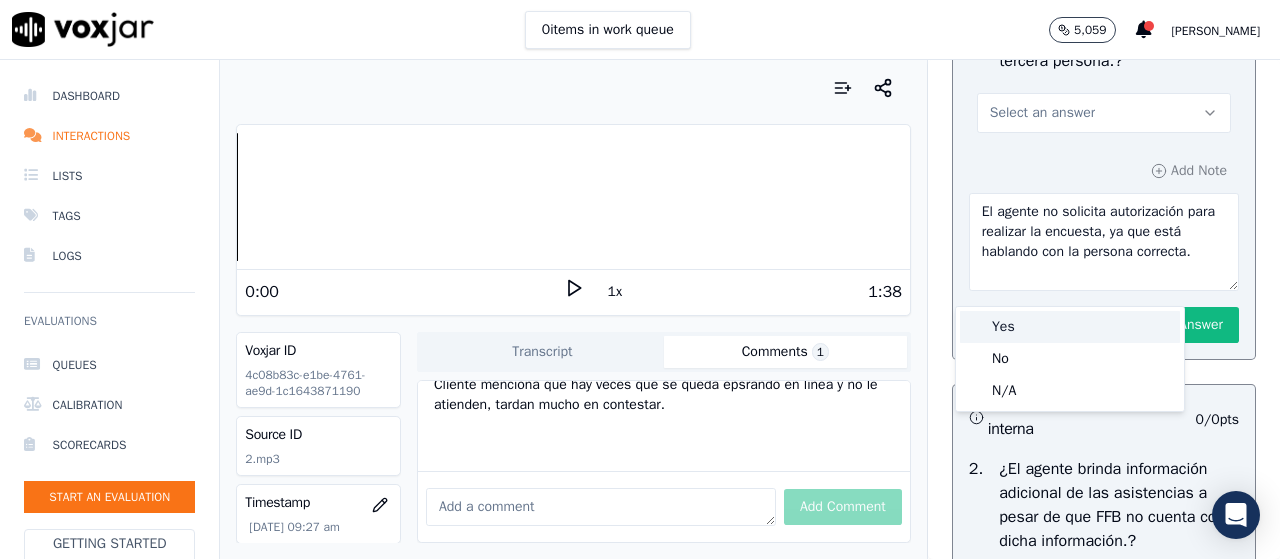 click on "Yes" at bounding box center (1070, 327) 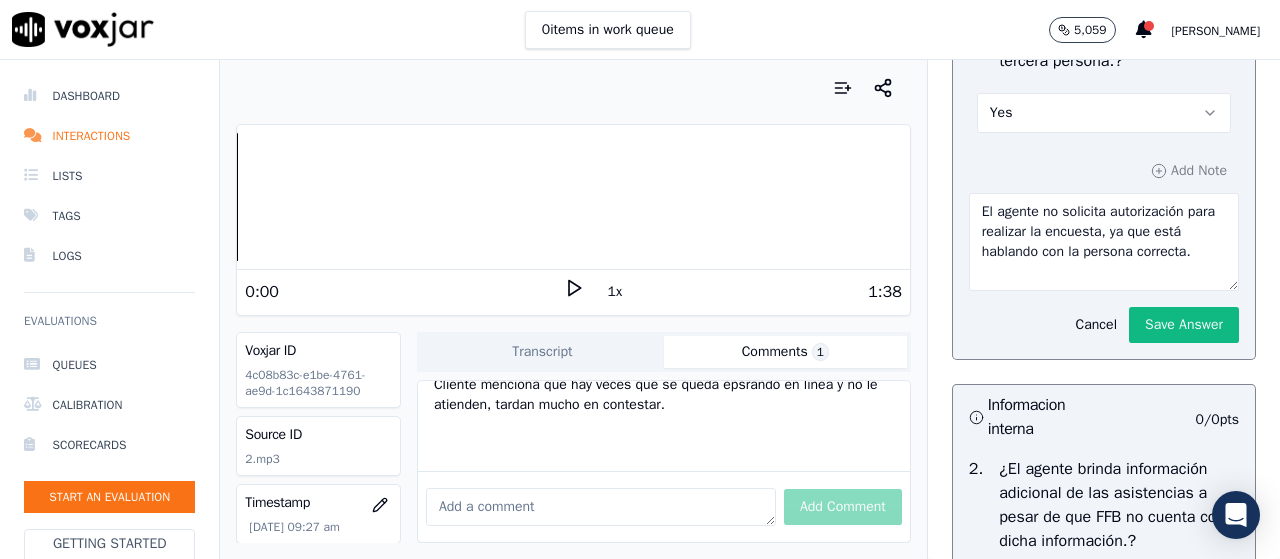 click on "Save Answer" 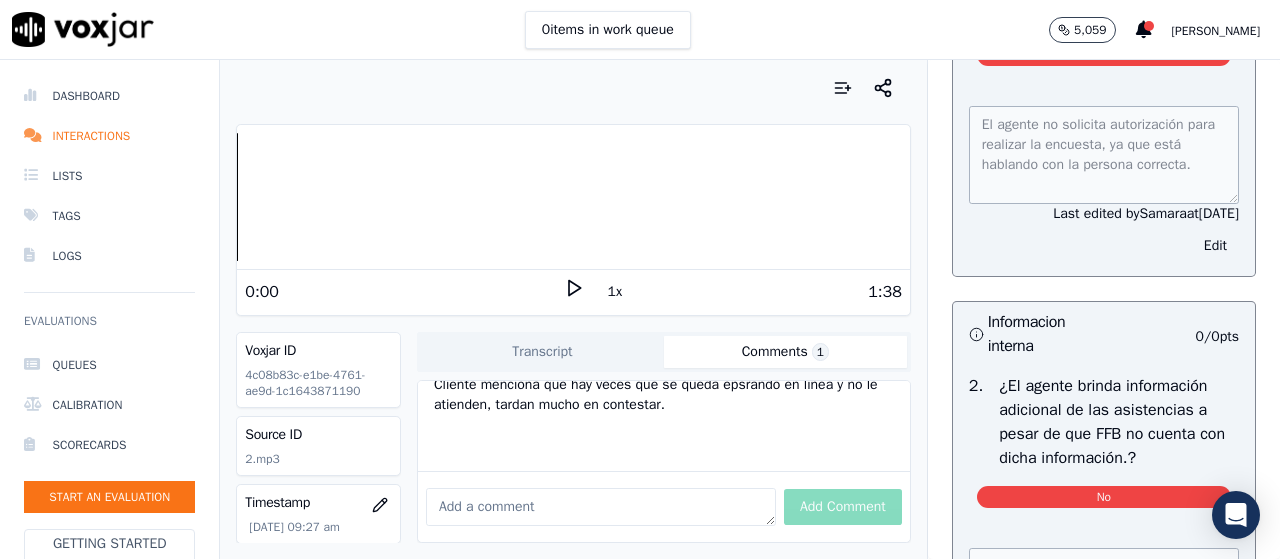 scroll, scrollTop: 5300, scrollLeft: 0, axis: vertical 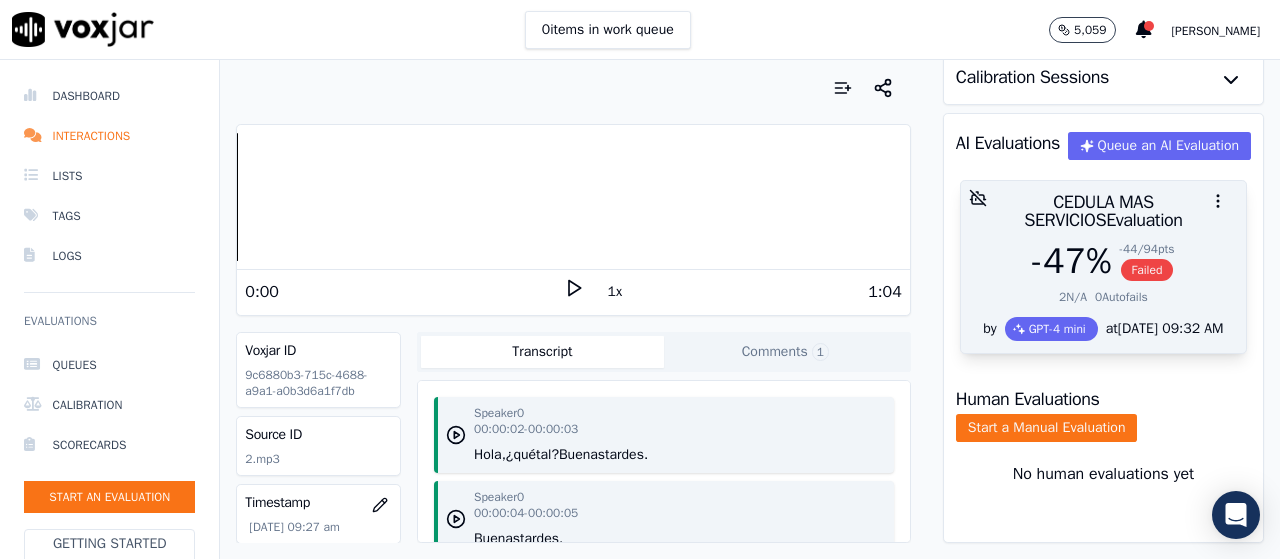 click on "Failed" at bounding box center [1147, 270] 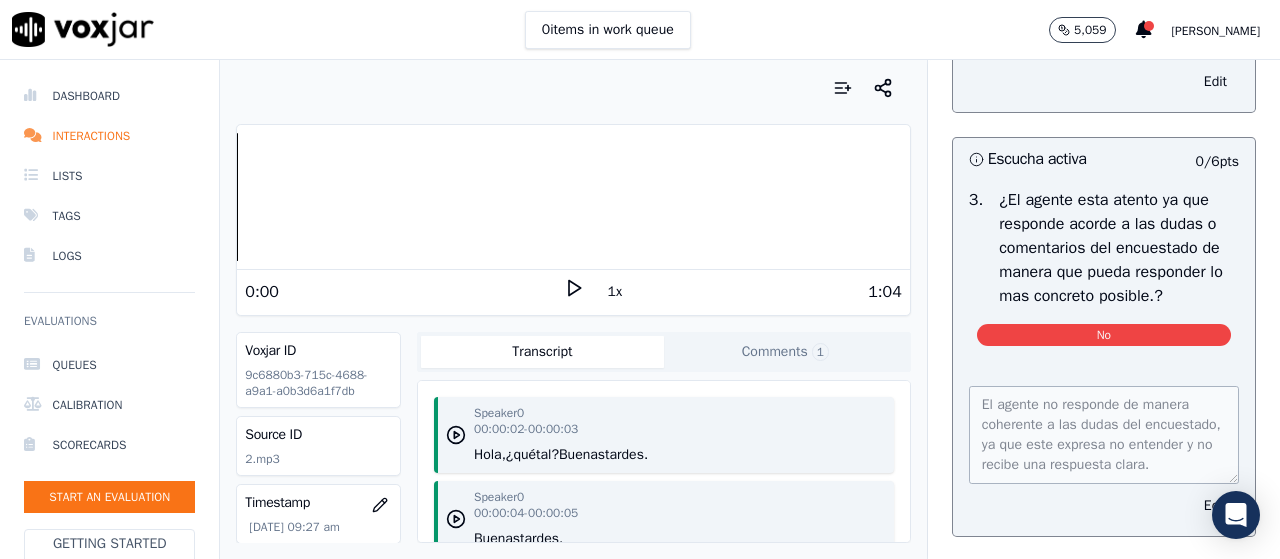 scroll, scrollTop: 2000, scrollLeft: 0, axis: vertical 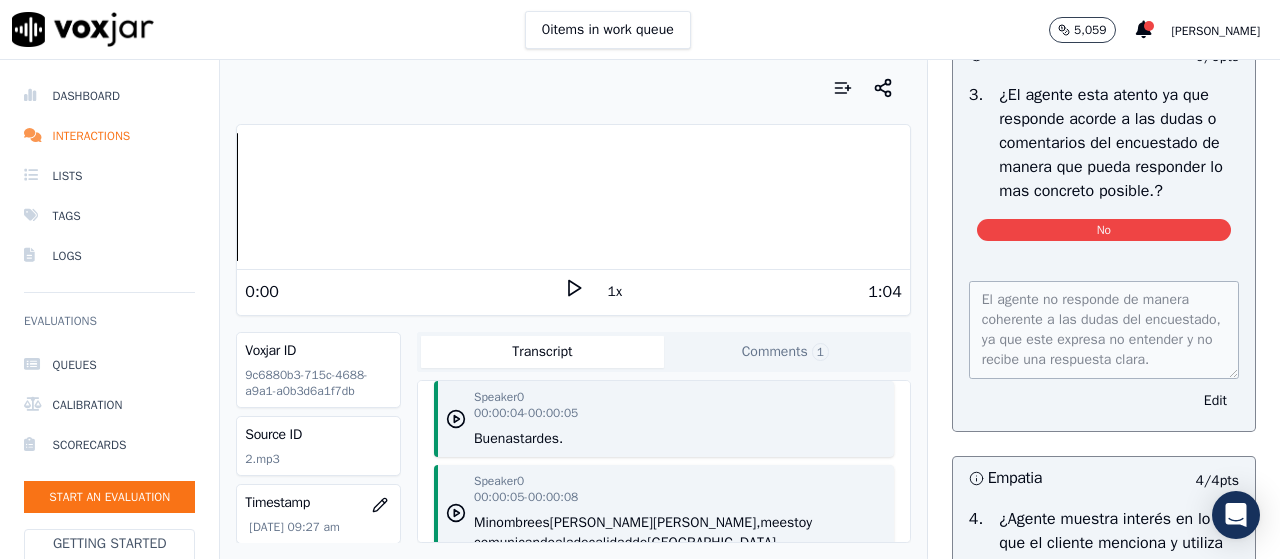 click on "Comments  1" 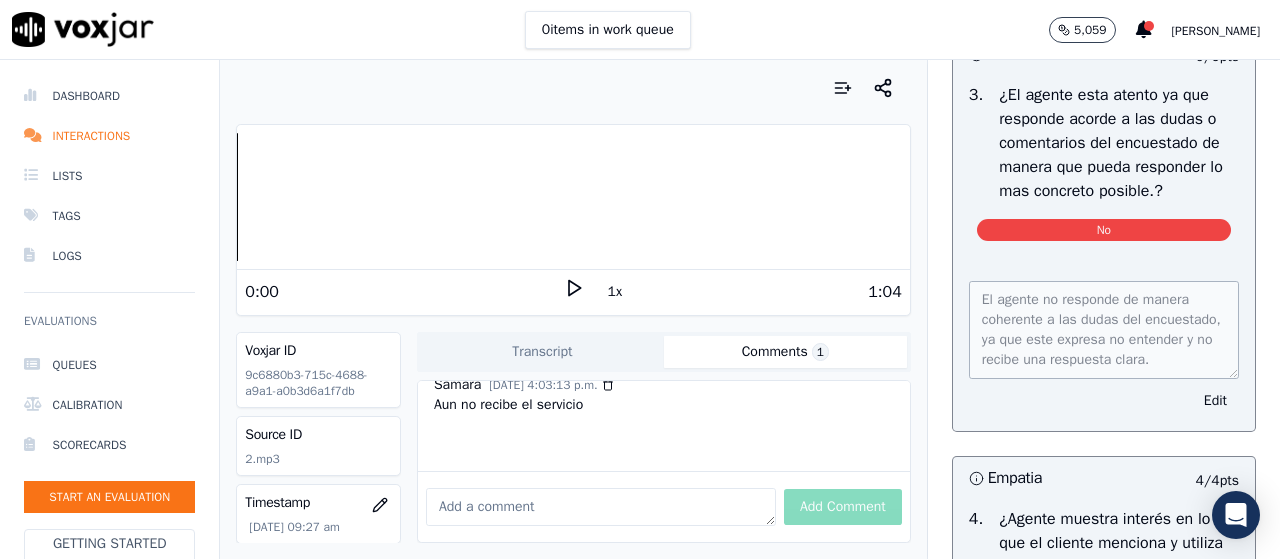 scroll, scrollTop: 65, scrollLeft: 0, axis: vertical 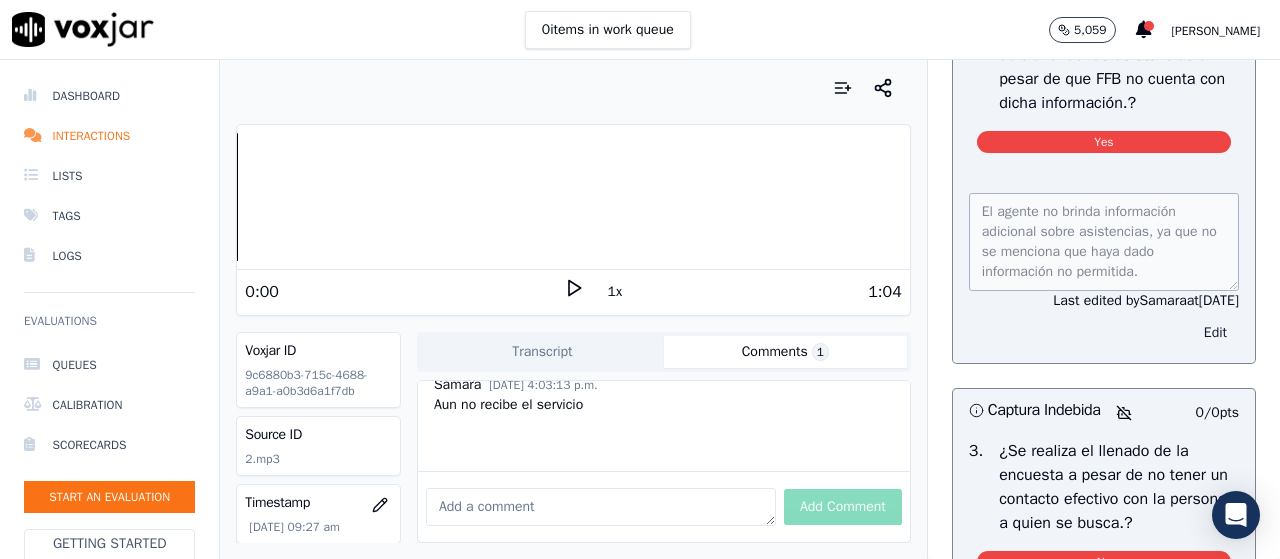 click on "Edit" at bounding box center [1215, 333] 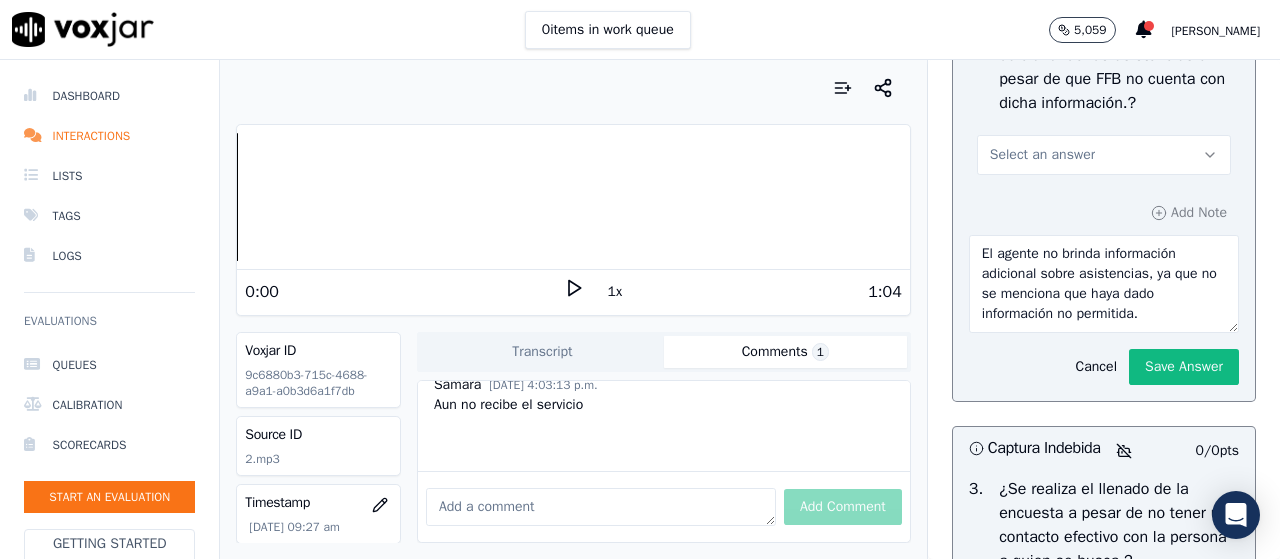 click on "Select an answer" at bounding box center [1104, 155] 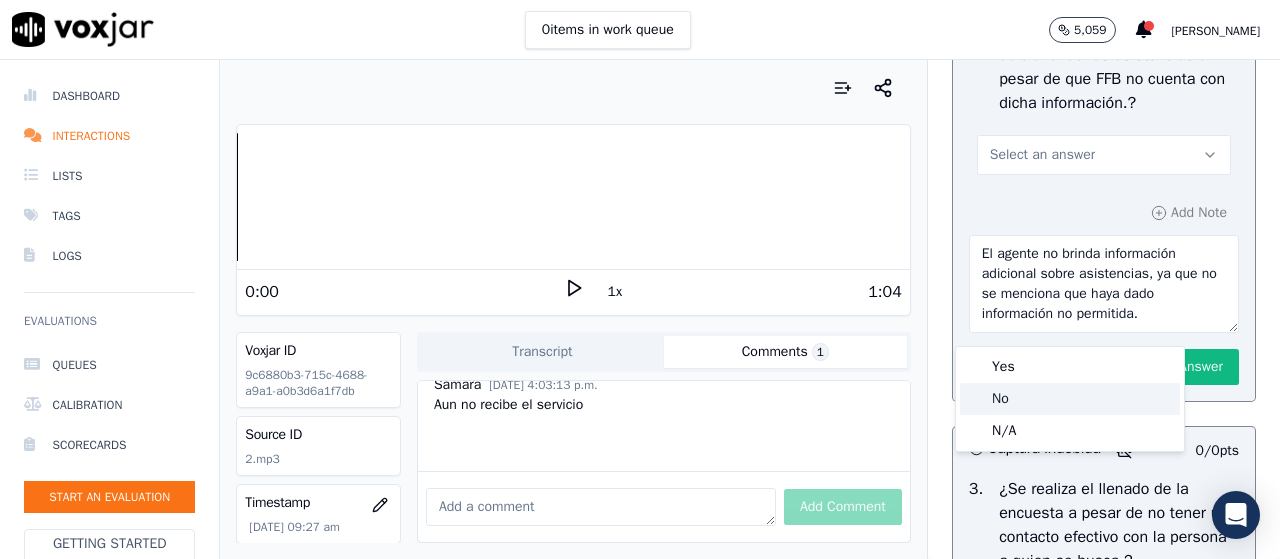 click on "No" 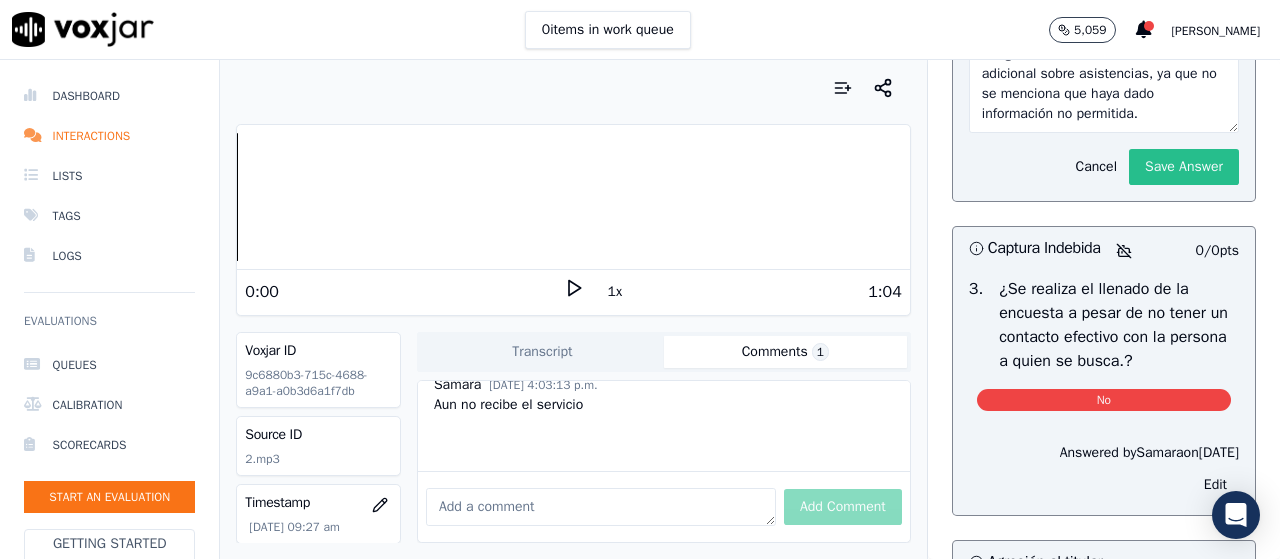 click on "Save Answer" 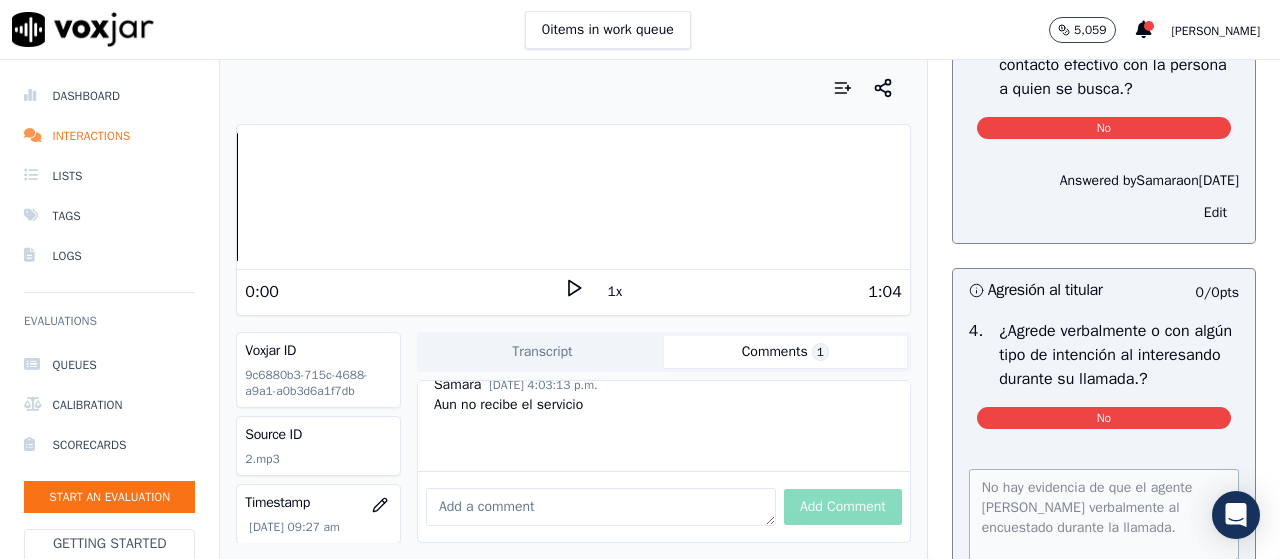 scroll, scrollTop: 6206, scrollLeft: 0, axis: vertical 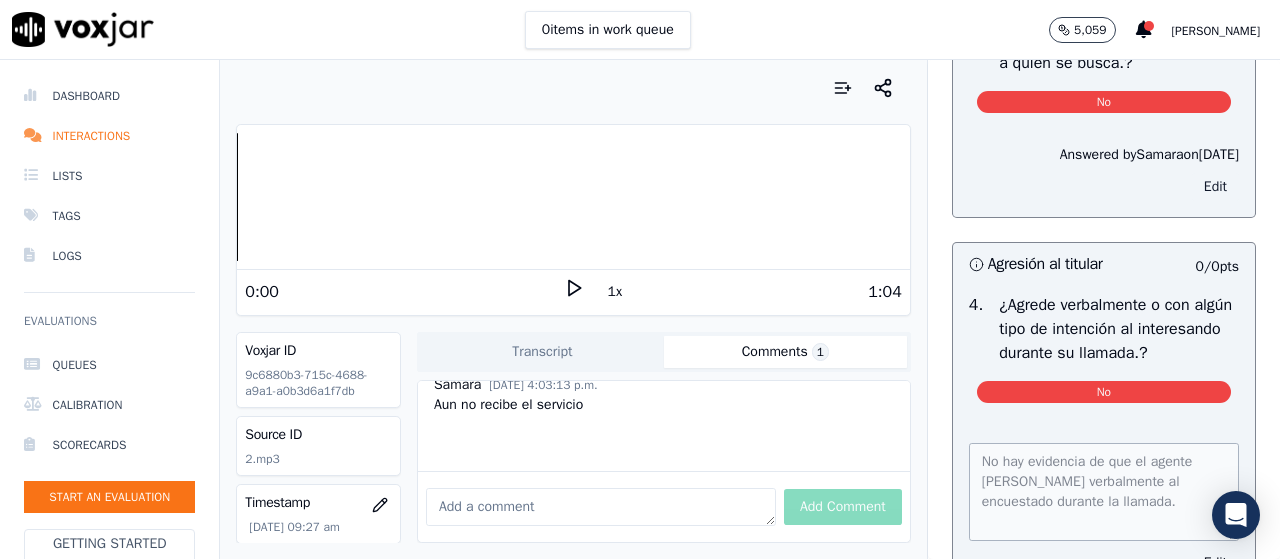 click on "Edit" at bounding box center (1215, 187) 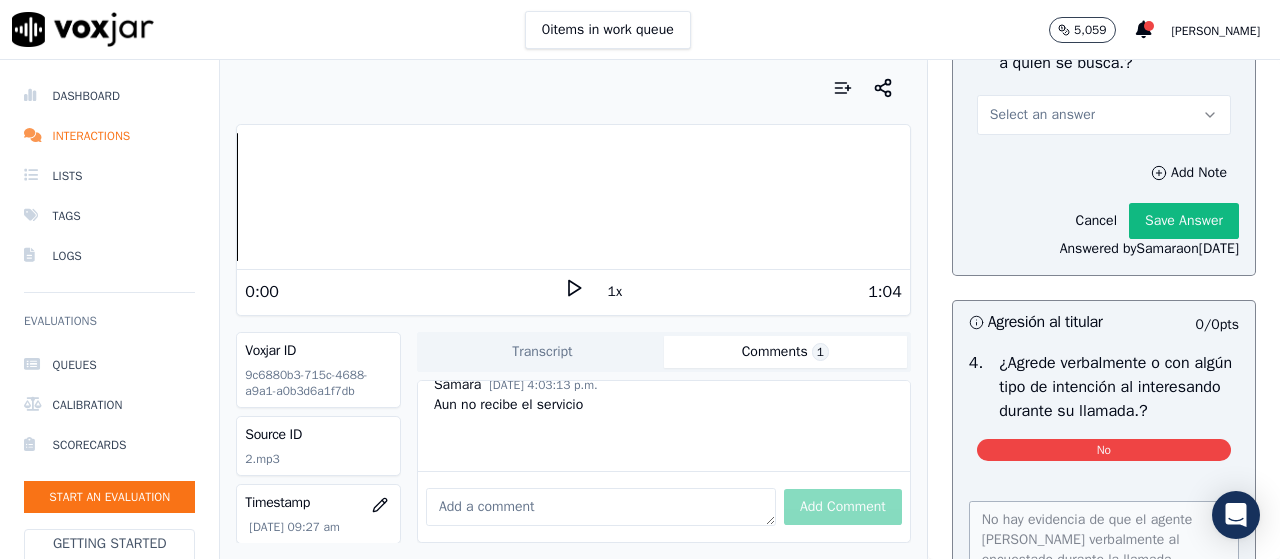 click on "Select an answer" at bounding box center [1104, 115] 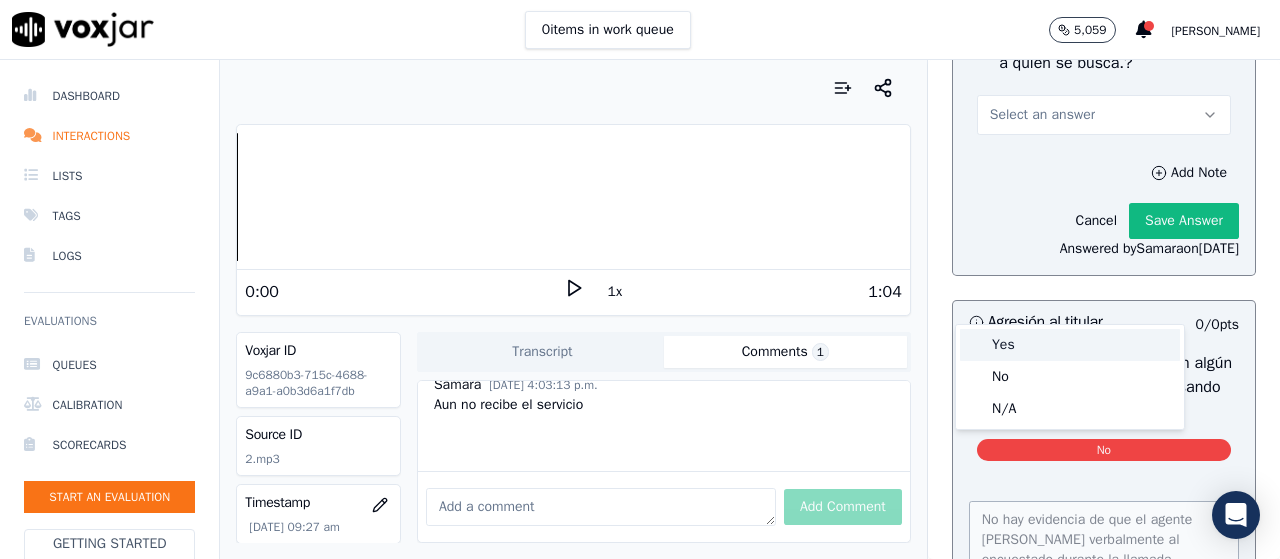 click on "Yes" at bounding box center (1070, 345) 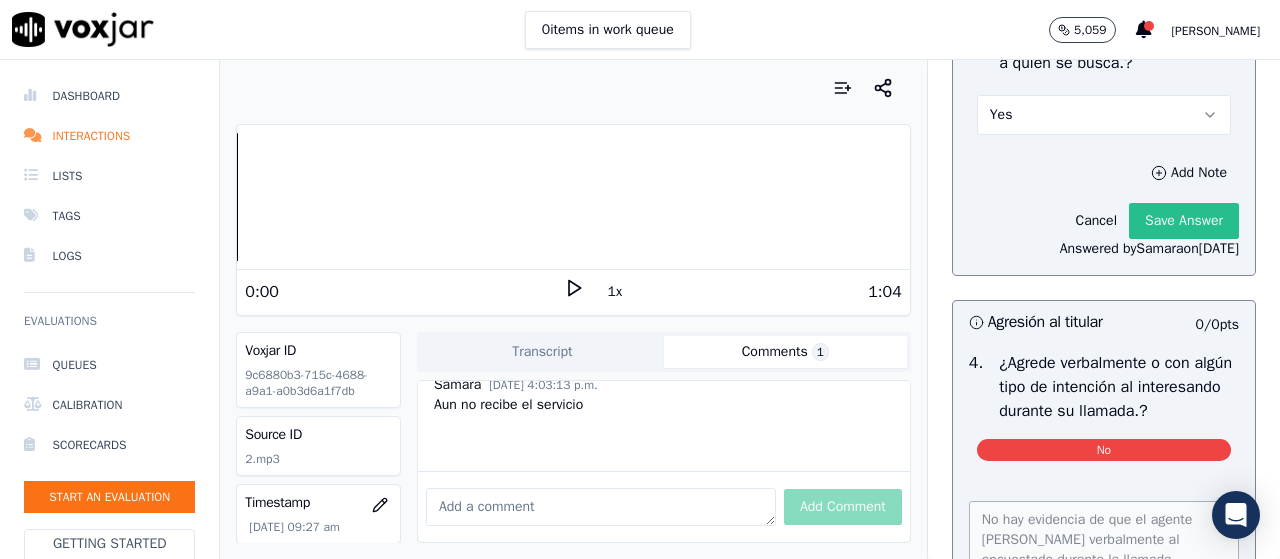click on "Save Answer" 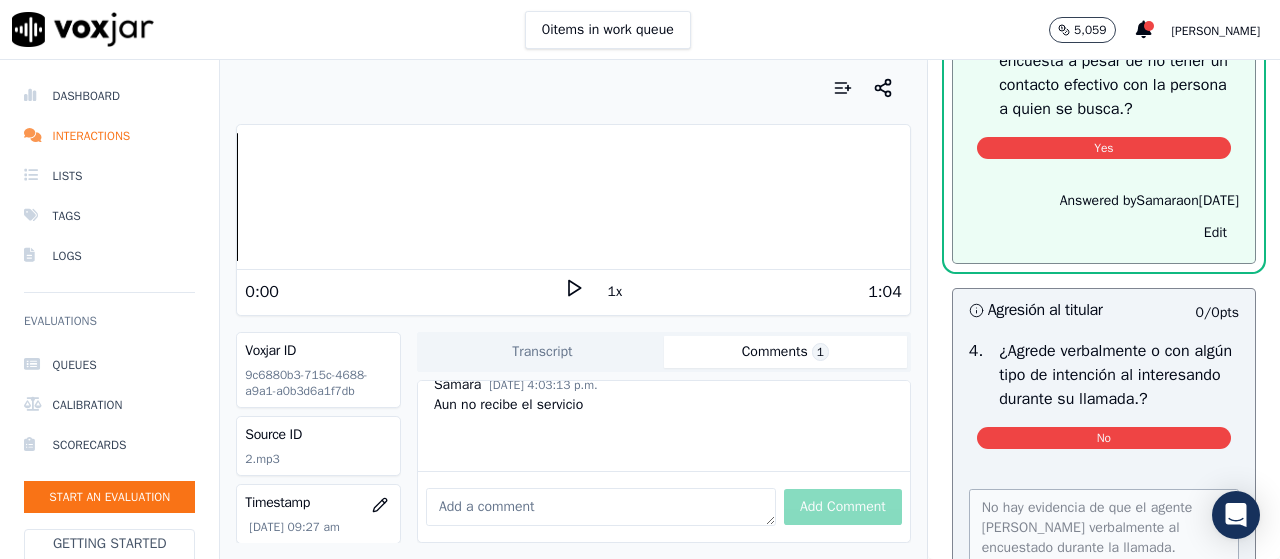 scroll, scrollTop: 6161, scrollLeft: 0, axis: vertical 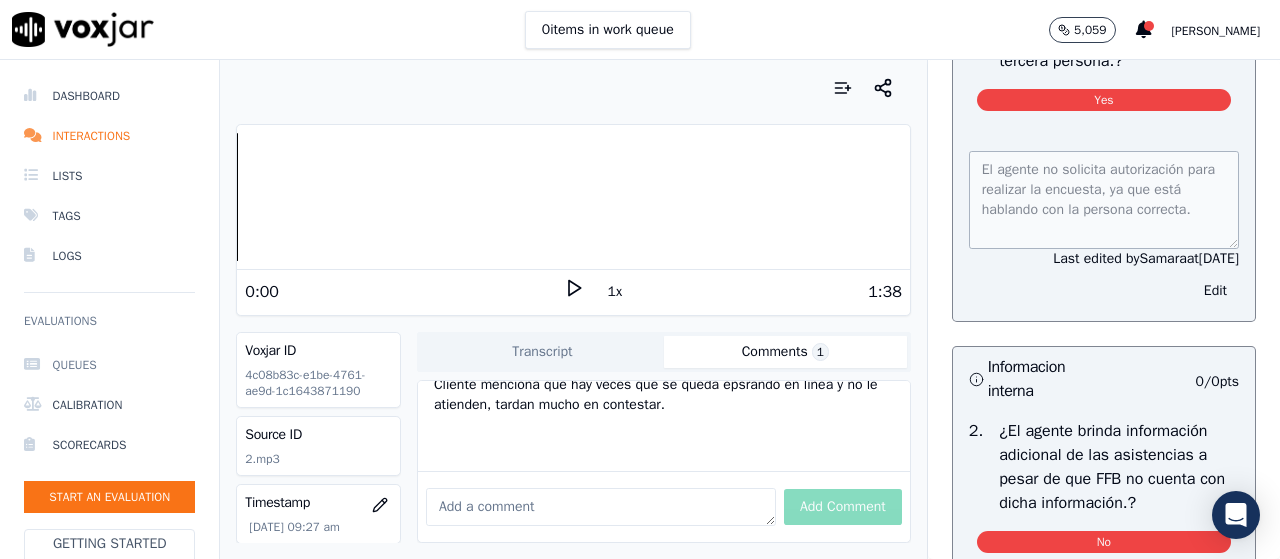 click on "Queues" at bounding box center [109, 365] 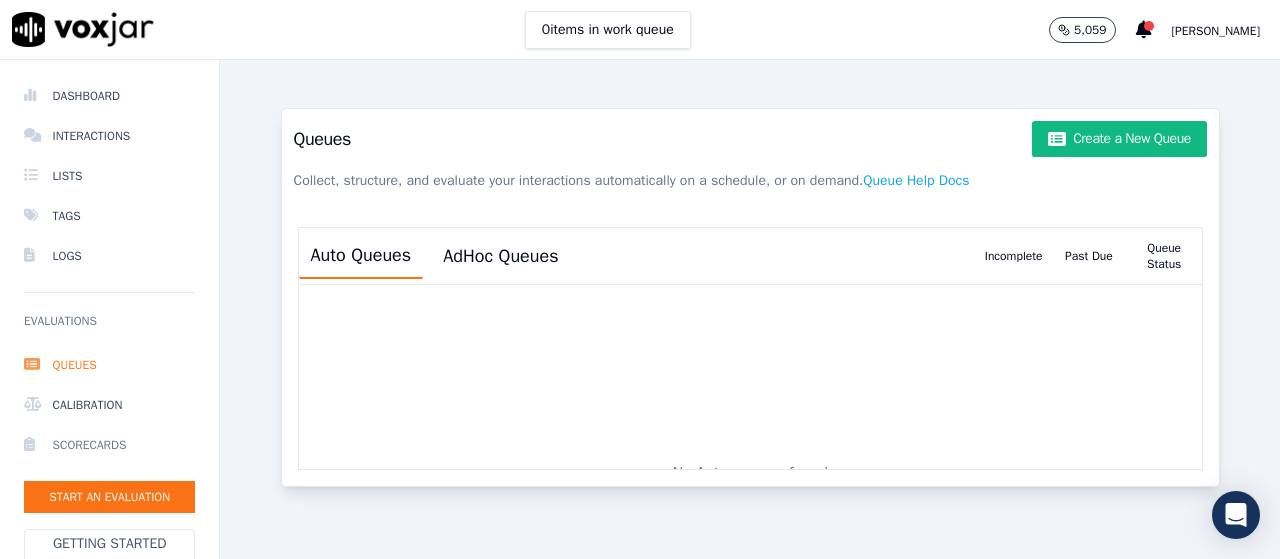 click on "Scorecards" at bounding box center [109, 445] 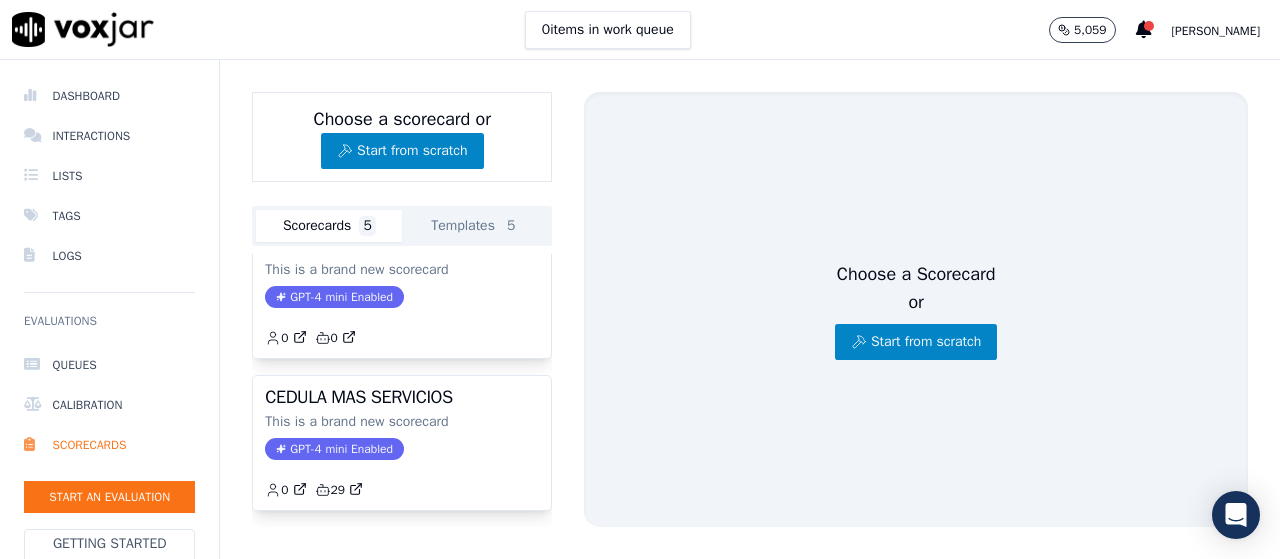 scroll, scrollTop: 578, scrollLeft: 0, axis: vertical 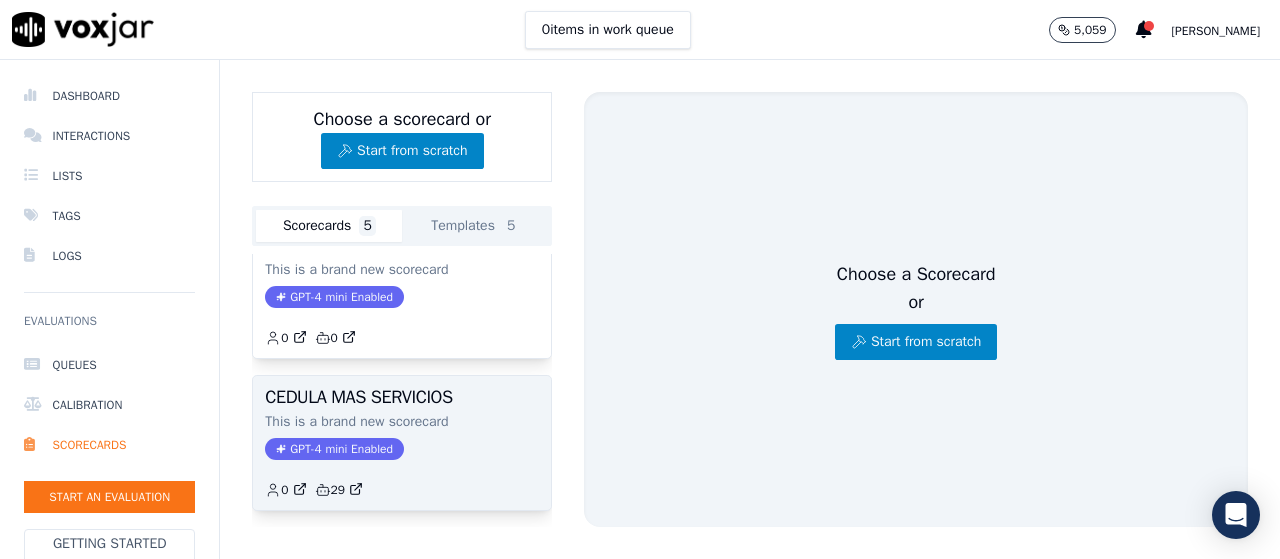 click on "CEDULA MAS SERVICIOS" at bounding box center (402, 397) 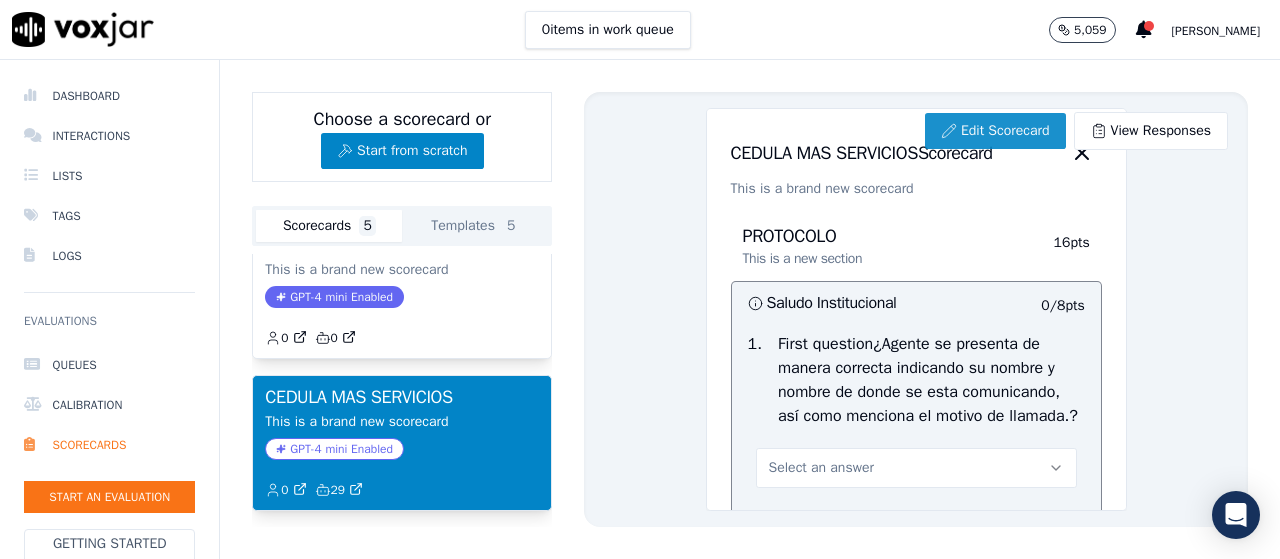 click on "Edit Scorecard" at bounding box center [995, 131] 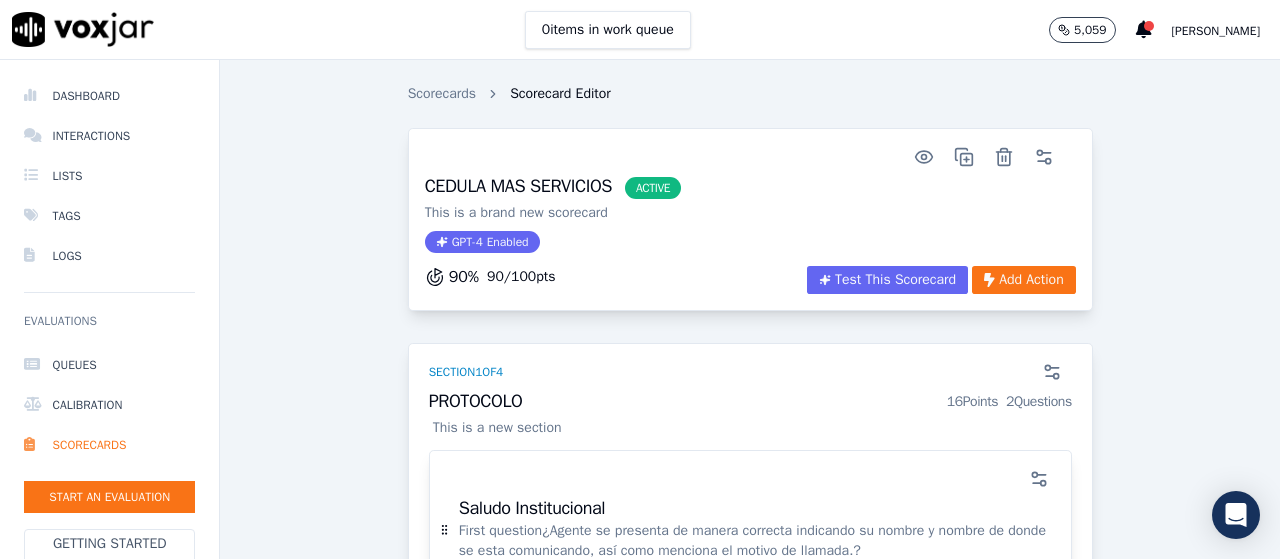 click on "CEDULA MAS SERVICIOS   ACTIVE   This is a brand new scorecard     GPT-4 Enabled" at bounding box center [750, 221] 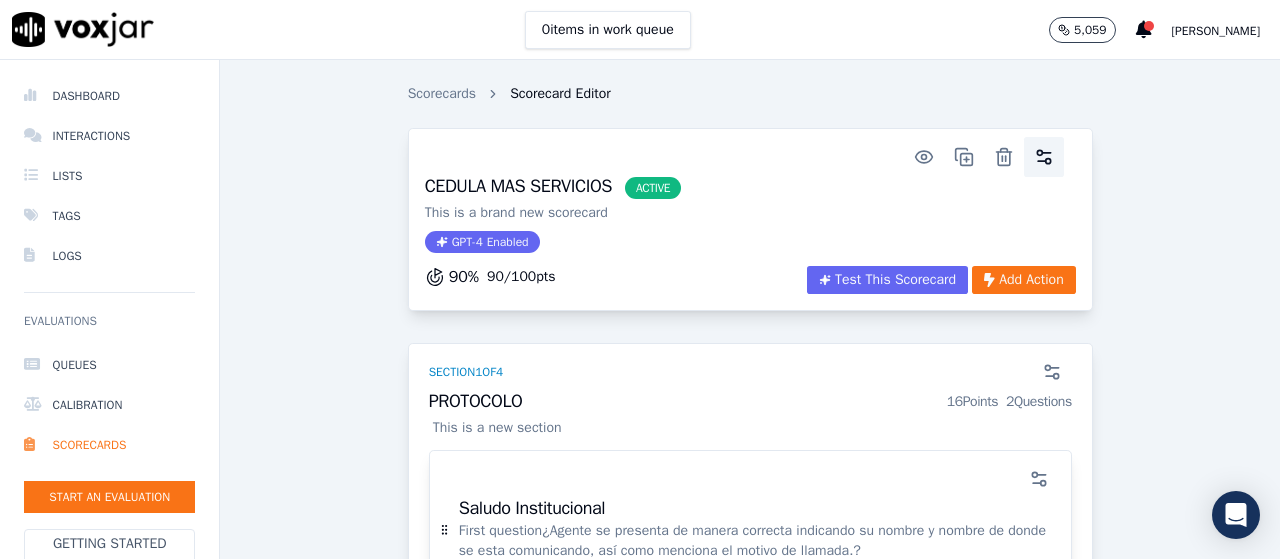 click at bounding box center (1044, 157) 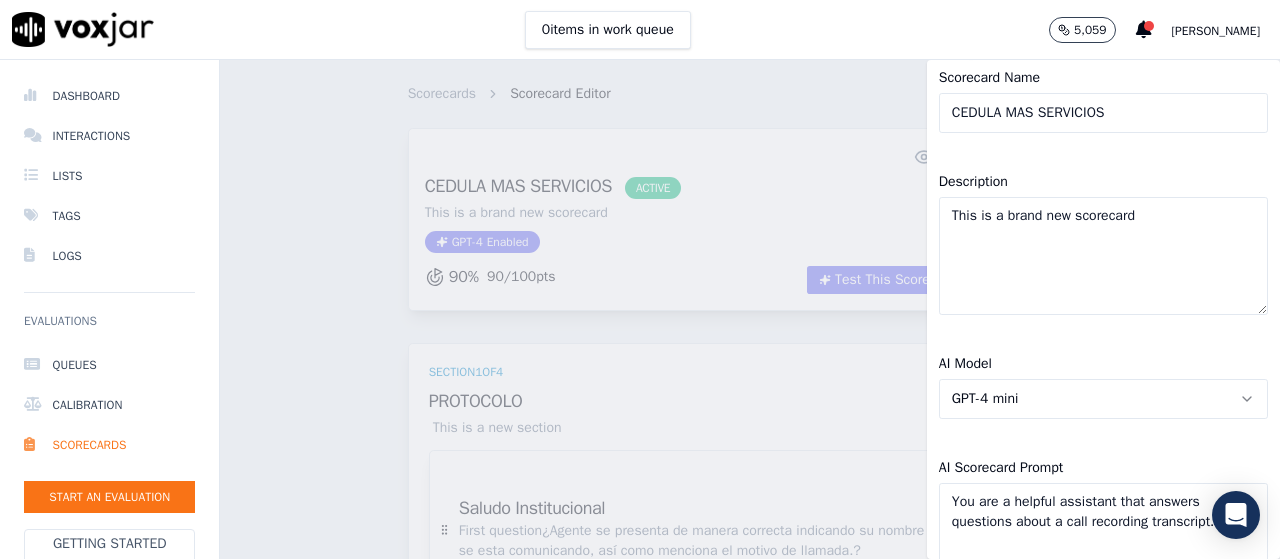 scroll, scrollTop: 385, scrollLeft: 0, axis: vertical 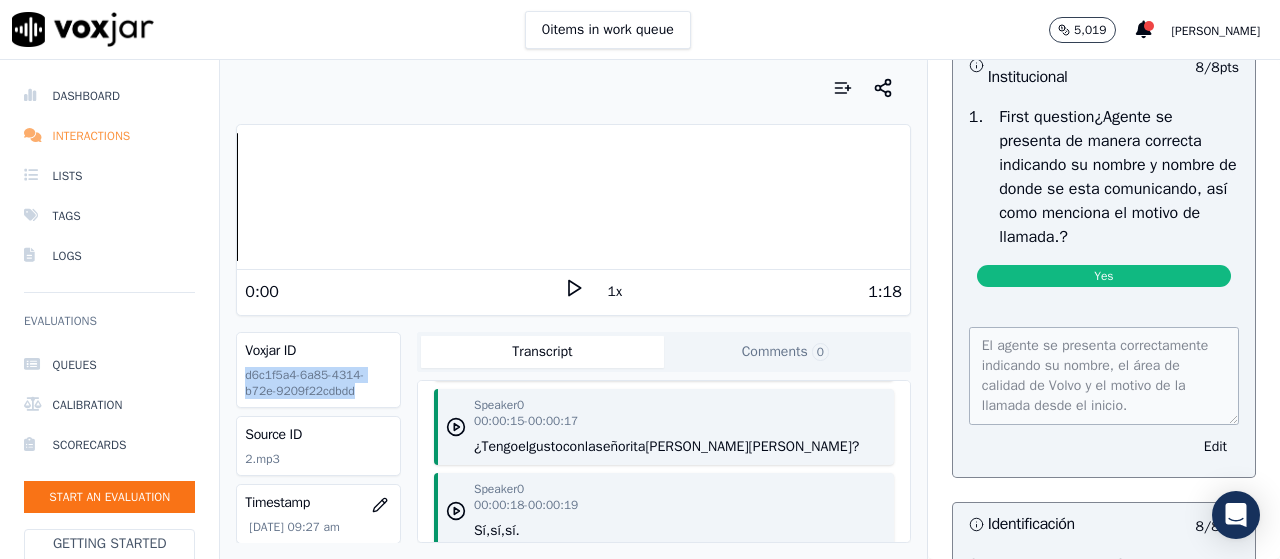 click on "Interactions" at bounding box center (109, 136) 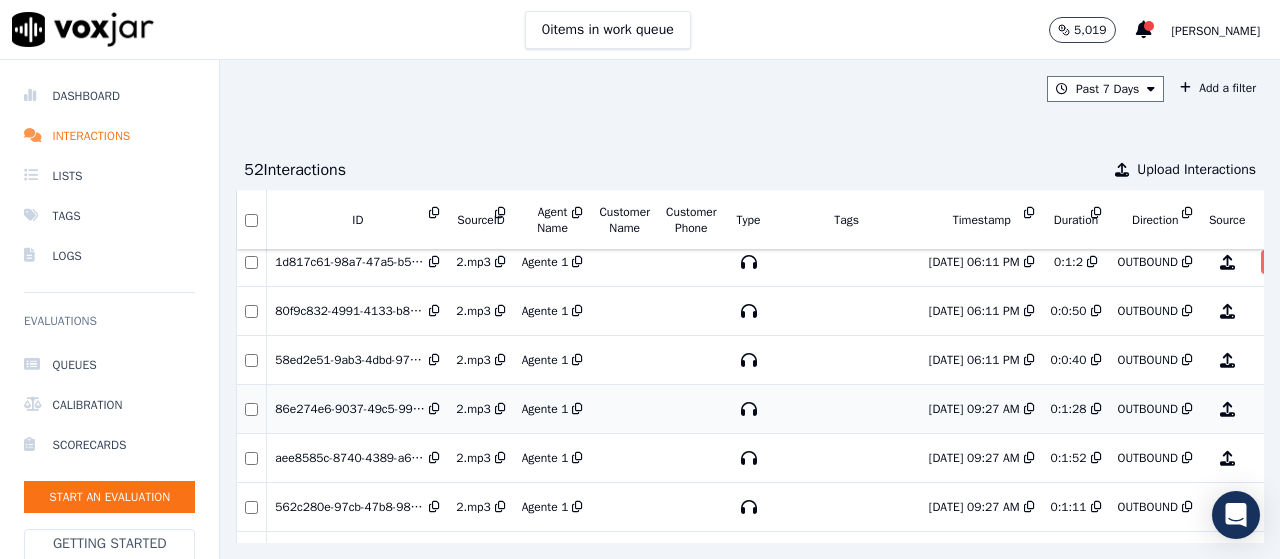 scroll, scrollTop: 948, scrollLeft: 0, axis: vertical 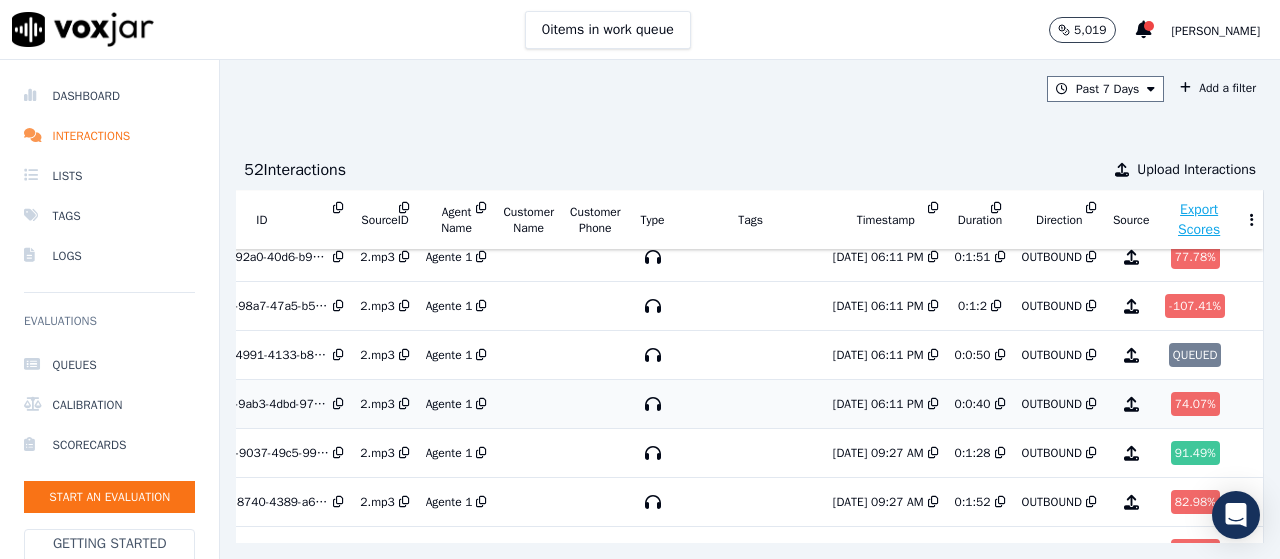 click on "74.07 %" at bounding box center (1195, 404) 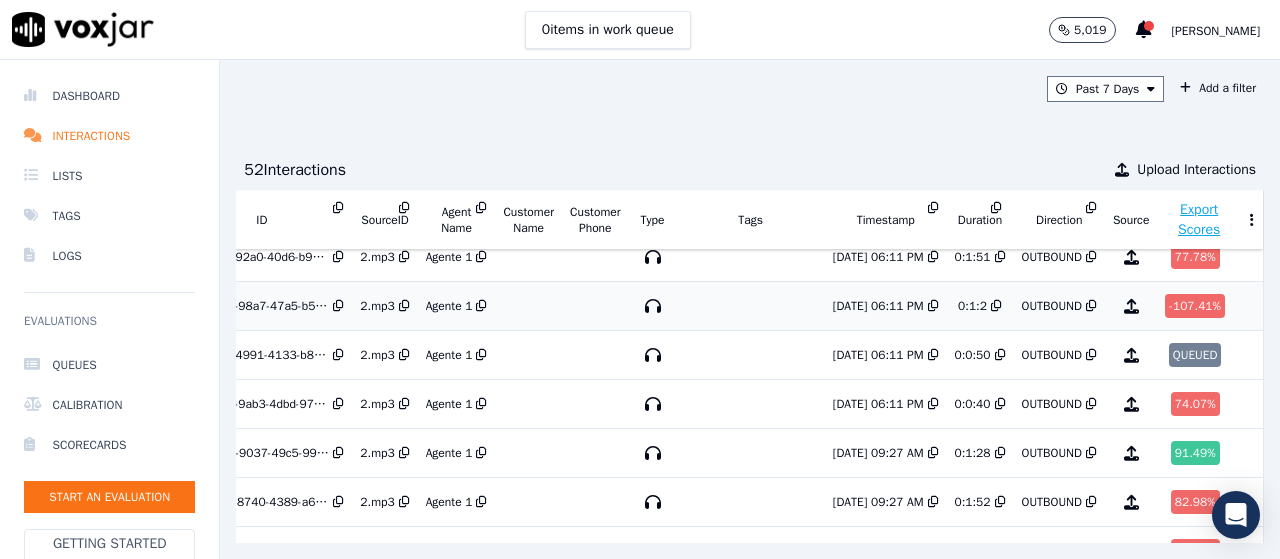 click on "-107.41 %" at bounding box center [1195, 306] 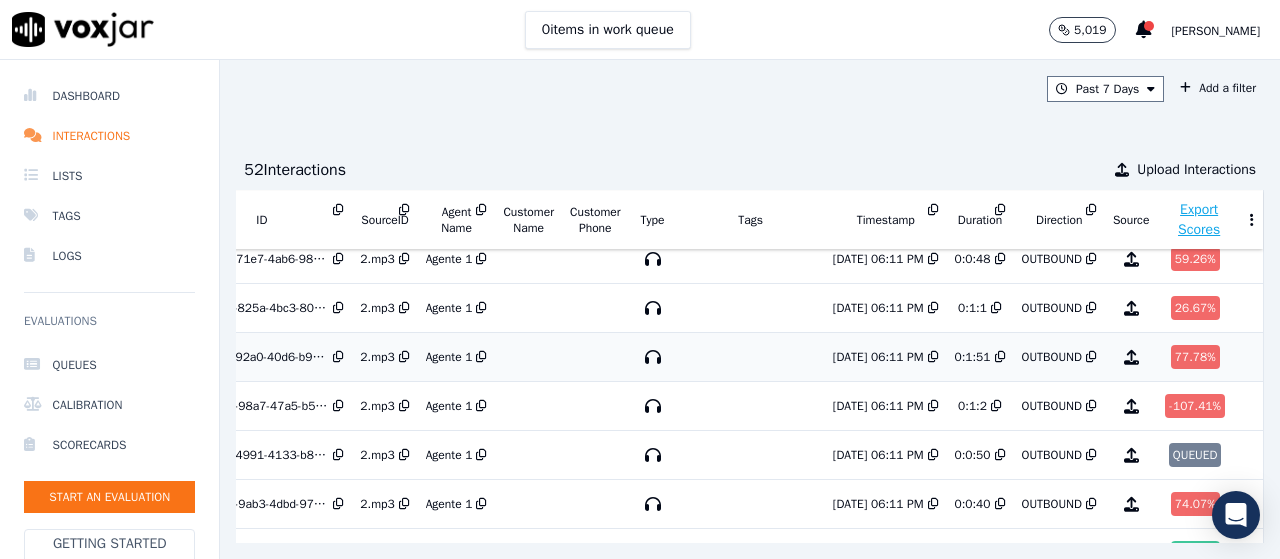 click on "77.78 %" at bounding box center [1195, 357] 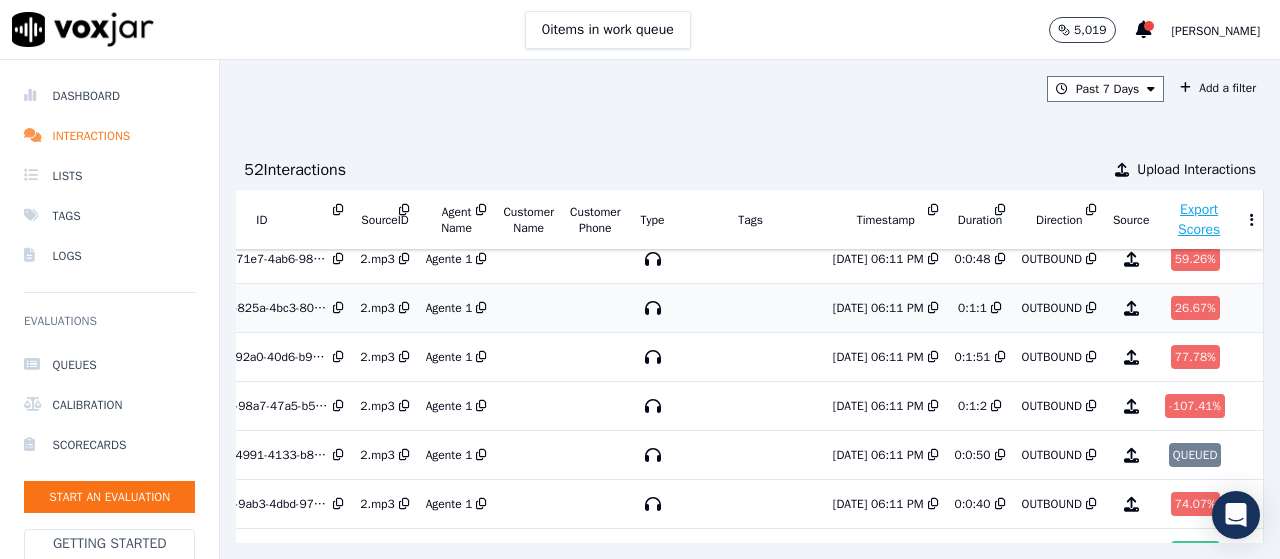 click on "26.67 %" at bounding box center (1195, 308) 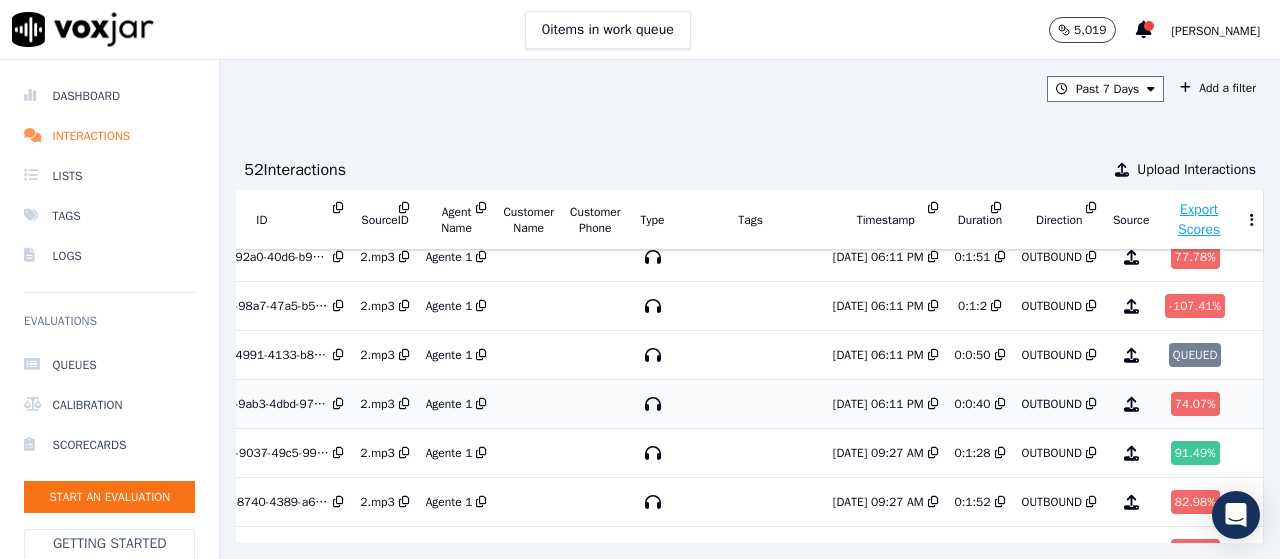scroll, scrollTop: 848, scrollLeft: 132, axis: both 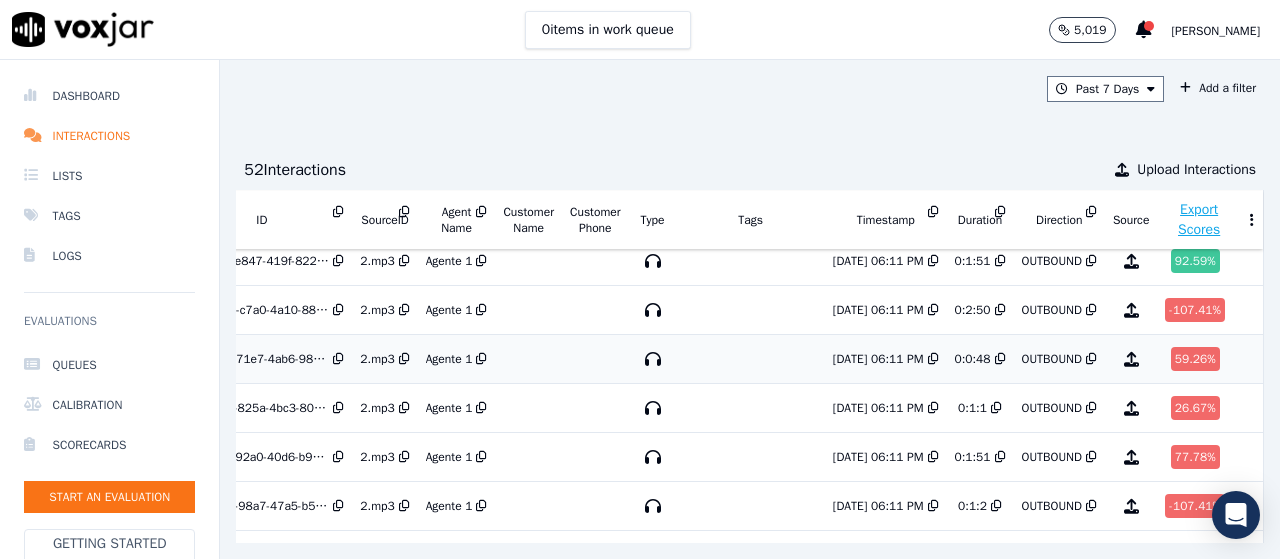 click on "59.26 %" at bounding box center [1195, 359] 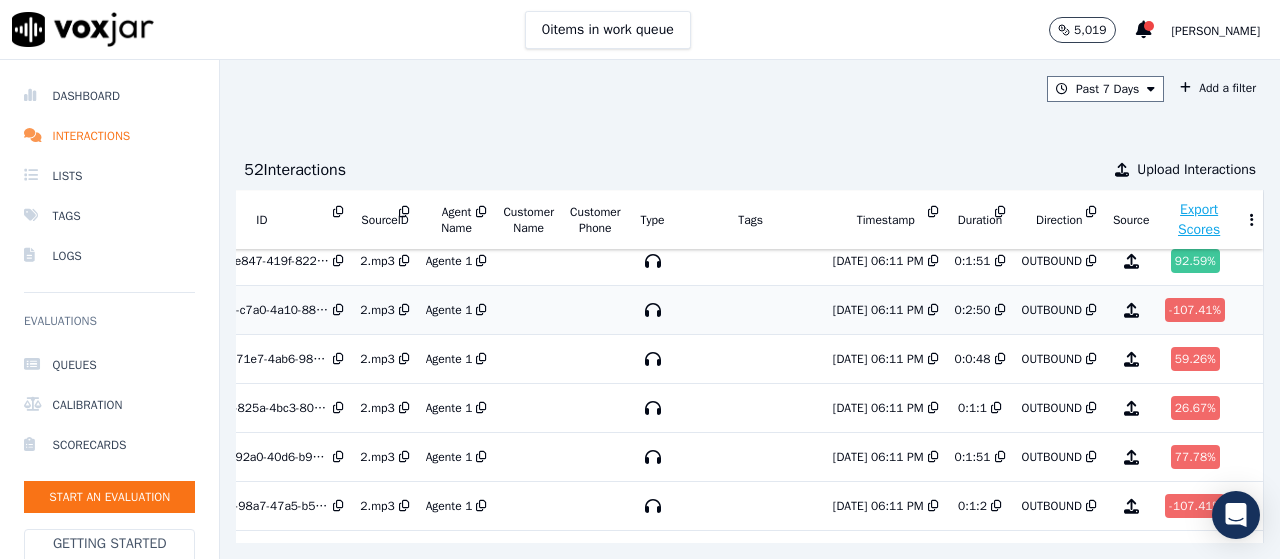 click on "Agente 1" at bounding box center [457, 310] 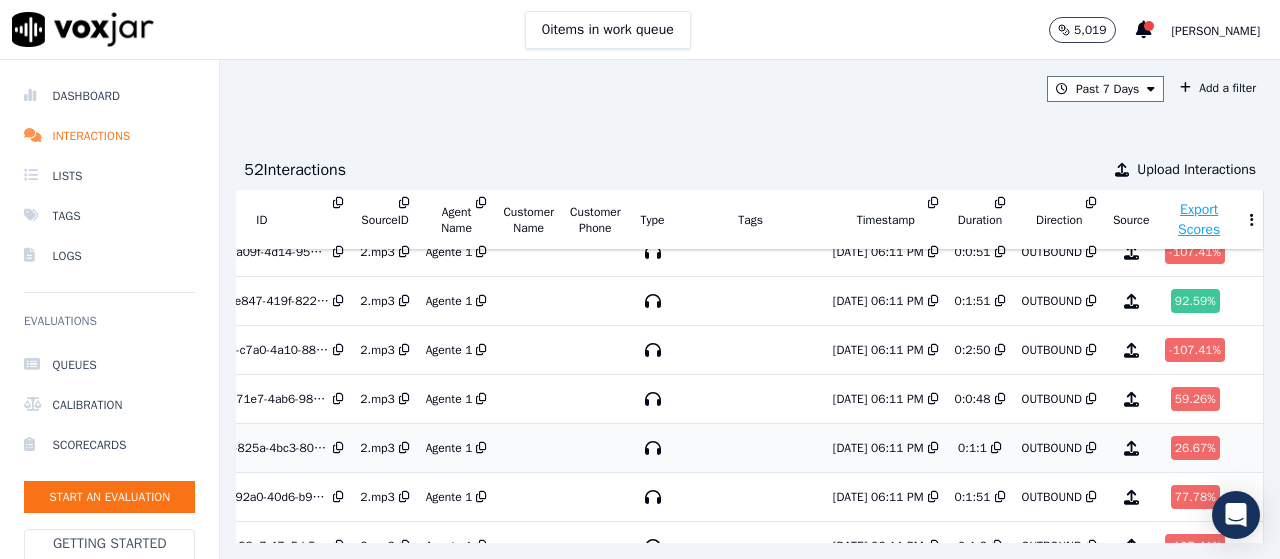 scroll, scrollTop: 648, scrollLeft: 132, axis: both 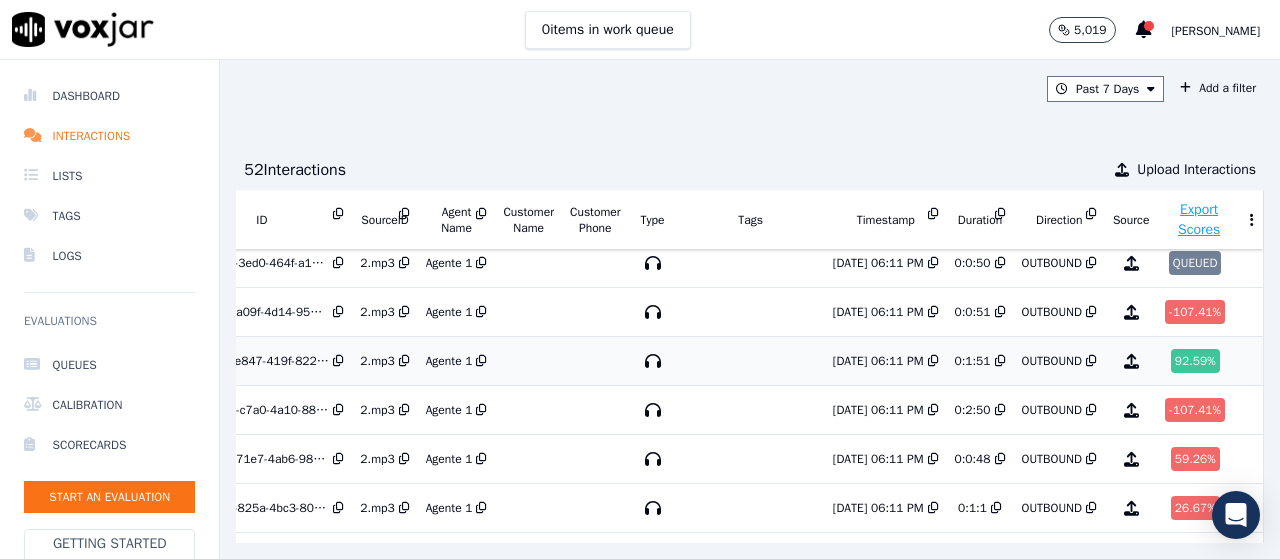 click on "92.59 %" at bounding box center [1195, 361] 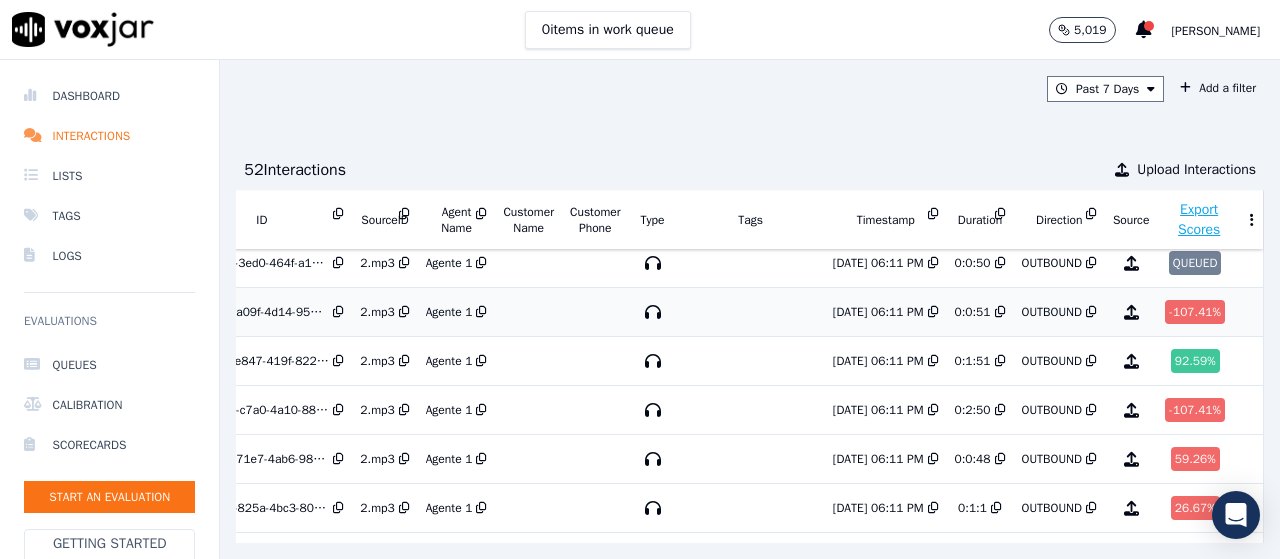 click on "-107.41 %" at bounding box center [1195, 312] 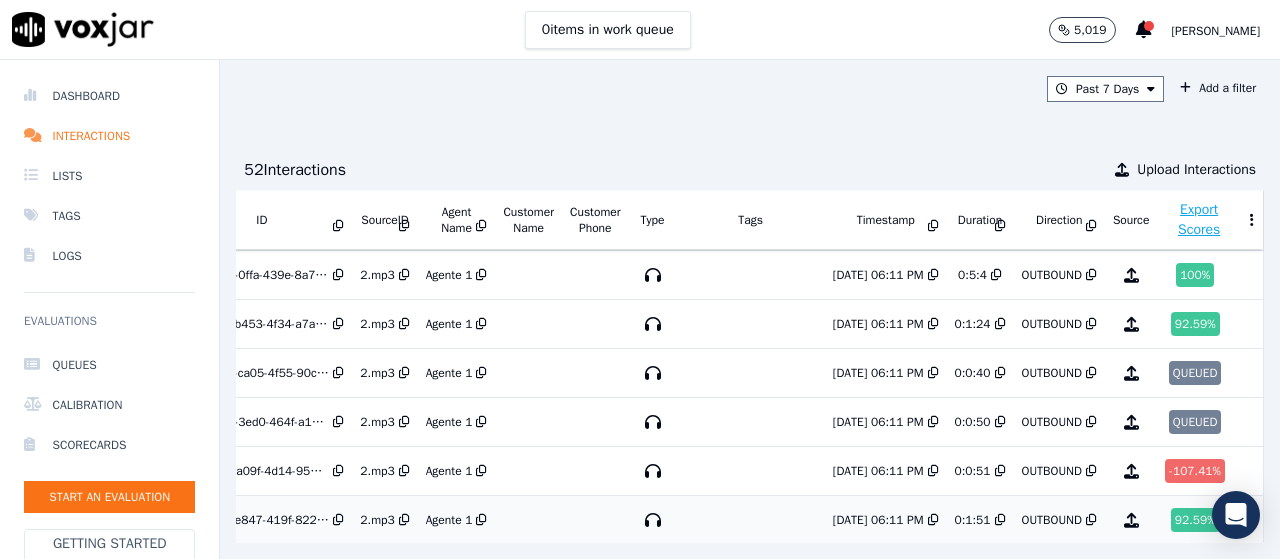 scroll, scrollTop: 448, scrollLeft: 132, axis: both 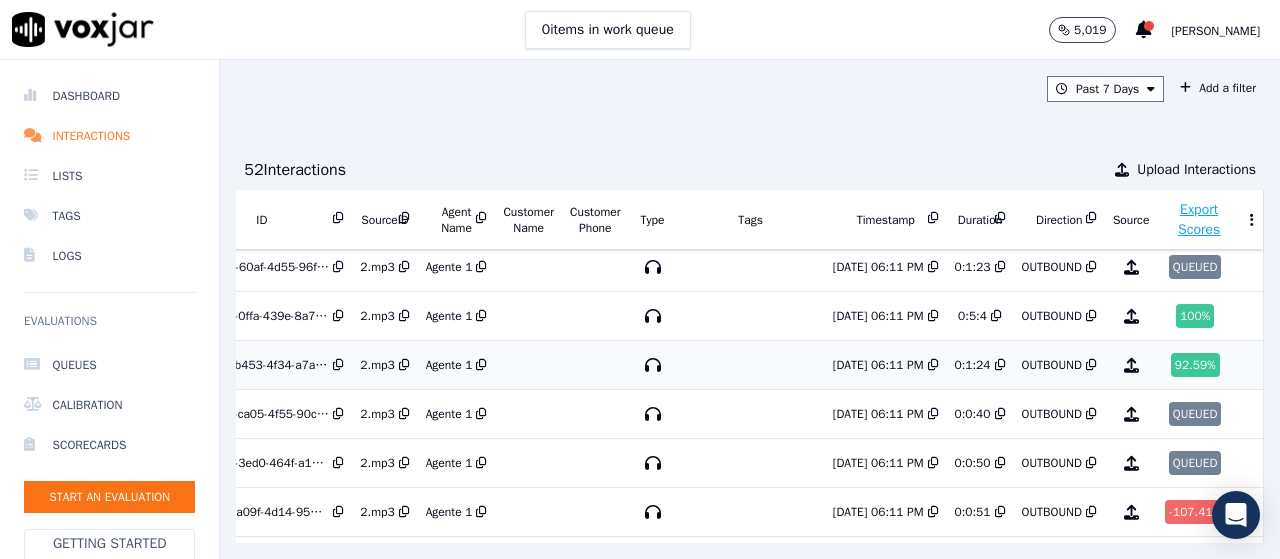 click on "92.59 %" at bounding box center (1195, 365) 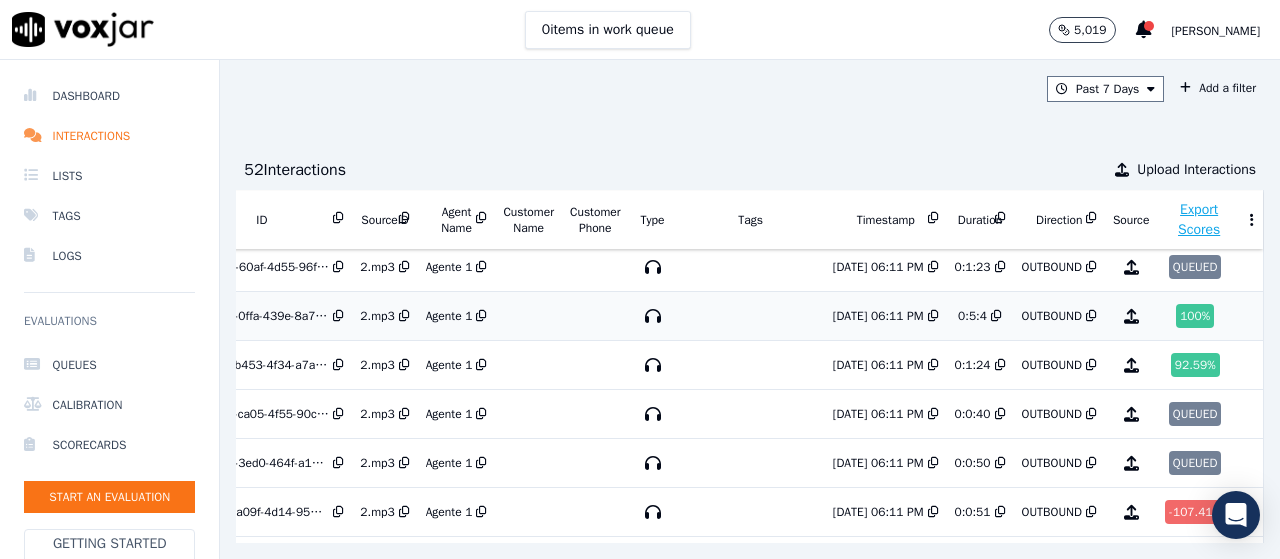 click on "100 %" at bounding box center [1195, 316] 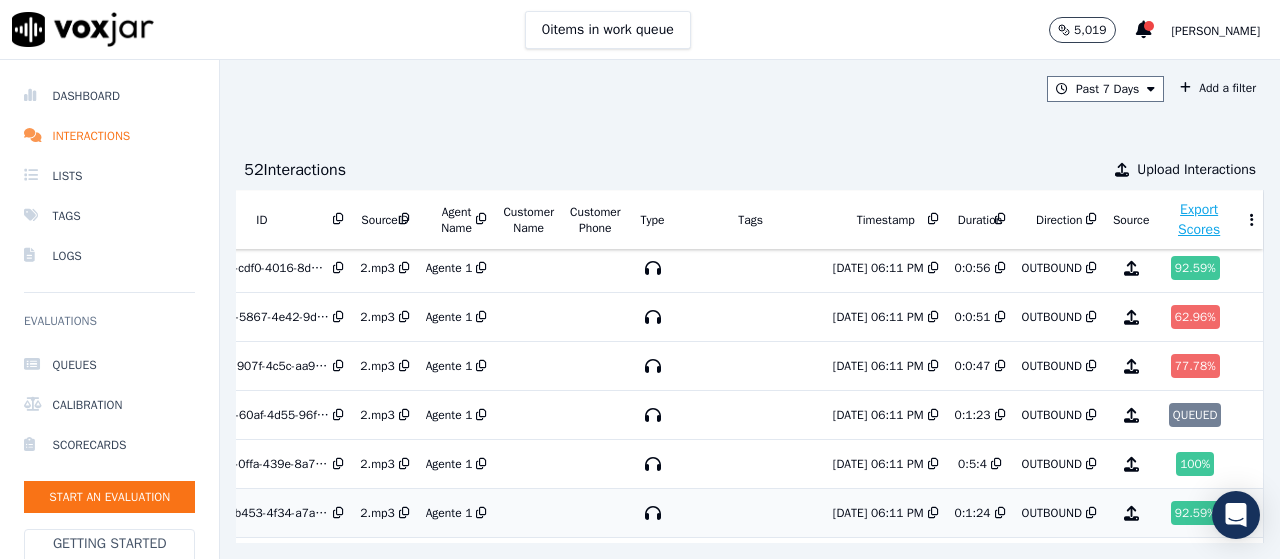 scroll, scrollTop: 400, scrollLeft: 132, axis: both 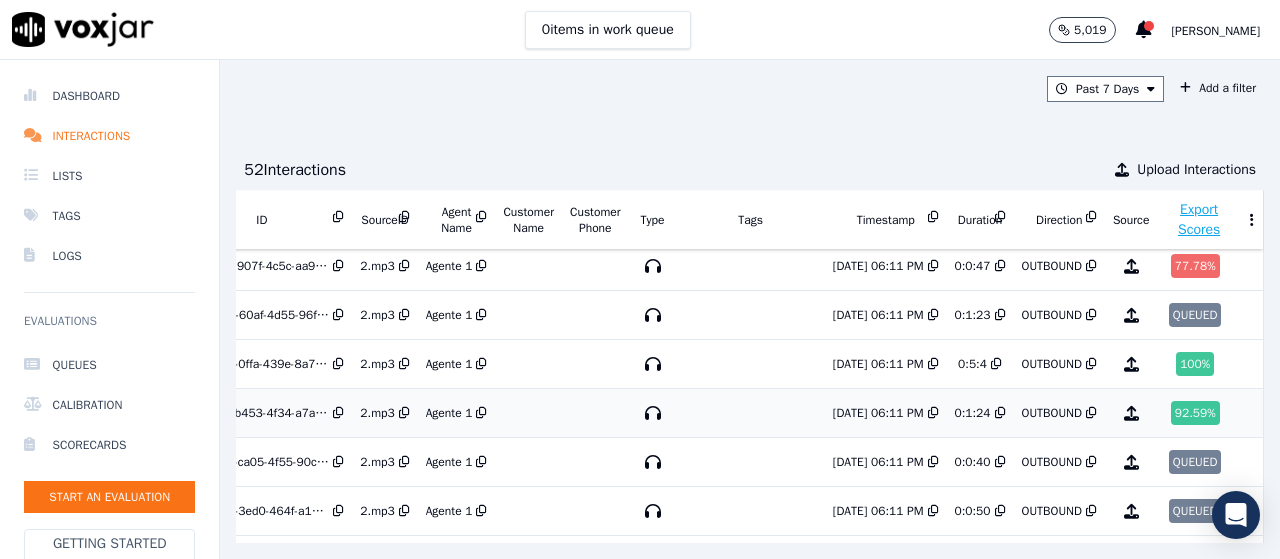 click on "92.59 %" at bounding box center (1199, 413) 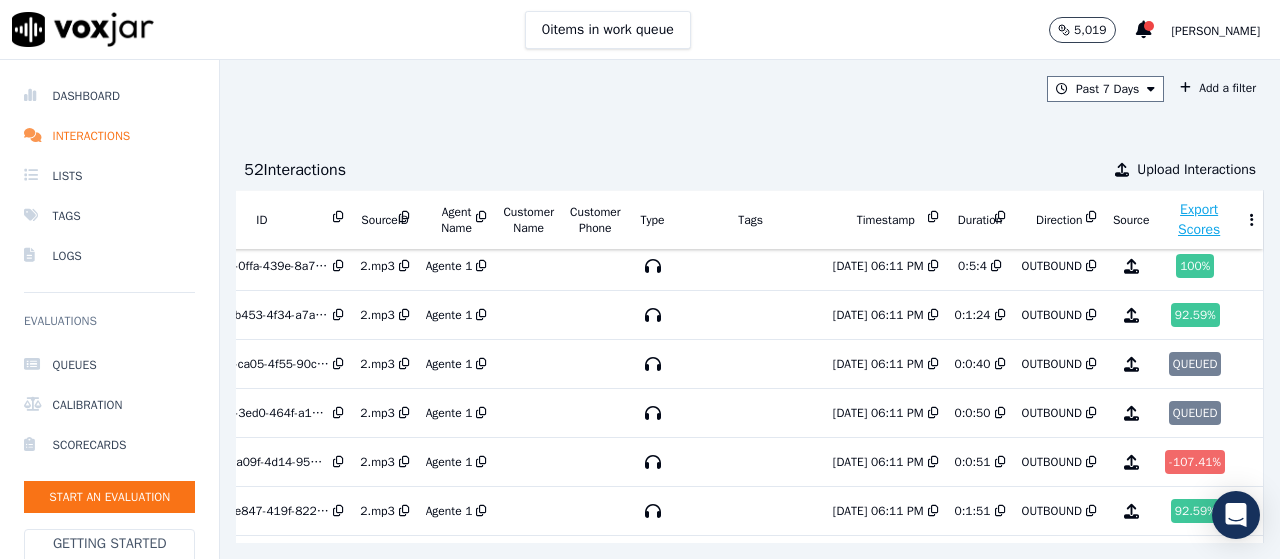 scroll, scrollTop: 500, scrollLeft: 132, axis: both 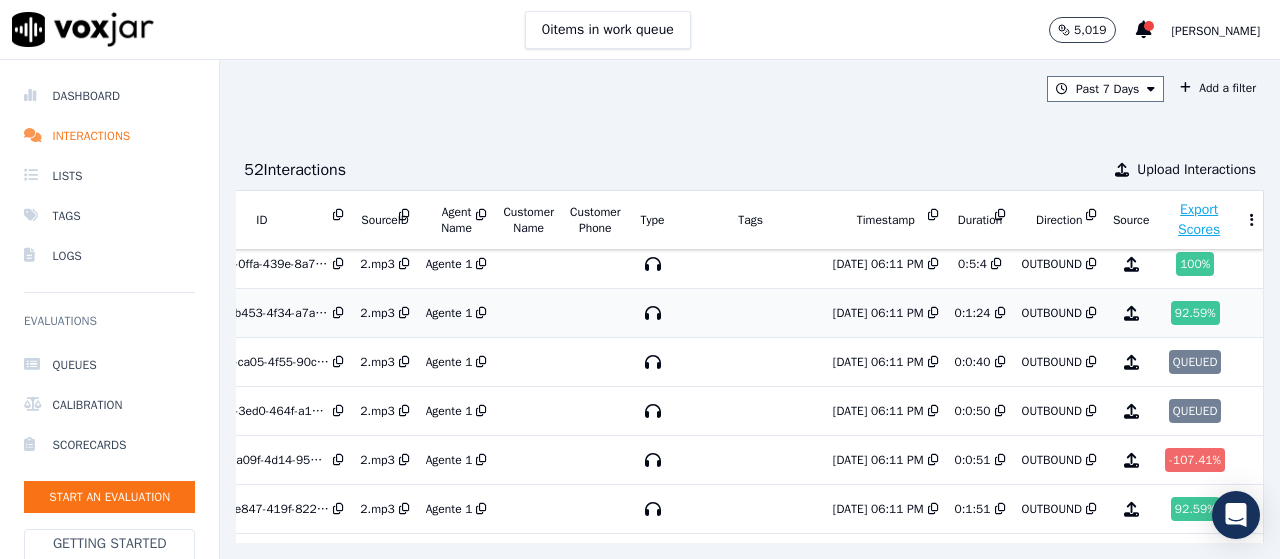 click on "92.59 %" at bounding box center (1199, 313) 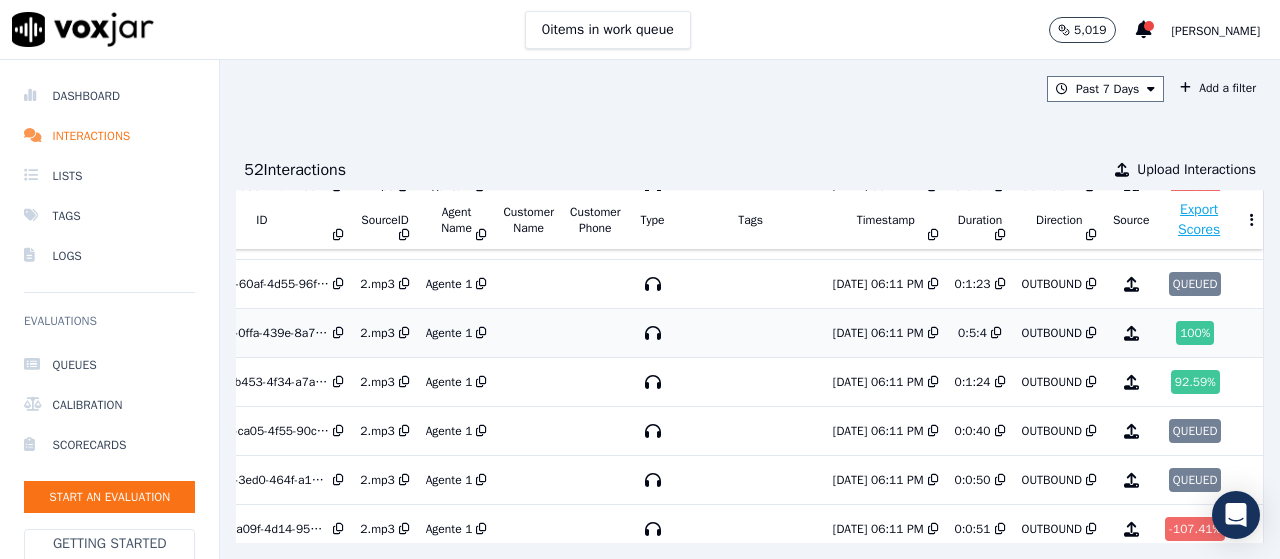 scroll, scrollTop: 400, scrollLeft: 132, axis: both 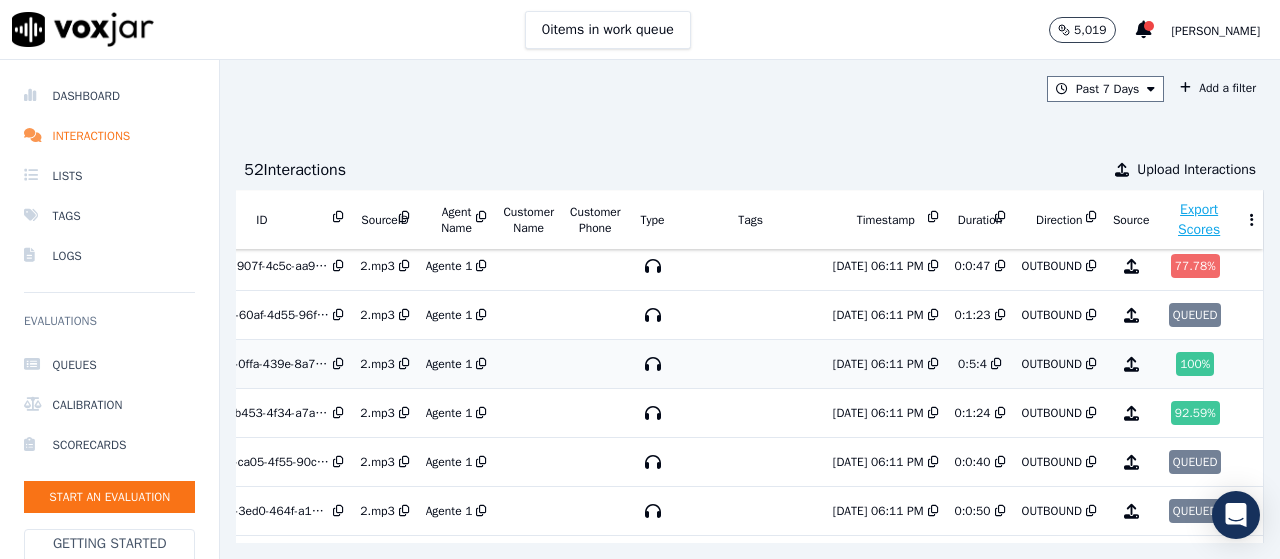click on "100 %" at bounding box center (1195, 364) 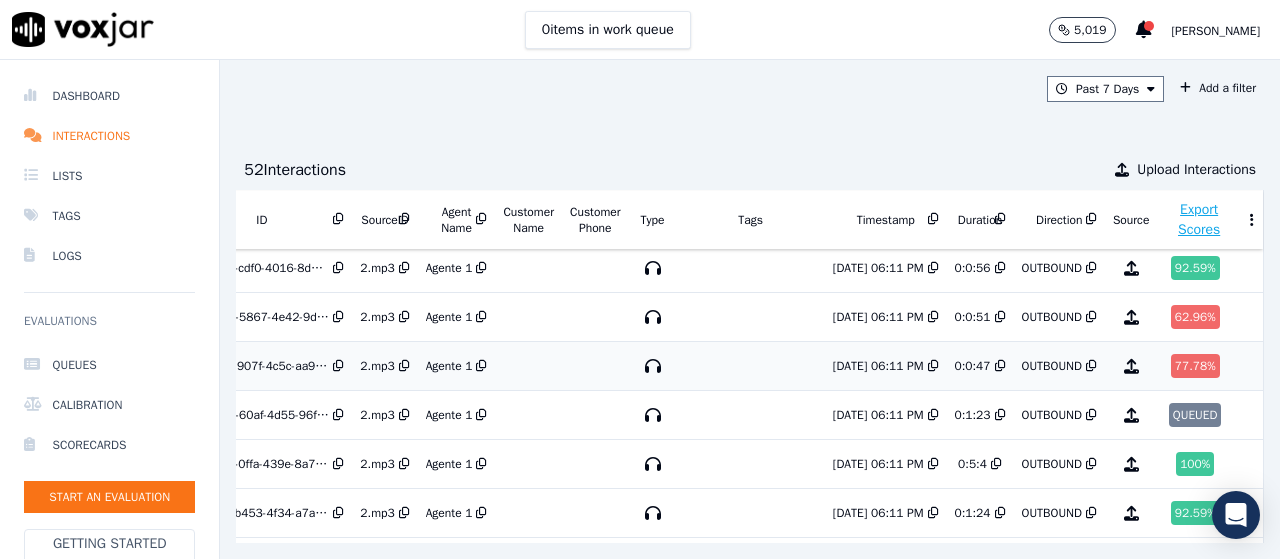 click at bounding box center (1131, 366) 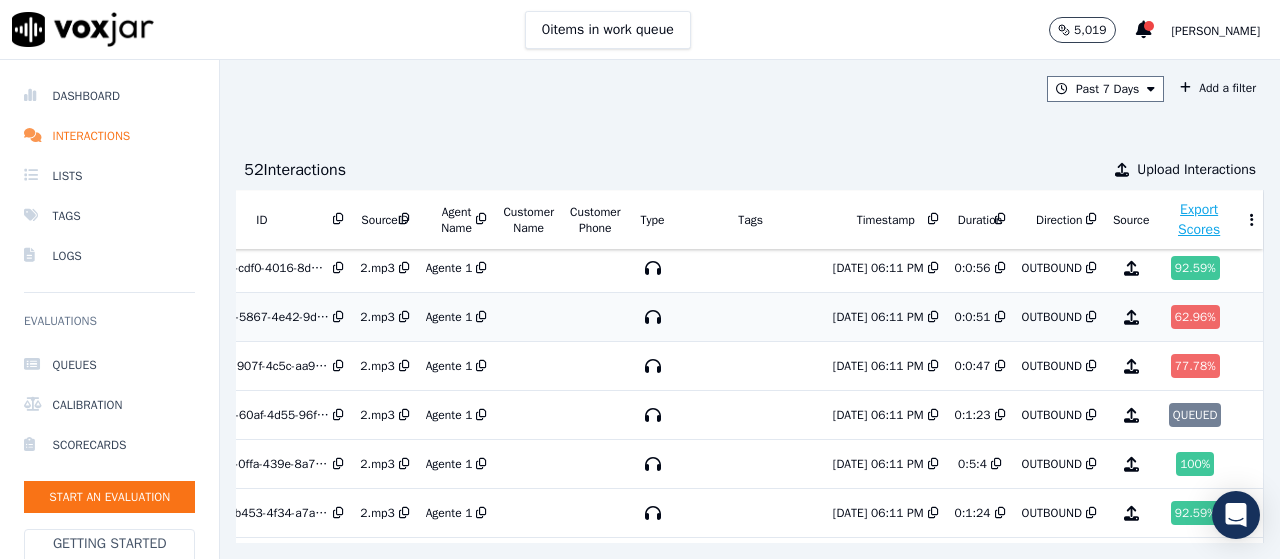 click on "OUTBOUND" at bounding box center (1052, 317) 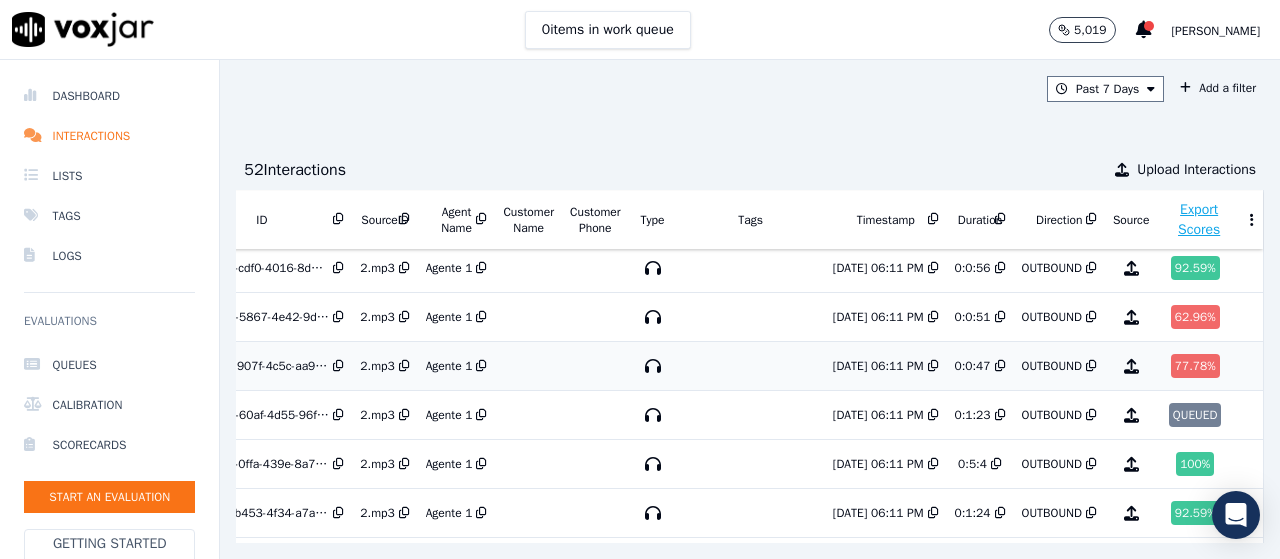 click on "77.78 %" at bounding box center (1195, 366) 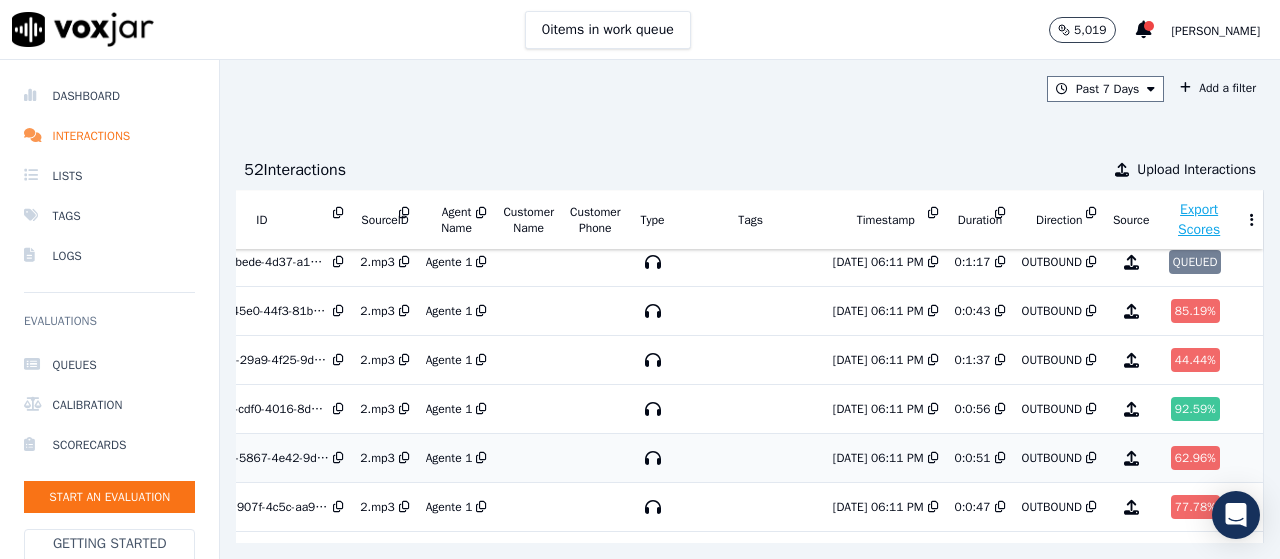 scroll, scrollTop: 200, scrollLeft: 132, axis: both 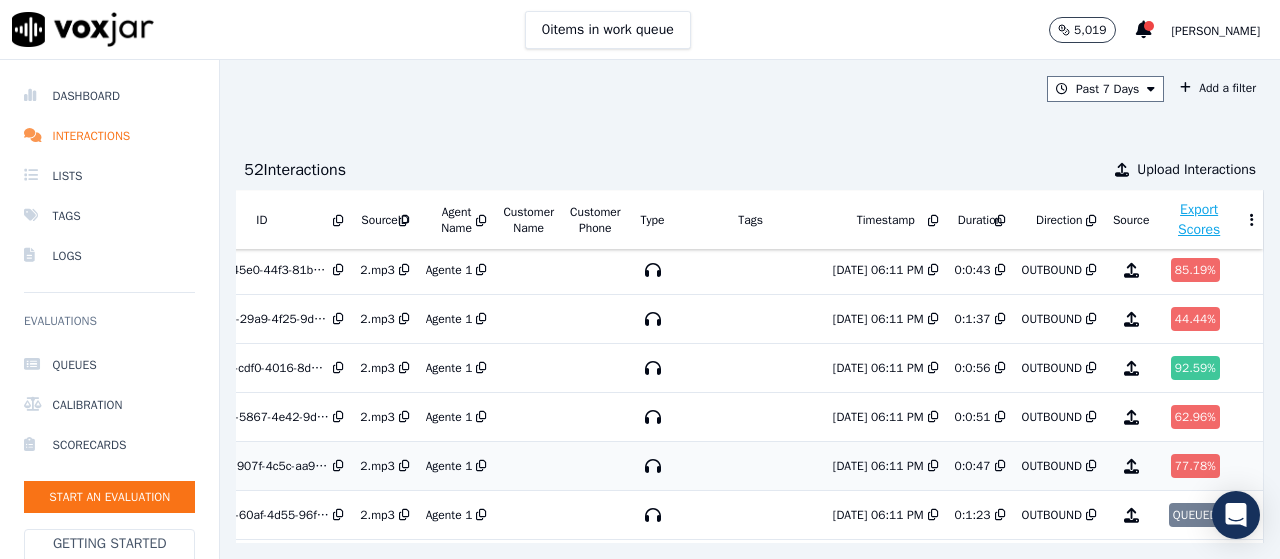 click on "77.78 %" at bounding box center [1195, 466] 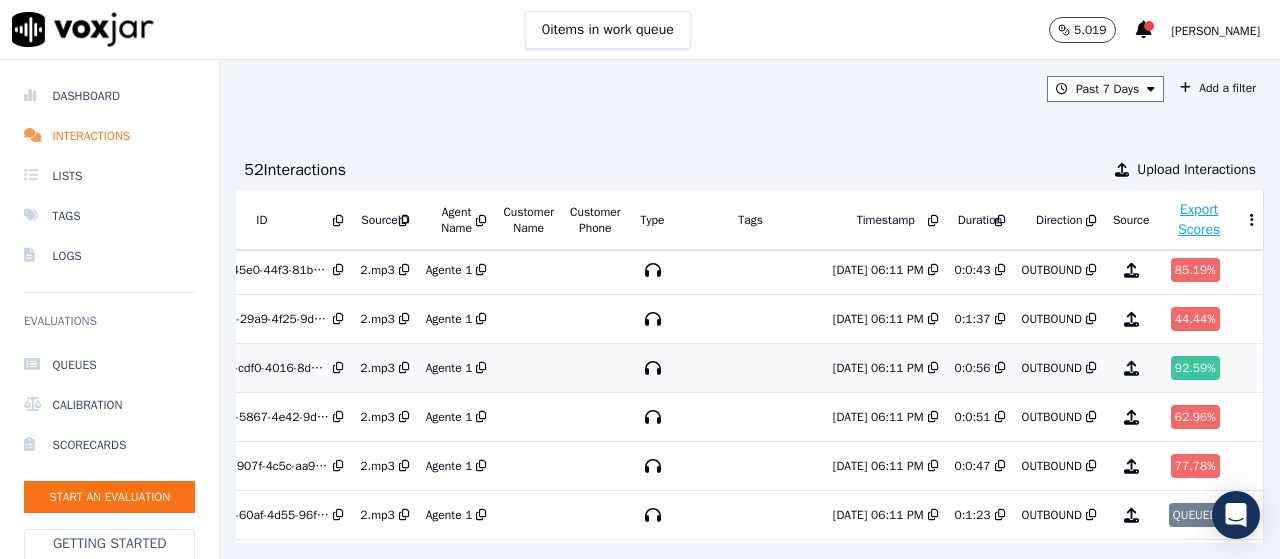 click on "92.59 %" at bounding box center (1195, 368) 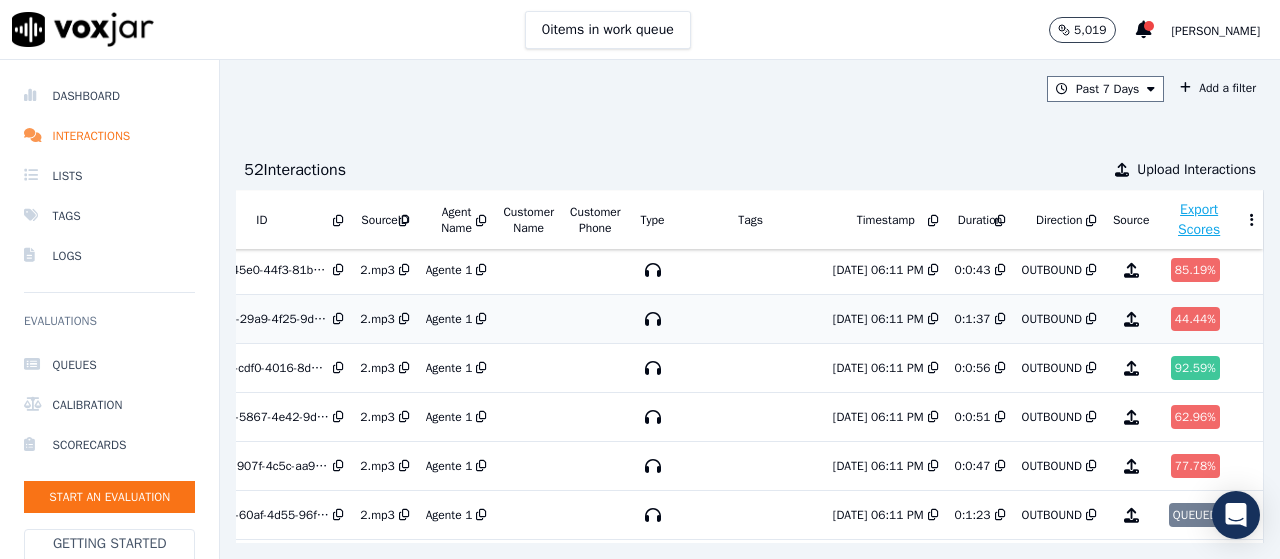 click on "44.44 %" at bounding box center [1195, 319] 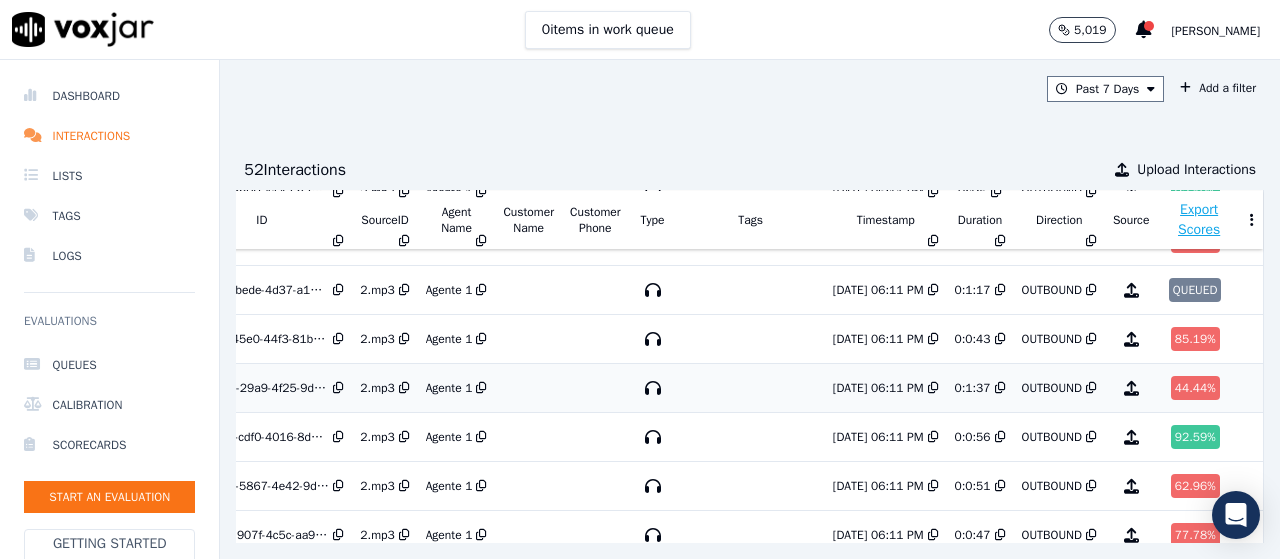 scroll, scrollTop: 100, scrollLeft: 132, axis: both 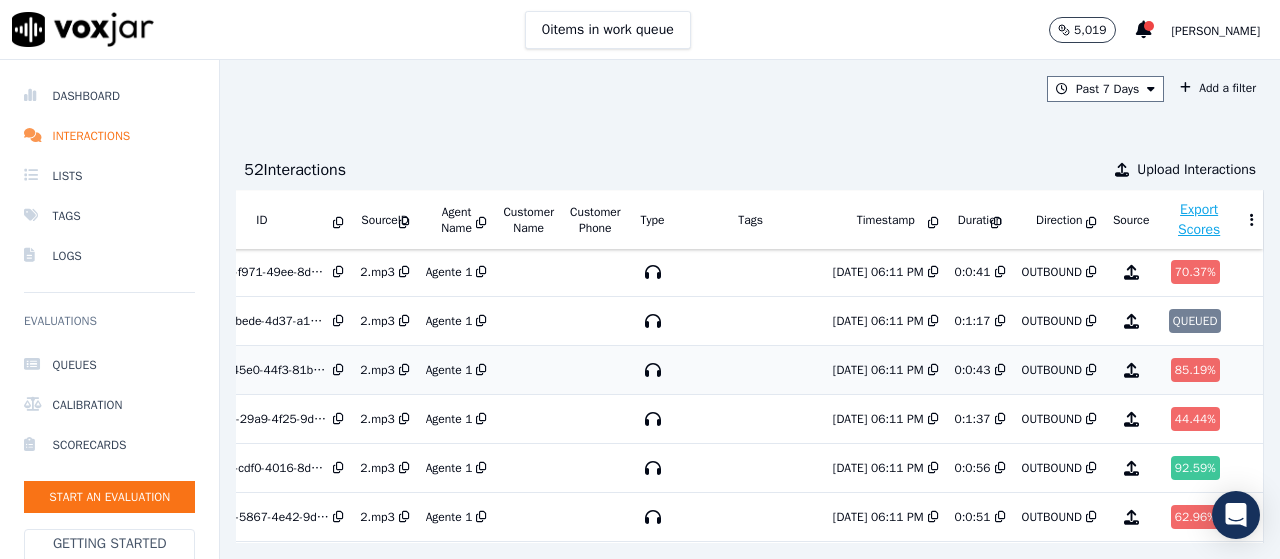 click on "0:0:43" at bounding box center [980, 370] 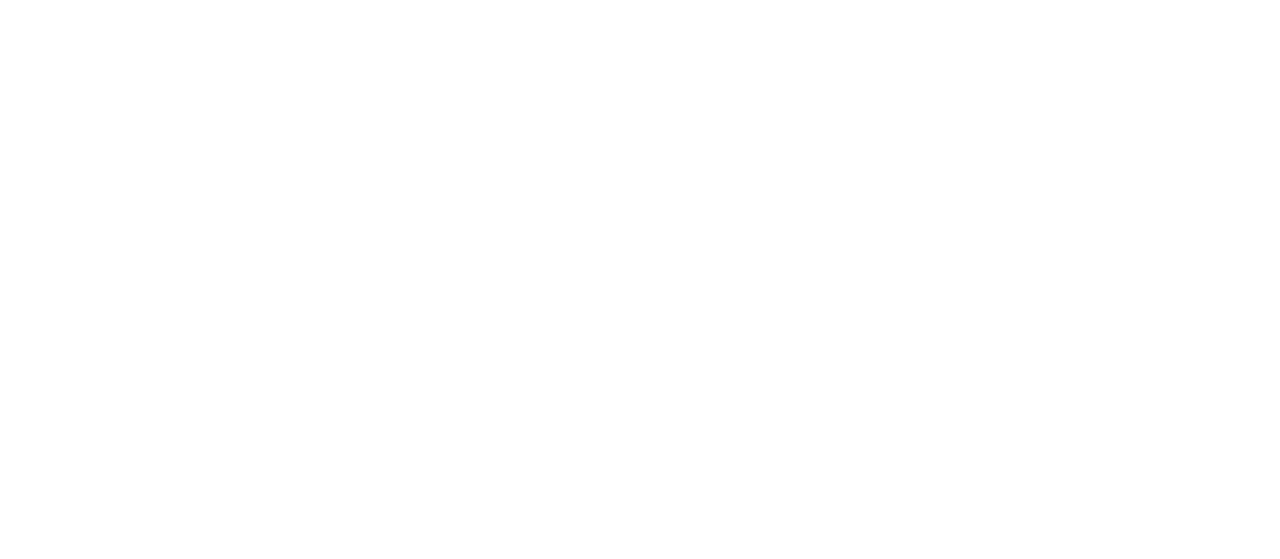 scroll, scrollTop: 0, scrollLeft: 0, axis: both 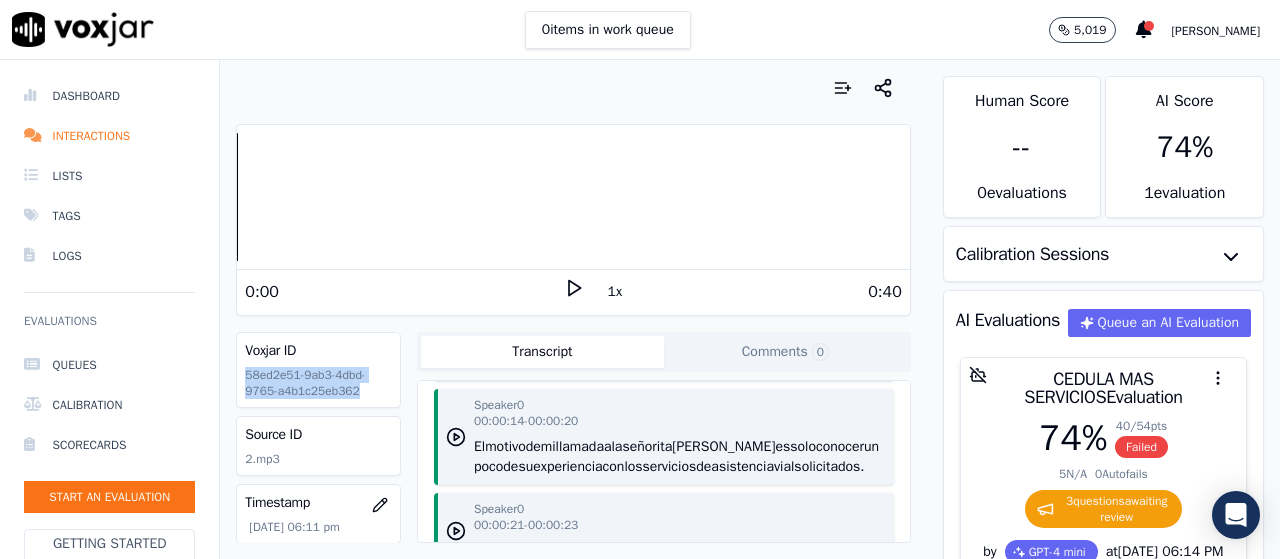 drag, startPoint x: 354, startPoint y: 391, endPoint x: 239, endPoint y: 374, distance: 116.24973 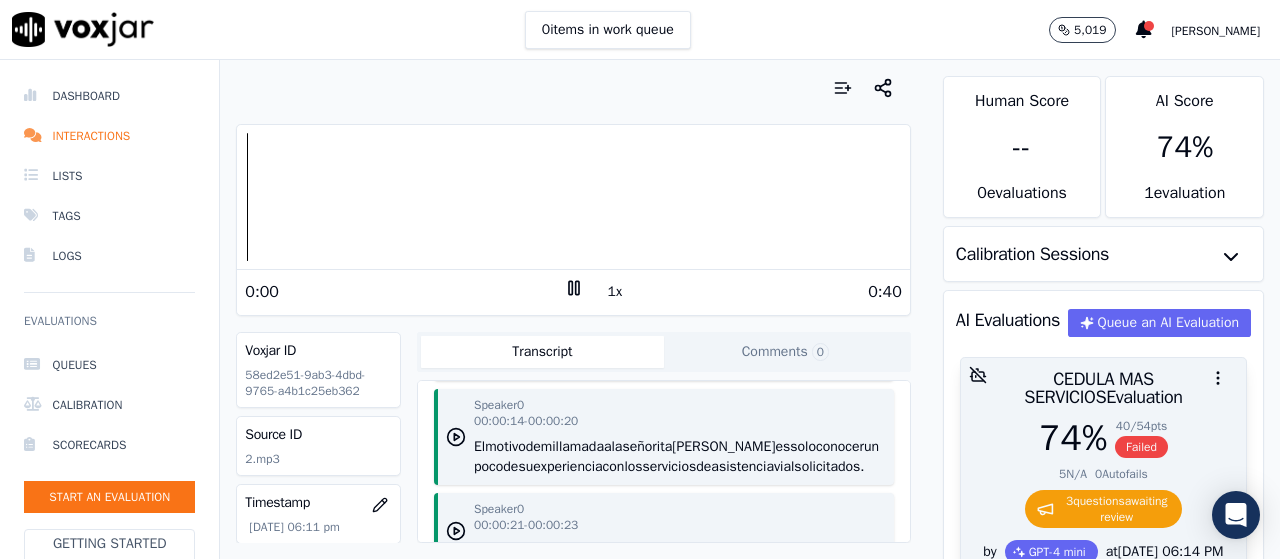 click on "CEDULA MAS SERVICIOS  Evaluation" at bounding box center (1103, 388) 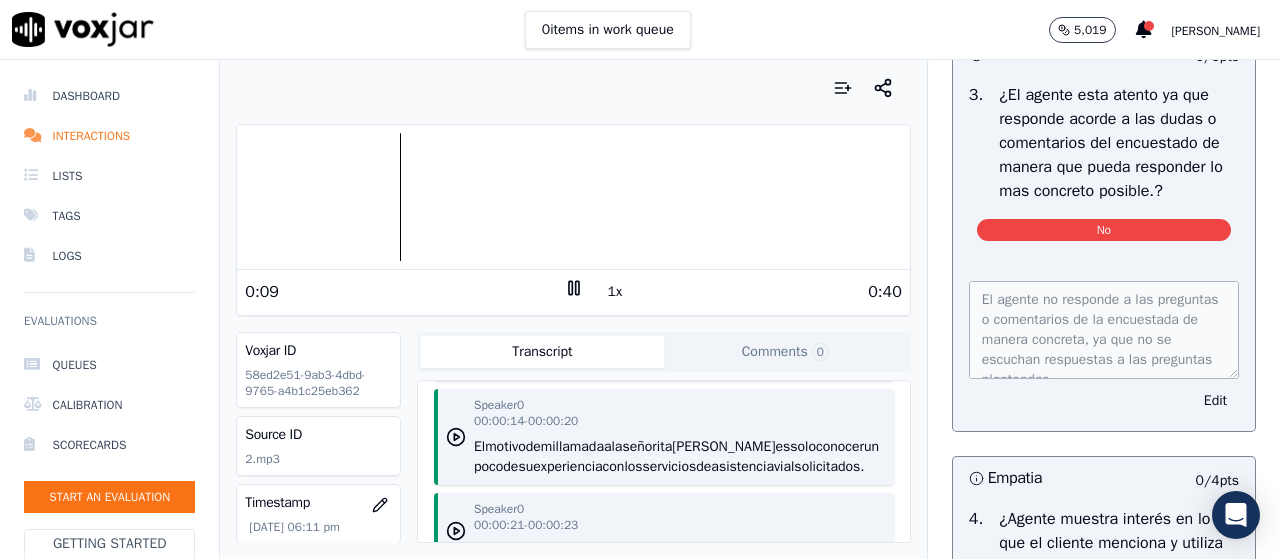 scroll, scrollTop: 2200, scrollLeft: 0, axis: vertical 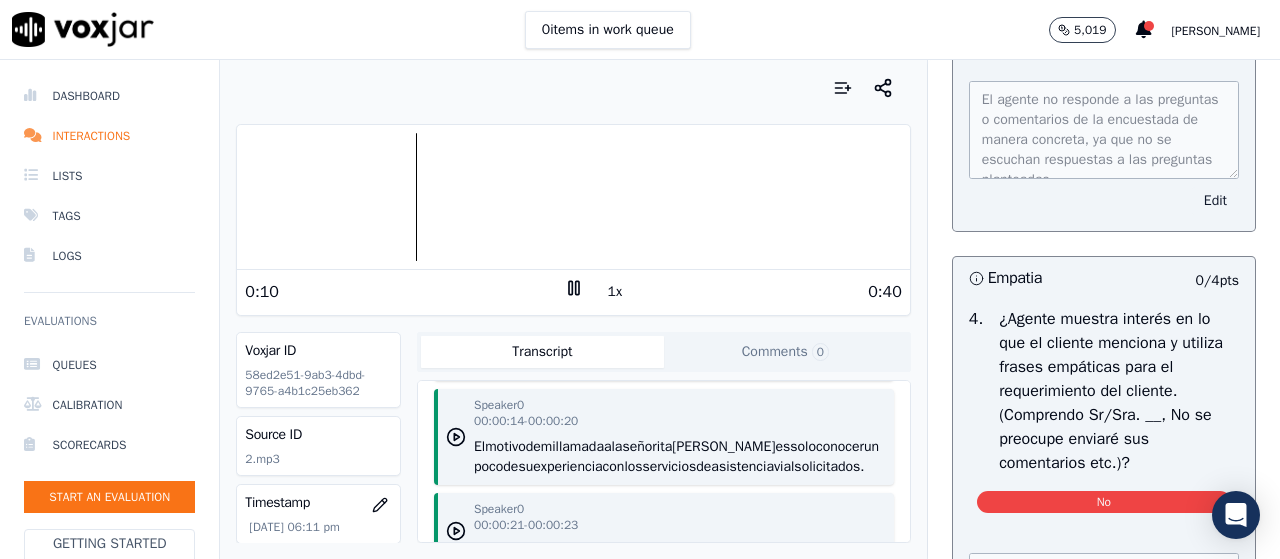 click on "Edit" at bounding box center [1215, 201] 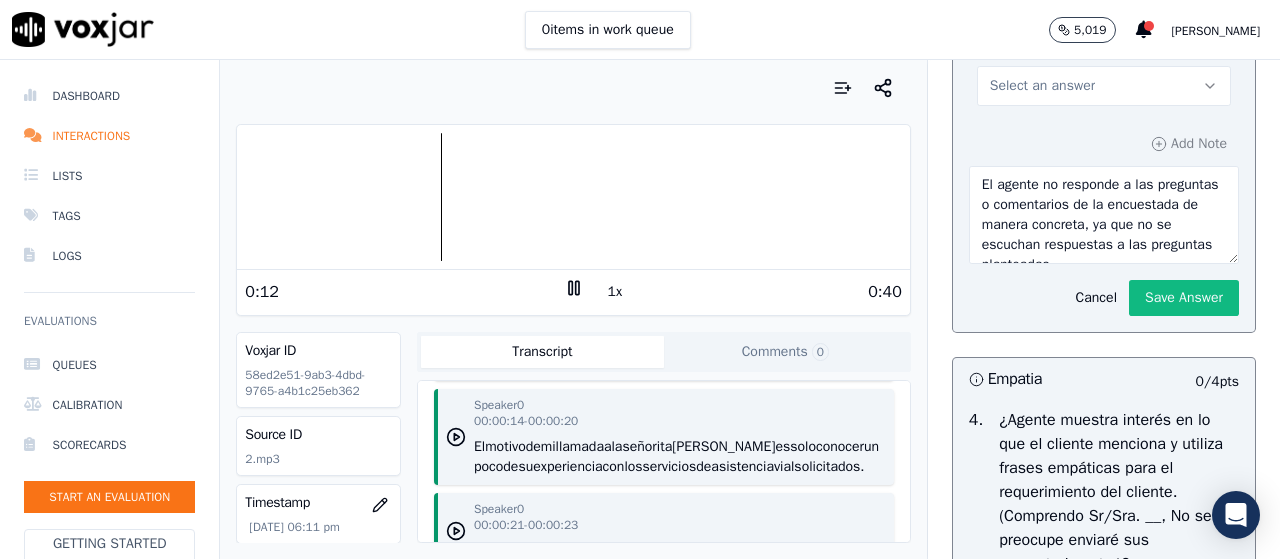 scroll, scrollTop: 2100, scrollLeft: 0, axis: vertical 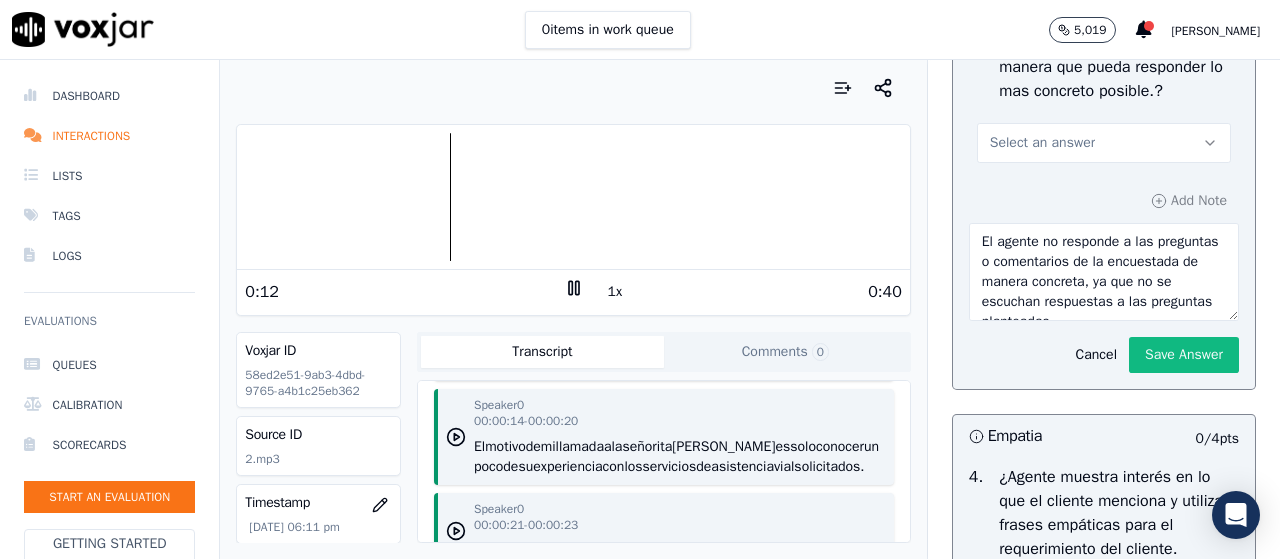 click on "Select an answer" at bounding box center (1104, 143) 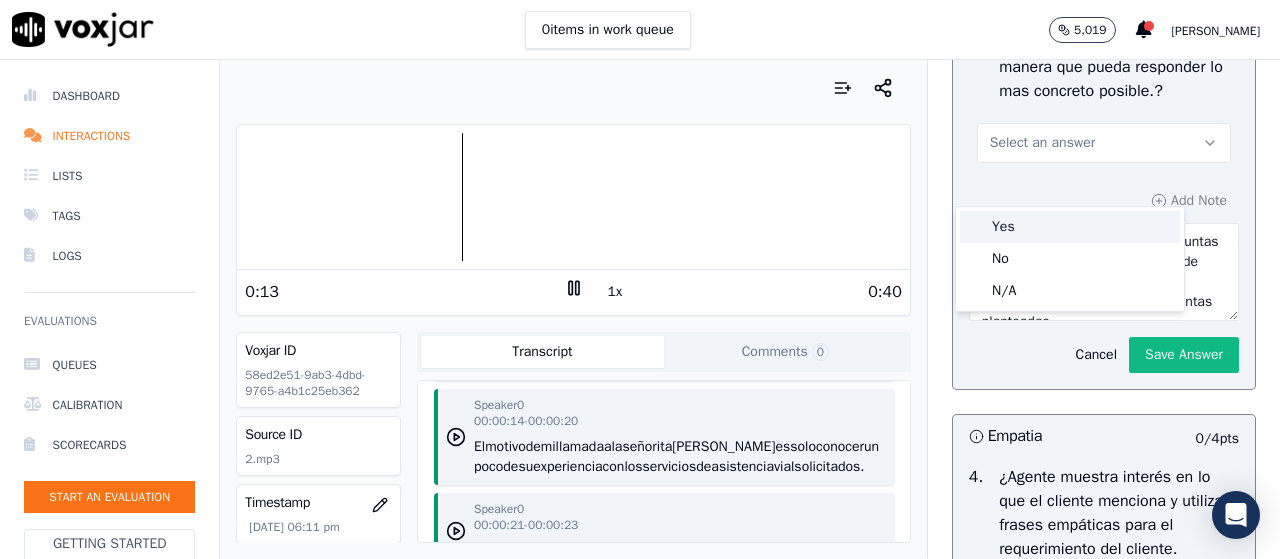 click on "Yes" at bounding box center [1070, 227] 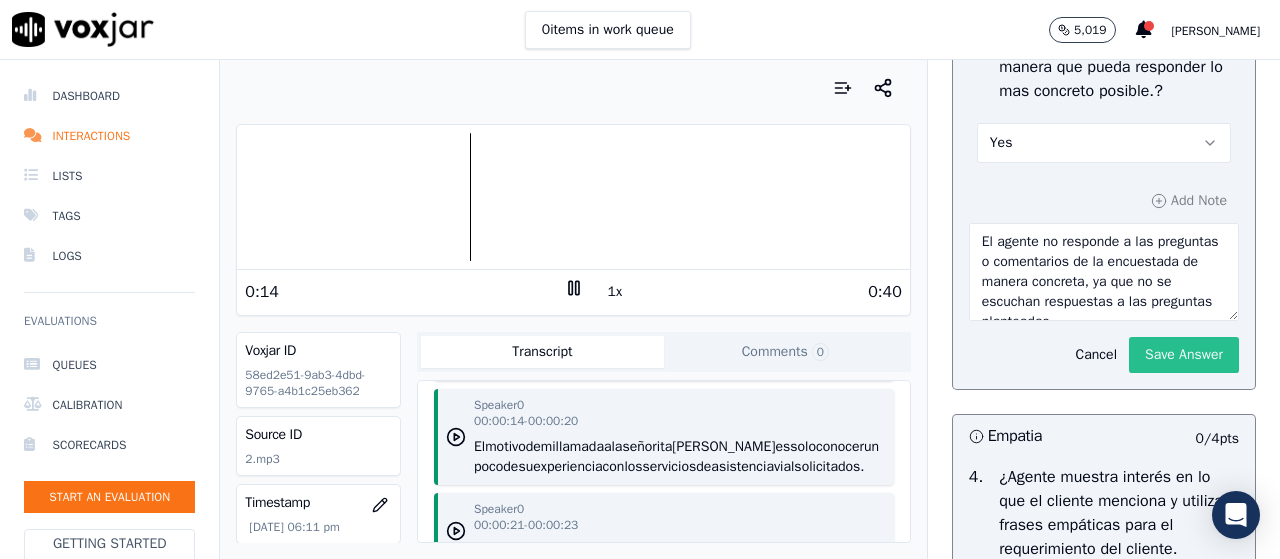 click on "Save Answer" 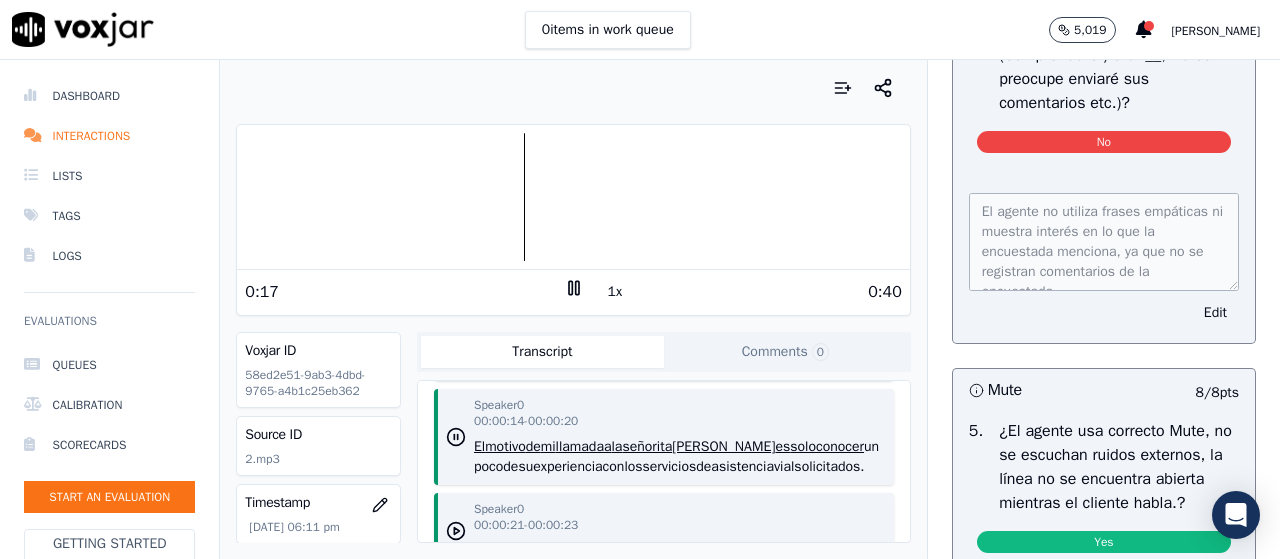 scroll, scrollTop: 2645, scrollLeft: 0, axis: vertical 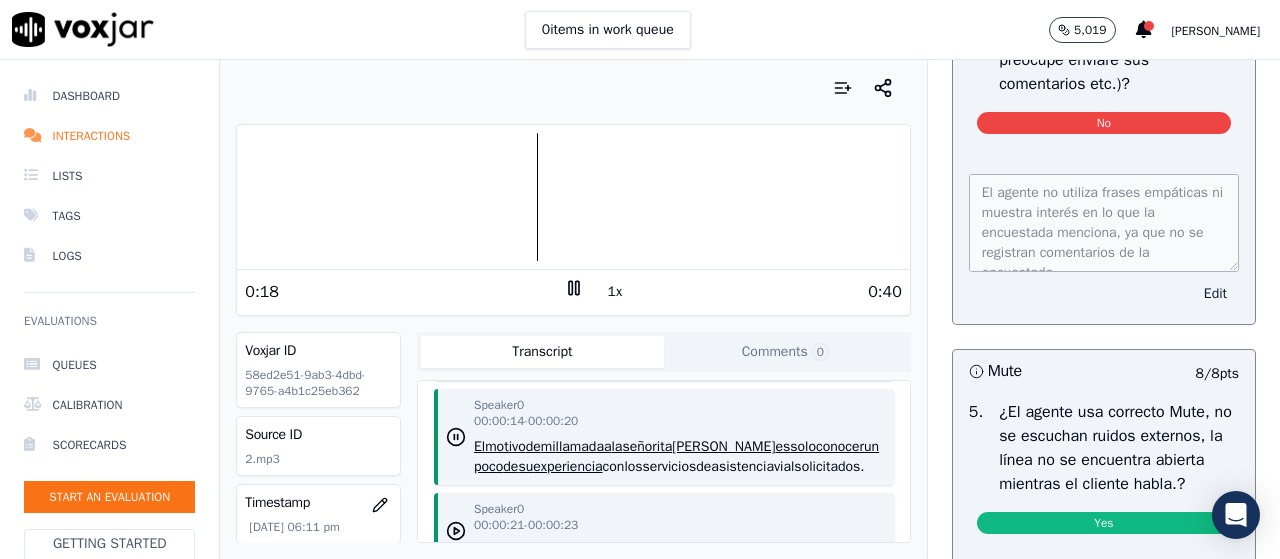 click on "Edit" at bounding box center (1215, 294) 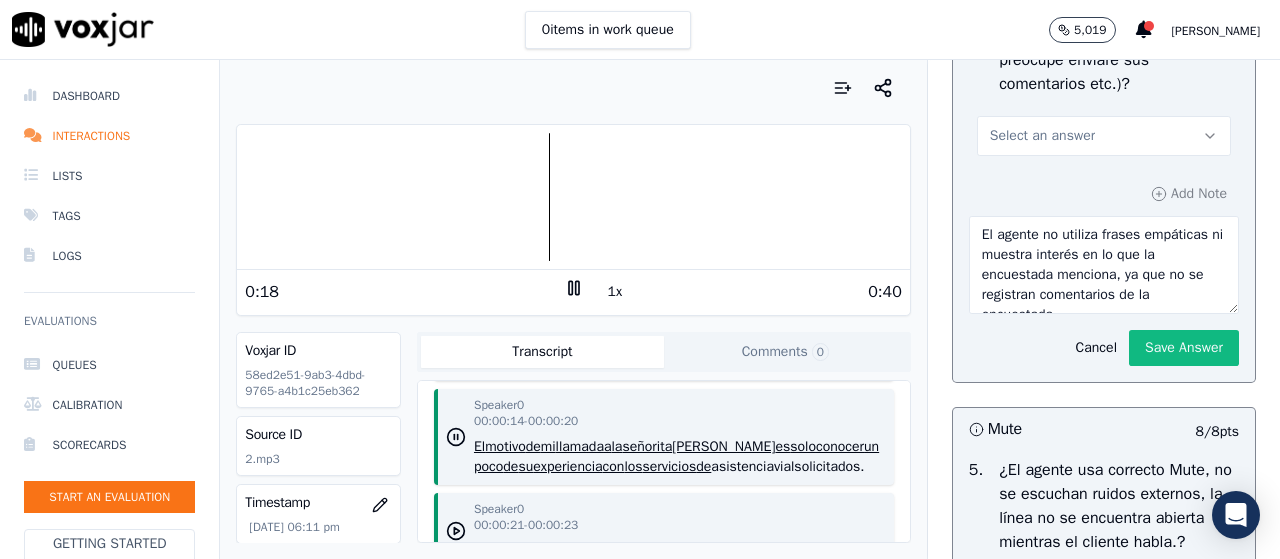 click on "Select an answer" at bounding box center [1104, 136] 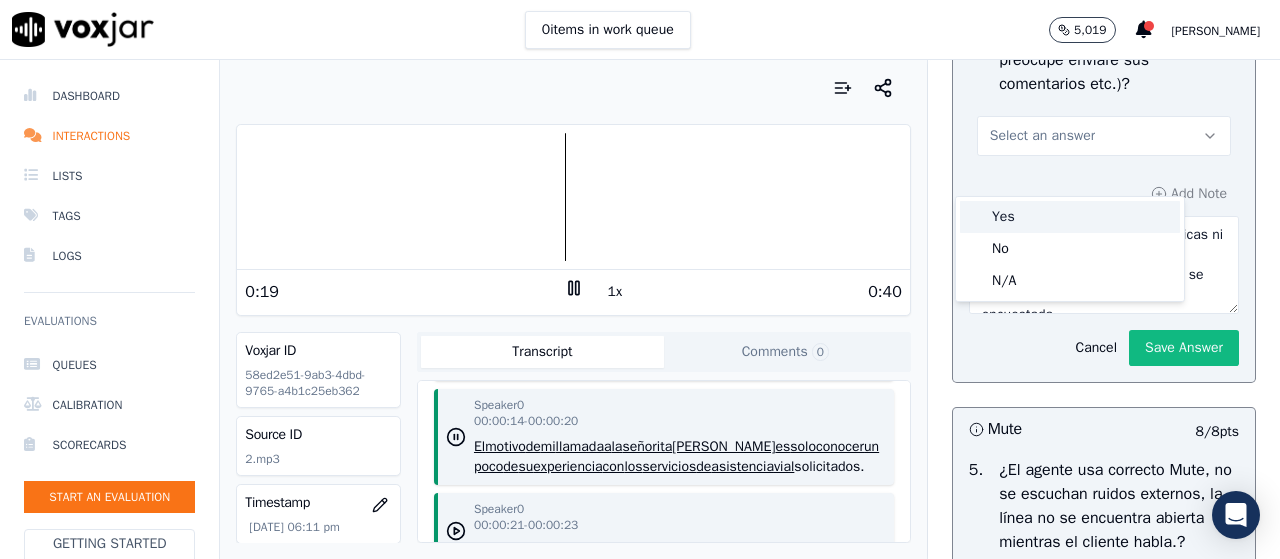 click on "Yes" at bounding box center [1070, 217] 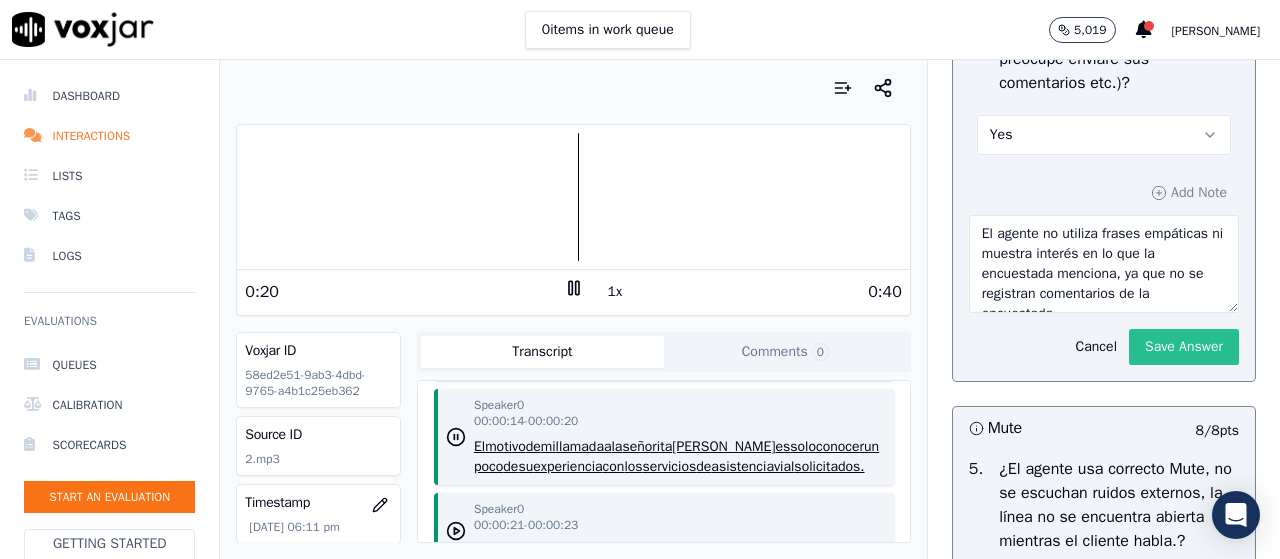 click on "Save Answer" 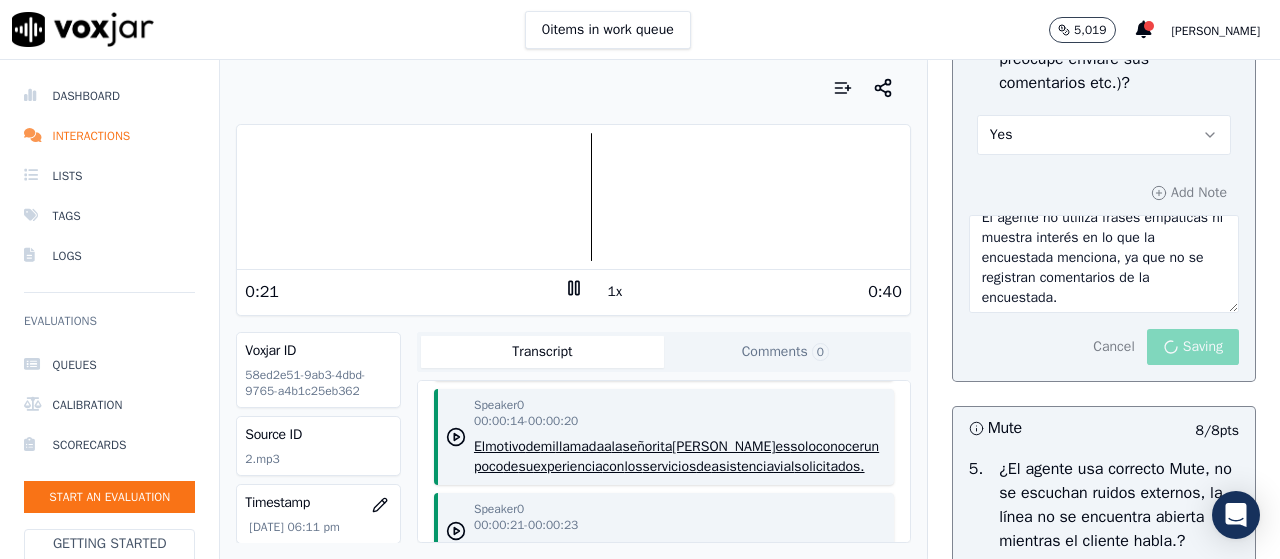 scroll, scrollTop: 20, scrollLeft: 0, axis: vertical 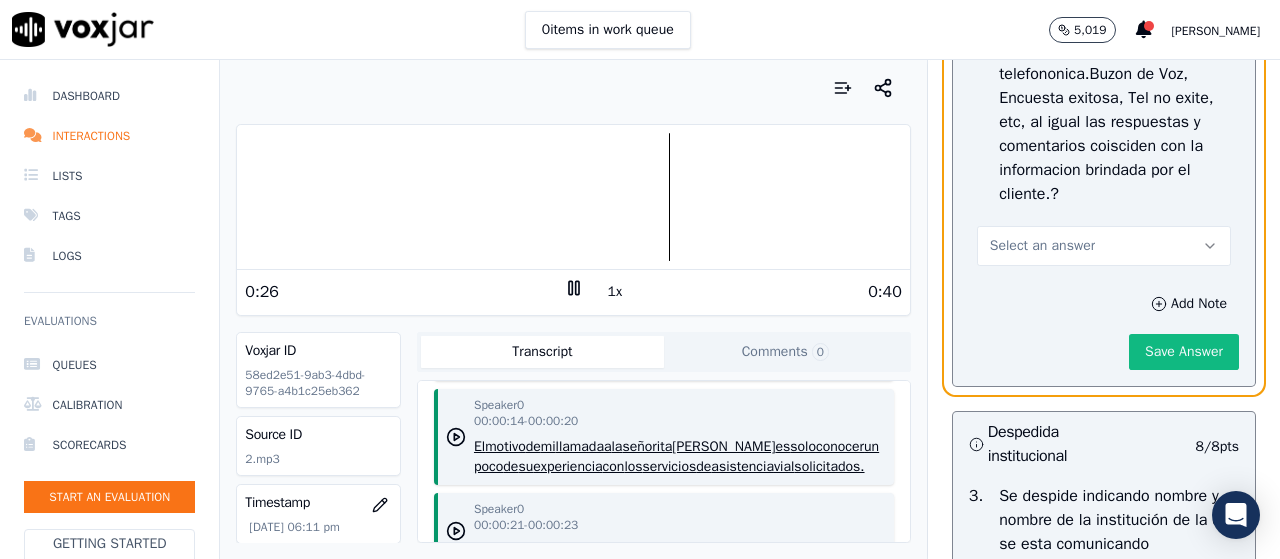 click on "Select an answer" at bounding box center (1104, 246) 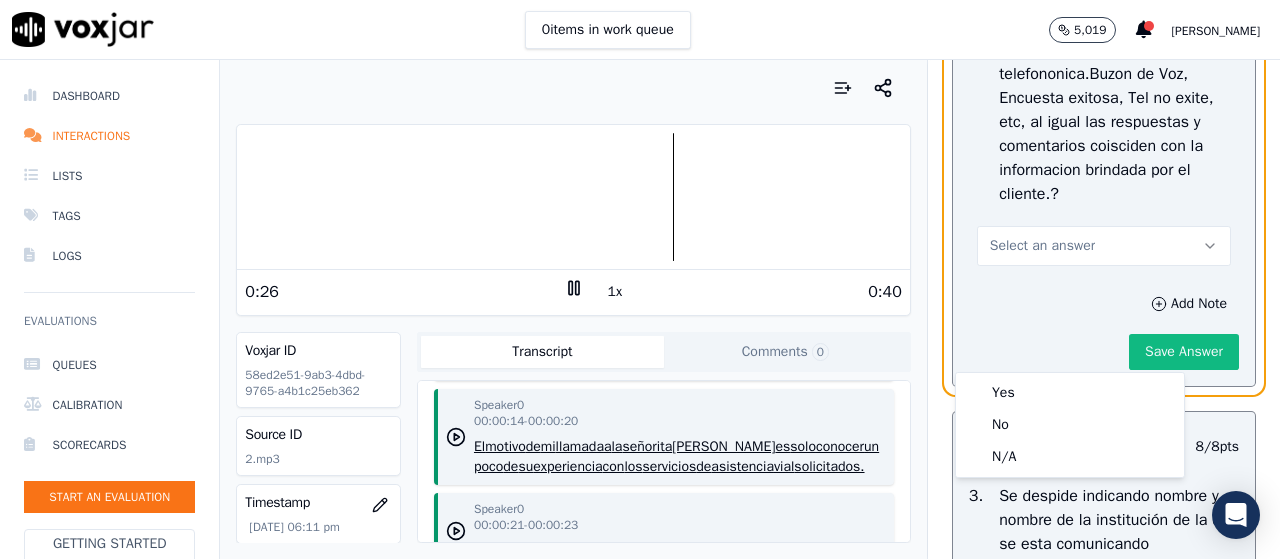 scroll, scrollTop: 4100, scrollLeft: 0, axis: vertical 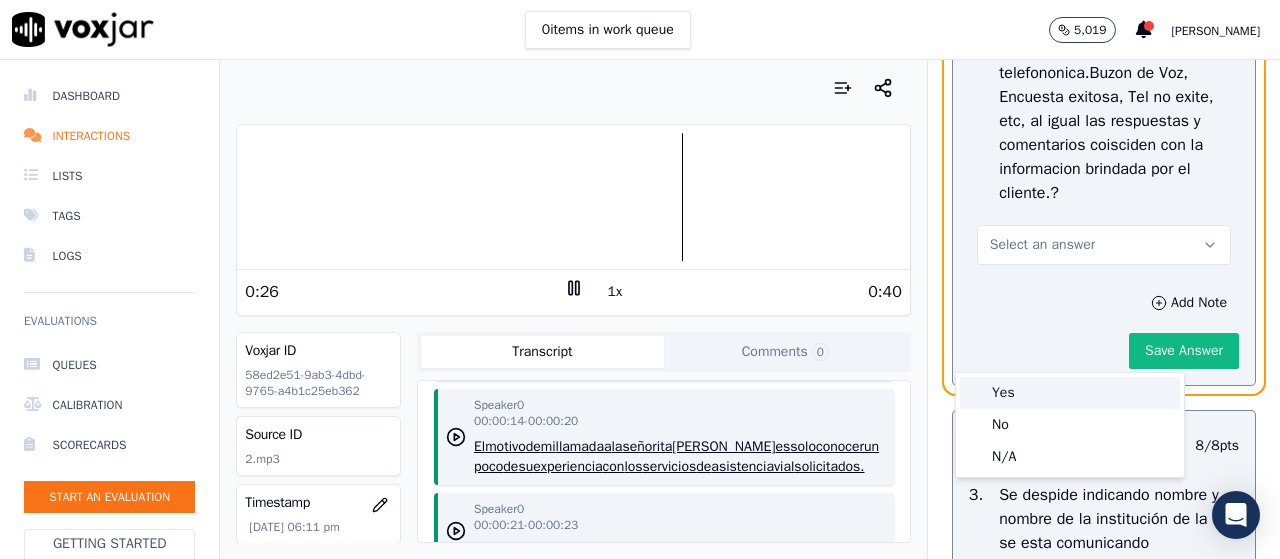 click on "Yes" at bounding box center (1070, 393) 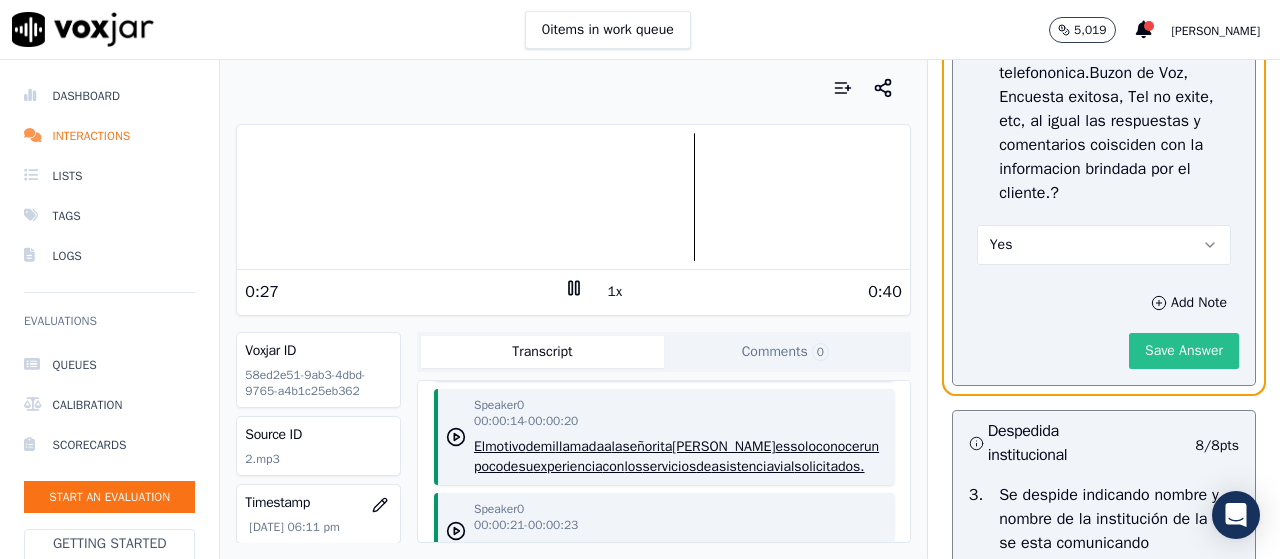 click on "Save Answer" at bounding box center [1184, 351] 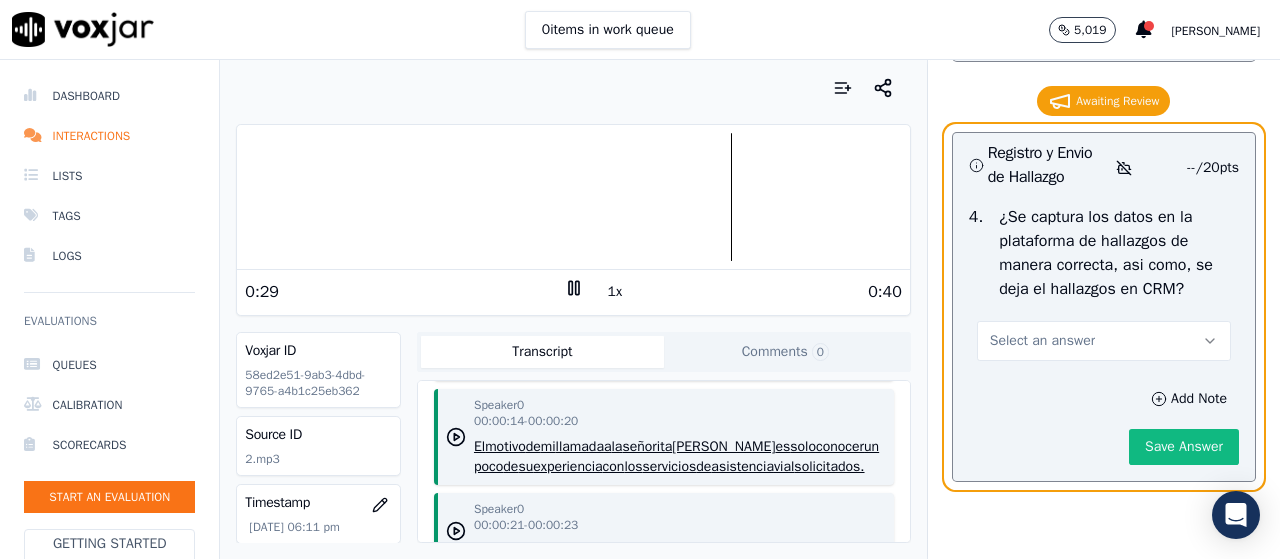 scroll, scrollTop: 4900, scrollLeft: 0, axis: vertical 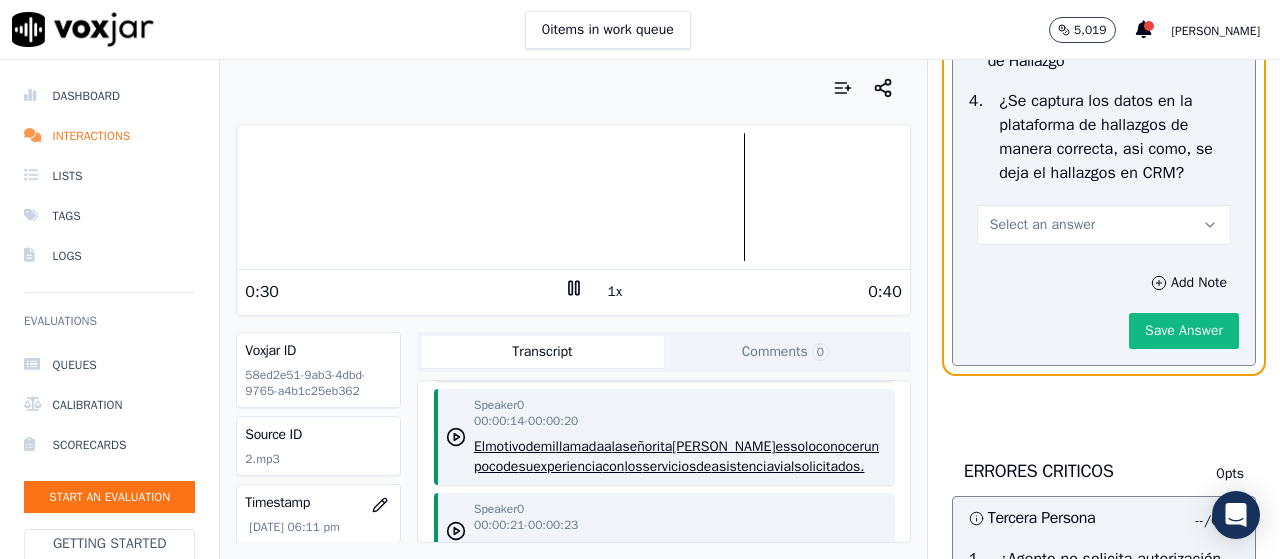 click on "Select an answer" at bounding box center [1104, 225] 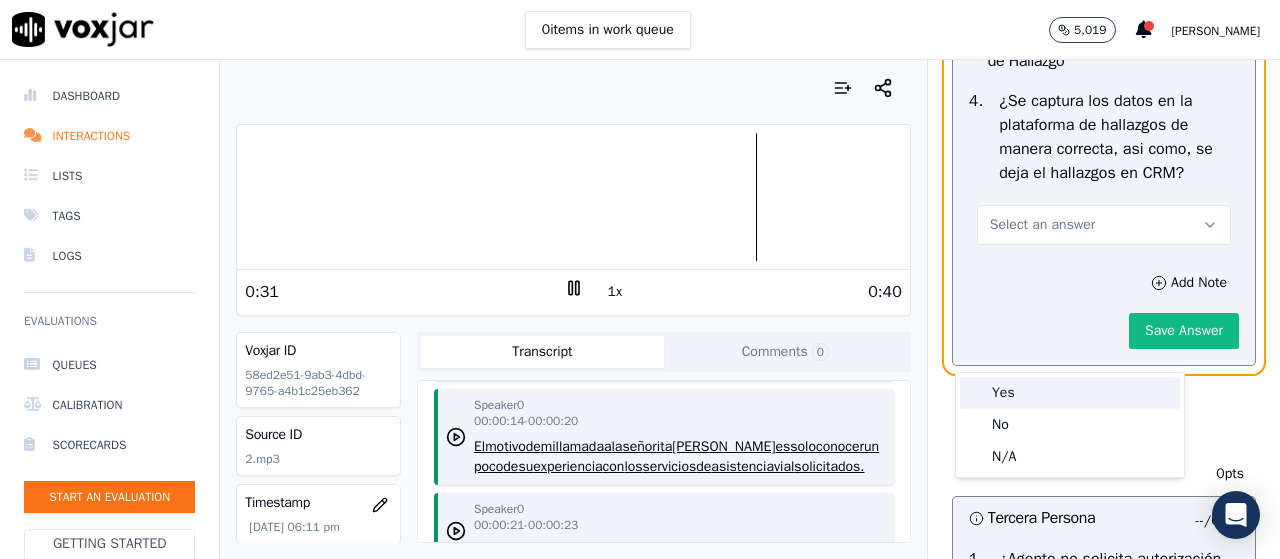 click on "Yes" at bounding box center [1070, 393] 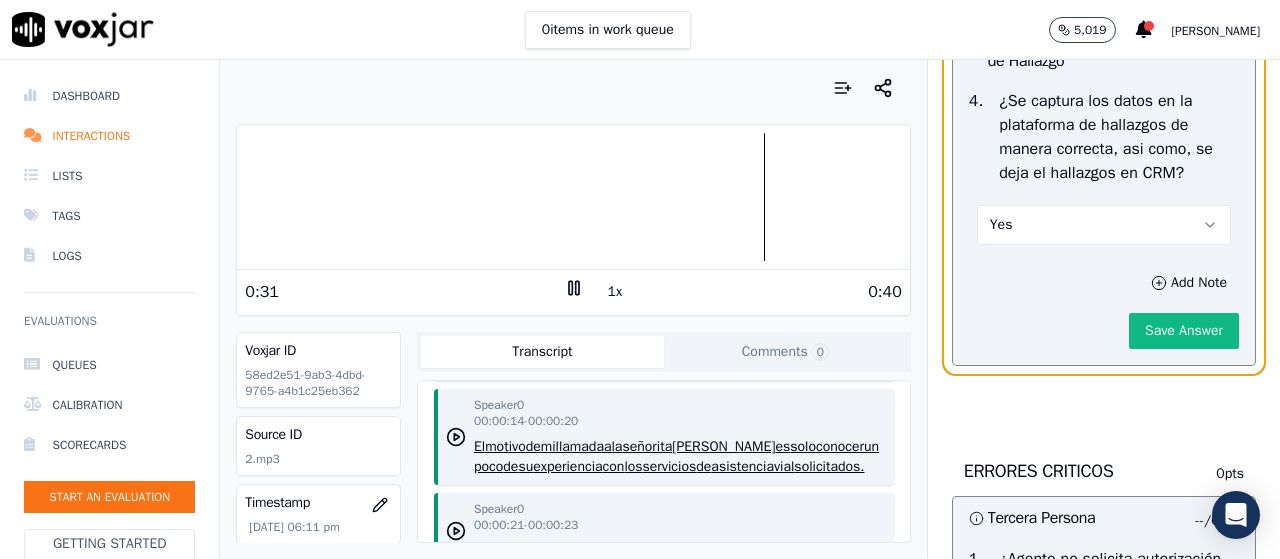scroll, scrollTop: 5100, scrollLeft: 0, axis: vertical 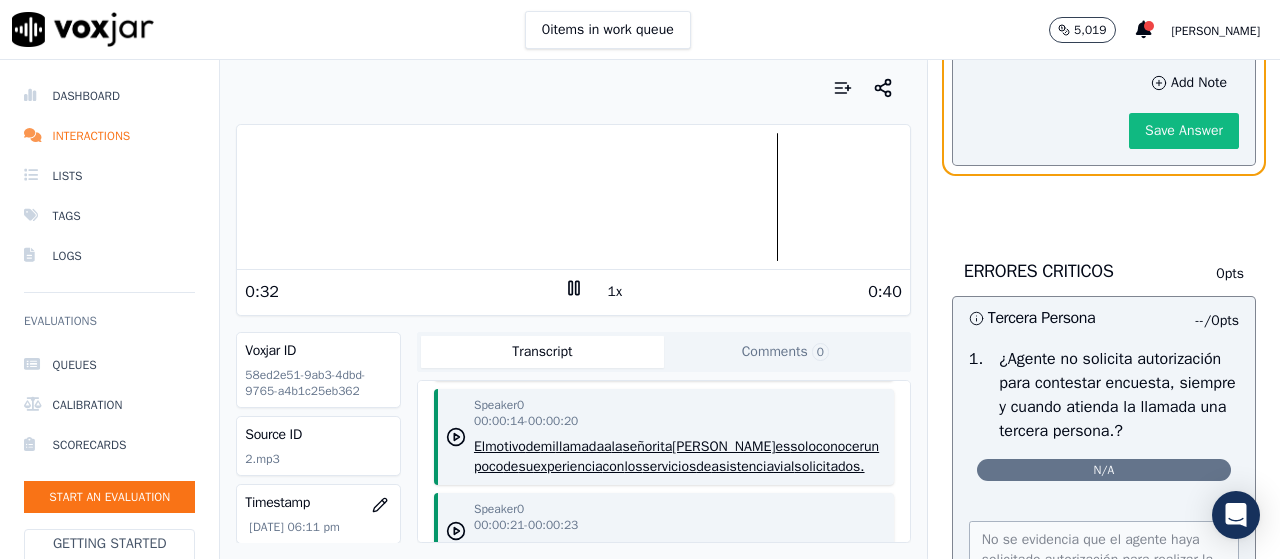 click on "Save Answer" at bounding box center (1184, 131) 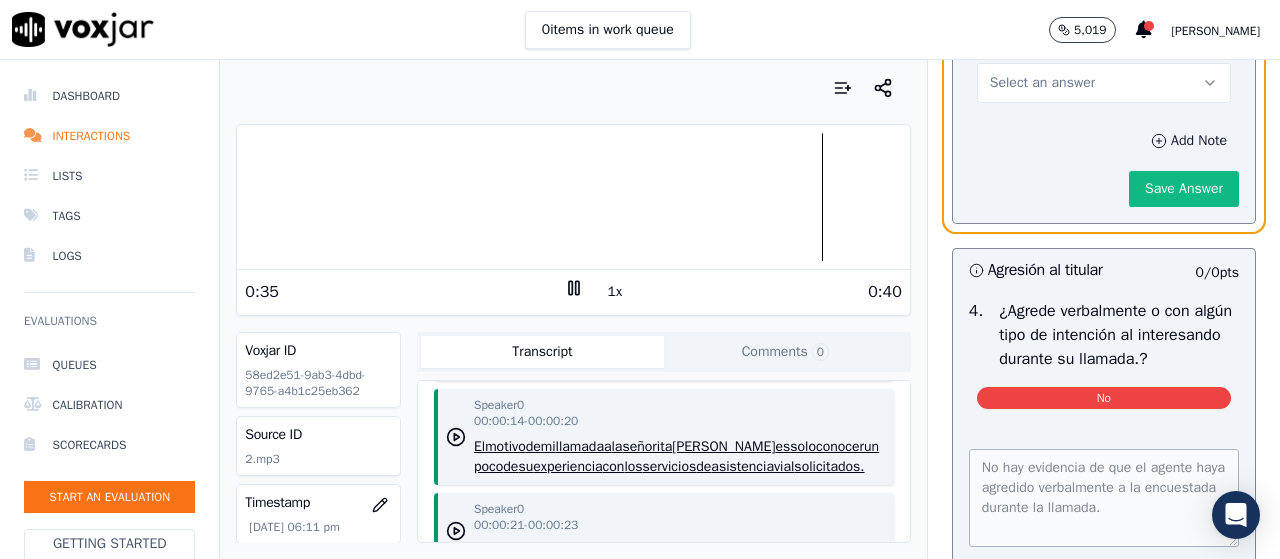 scroll, scrollTop: 6316, scrollLeft: 0, axis: vertical 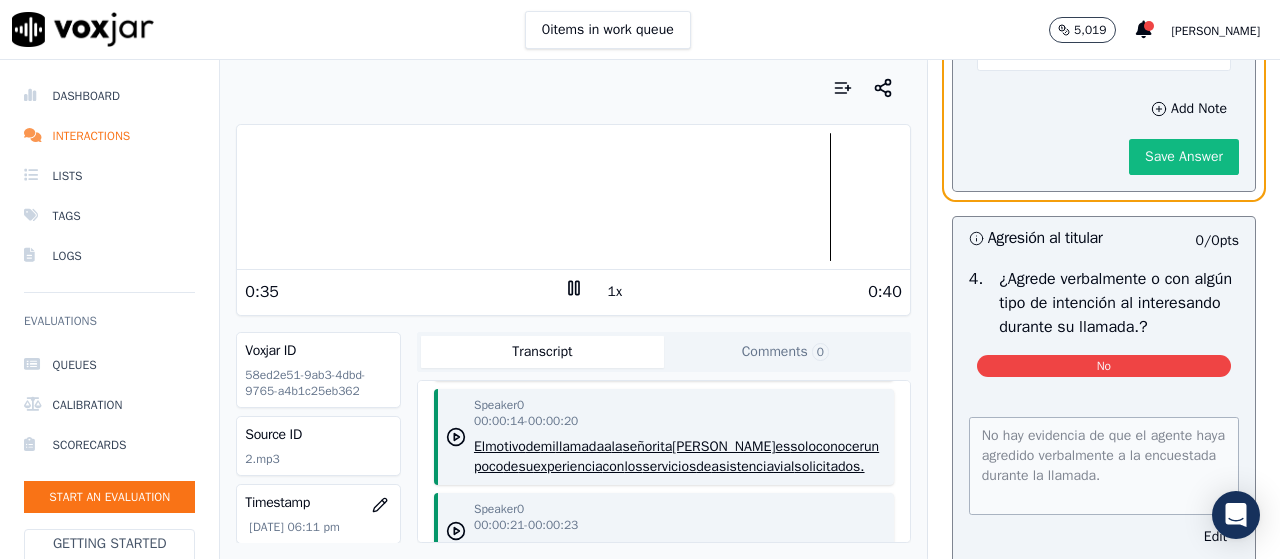 click on "Select an answer" at bounding box center (1104, 51) 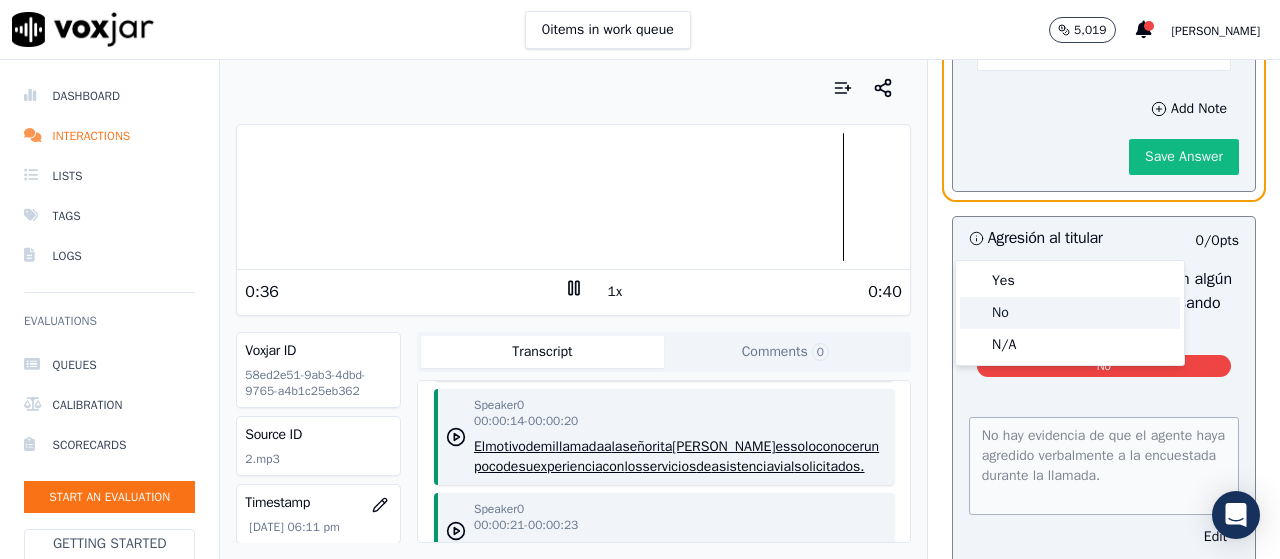 click on "No" 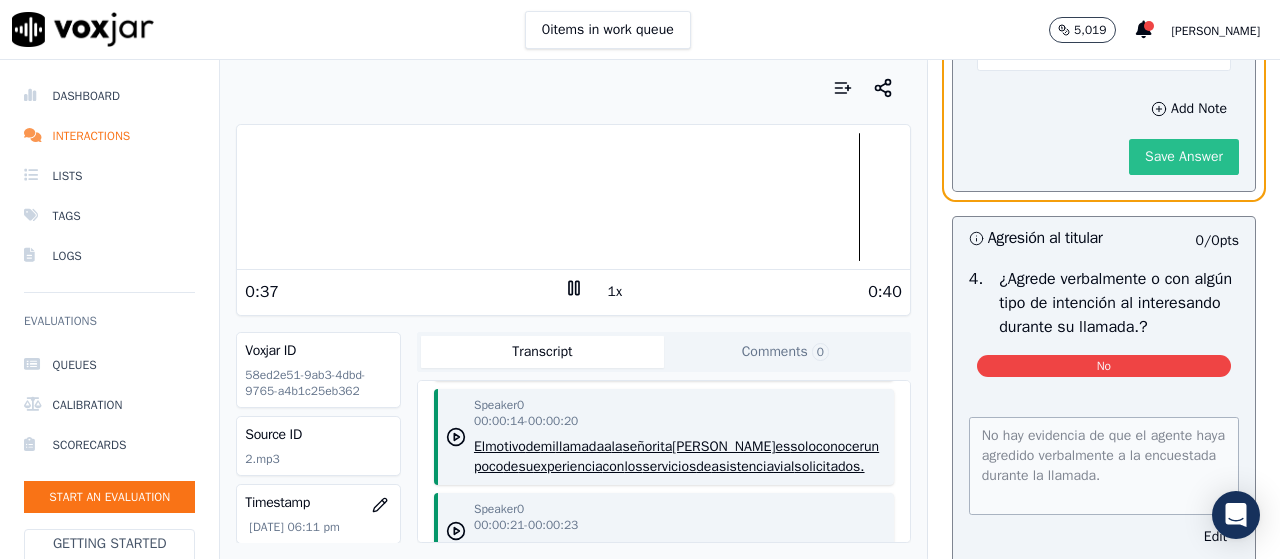 click on "Save Answer" at bounding box center [1184, 157] 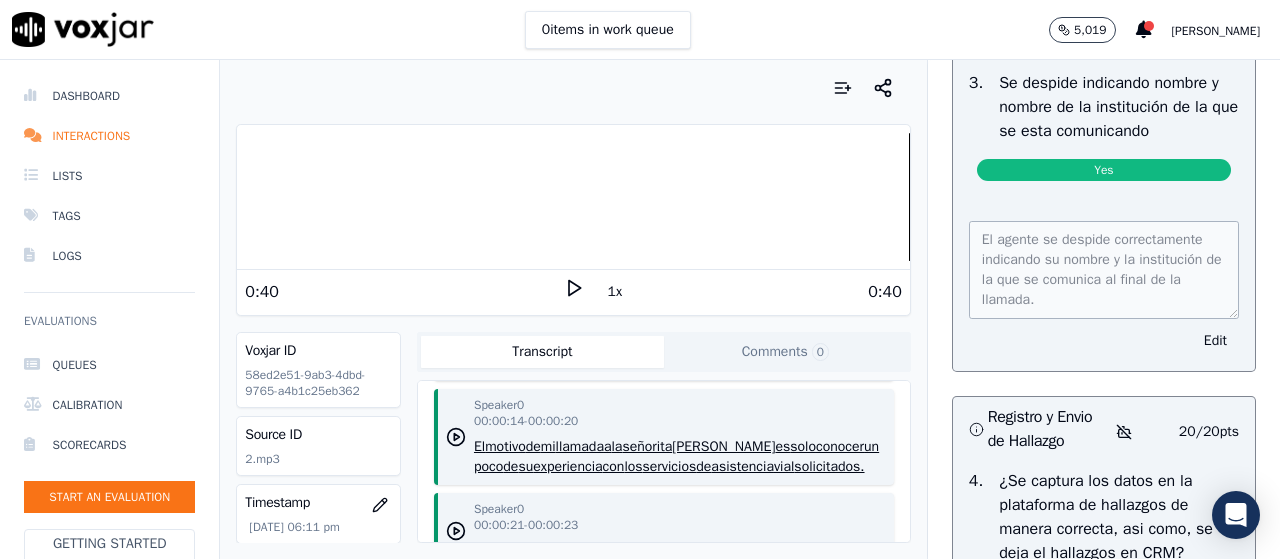 scroll, scrollTop: 4470, scrollLeft: 0, axis: vertical 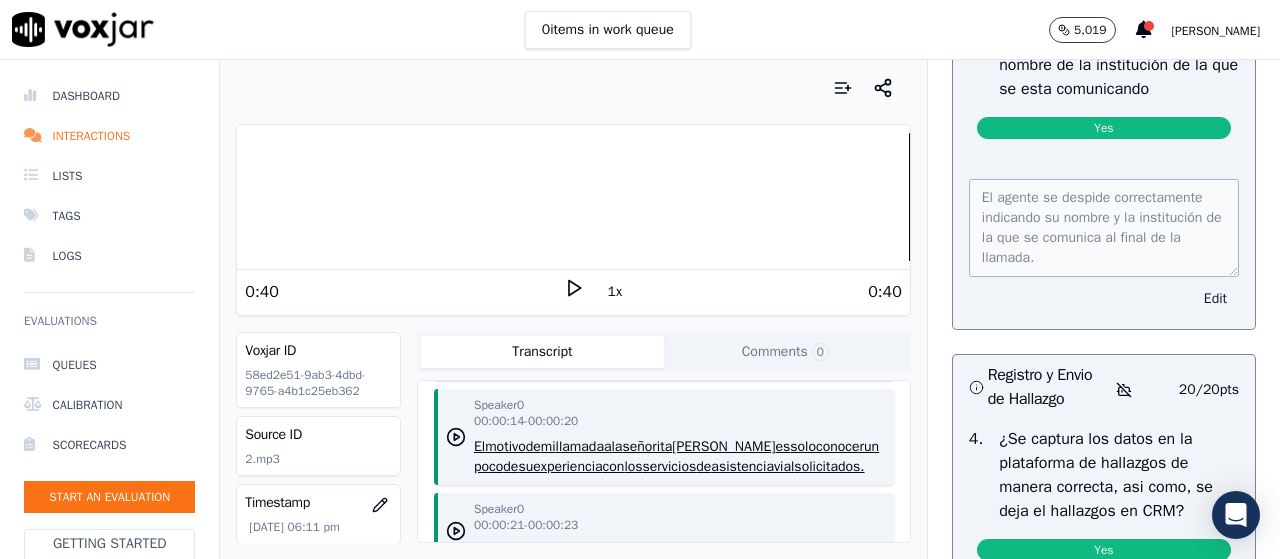 click on "Edit" at bounding box center [1215, 299] 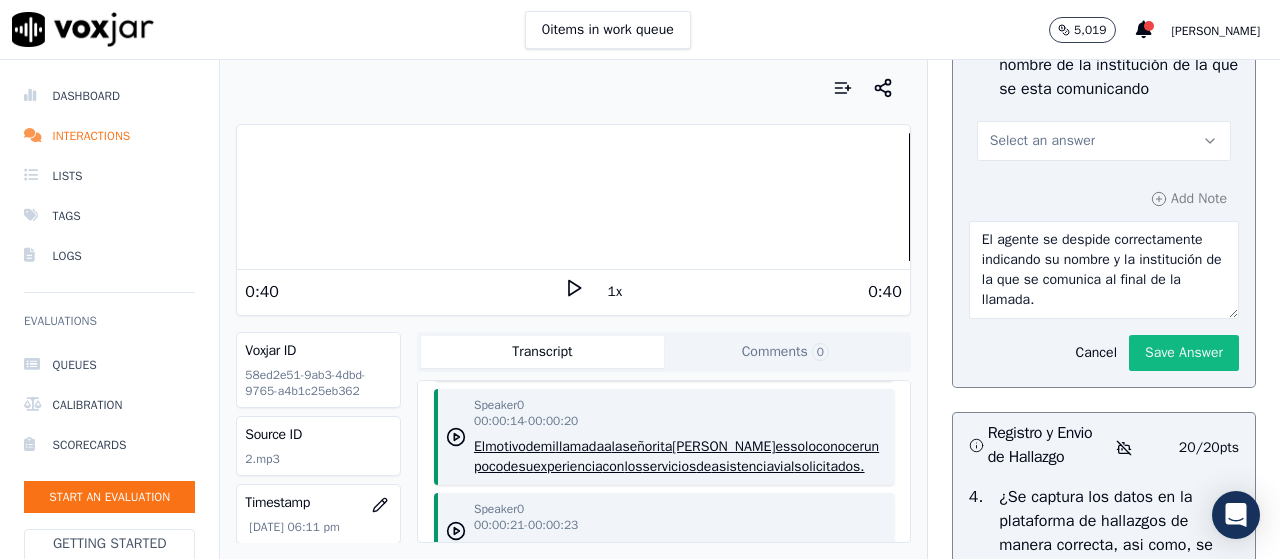 click on "Select an answer" at bounding box center (1104, 141) 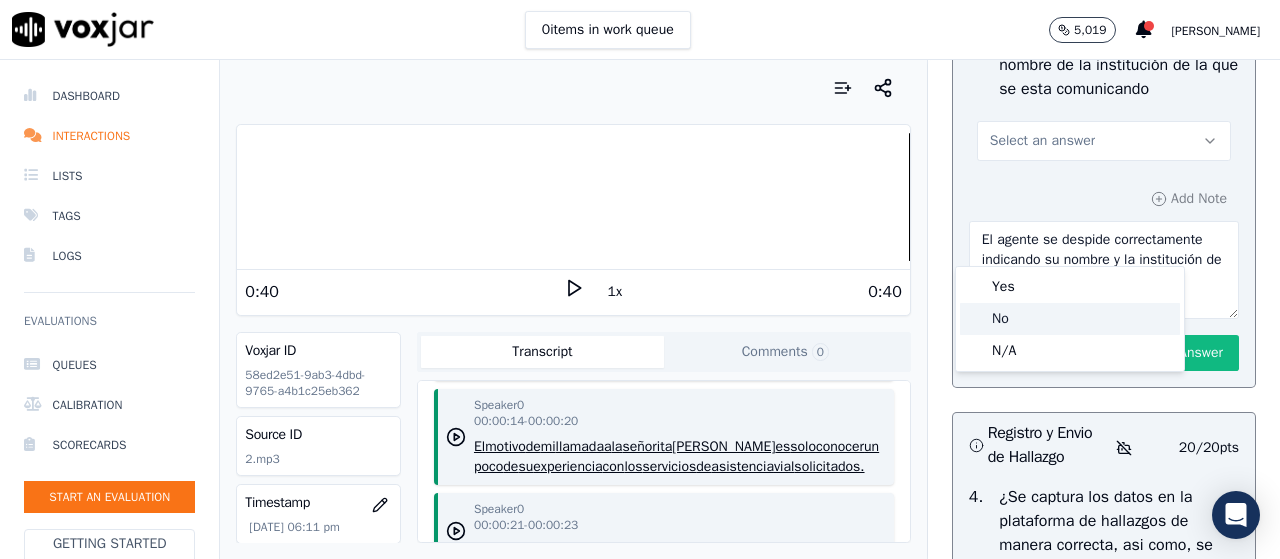 click on "No" 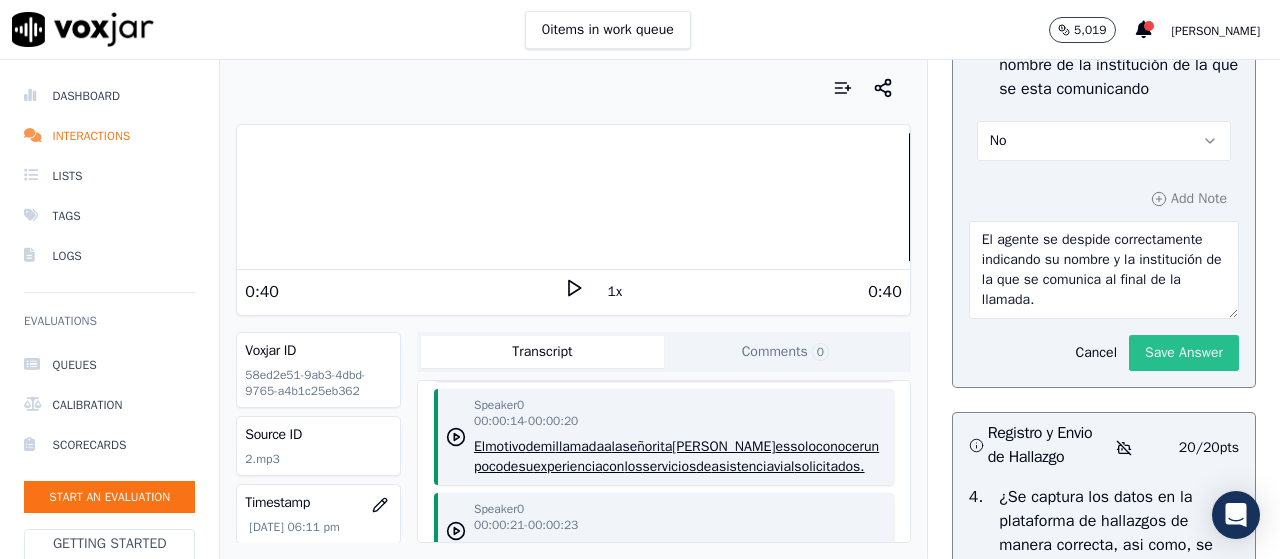 click on "Save Answer" 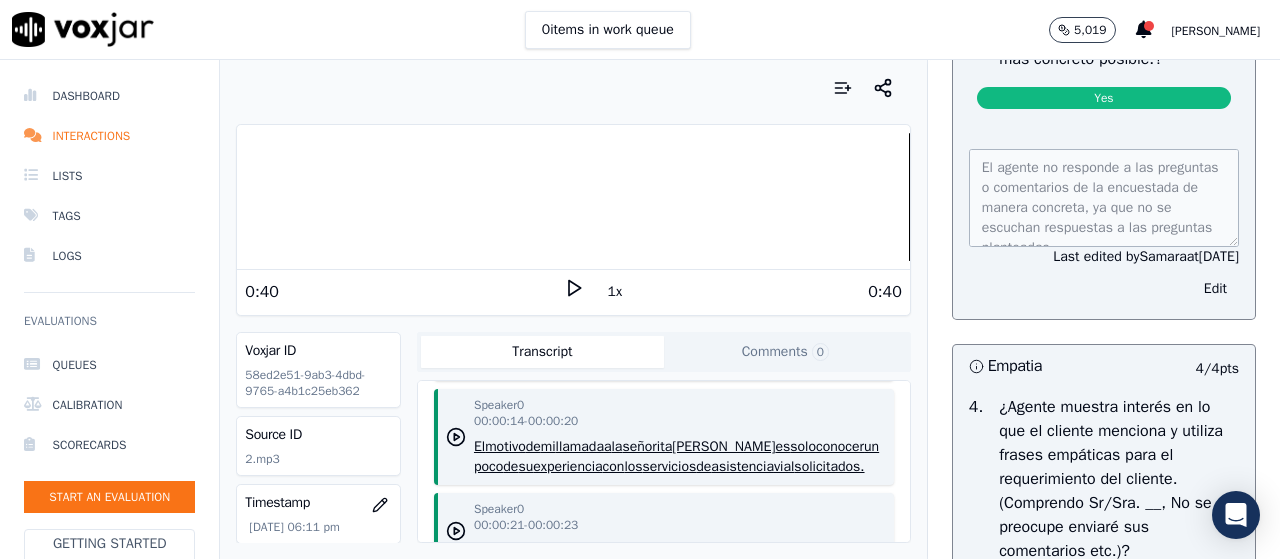 scroll, scrollTop: 2016, scrollLeft: 0, axis: vertical 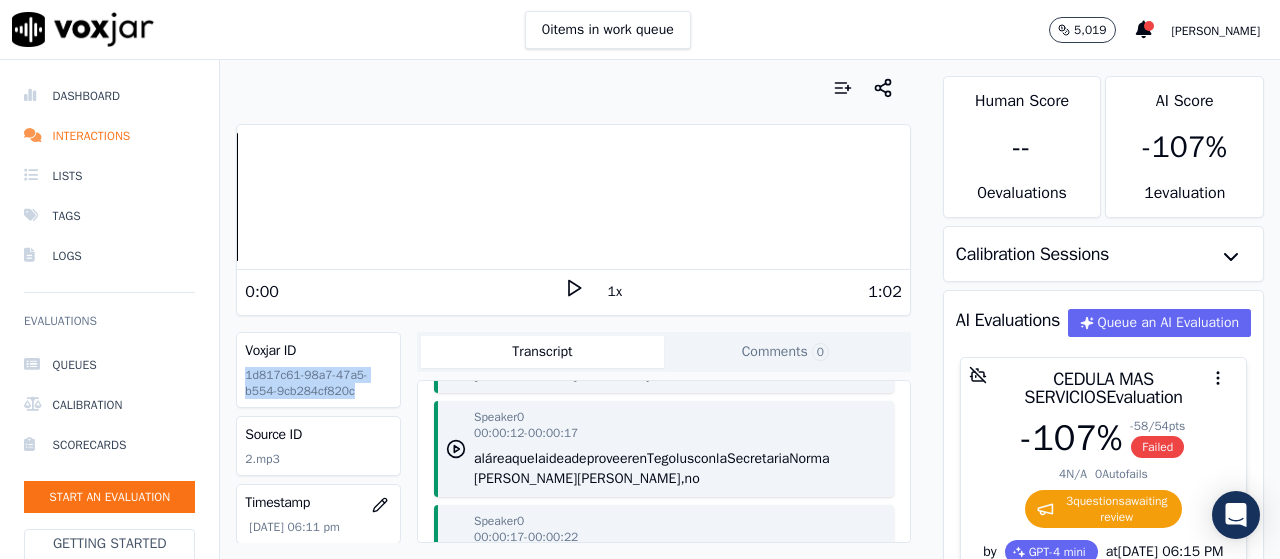 drag, startPoint x: 353, startPoint y: 389, endPoint x: 238, endPoint y: 381, distance: 115.27792 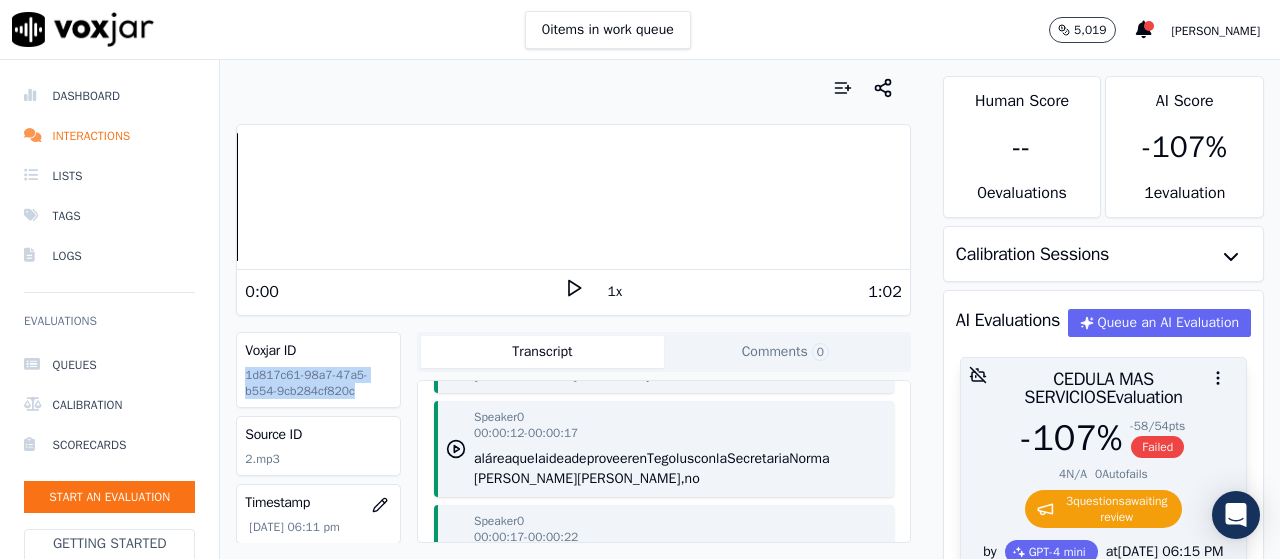 scroll, scrollTop: 100, scrollLeft: 0, axis: vertical 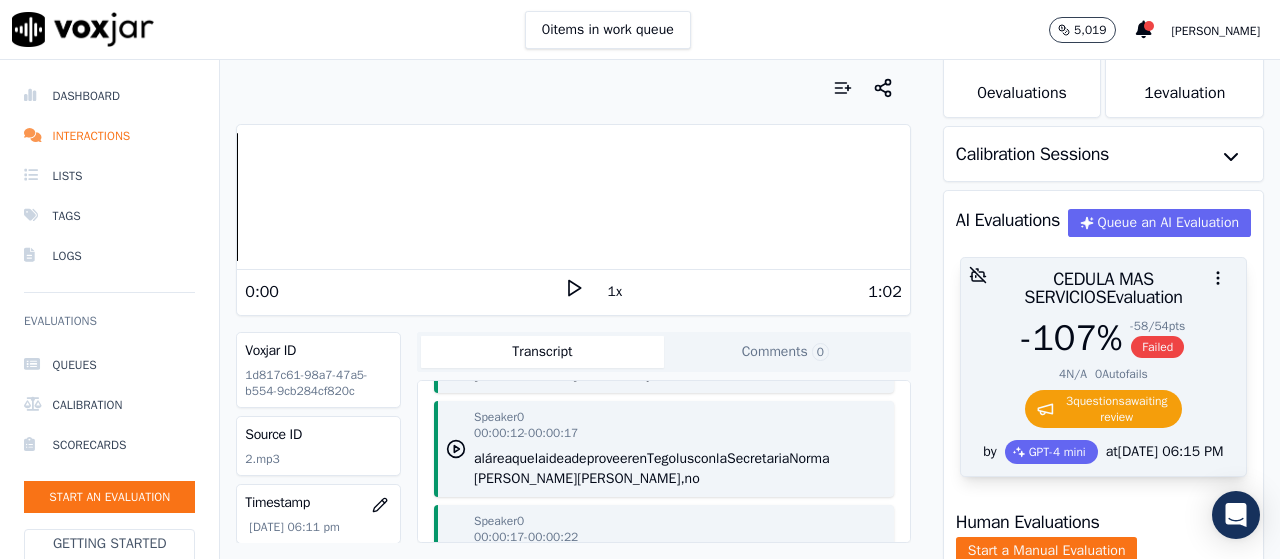 click on "-107 %" at bounding box center (1071, 338) 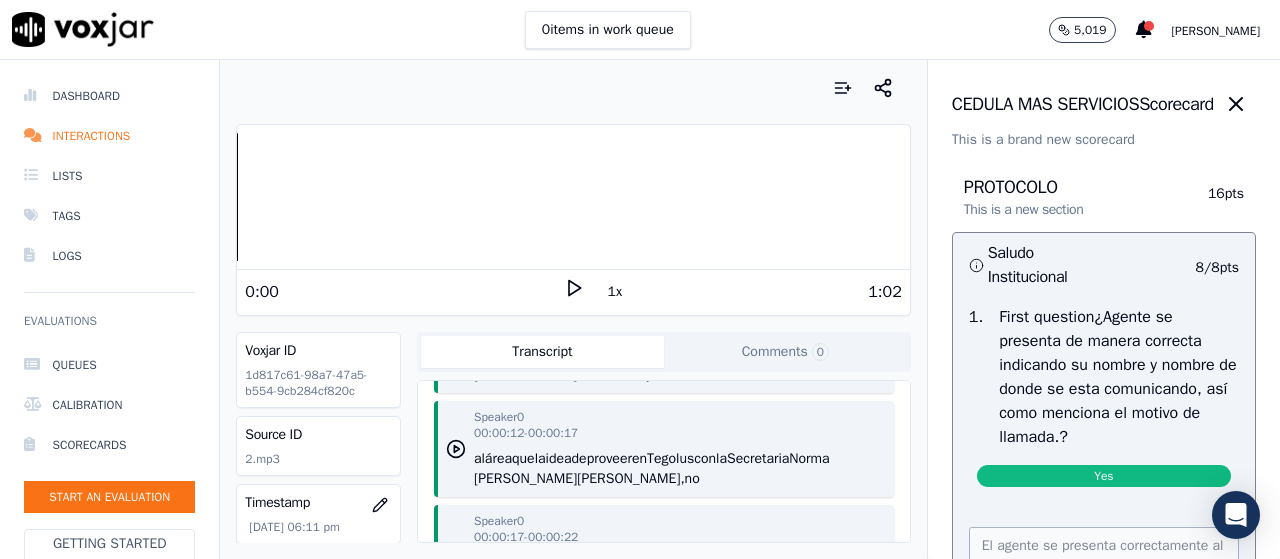 click 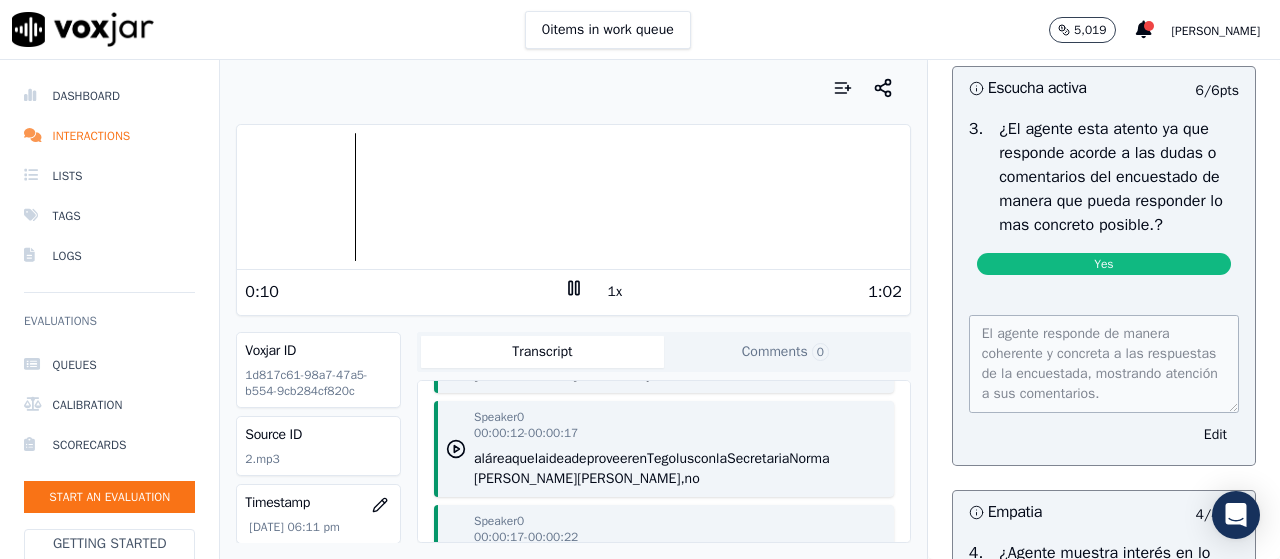 scroll, scrollTop: 2000, scrollLeft: 0, axis: vertical 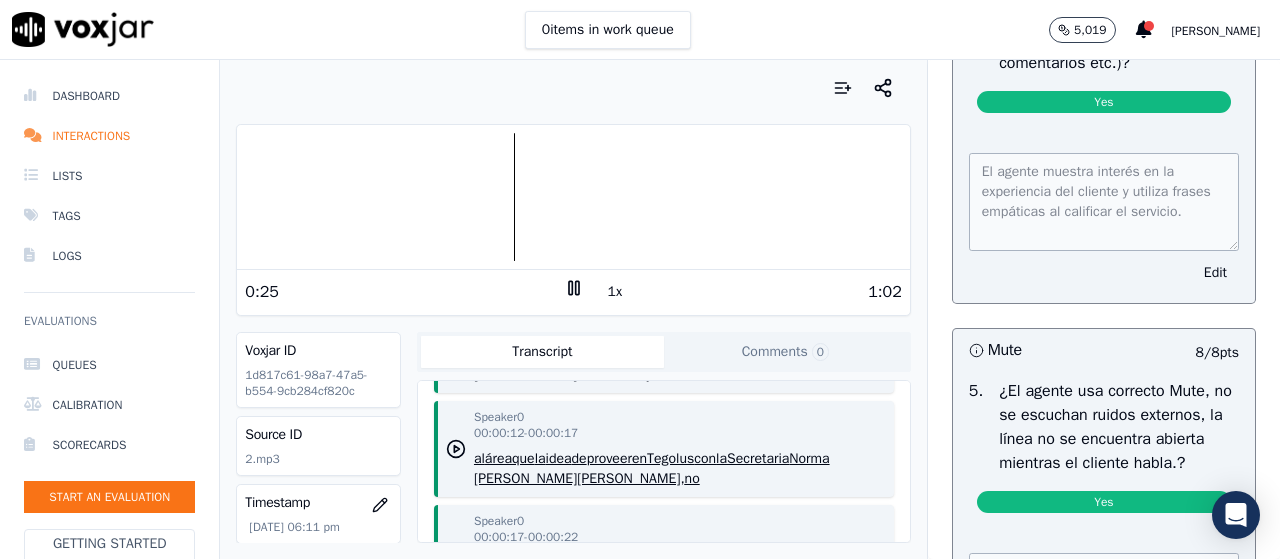 click at bounding box center (573, 197) 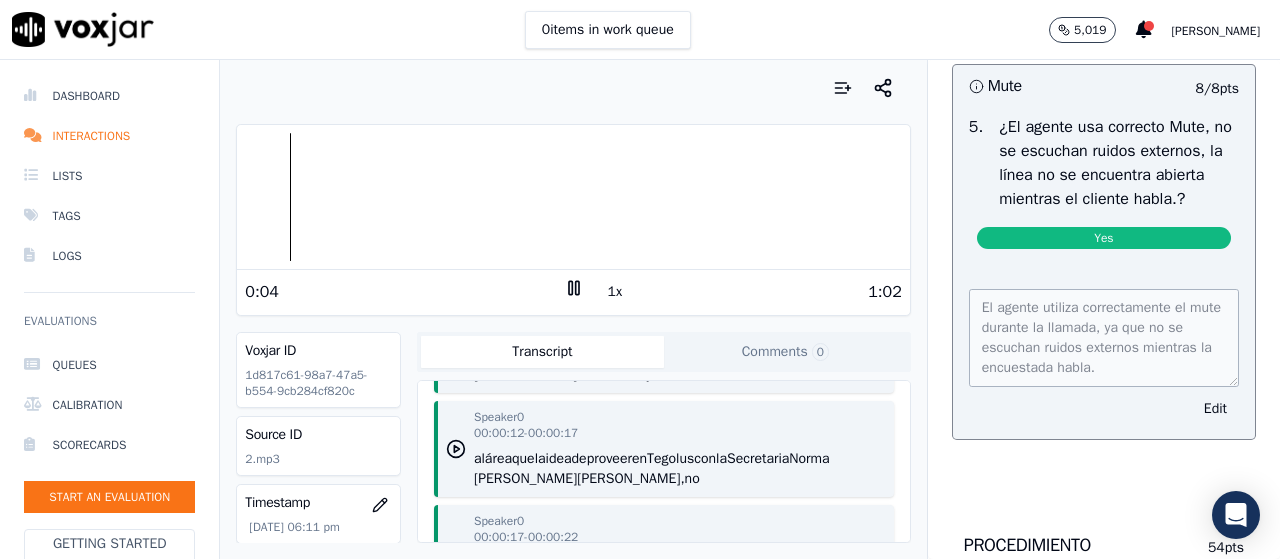 scroll, scrollTop: 3000, scrollLeft: 0, axis: vertical 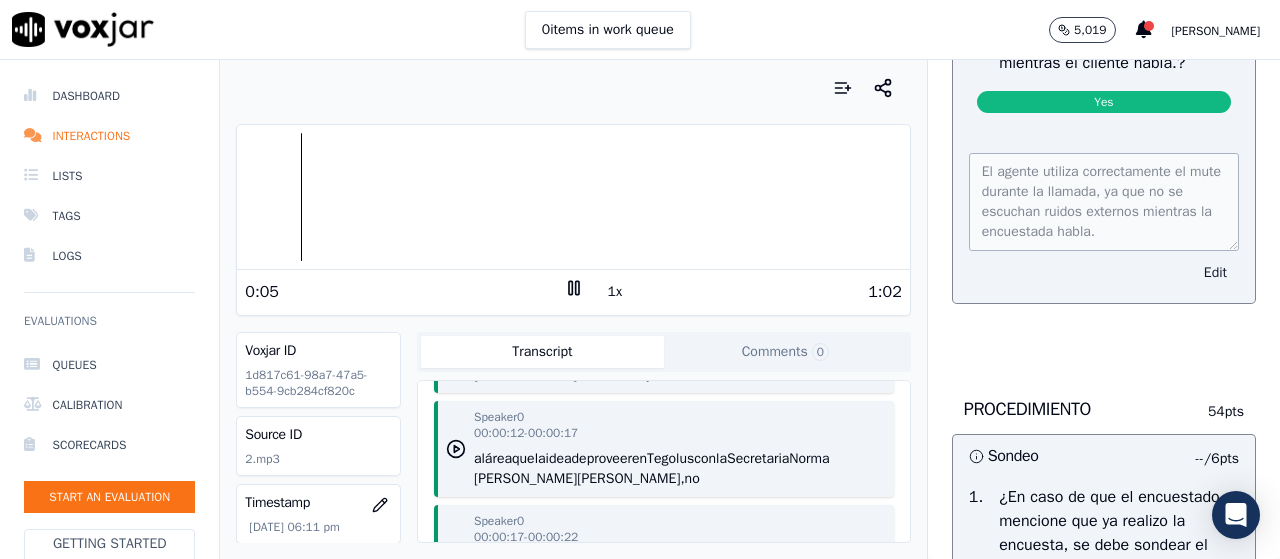 click on "Edit" at bounding box center [1215, 273] 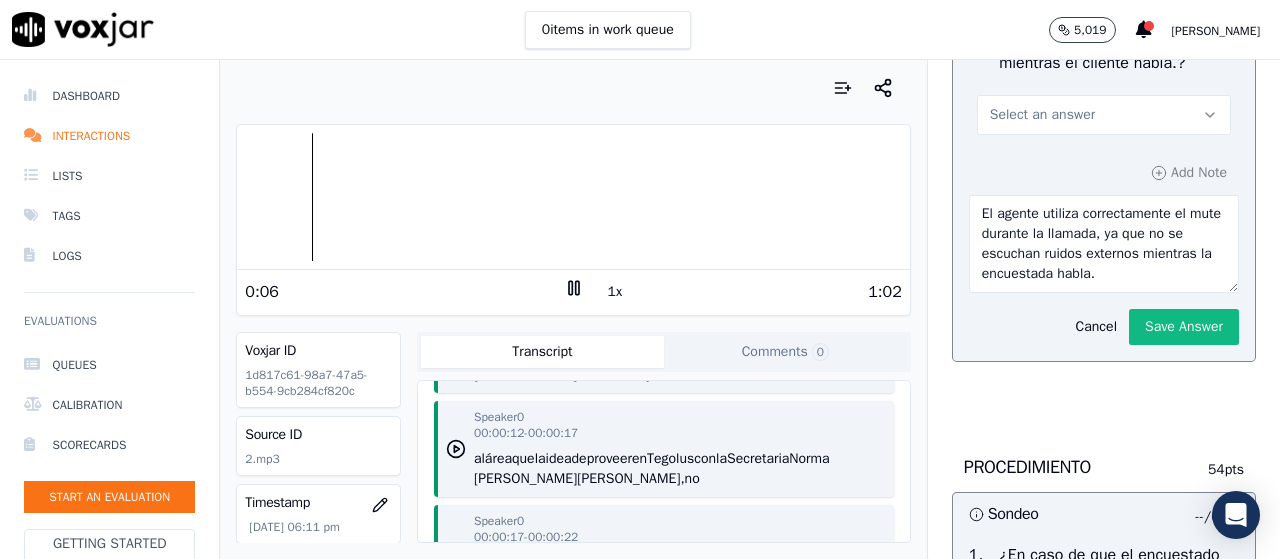 click on "Select an answer" at bounding box center [1042, 115] 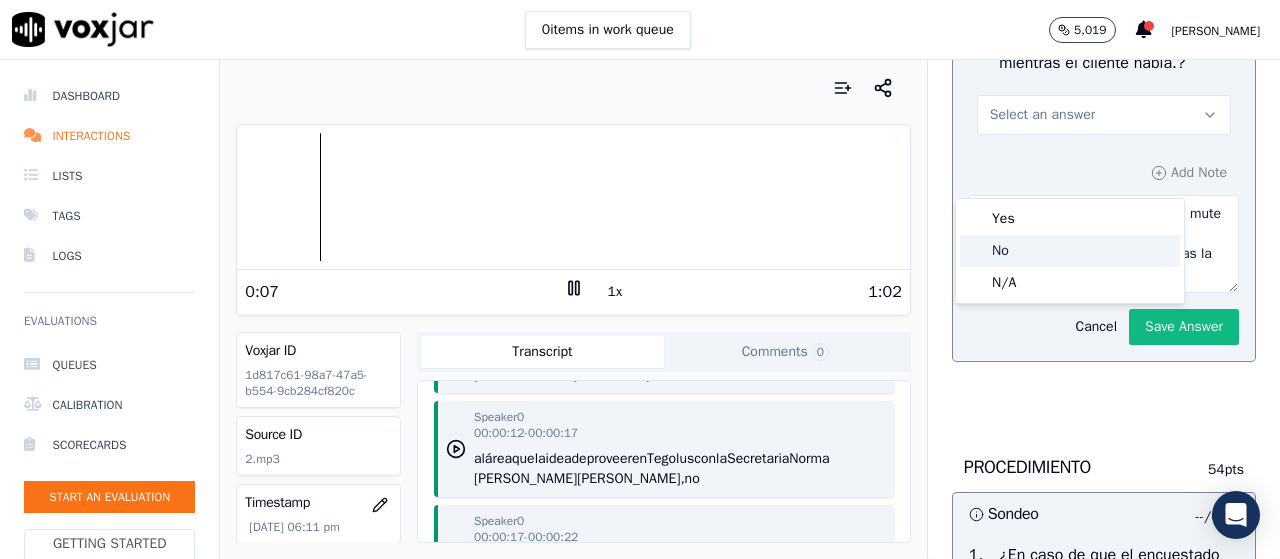 click on "No" 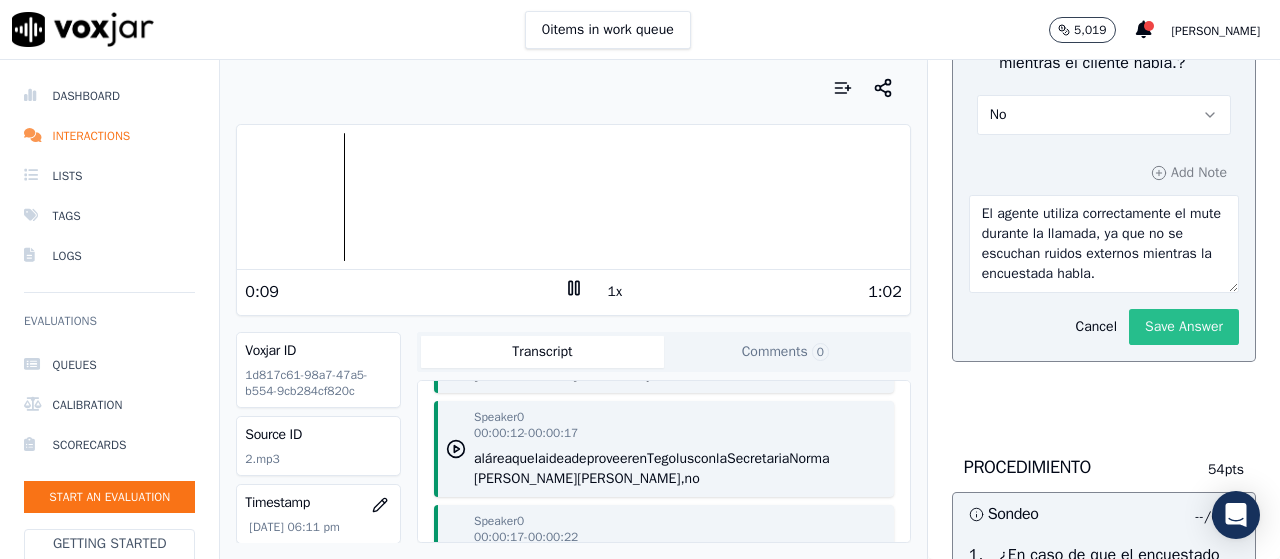 click on "Save Answer" 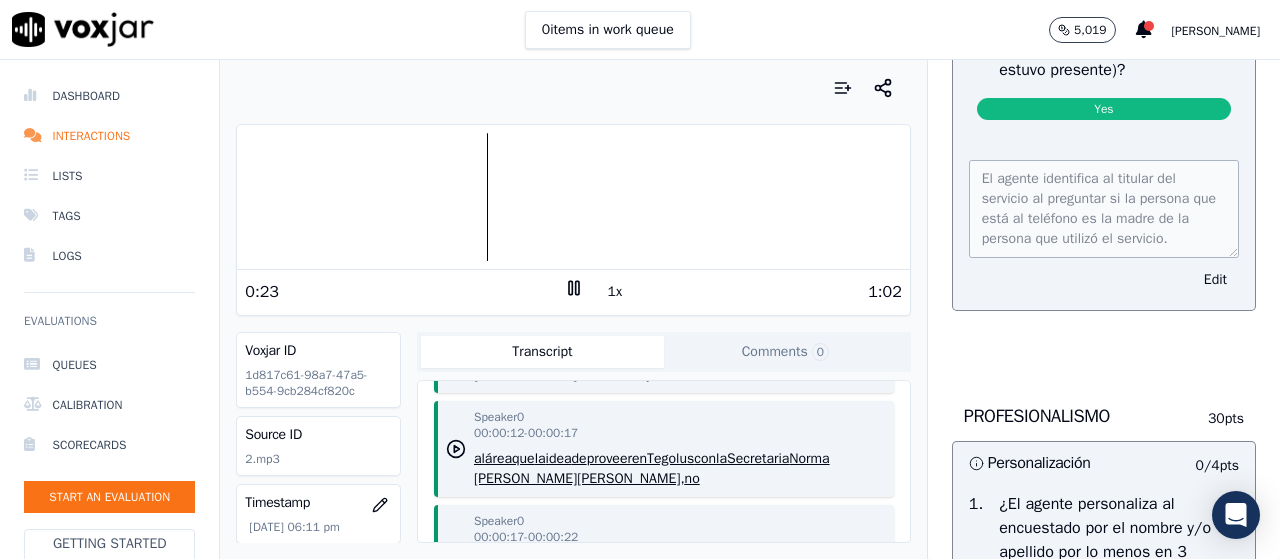 scroll, scrollTop: 800, scrollLeft: 0, axis: vertical 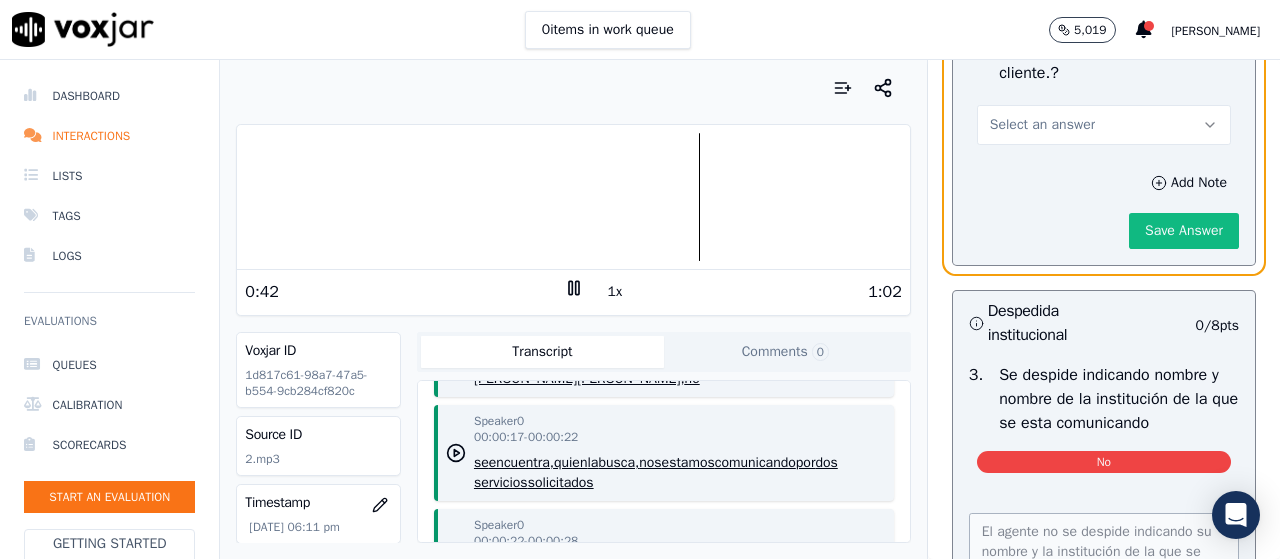 click on "Select an answer" at bounding box center (1104, 125) 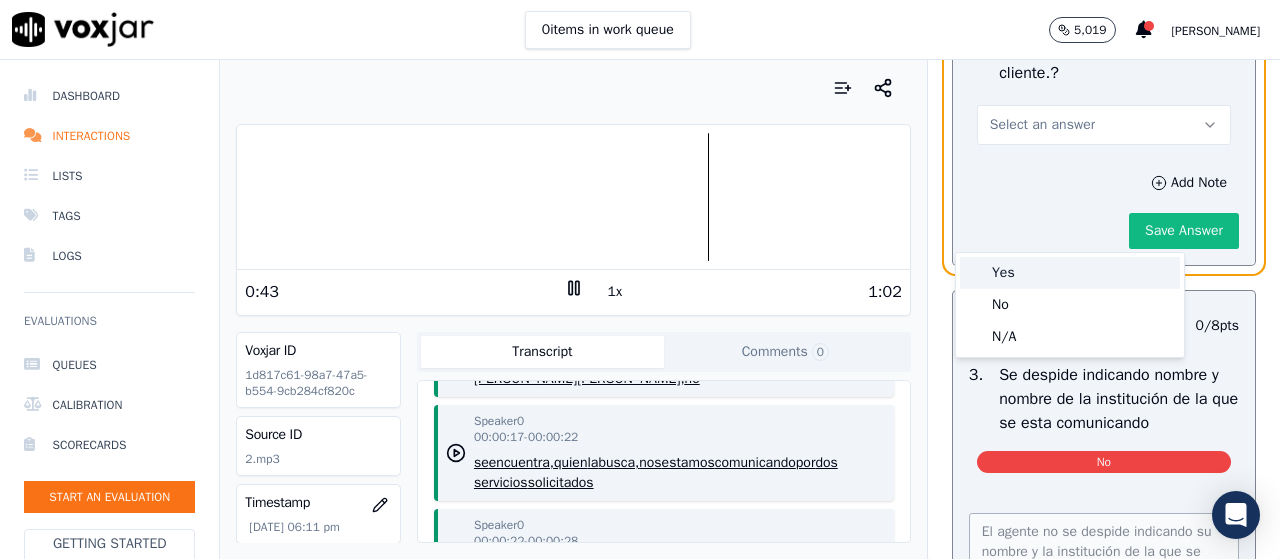 click on "Yes" at bounding box center [1070, 273] 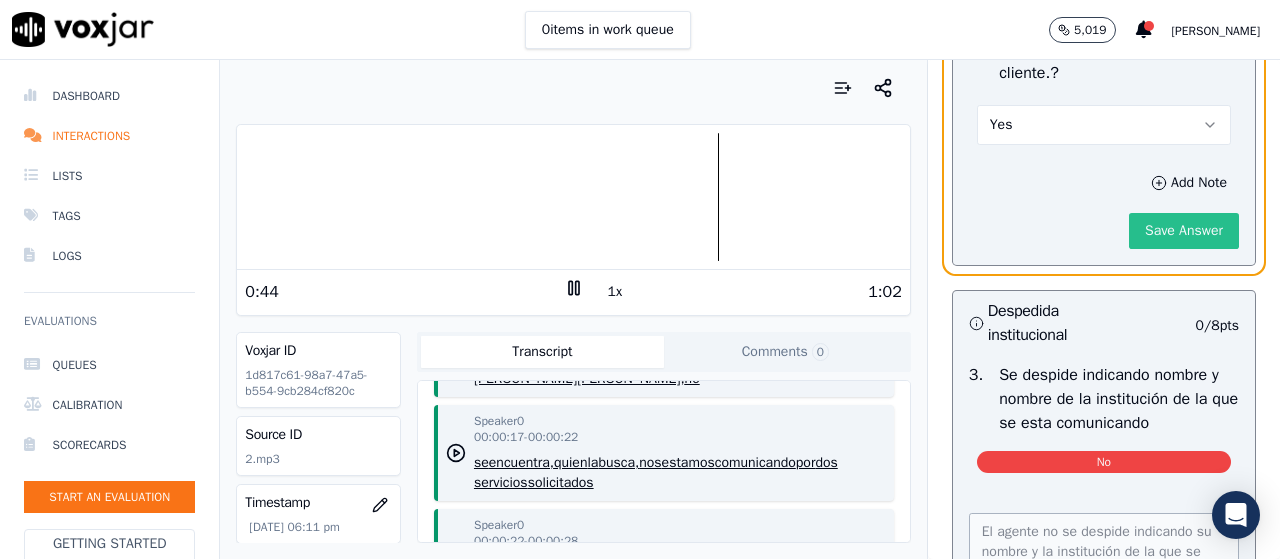 click on "Save Answer" at bounding box center [1184, 231] 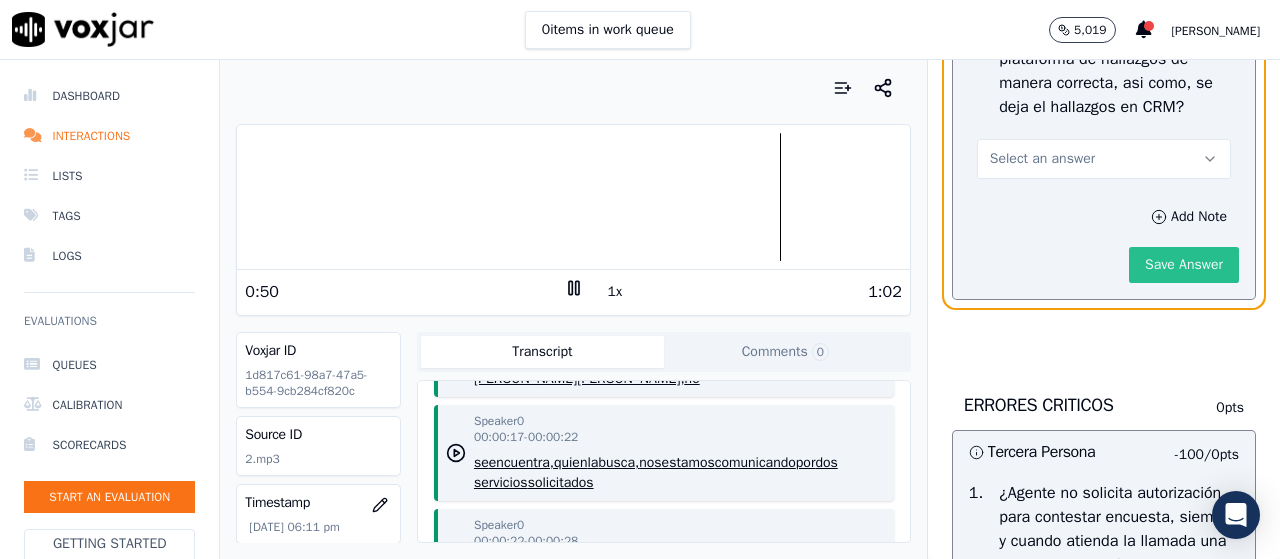scroll, scrollTop: 4854, scrollLeft: 0, axis: vertical 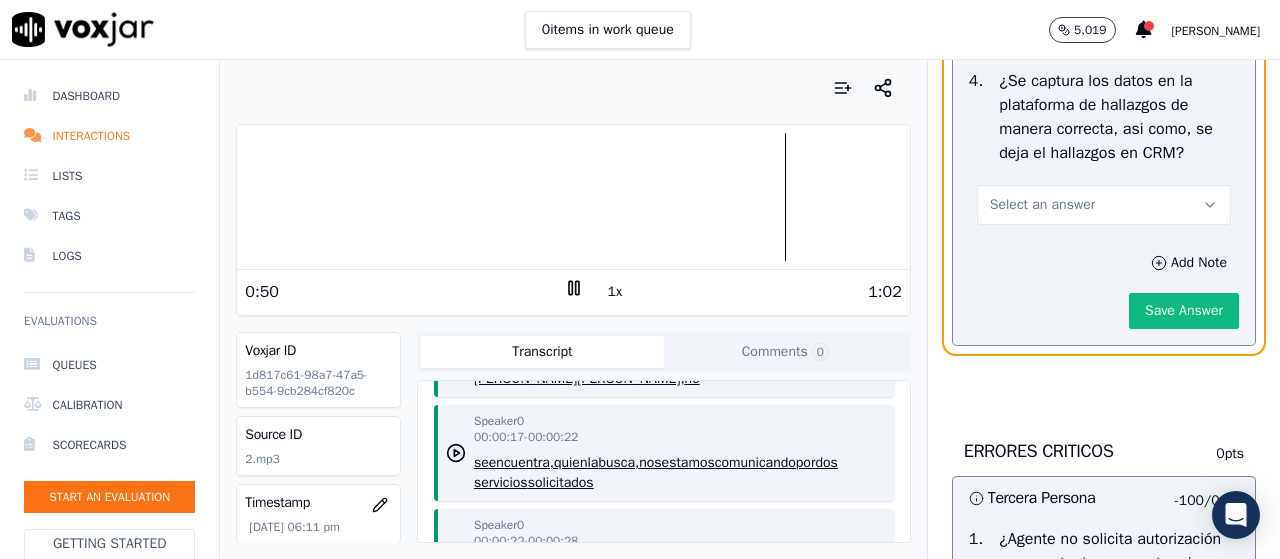 click on "Select an answer" at bounding box center (1104, 205) 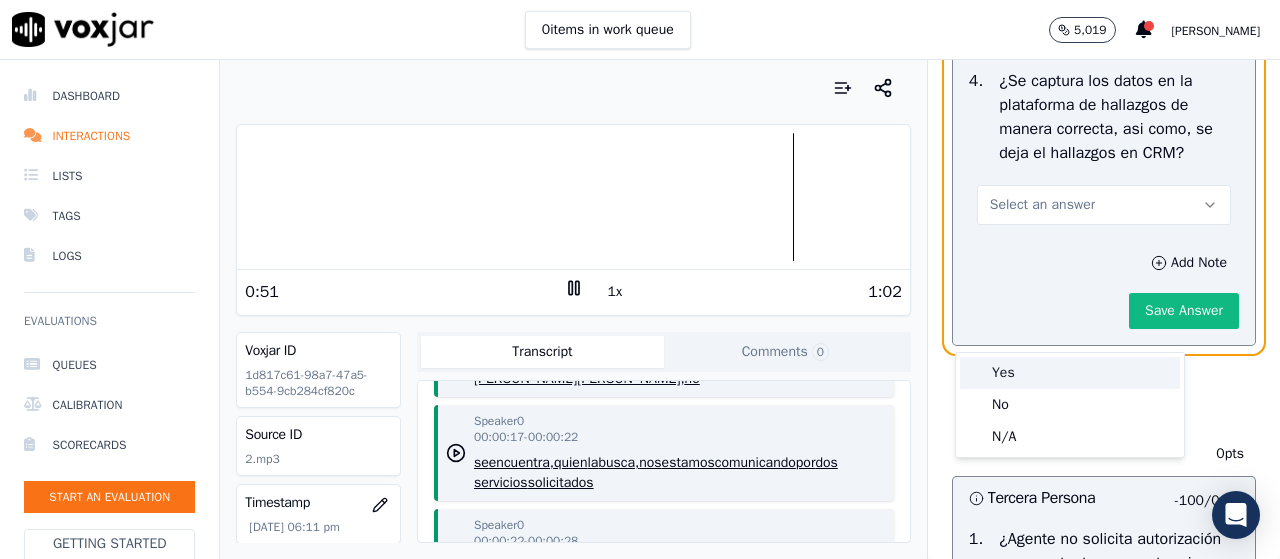 click on "Yes" at bounding box center [1070, 373] 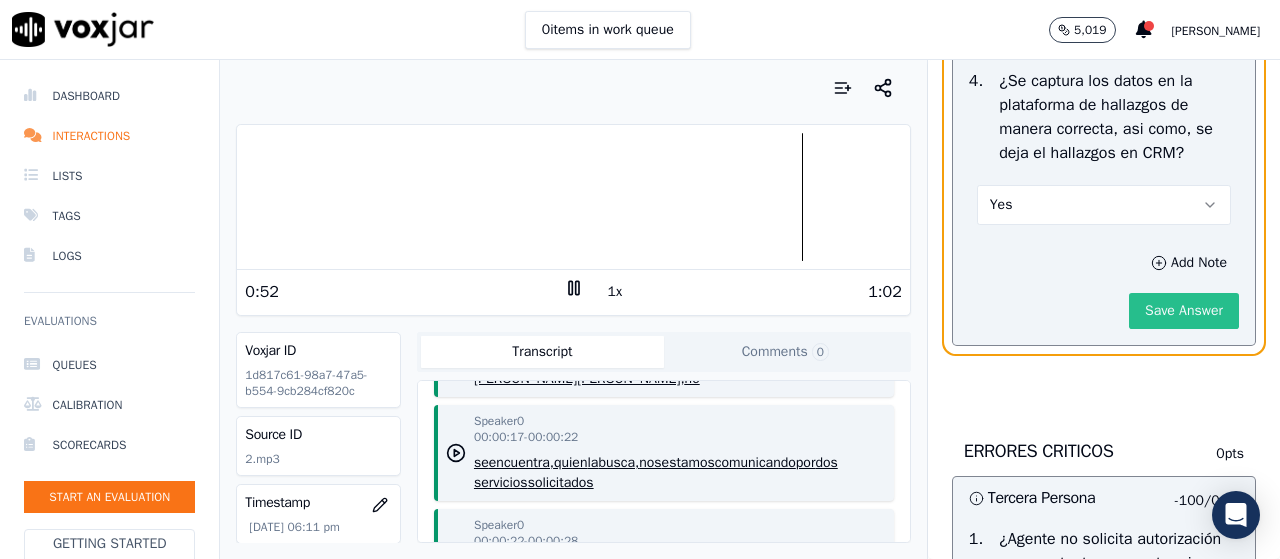 click on "Save Answer" at bounding box center (1184, 311) 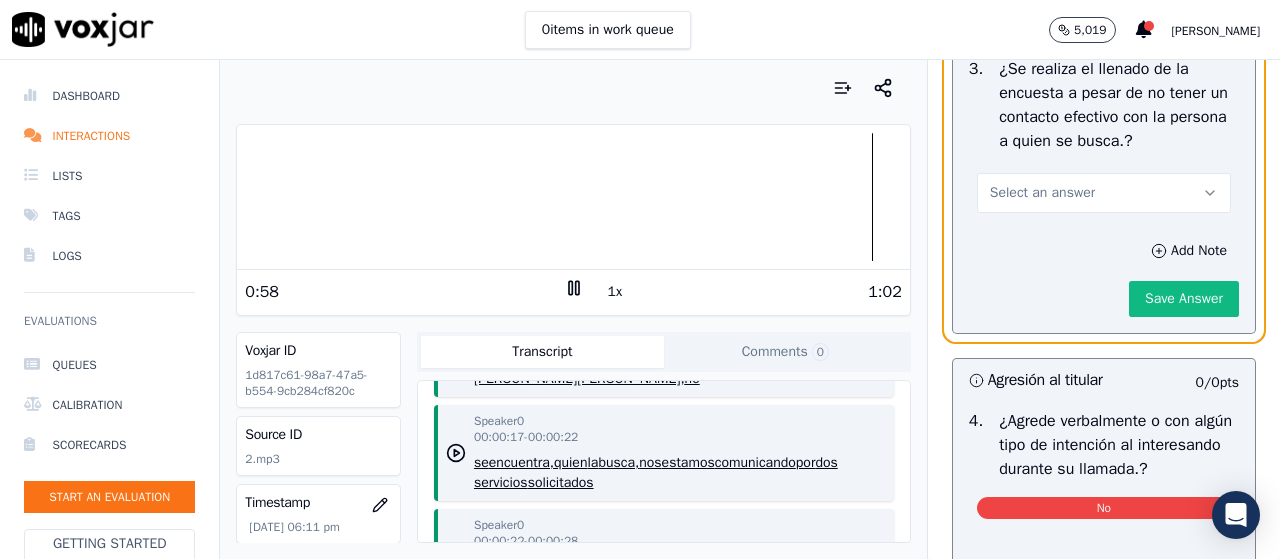 scroll, scrollTop: 6109, scrollLeft: 0, axis: vertical 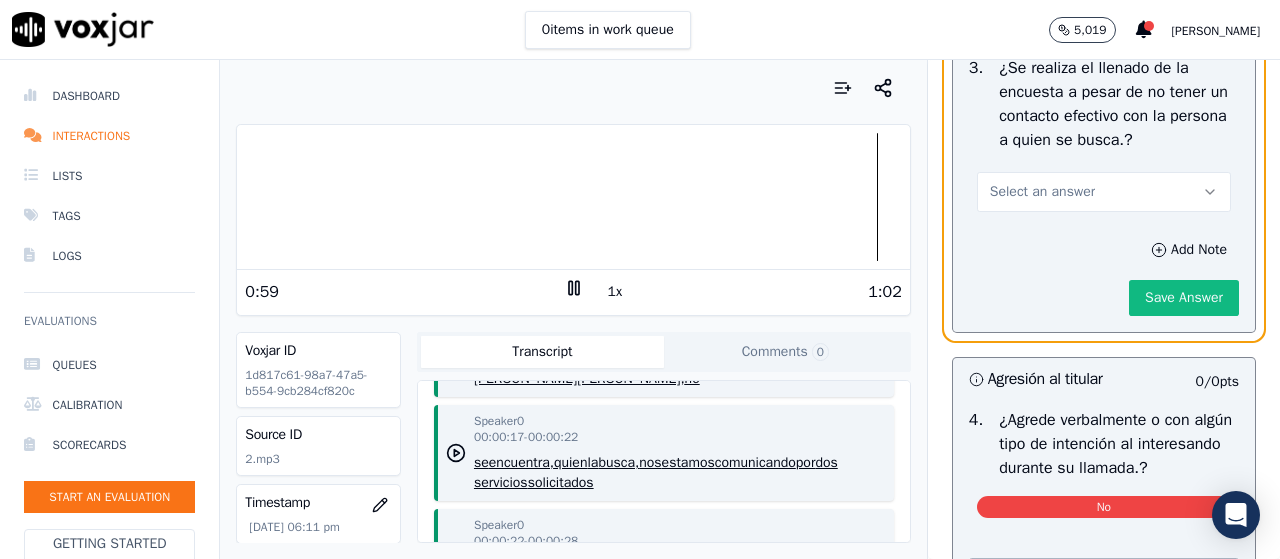 click on "Select an answer" at bounding box center (1104, 192) 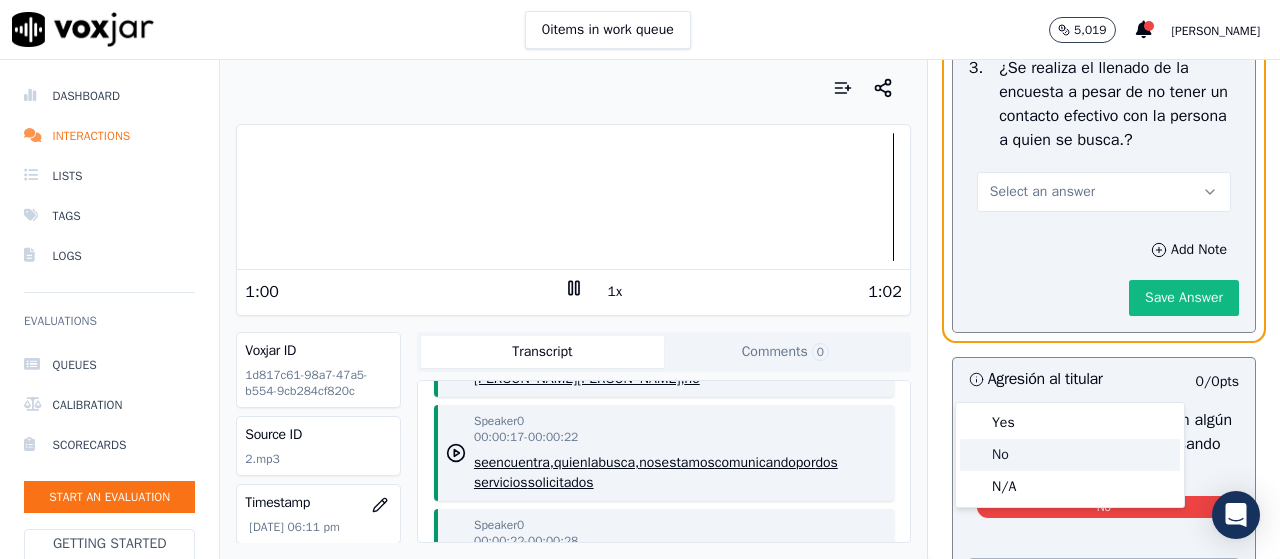 click on "No" 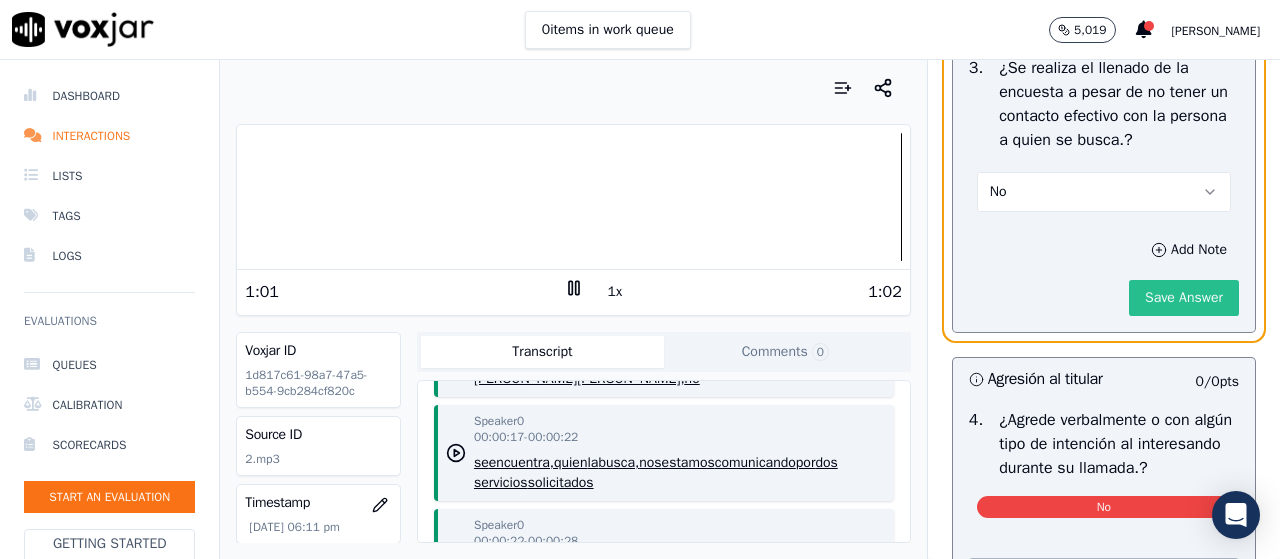 click on "Save Answer" at bounding box center (1184, 298) 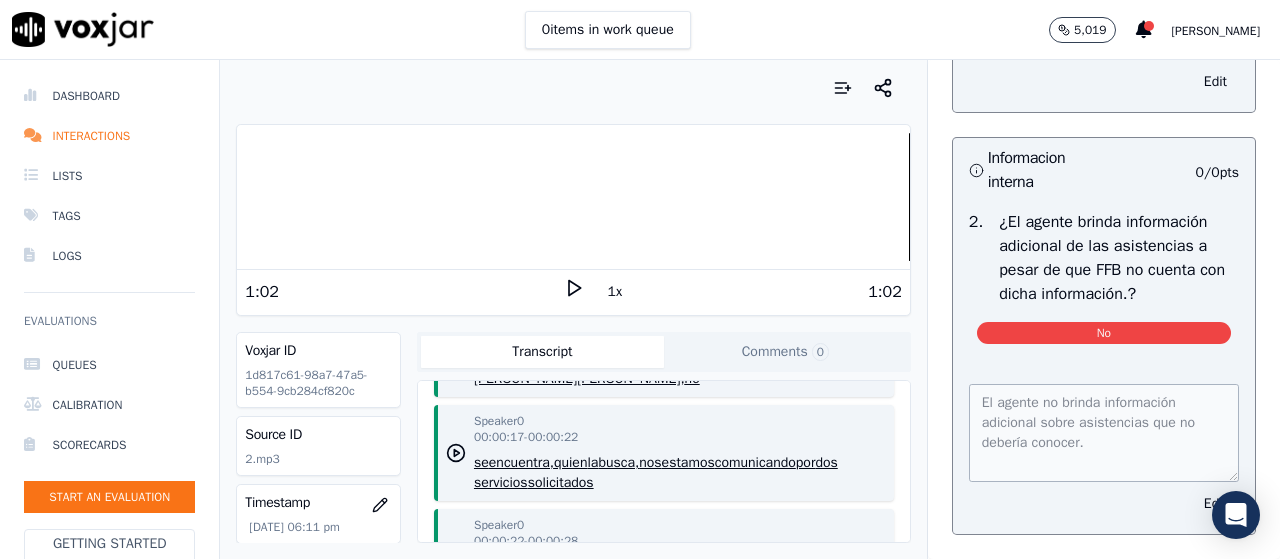 scroll, scrollTop: 5409, scrollLeft: 0, axis: vertical 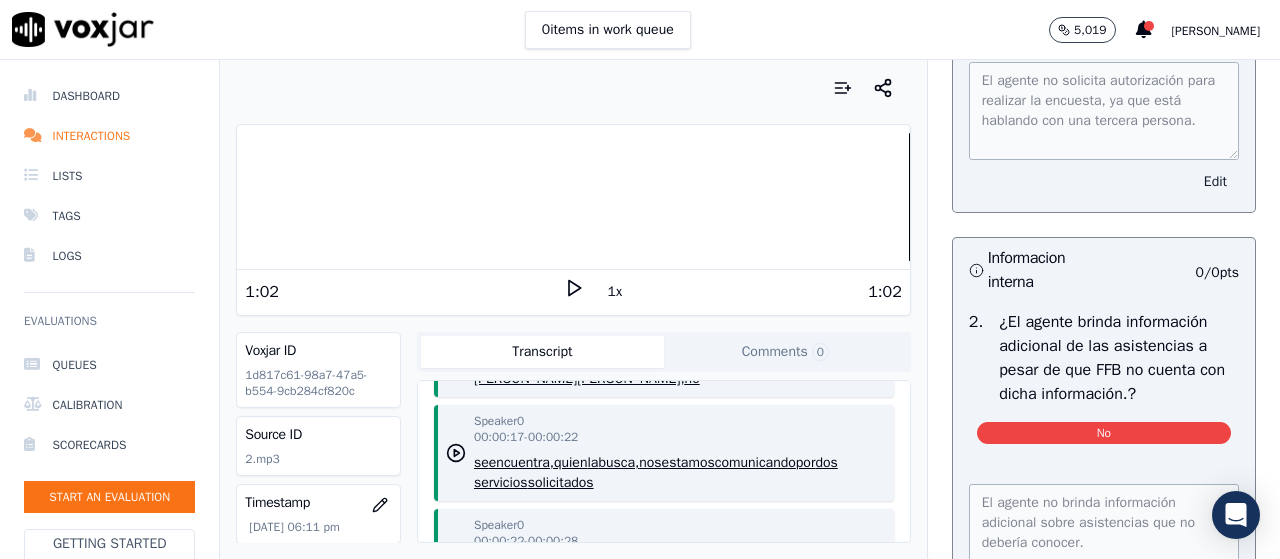 click on "Edit" at bounding box center [1215, 182] 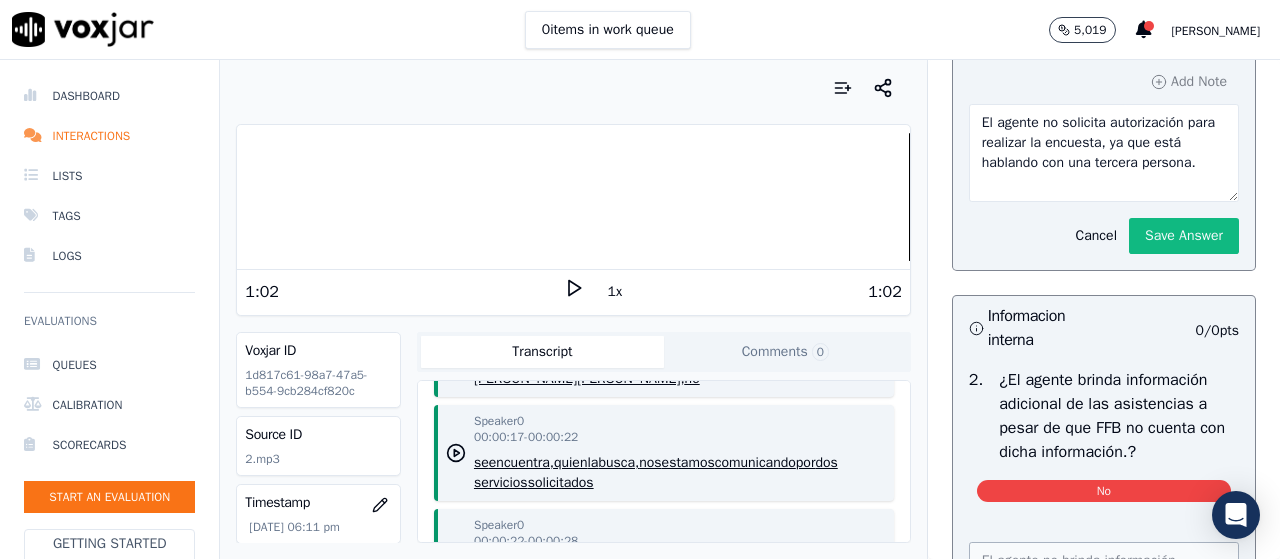 click on "Select an answer" at bounding box center (1042, 24) 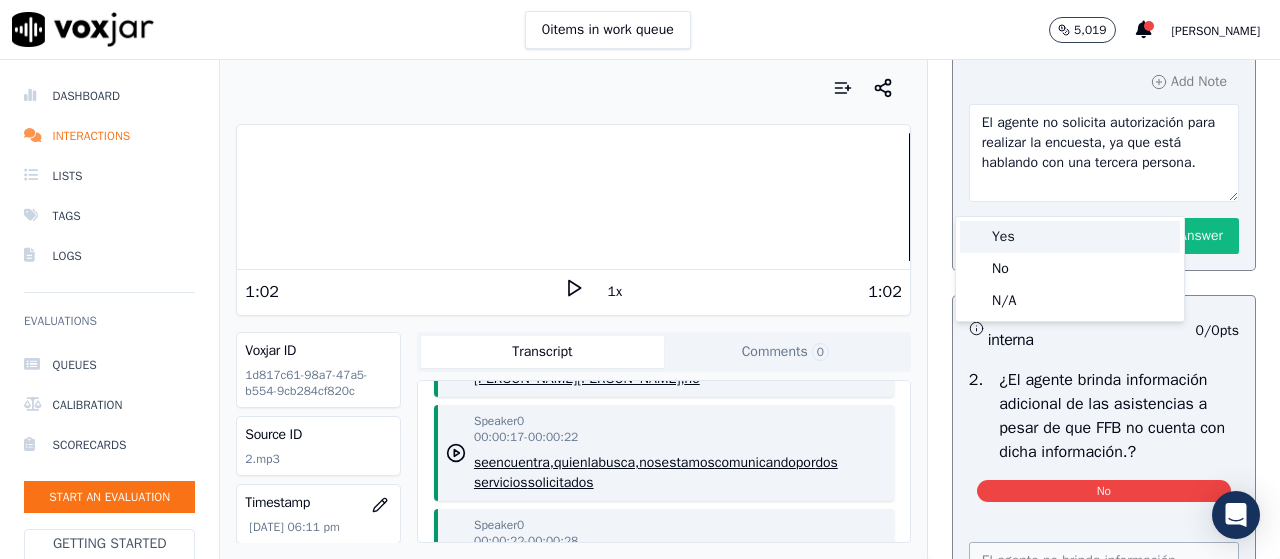 drag, startPoint x: 1027, startPoint y: 235, endPoint x: 1039, endPoint y: 247, distance: 16.970562 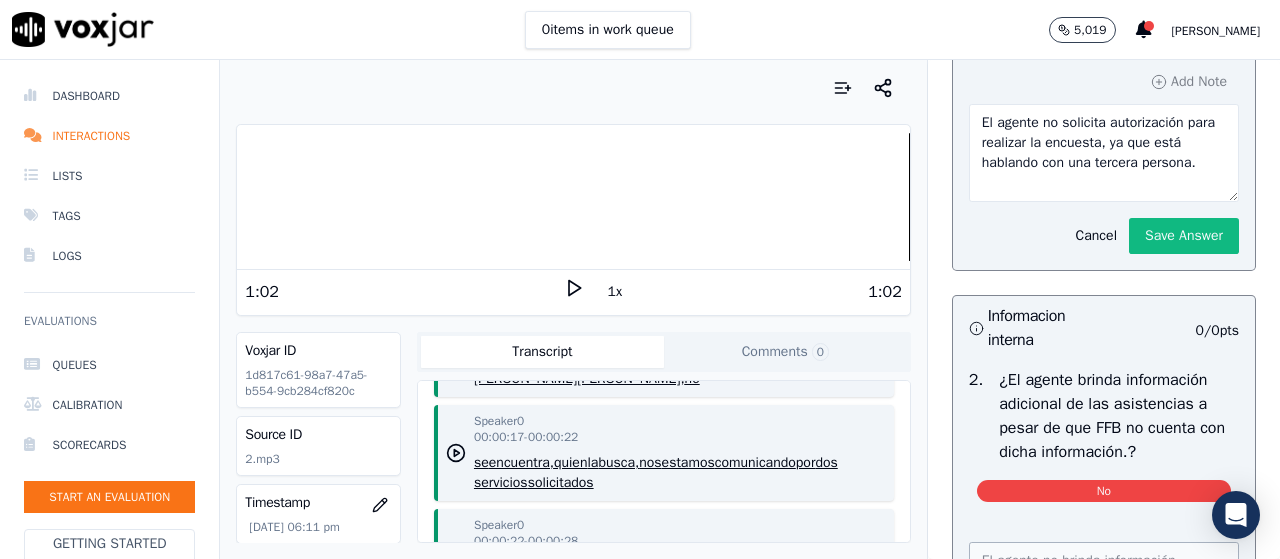 click on "Yes" at bounding box center (1104, 24) 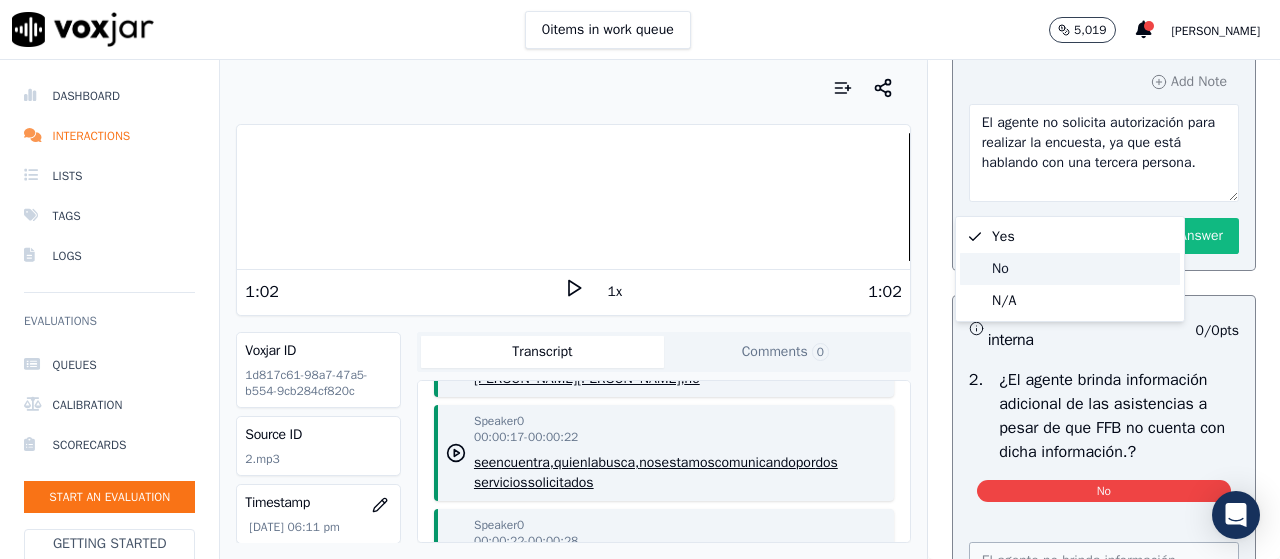 click on "No" 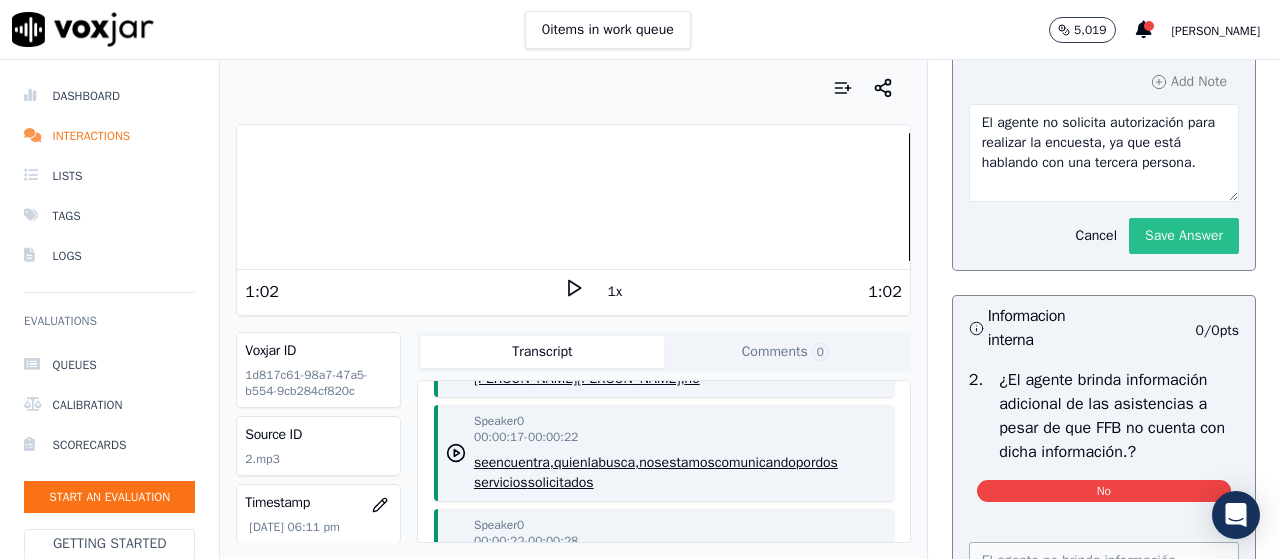 click on "Save Answer" 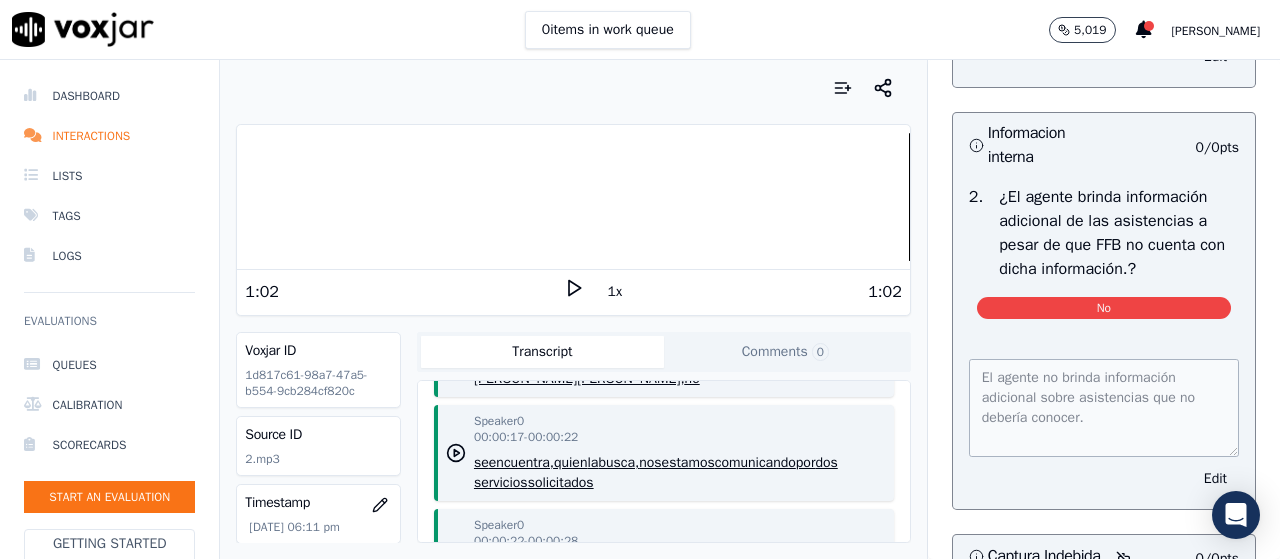 scroll, scrollTop: 5509, scrollLeft: 0, axis: vertical 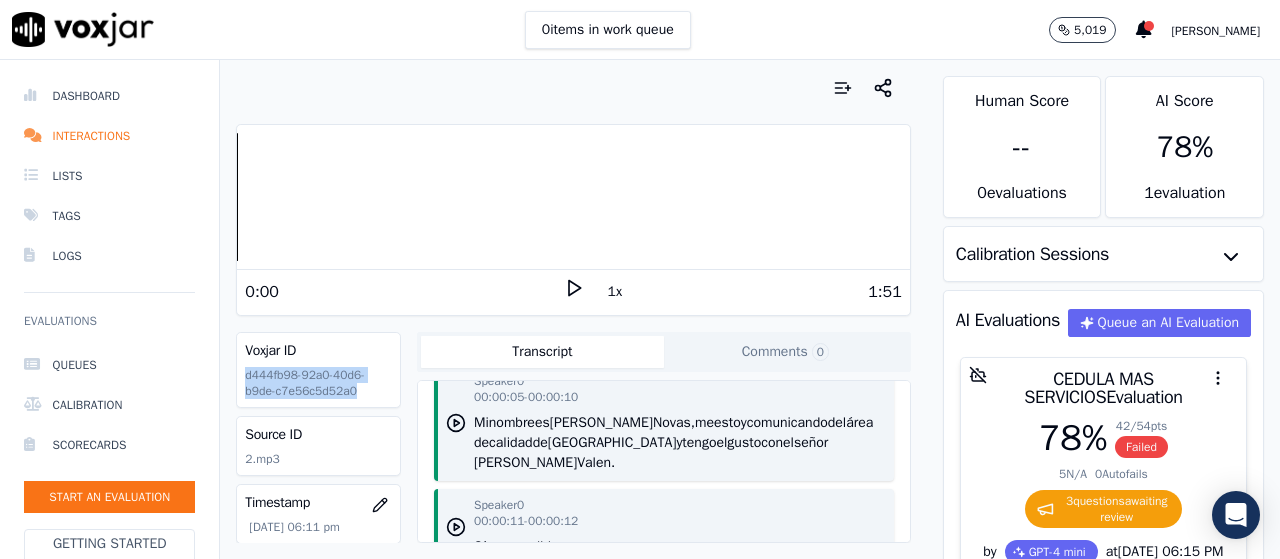 drag, startPoint x: 354, startPoint y: 395, endPoint x: 263, endPoint y: 377, distance: 92.76314 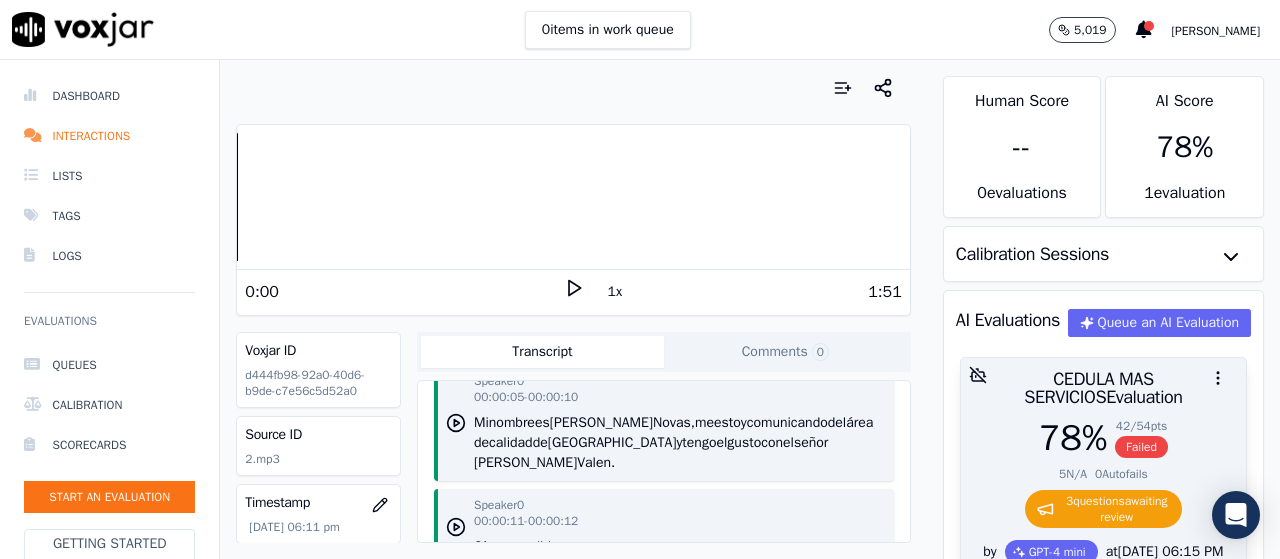 click on "78 %" at bounding box center [1073, 438] 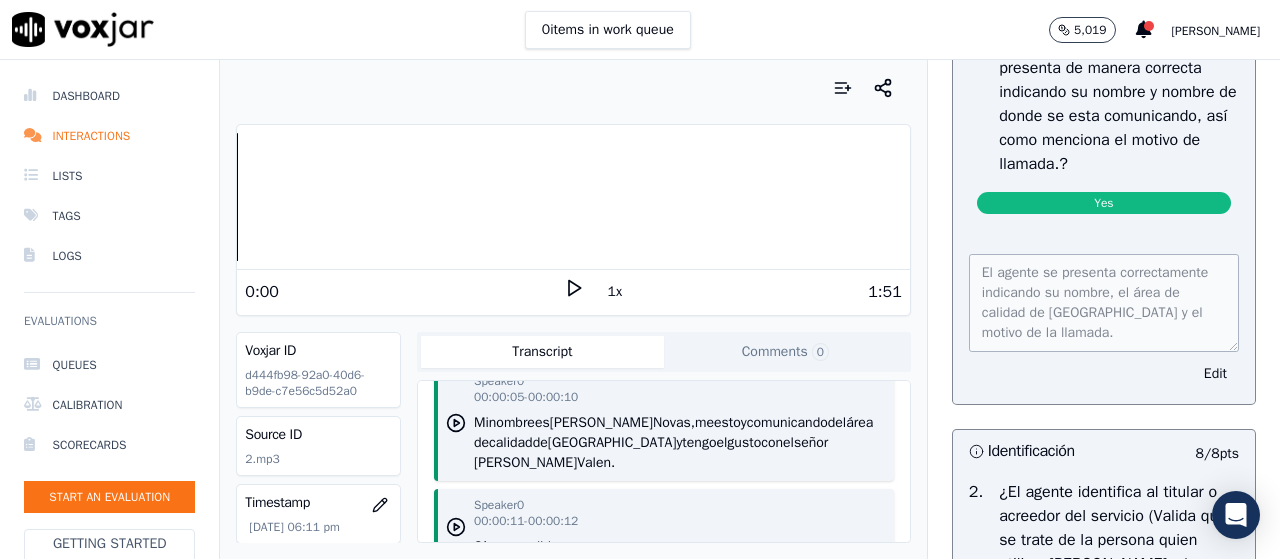 scroll, scrollTop: 300, scrollLeft: 0, axis: vertical 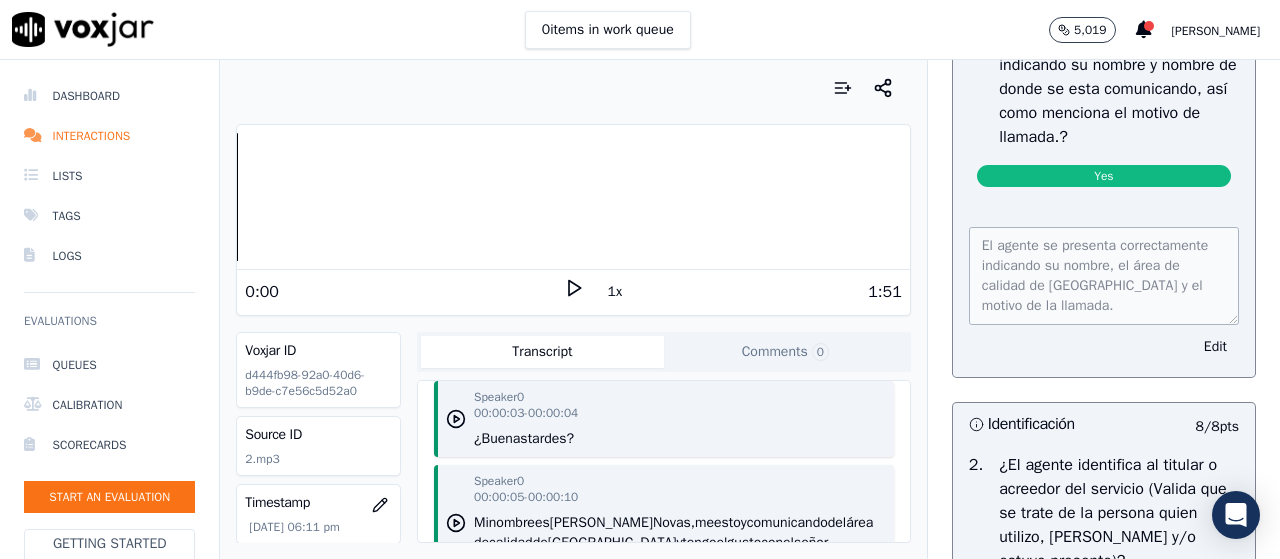 click on "0:00     1x   1:51" at bounding box center [573, 291] 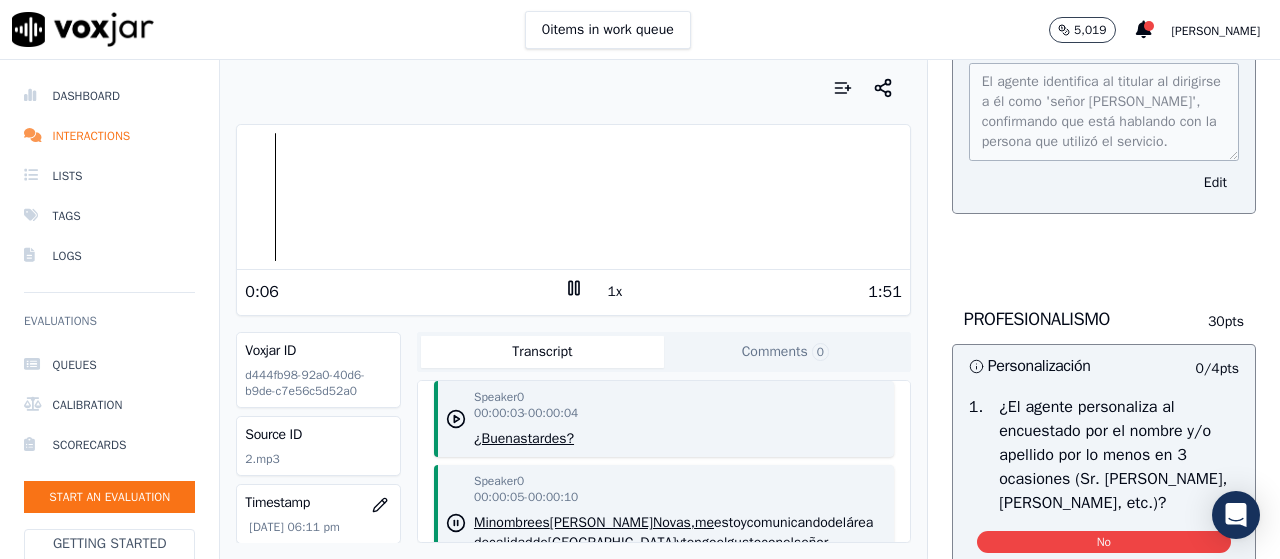 scroll, scrollTop: 700, scrollLeft: 0, axis: vertical 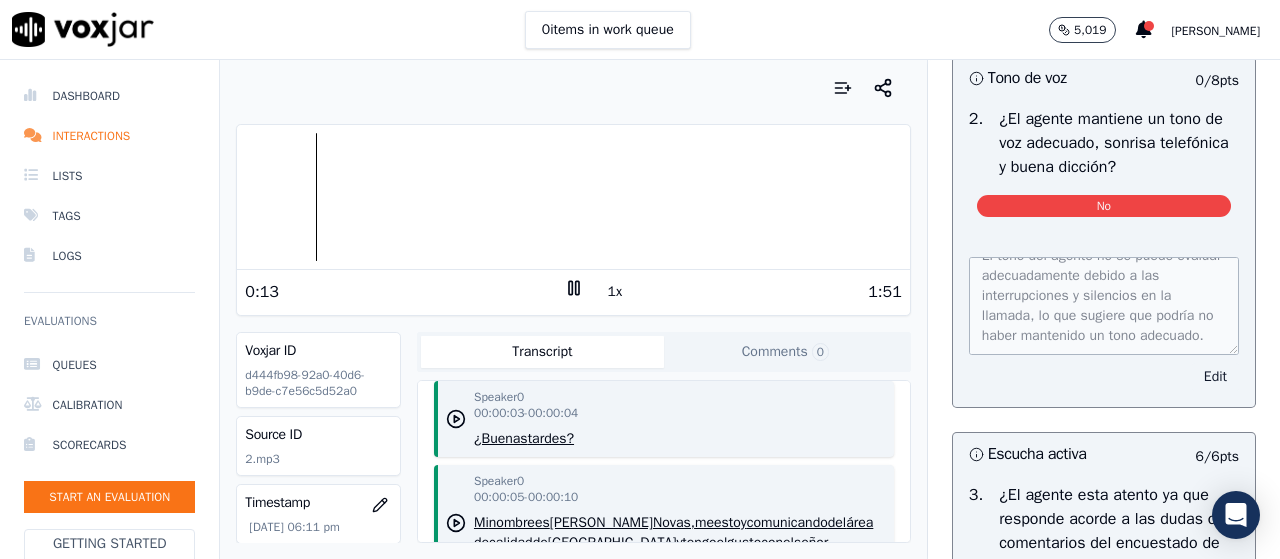 click on "Edit" at bounding box center [1215, 377] 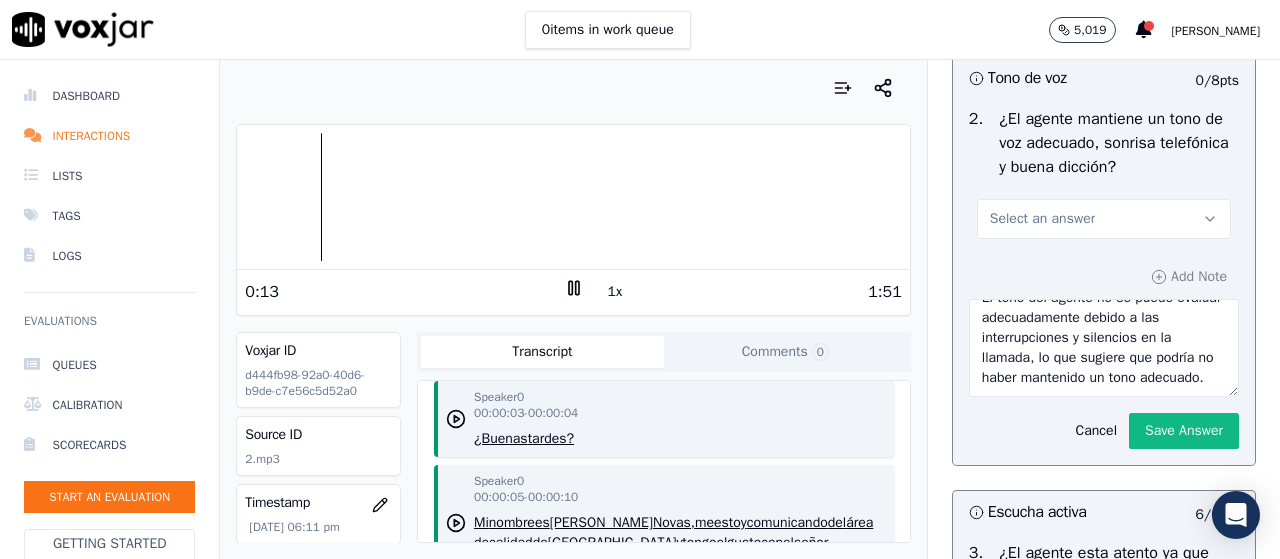click on "Select an answer" at bounding box center [1104, 219] 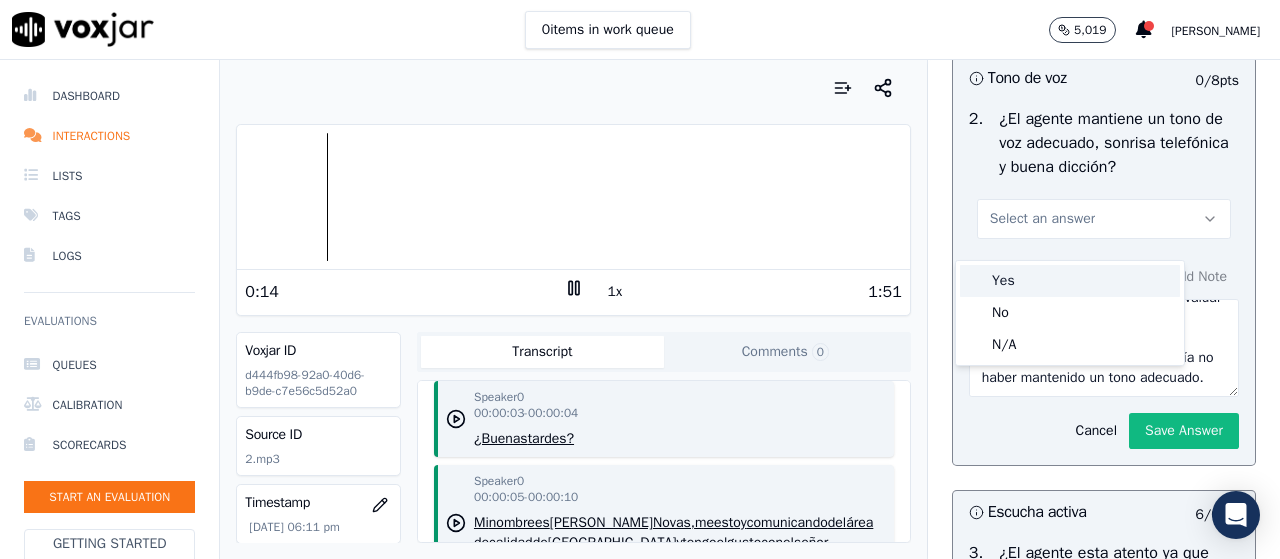 click on "Yes" at bounding box center (1070, 281) 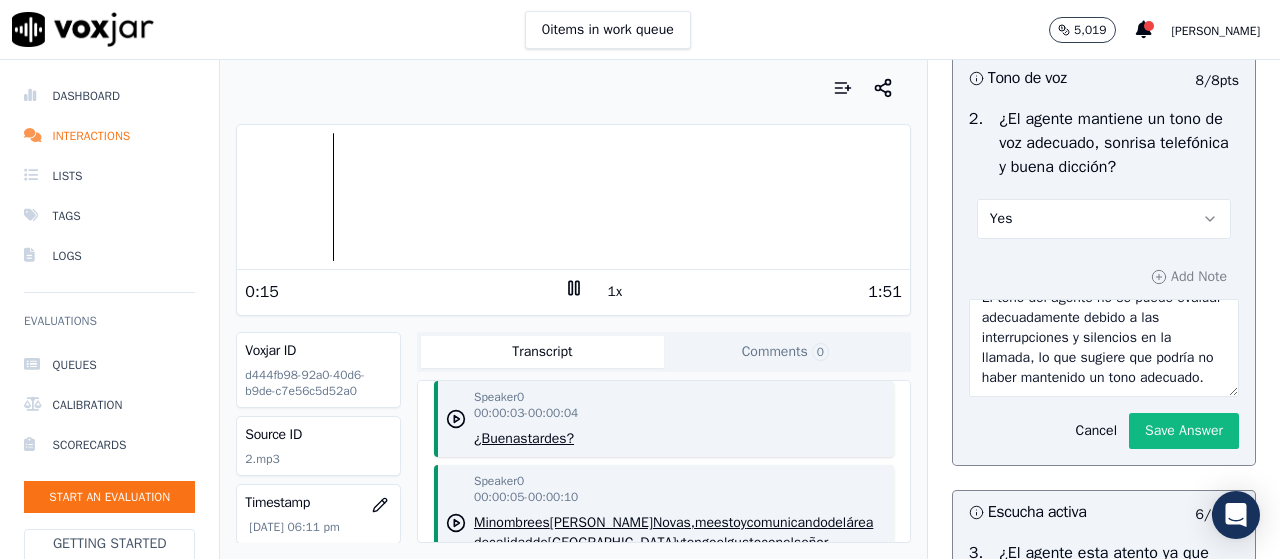 click on "Save Answer" 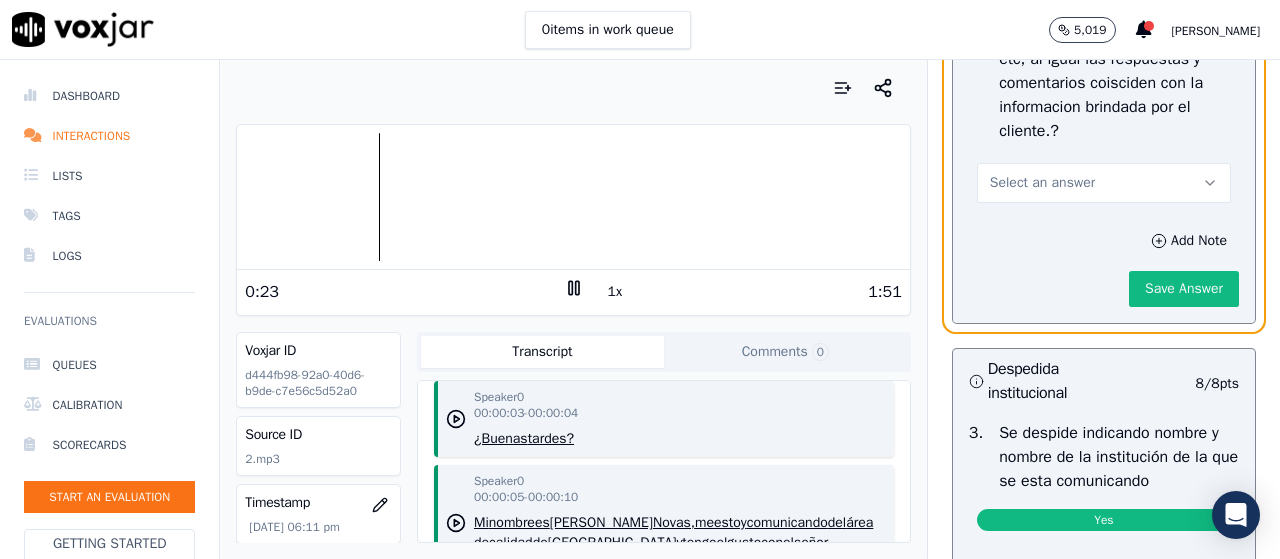 scroll, scrollTop: 4154, scrollLeft: 0, axis: vertical 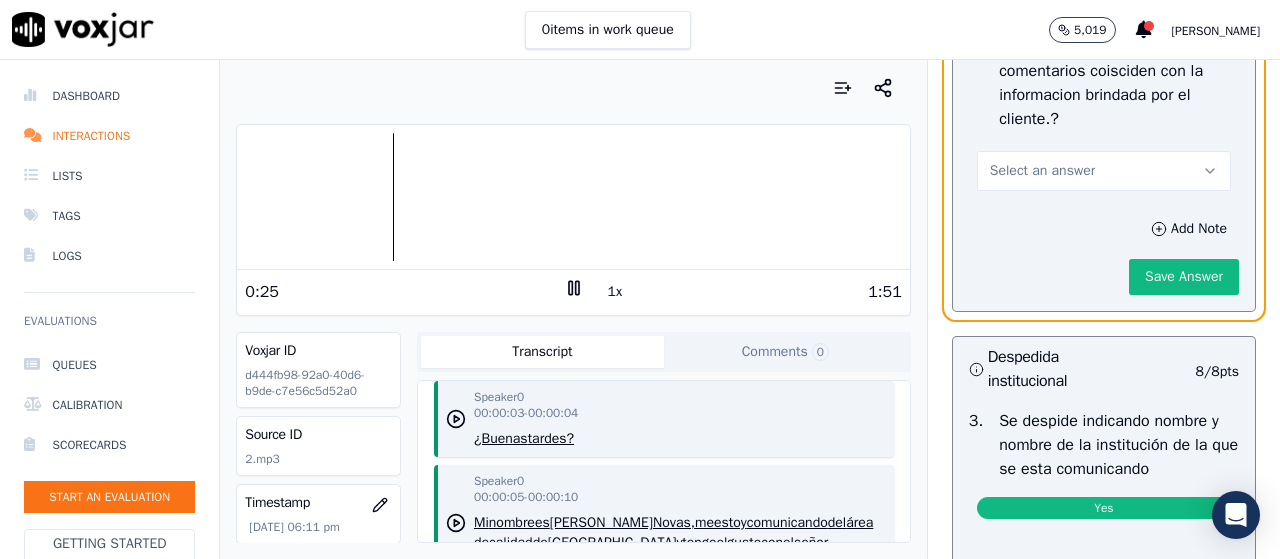 click on "Select an answer" at bounding box center [1104, 171] 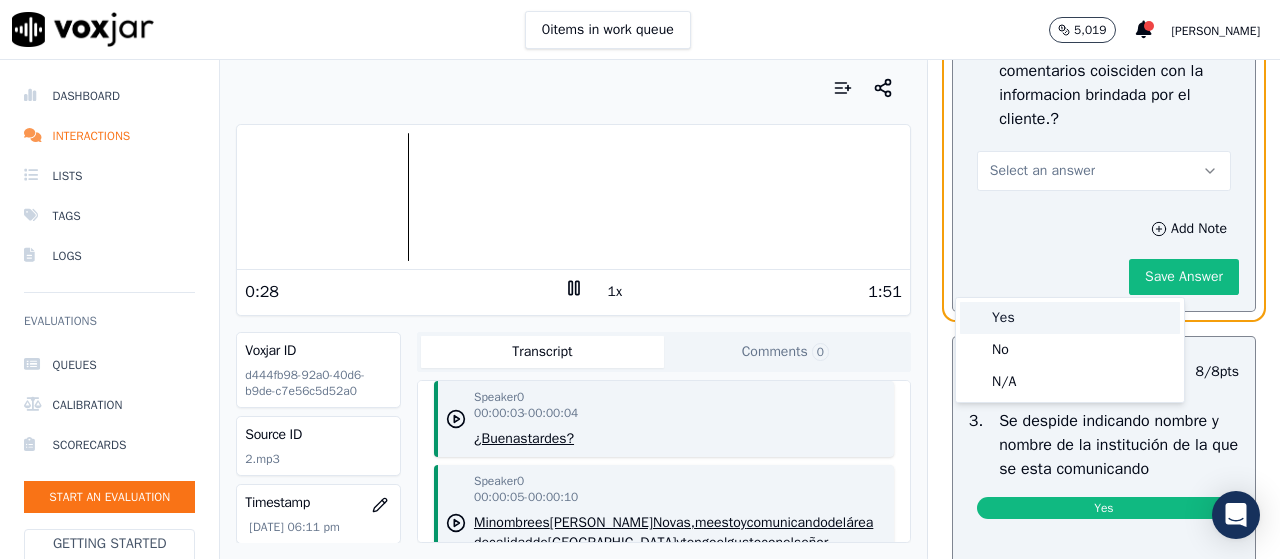 click on "Yes" at bounding box center [1070, 318] 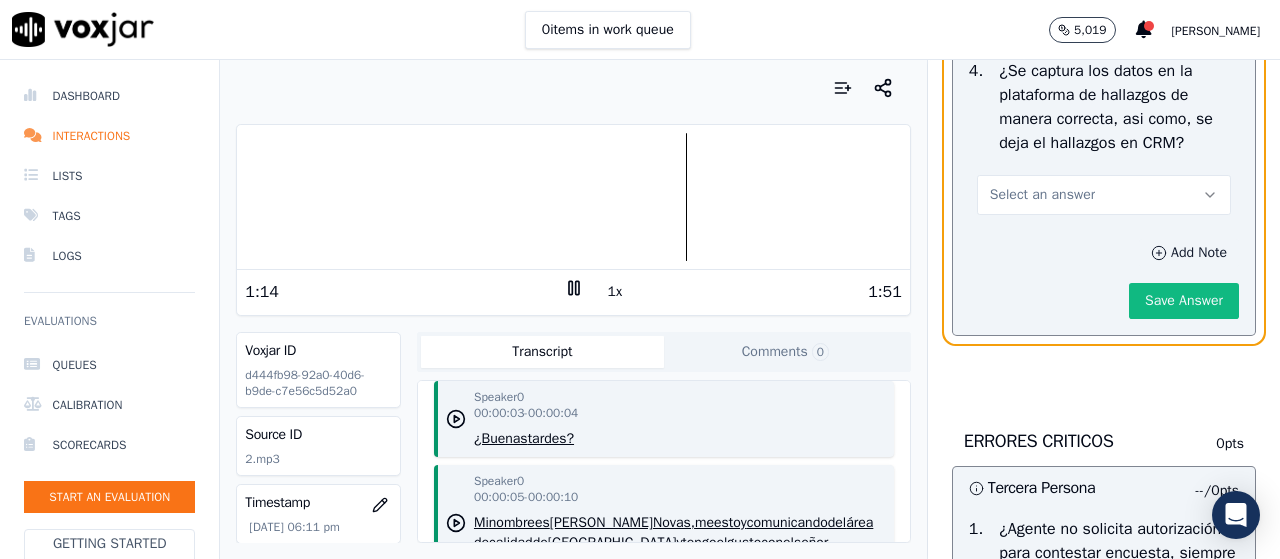 scroll, scrollTop: 4954, scrollLeft: 0, axis: vertical 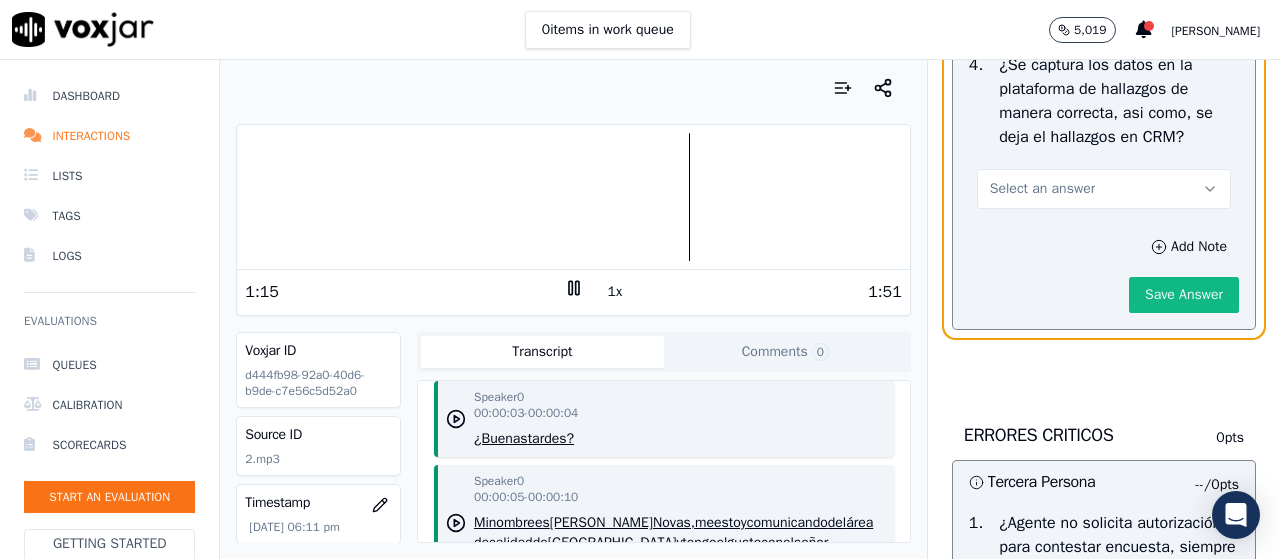 click on "Select an answer" at bounding box center [1104, 189] 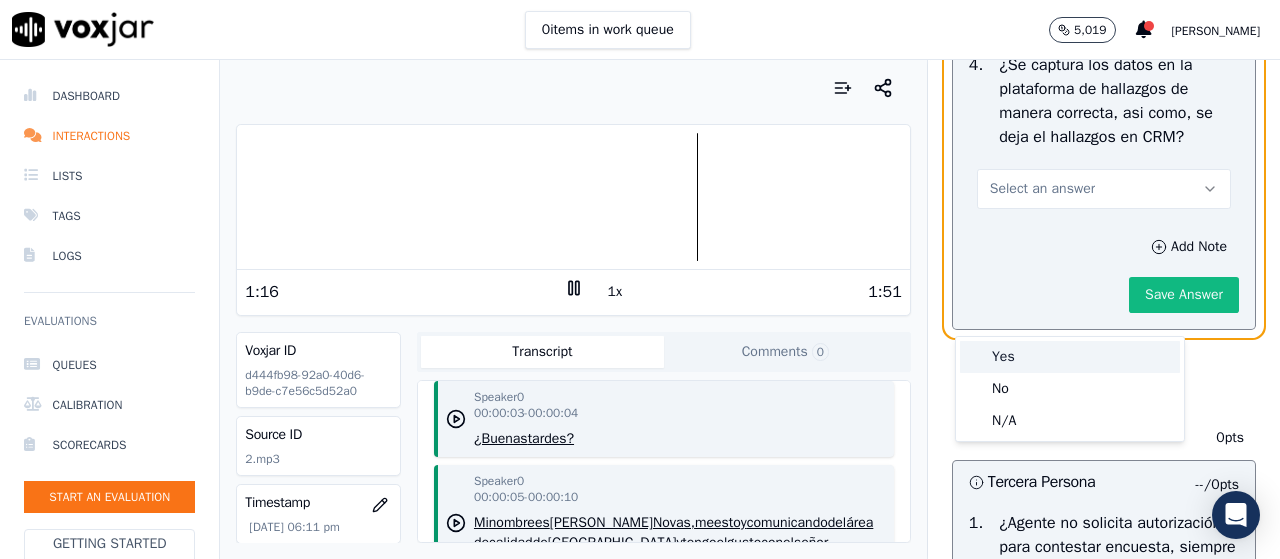 click on "Yes" at bounding box center [1070, 357] 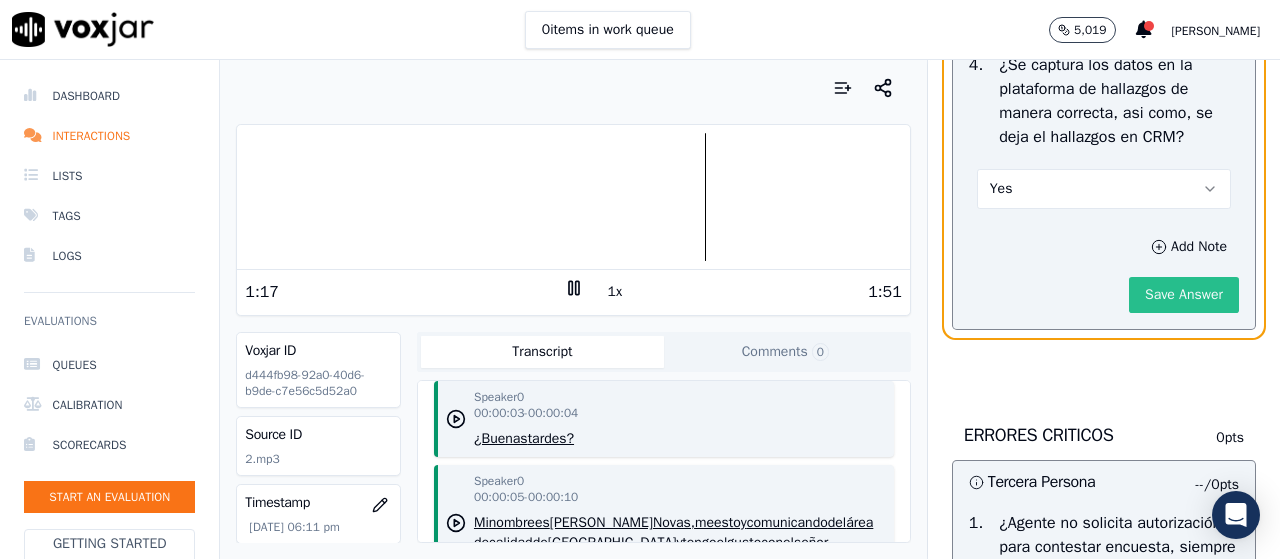 click on "Save Answer" at bounding box center (1184, 295) 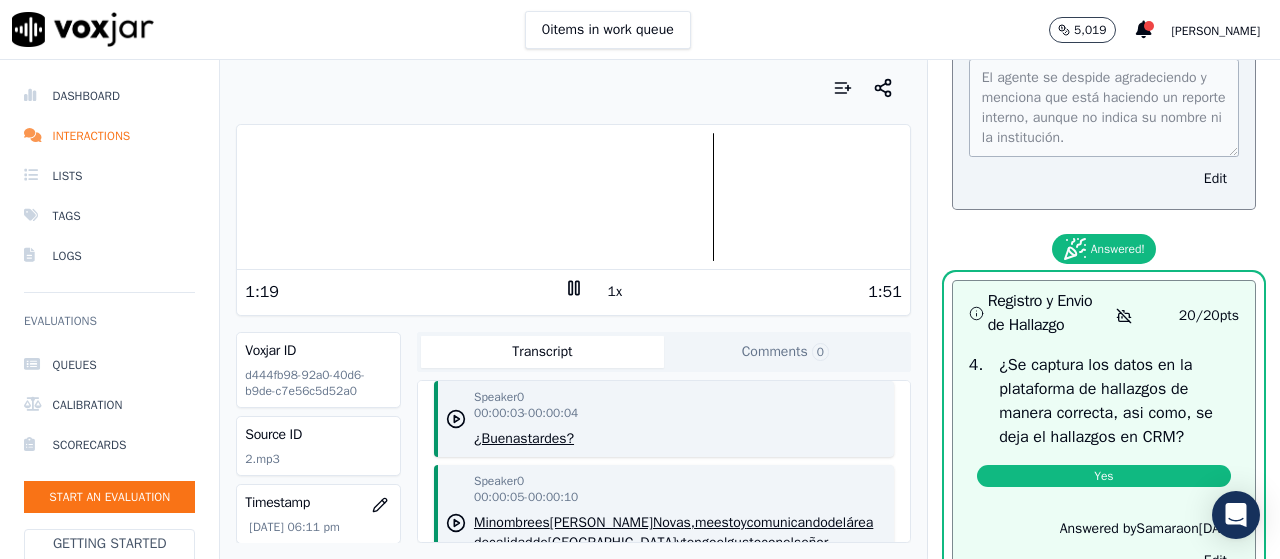 scroll, scrollTop: 4454, scrollLeft: 0, axis: vertical 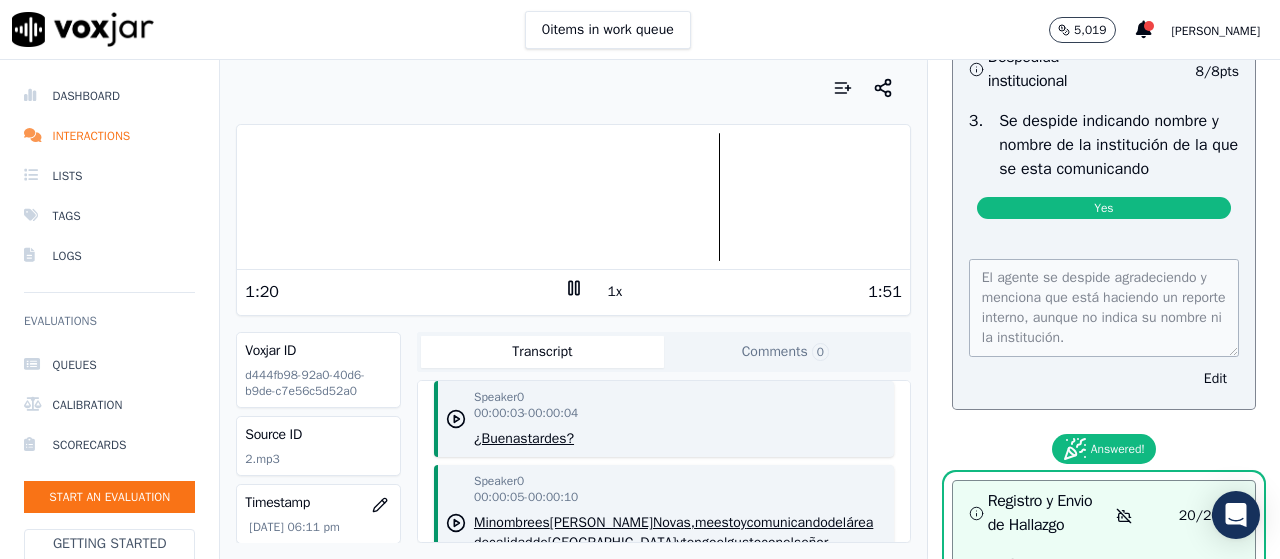click on "Save Answer" at bounding box center [1184, -23] 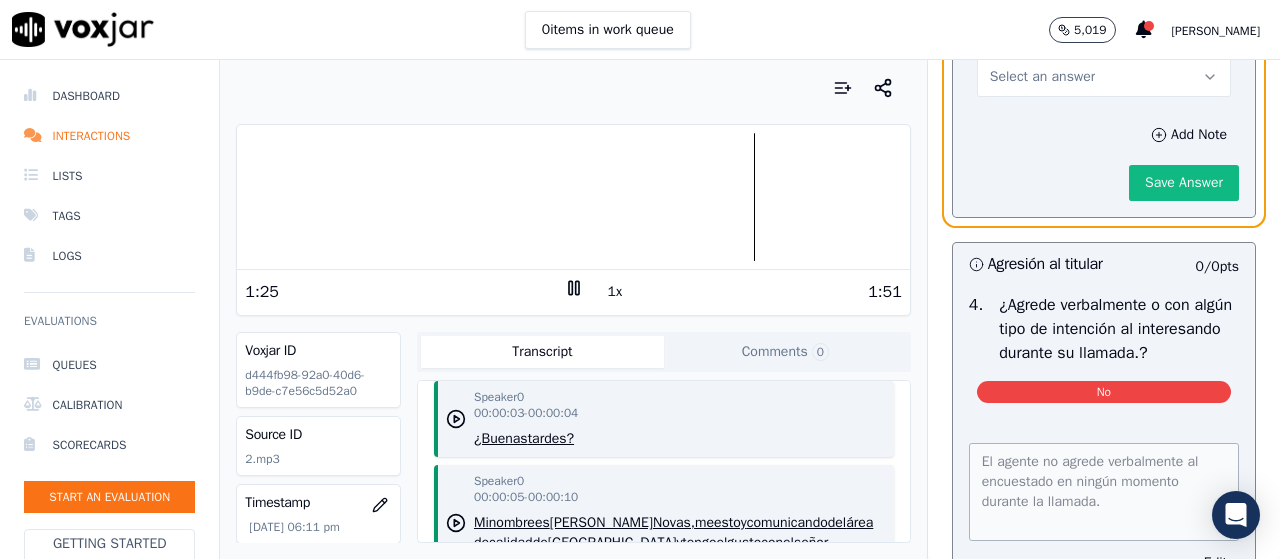 scroll, scrollTop: 6225, scrollLeft: 0, axis: vertical 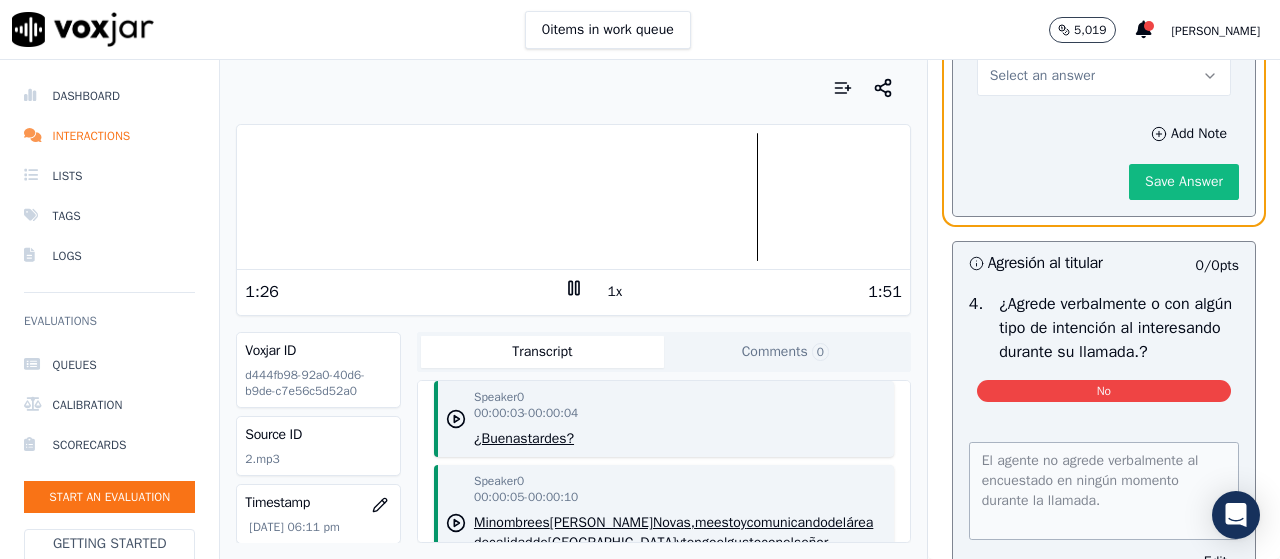 click on "Select an answer" at bounding box center (1104, 76) 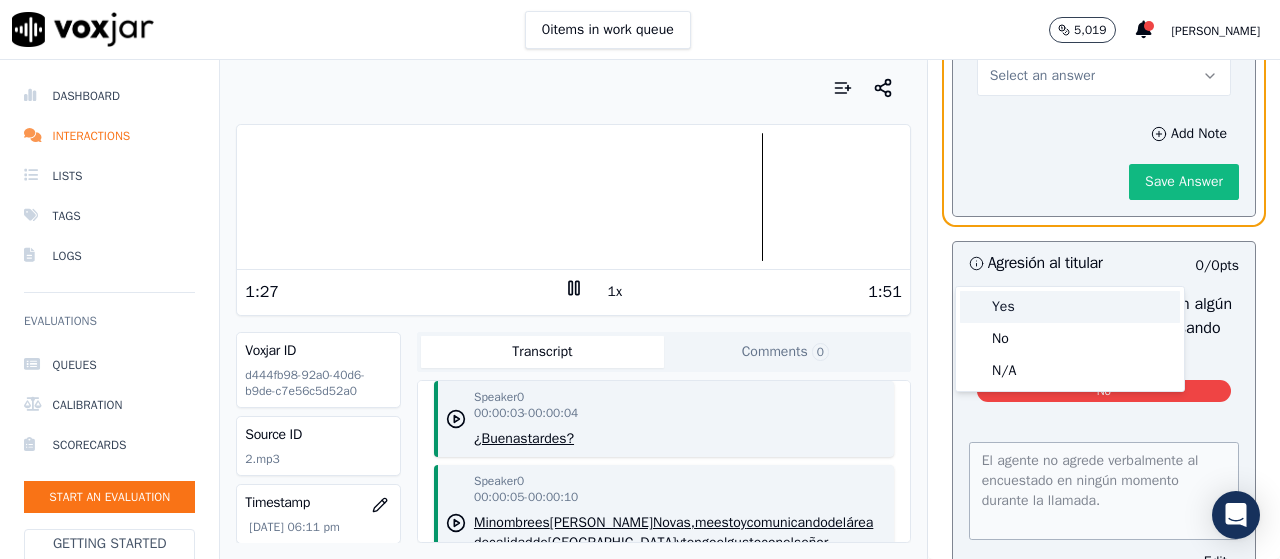 click on "Yes" at bounding box center [1070, 307] 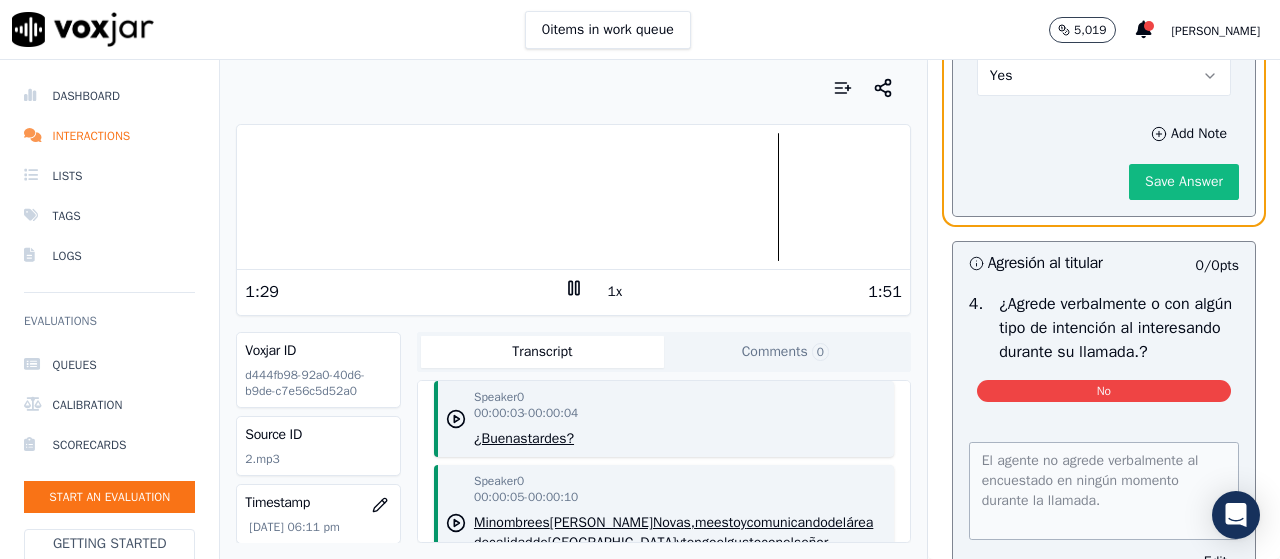 drag, startPoint x: 1114, startPoint y: 364, endPoint x: 998, endPoint y: 318, distance: 124.78782 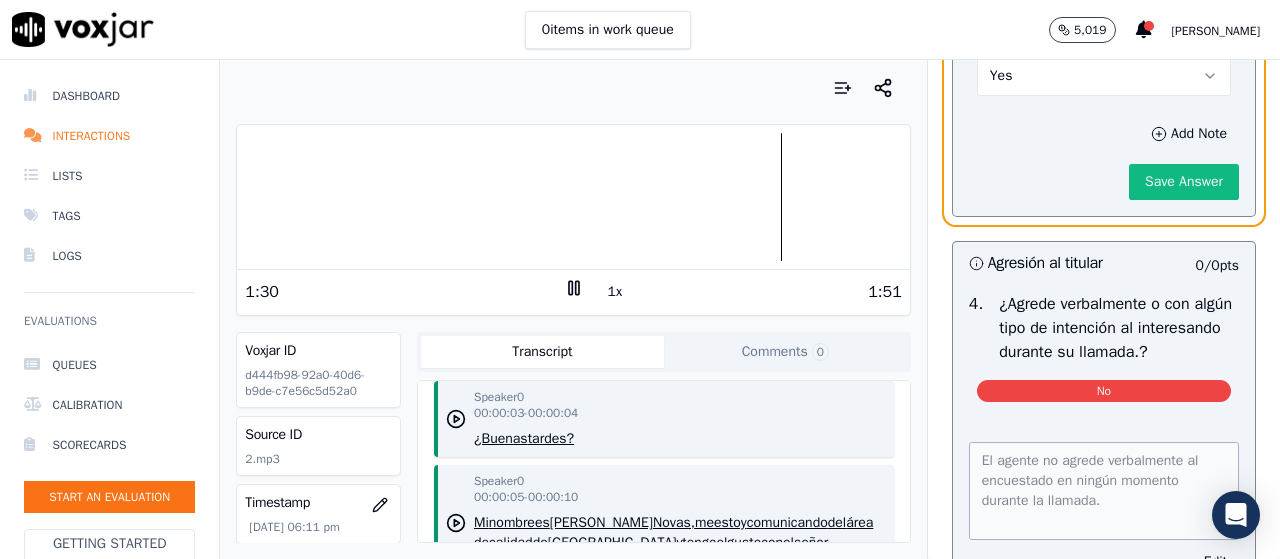 click on "Yes" at bounding box center [1104, 76] 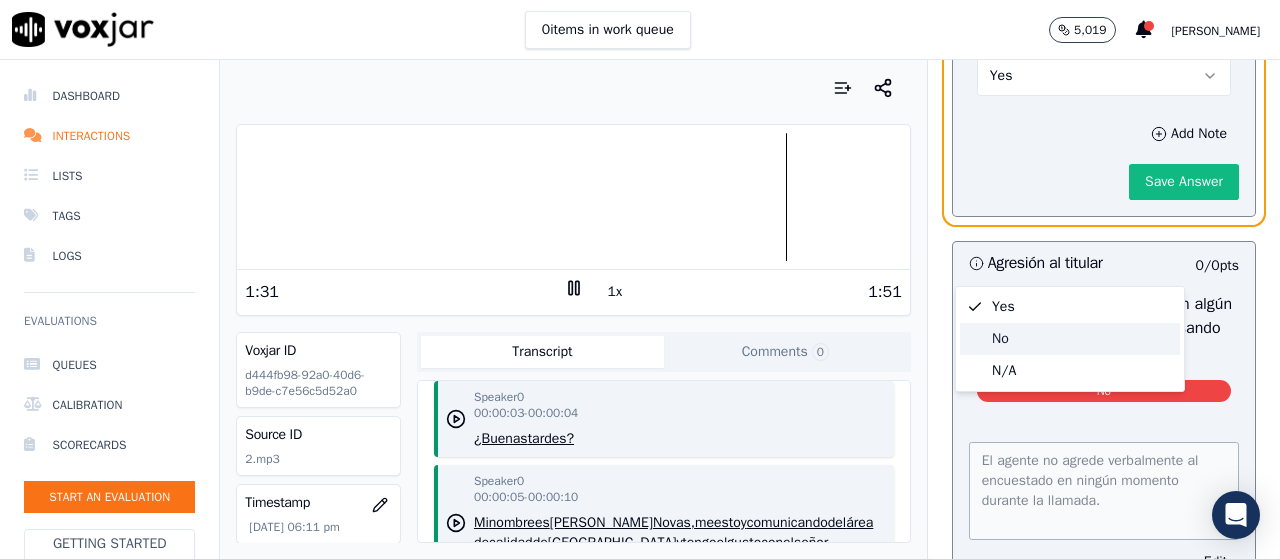 click on "No" 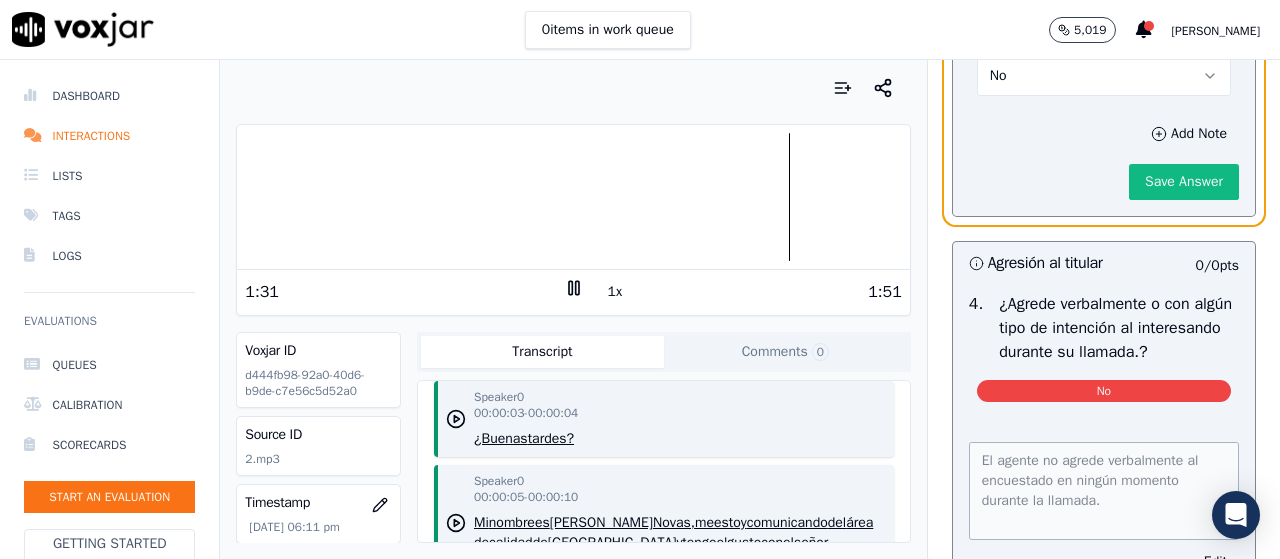 click on "Save Answer" at bounding box center (1184, 182) 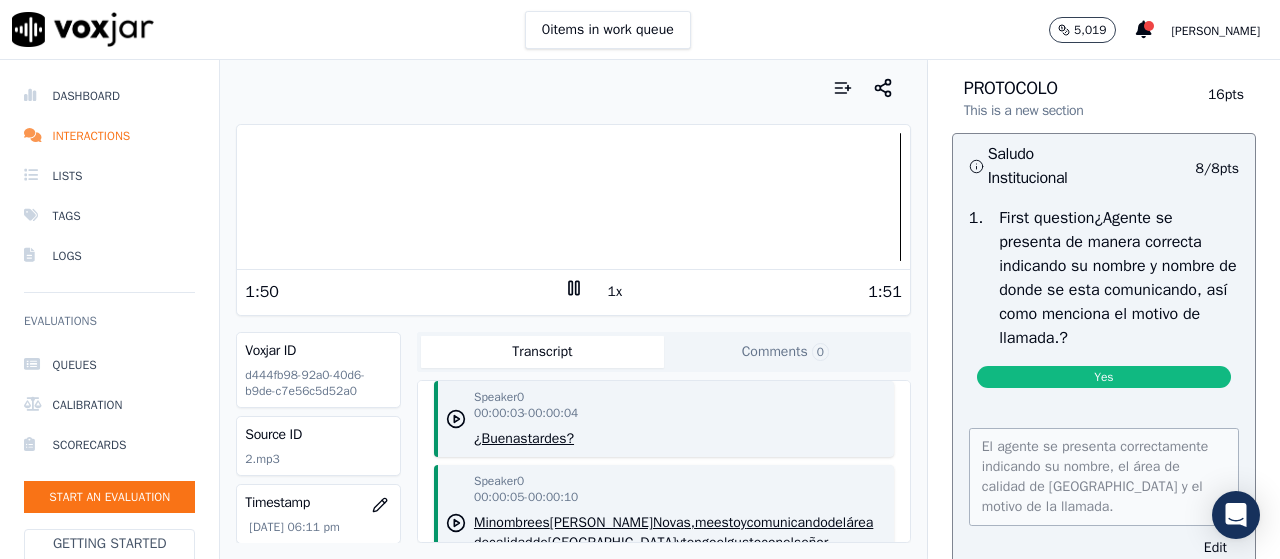 scroll, scrollTop: 0, scrollLeft: 0, axis: both 